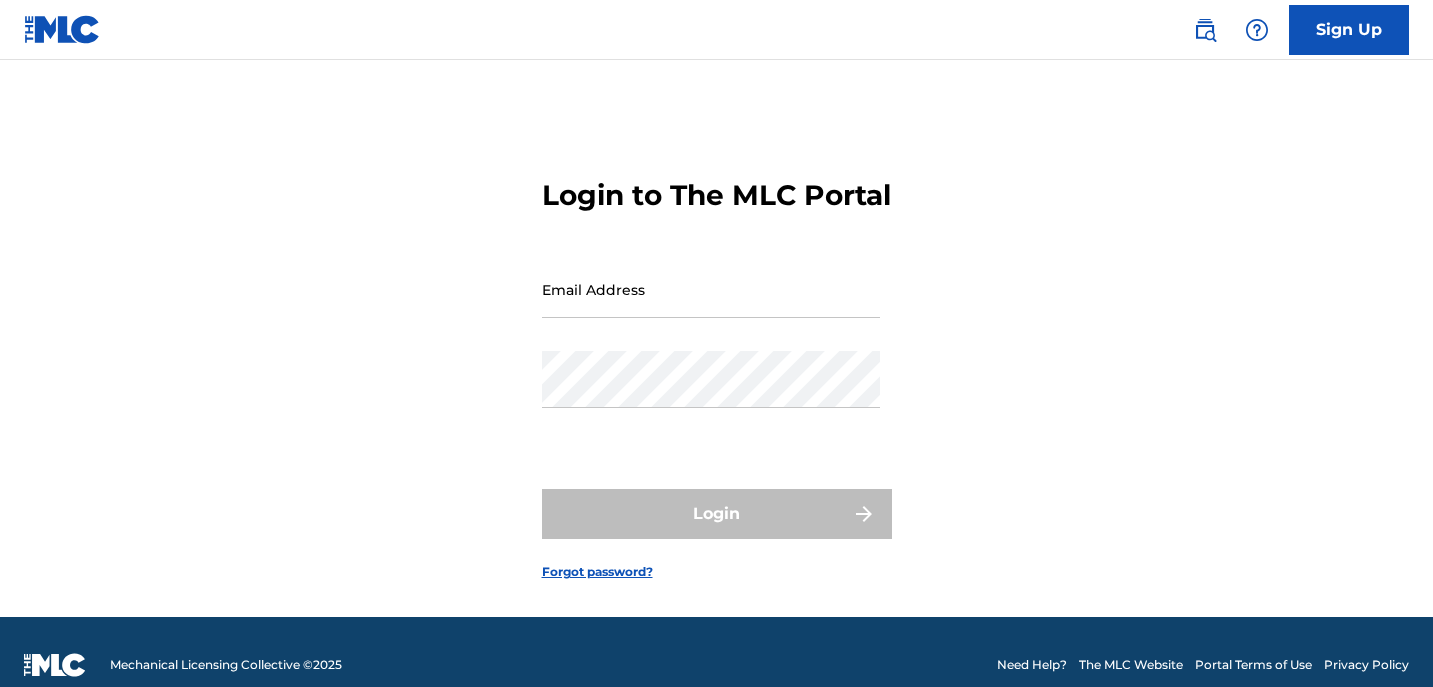 scroll, scrollTop: 0, scrollLeft: 0, axis: both 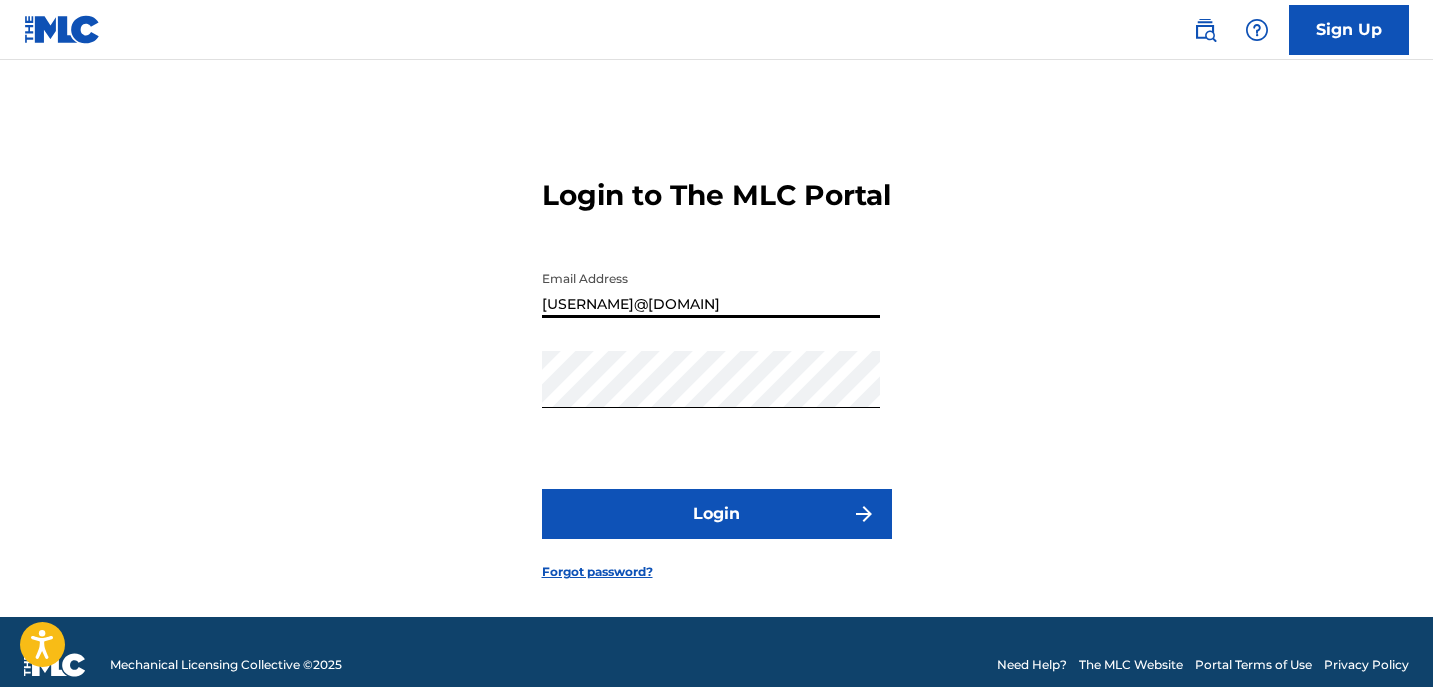 click on "[USERNAME]@[DOMAIN]" at bounding box center [711, 289] 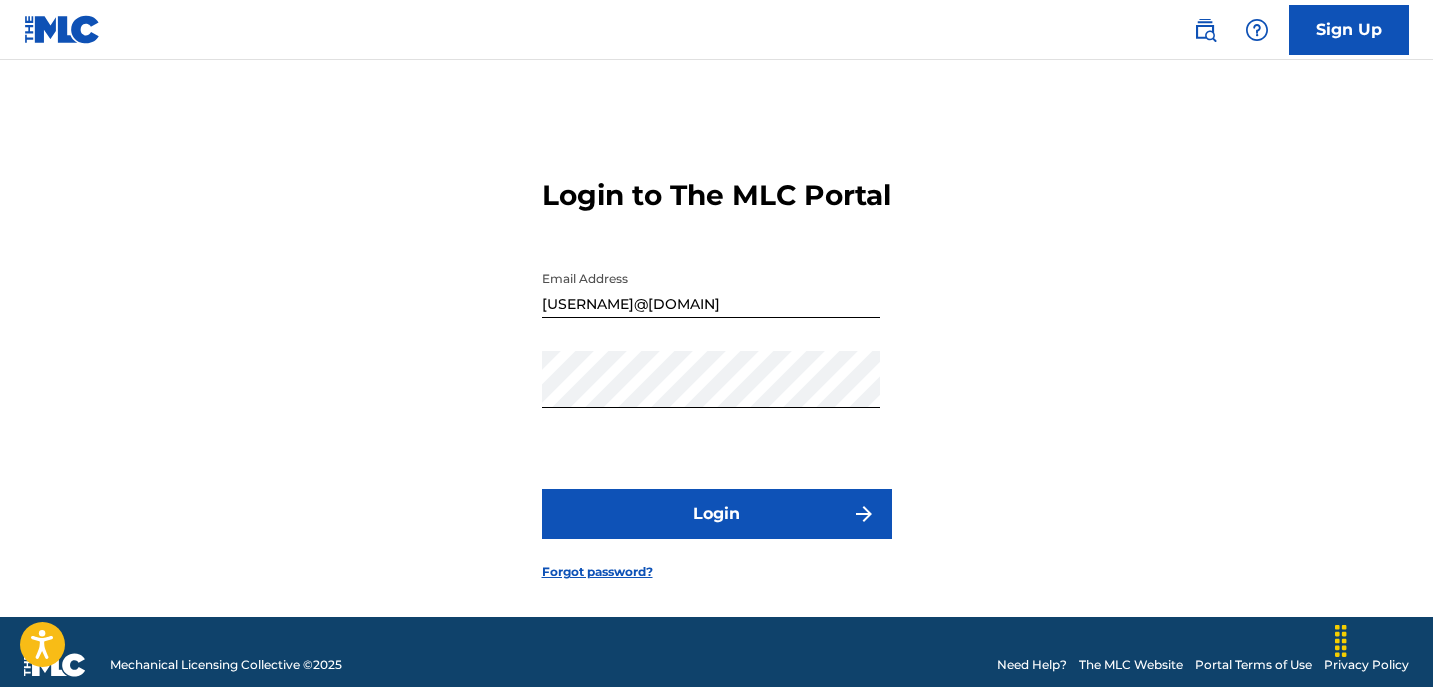 click on "Login" at bounding box center (717, 514) 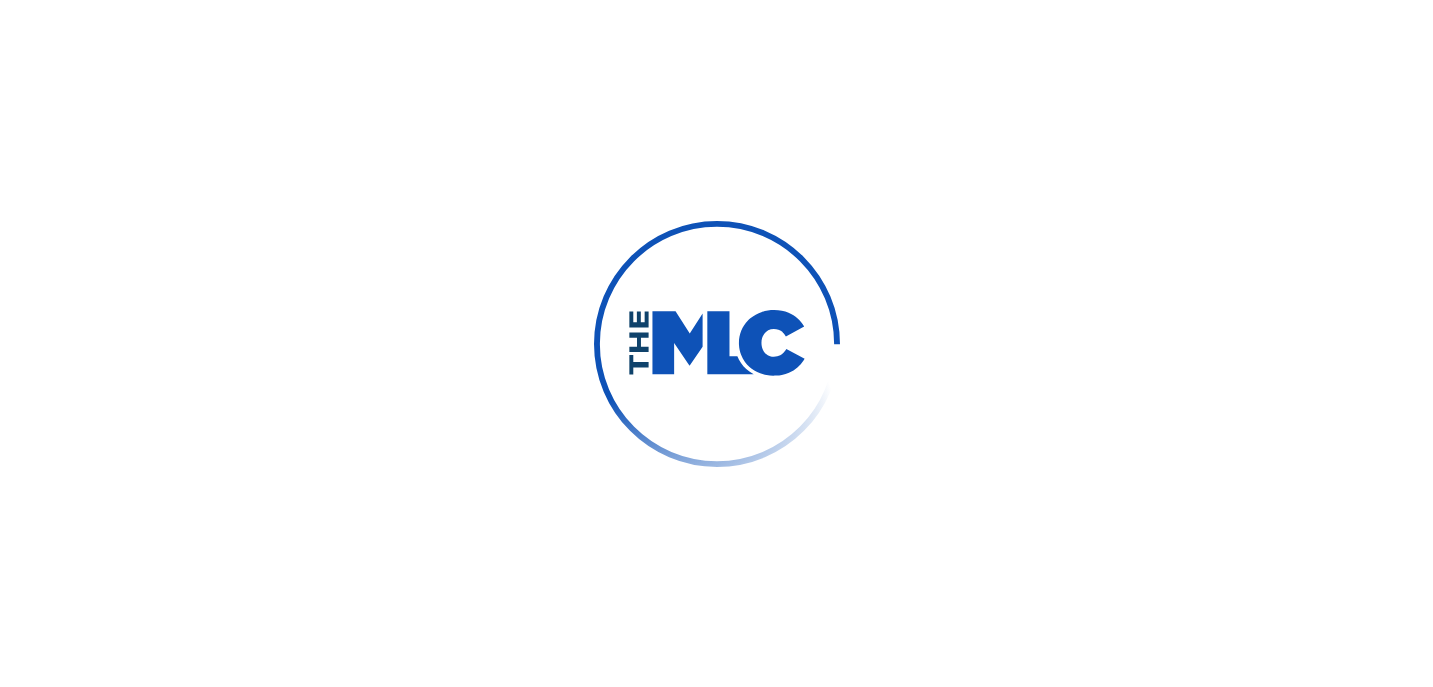 scroll, scrollTop: 0, scrollLeft: 0, axis: both 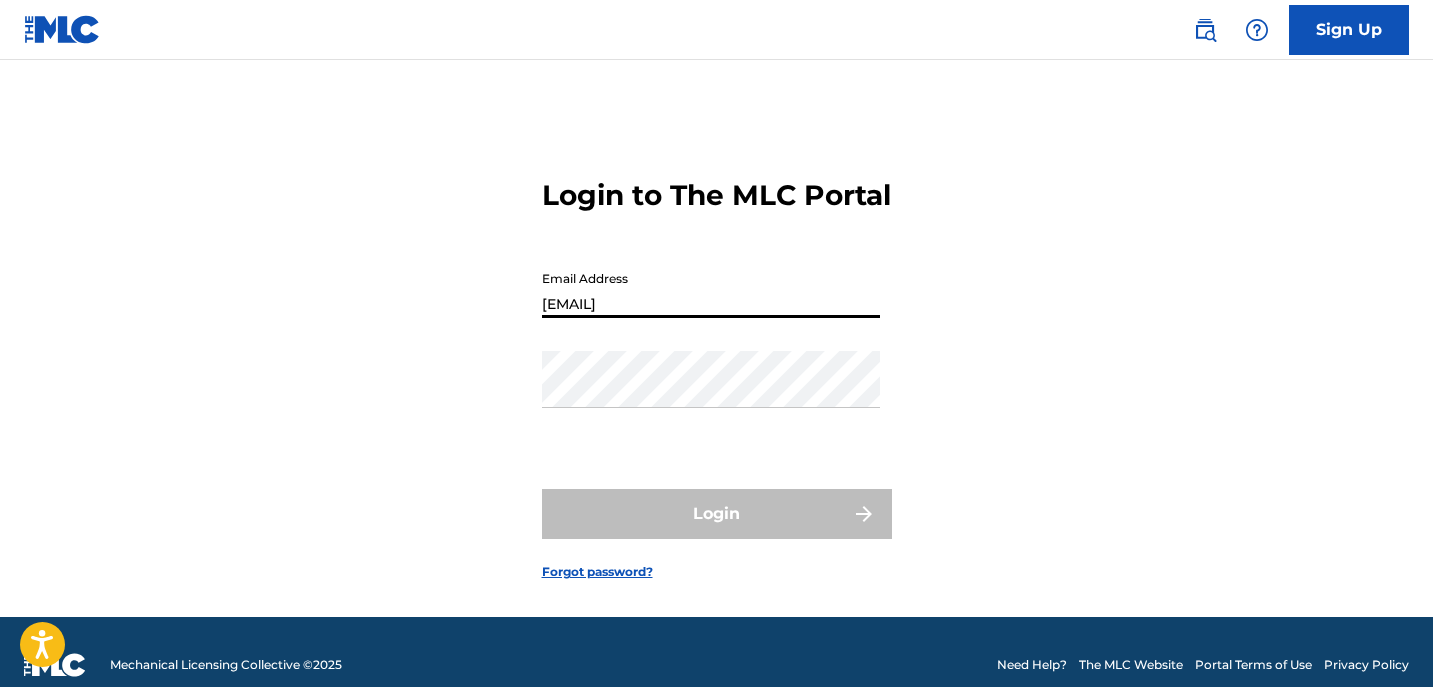 click on "[EMAIL]" at bounding box center [711, 289] 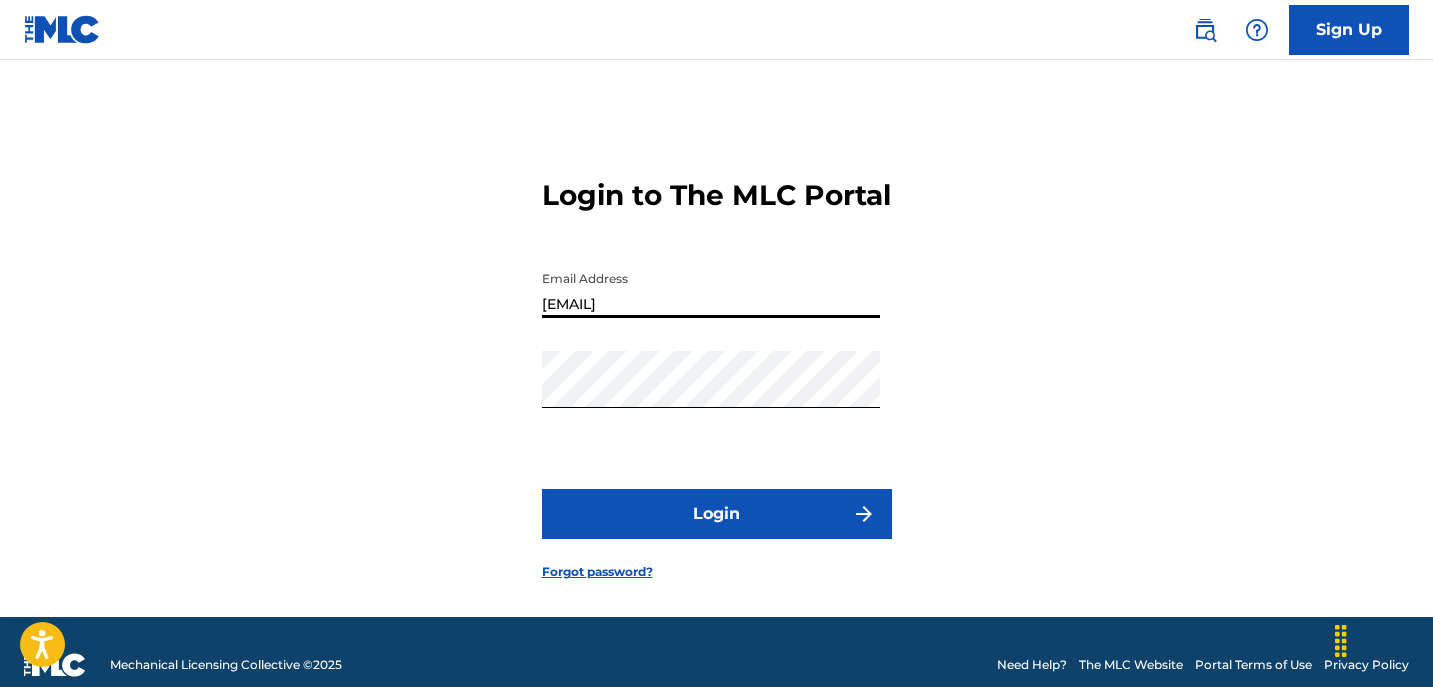 drag, startPoint x: 738, startPoint y: 341, endPoint x: 700, endPoint y: 451, distance: 116.37869 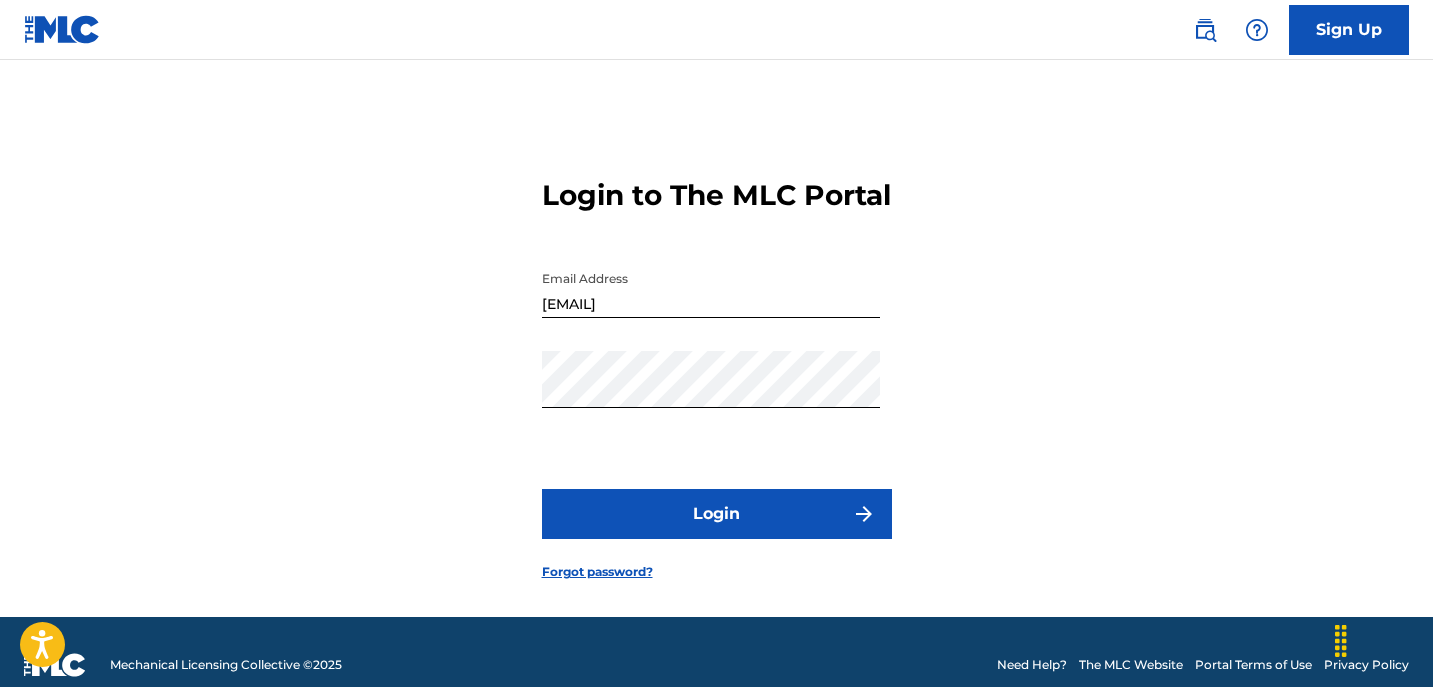 click on "Login" at bounding box center (717, 514) 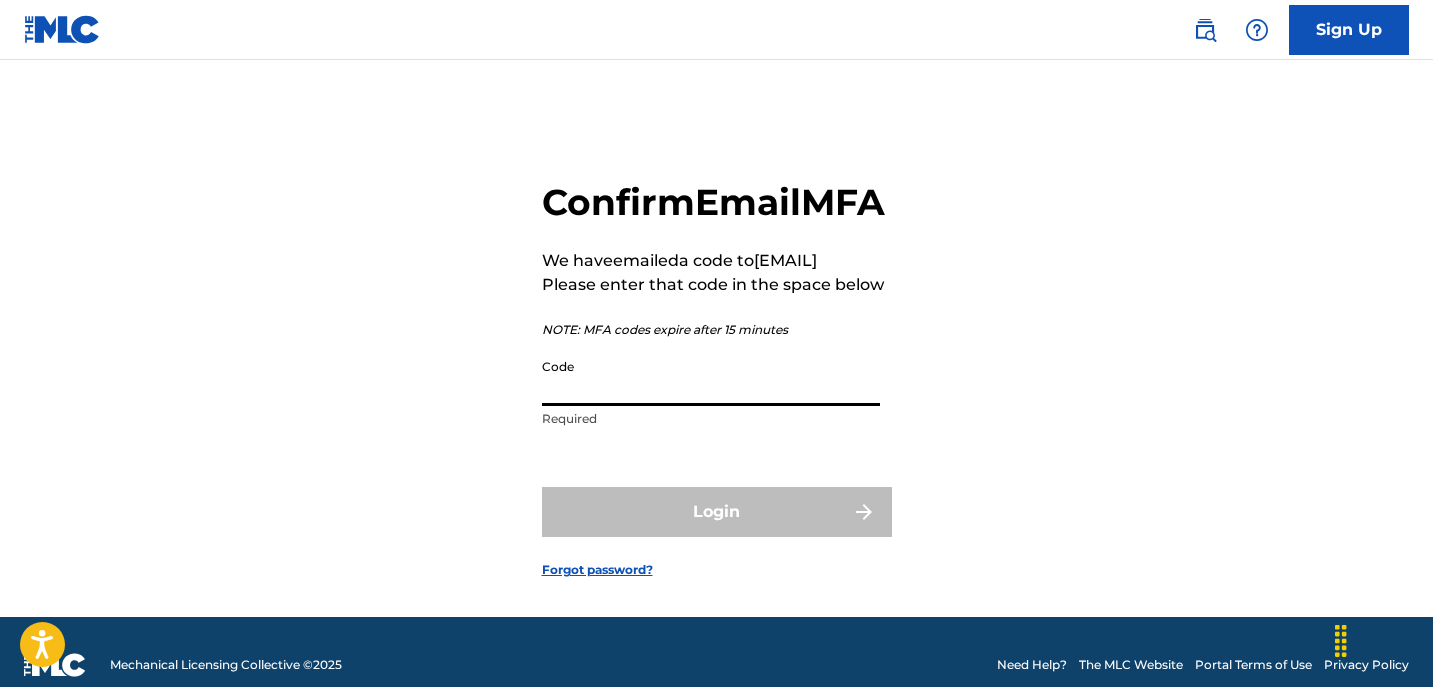 click on "Code" at bounding box center [711, 377] 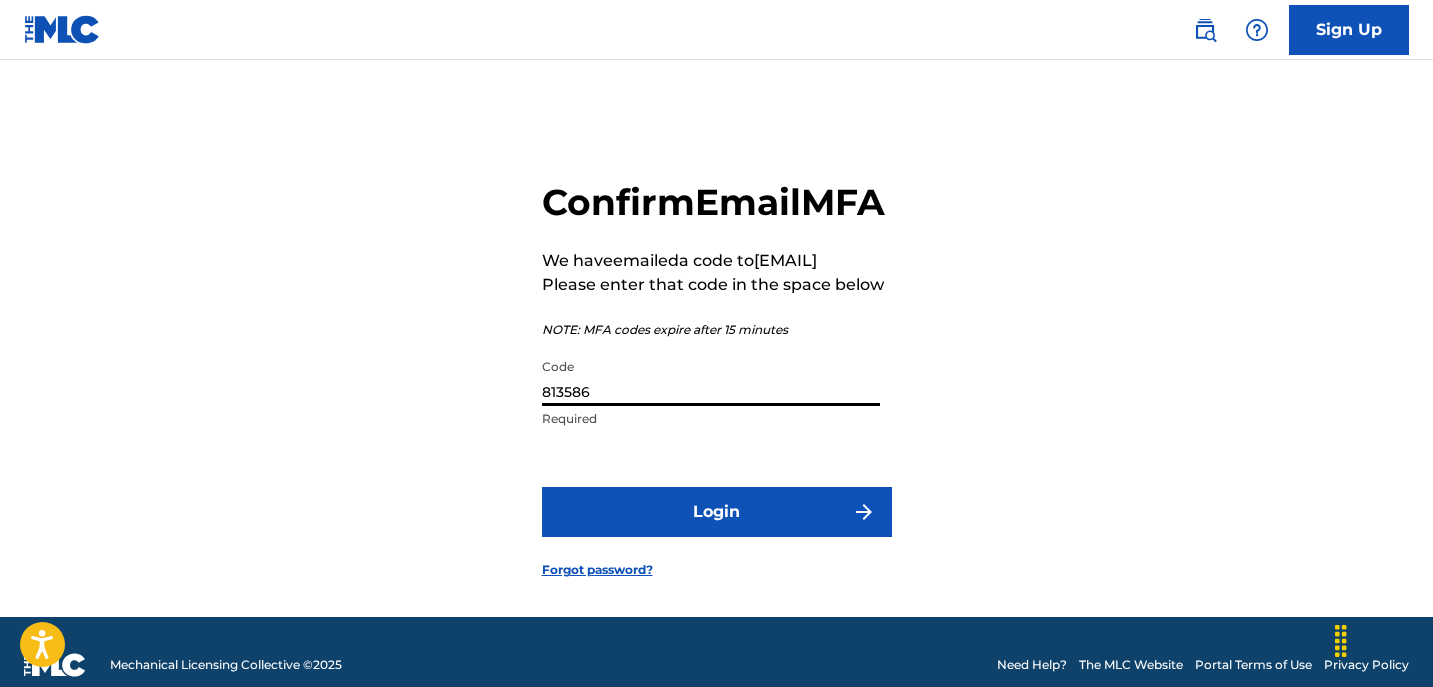 type on "813586" 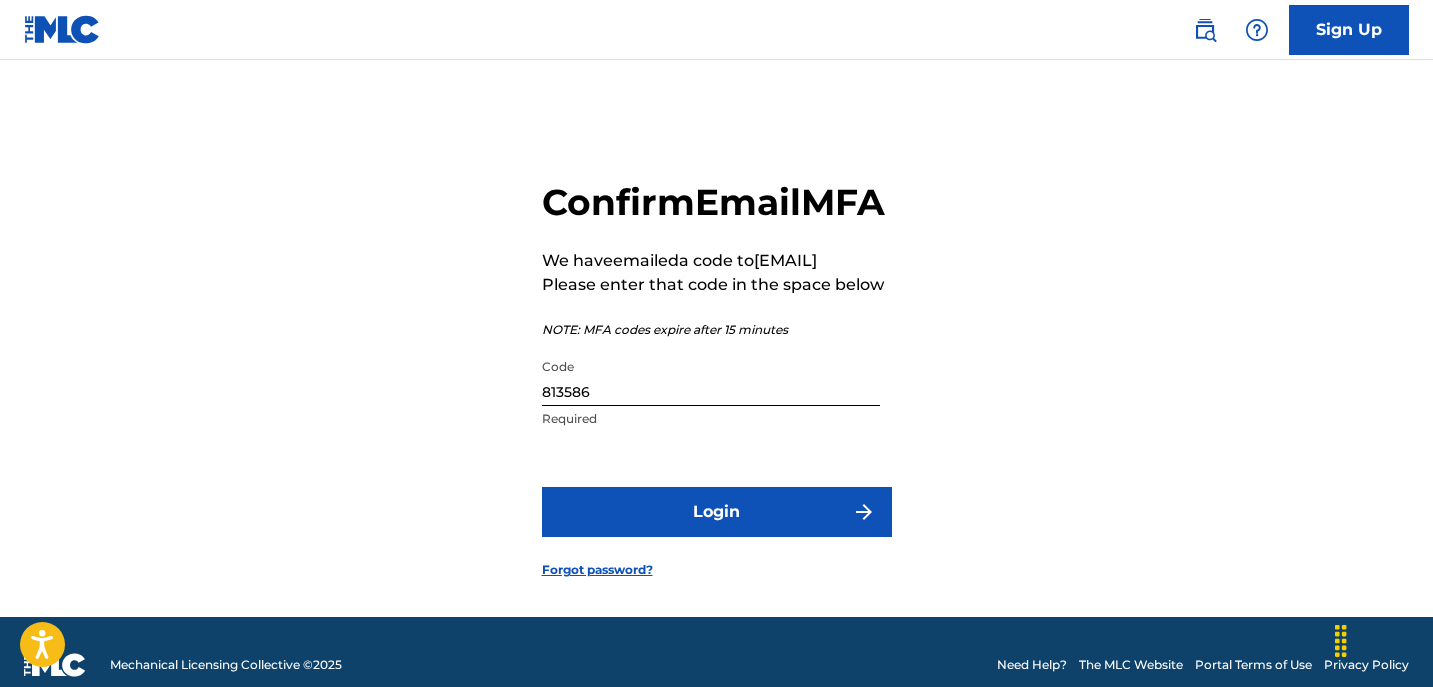 click on "Login" at bounding box center (717, 512) 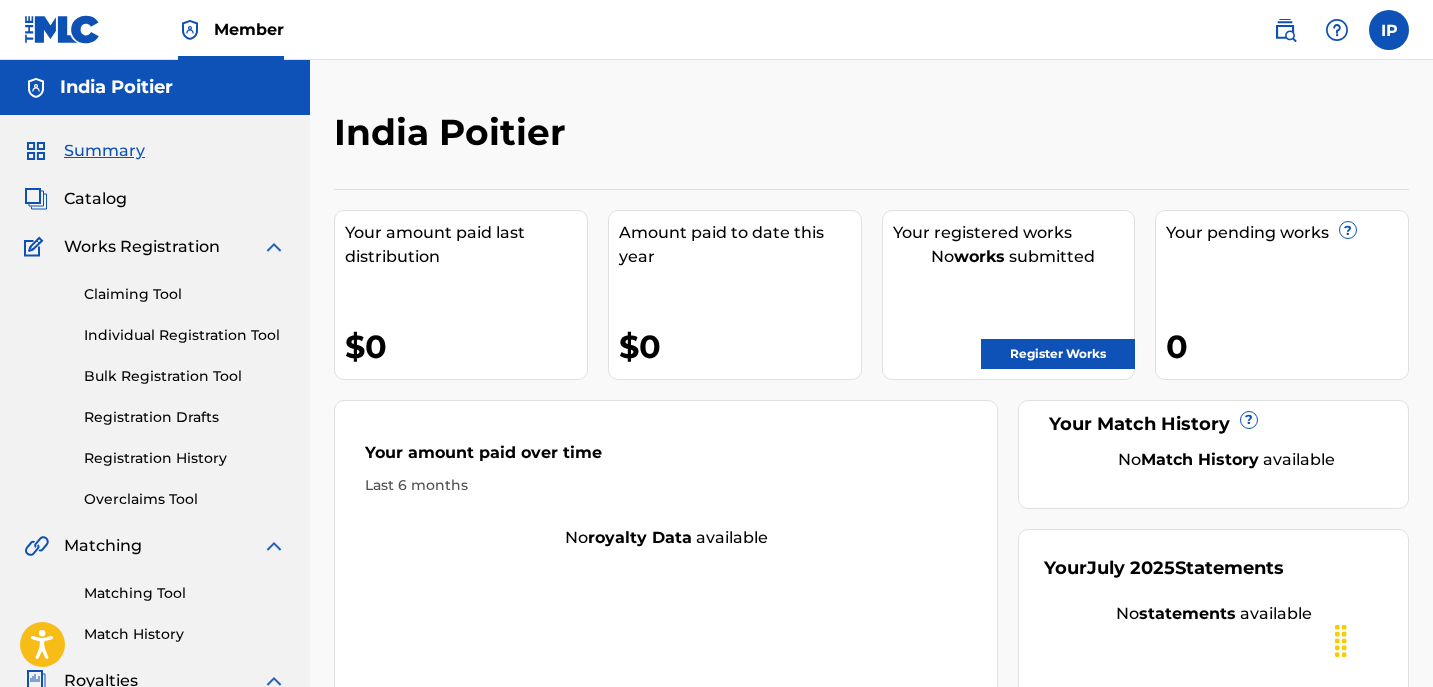 scroll, scrollTop: 0, scrollLeft: 0, axis: both 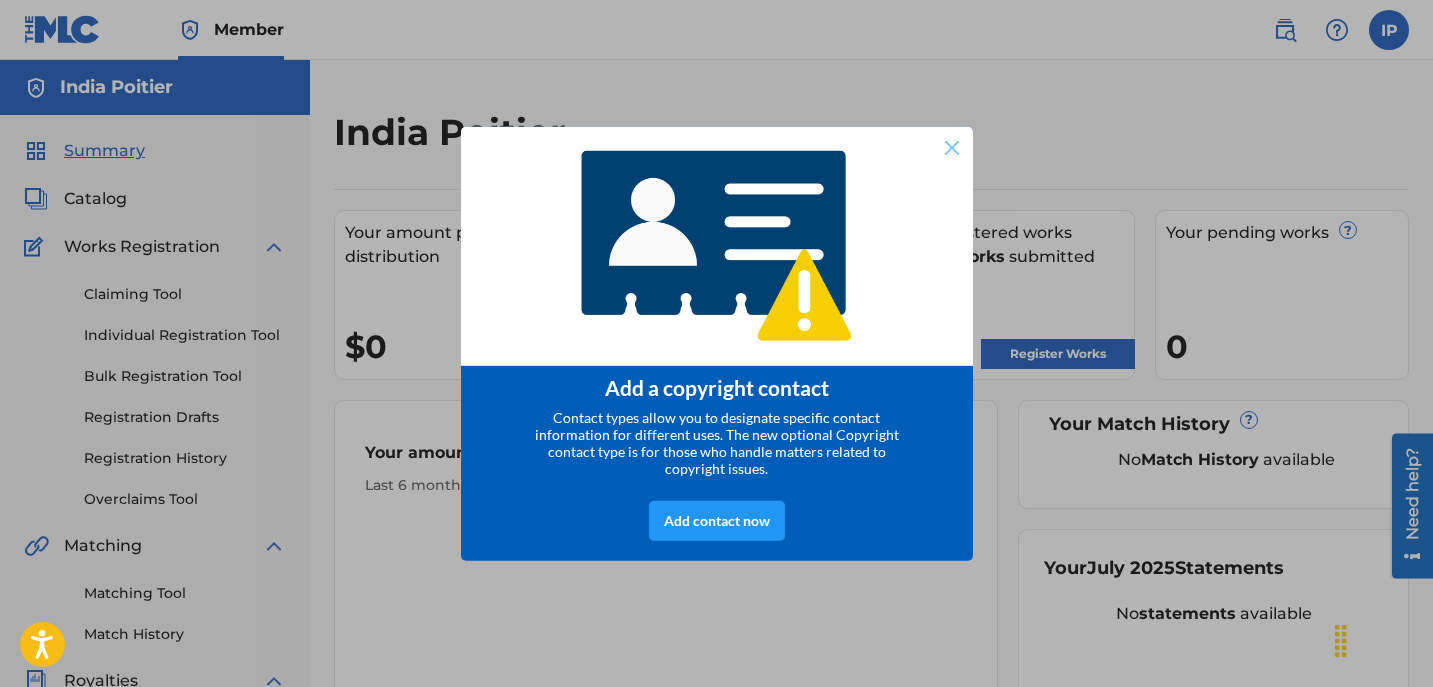 click on "Add a copyright contact
Contact types allow you to designate specific contact information for different uses. The new optional Copyright contact type is for those who handle matters related to copyright issues.
Add contact now" at bounding box center [716, 343] 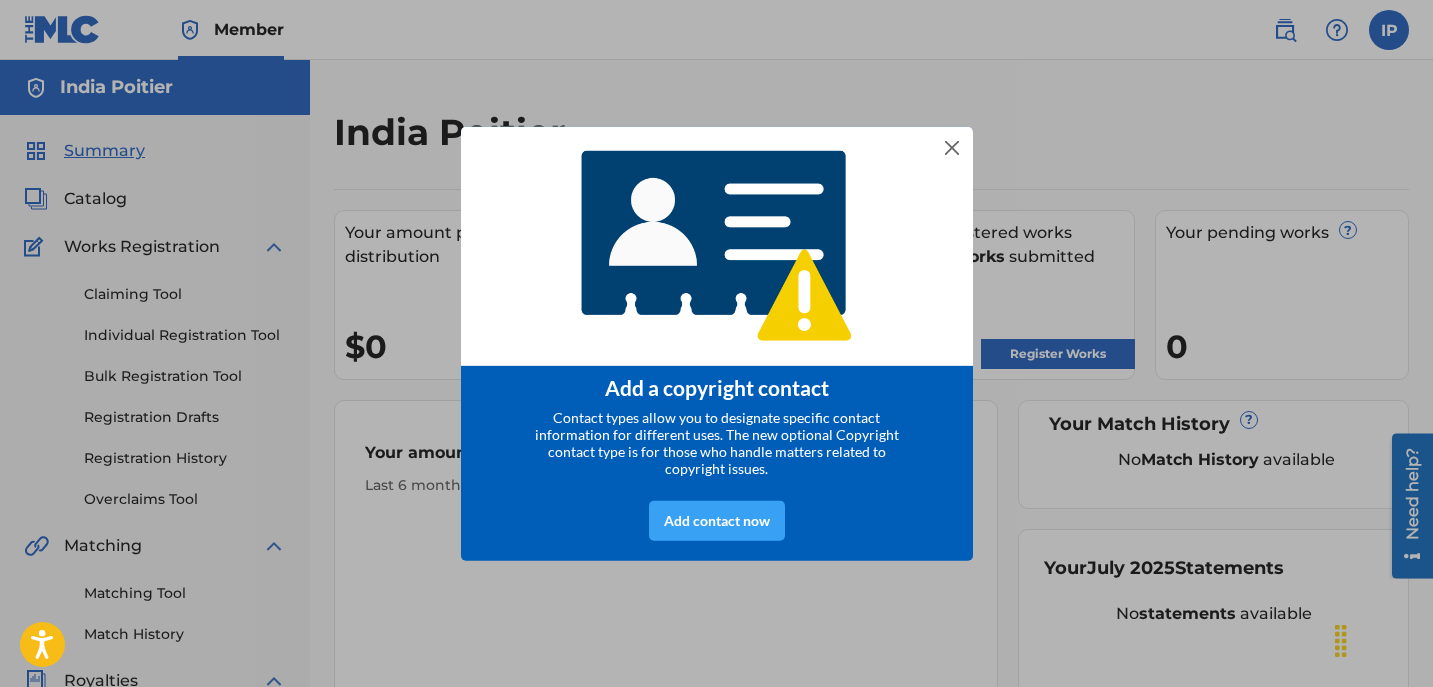 click on "Add contact now" at bounding box center [717, 521] 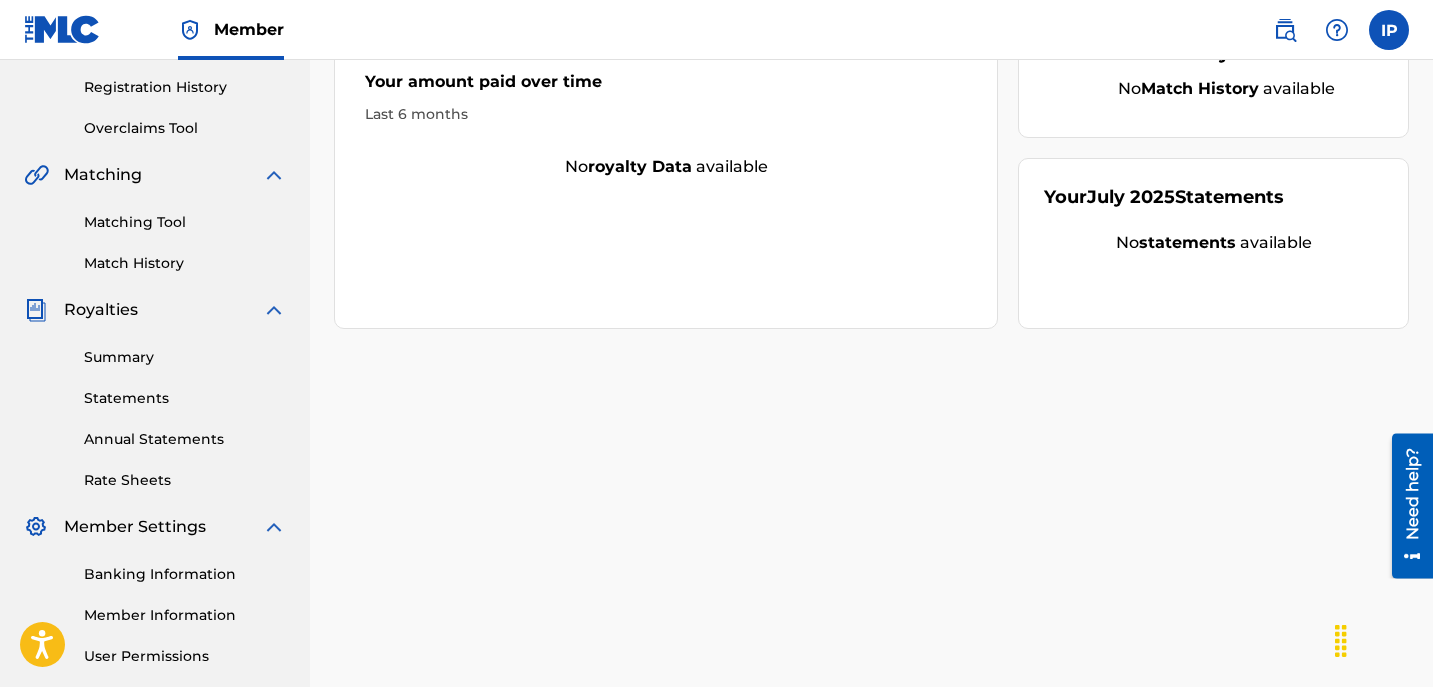 scroll, scrollTop: 499, scrollLeft: 0, axis: vertical 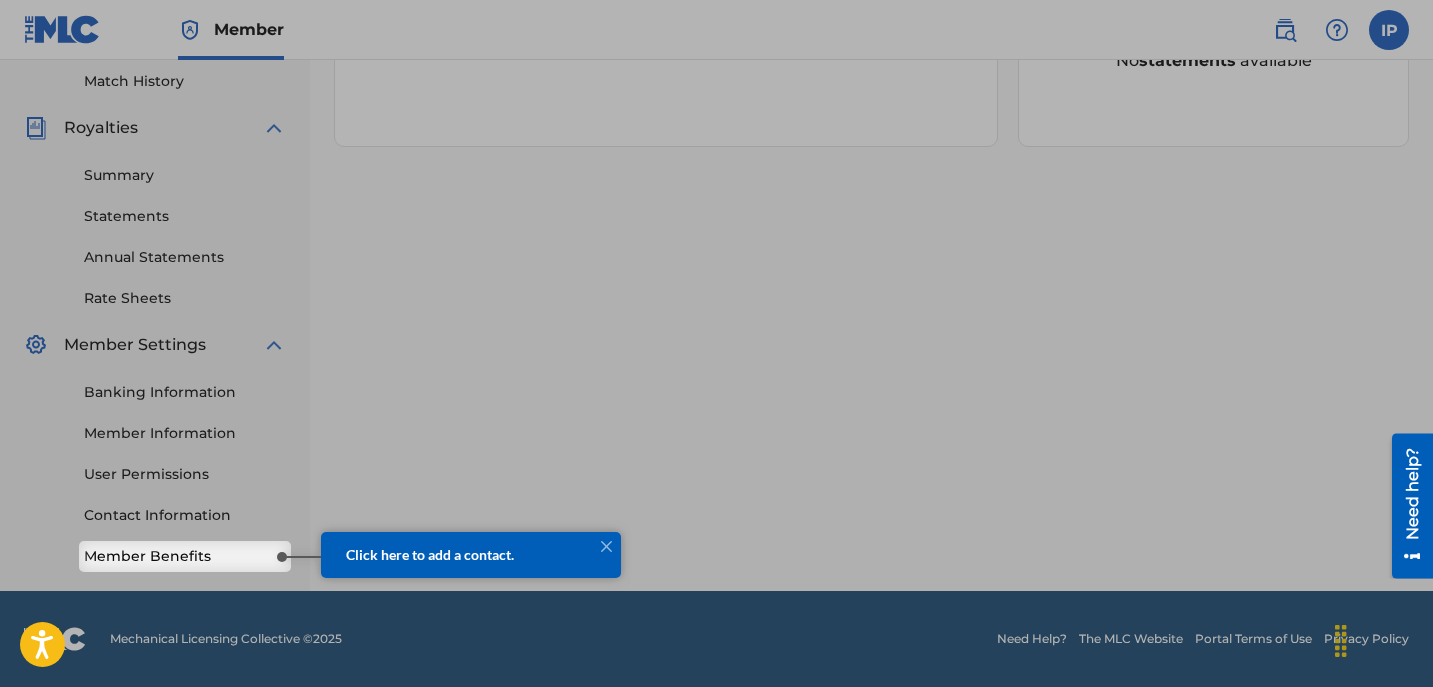 click on "Click here to add a contact." at bounding box center [471, 554] 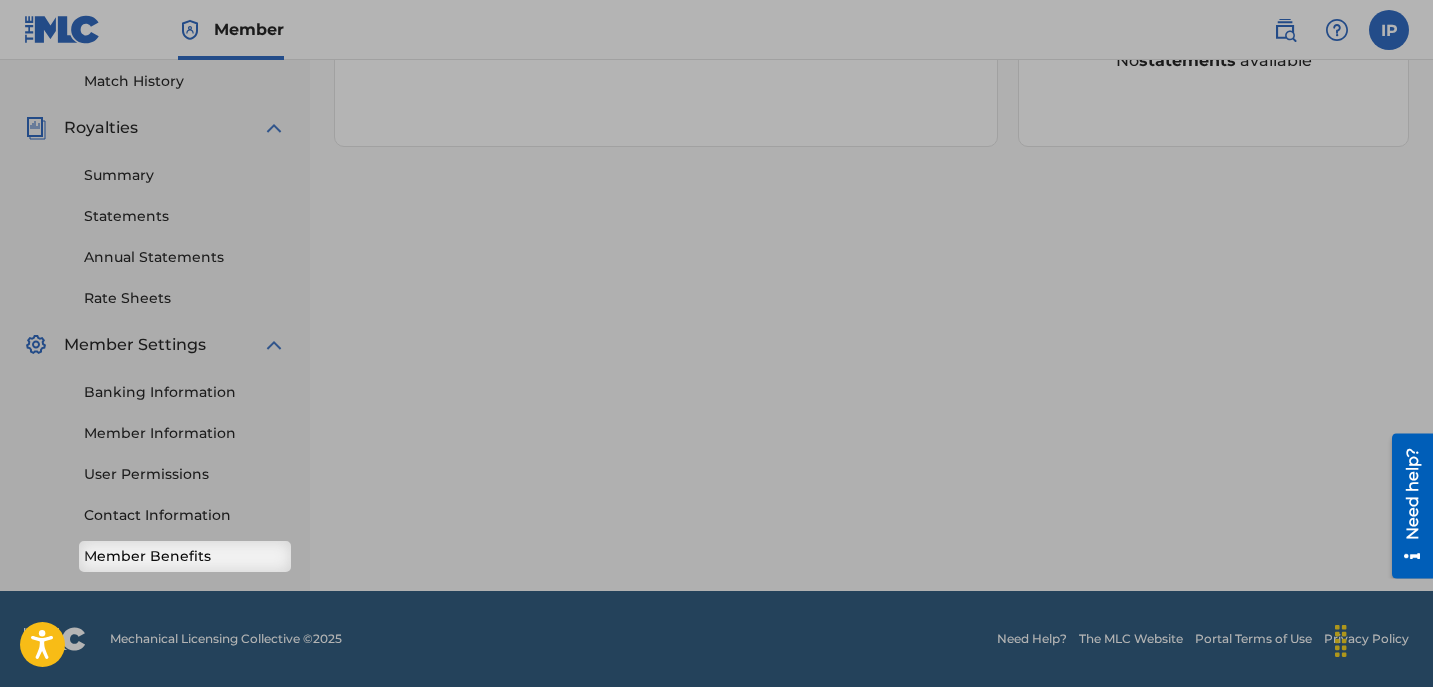 click on "Member Benefits" at bounding box center (185, 556) 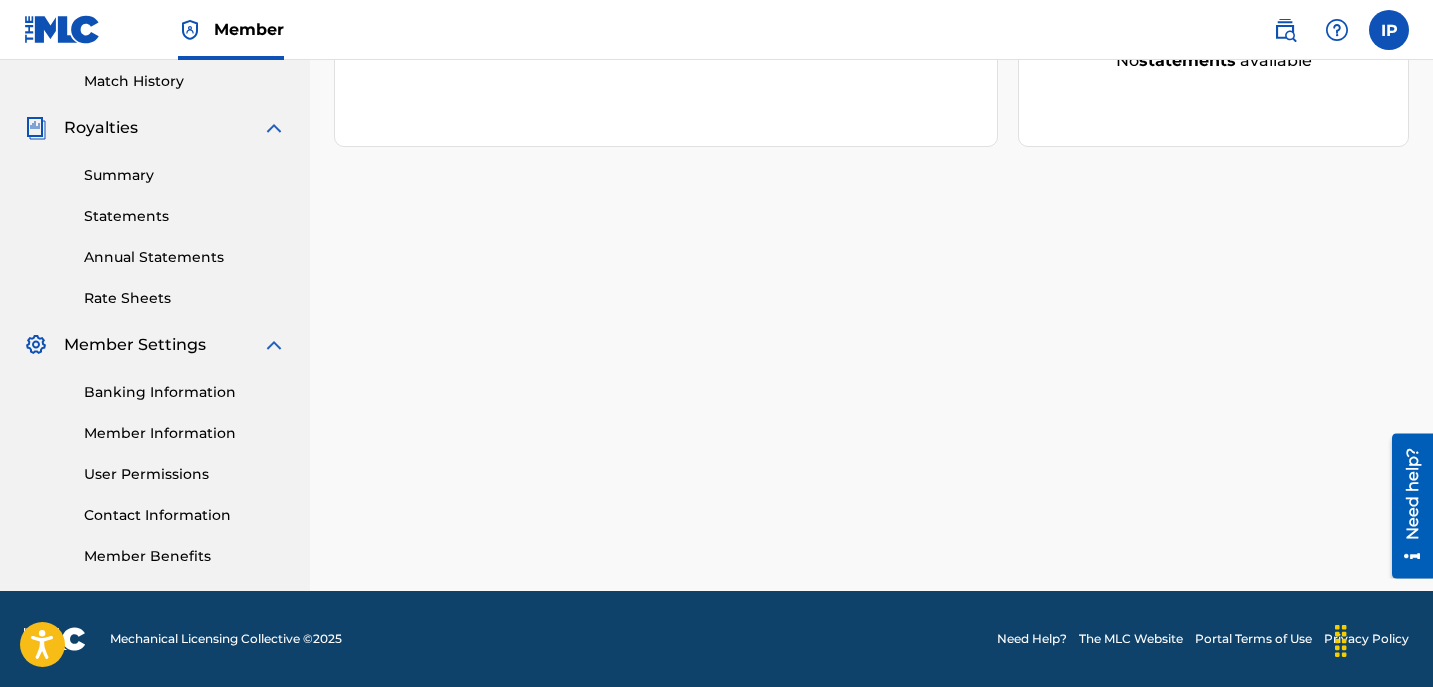 scroll, scrollTop: 0, scrollLeft: 0, axis: both 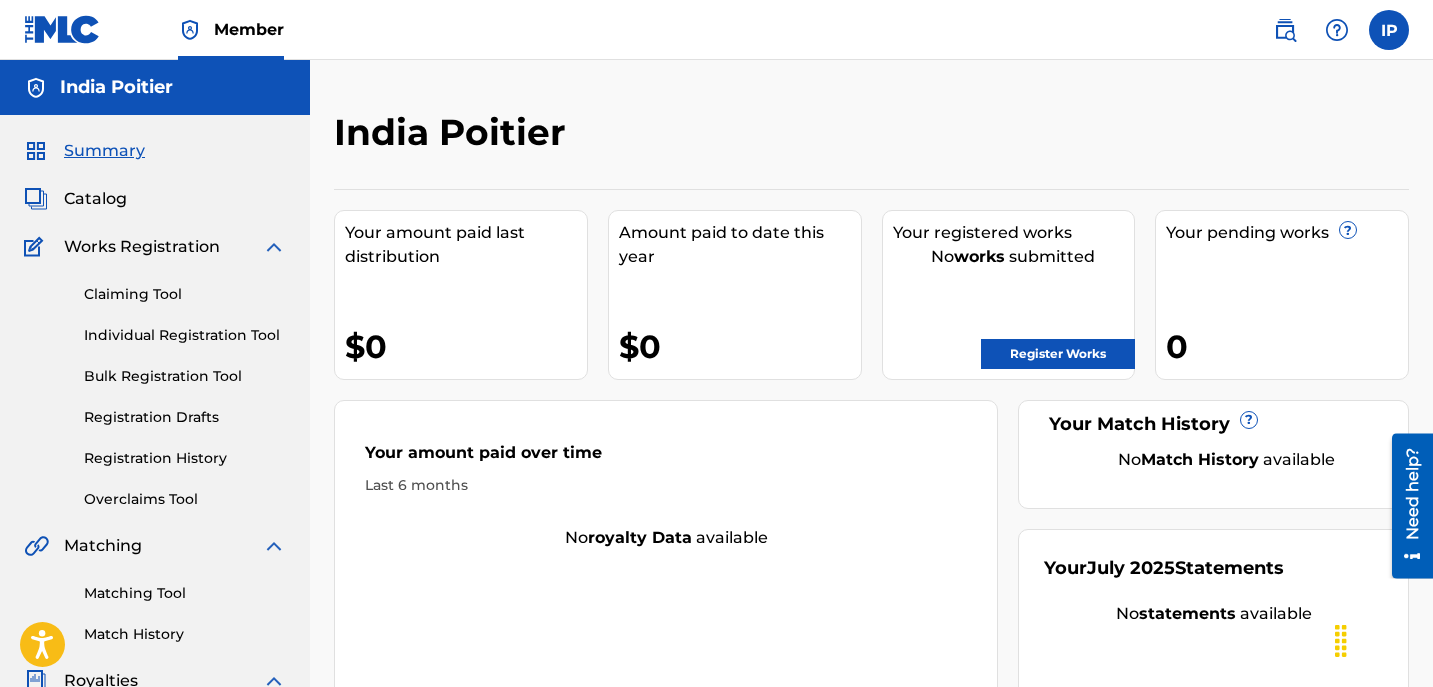 click on "Register Works" at bounding box center [1058, 354] 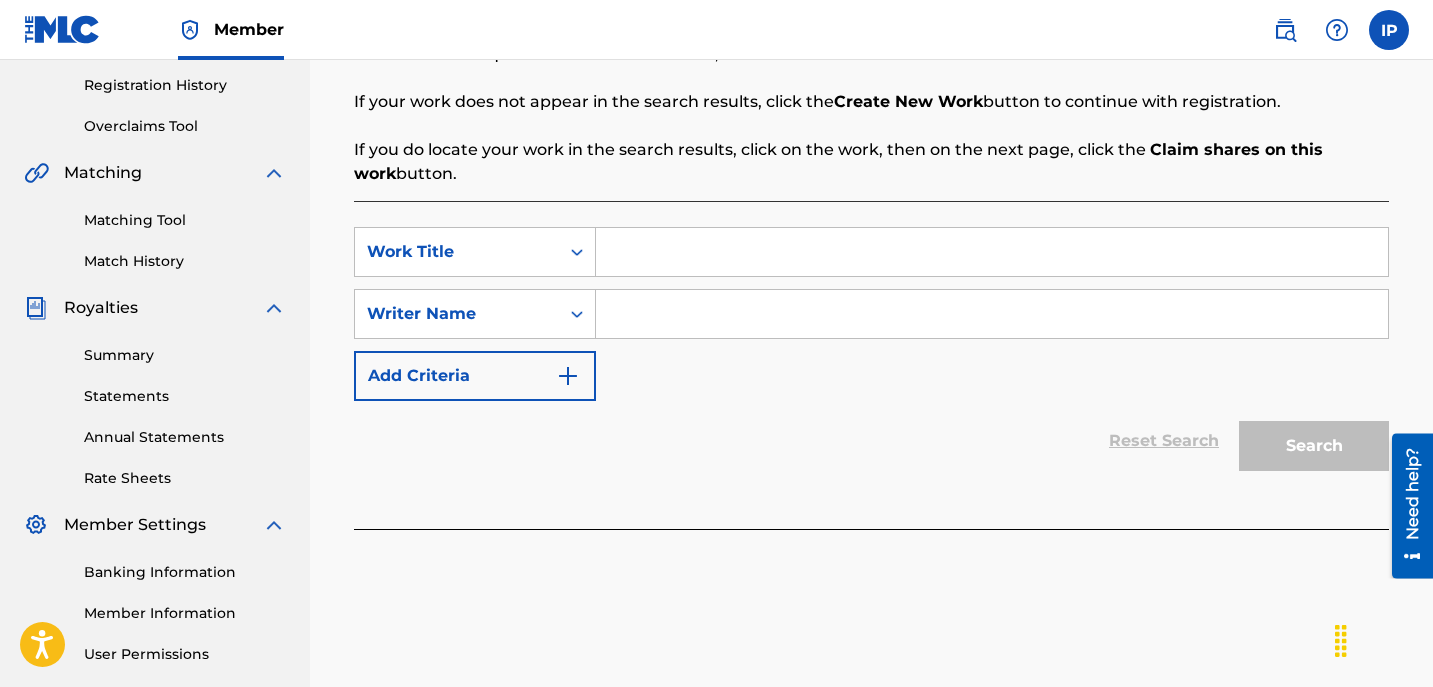 scroll, scrollTop: 408, scrollLeft: 0, axis: vertical 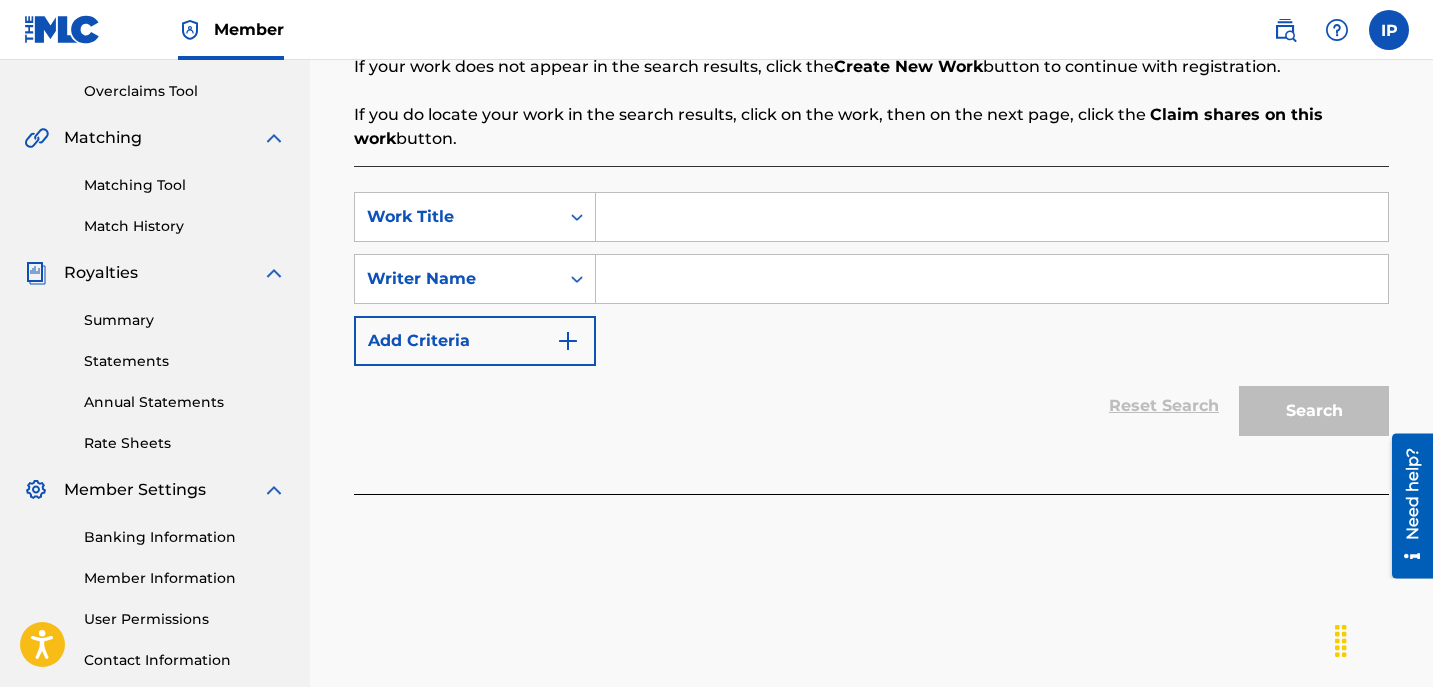 click at bounding box center [992, 217] 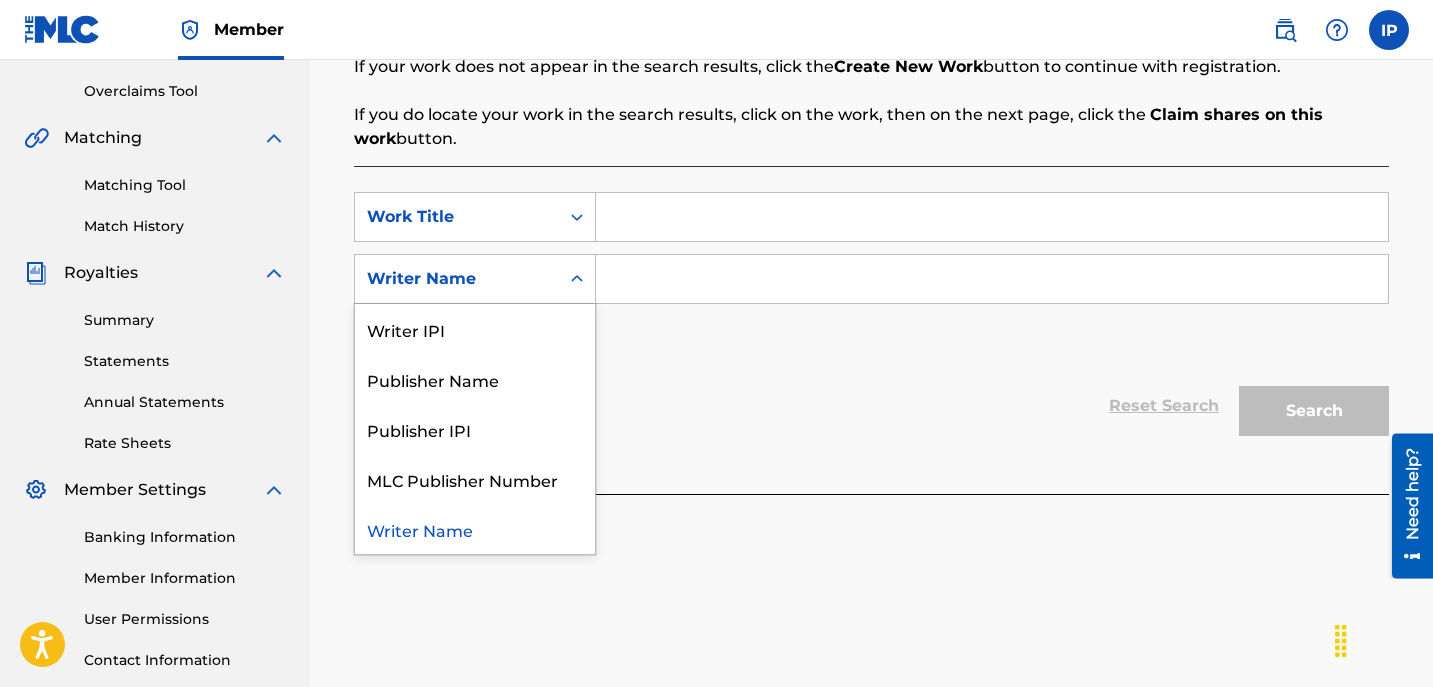 click at bounding box center (577, 279) 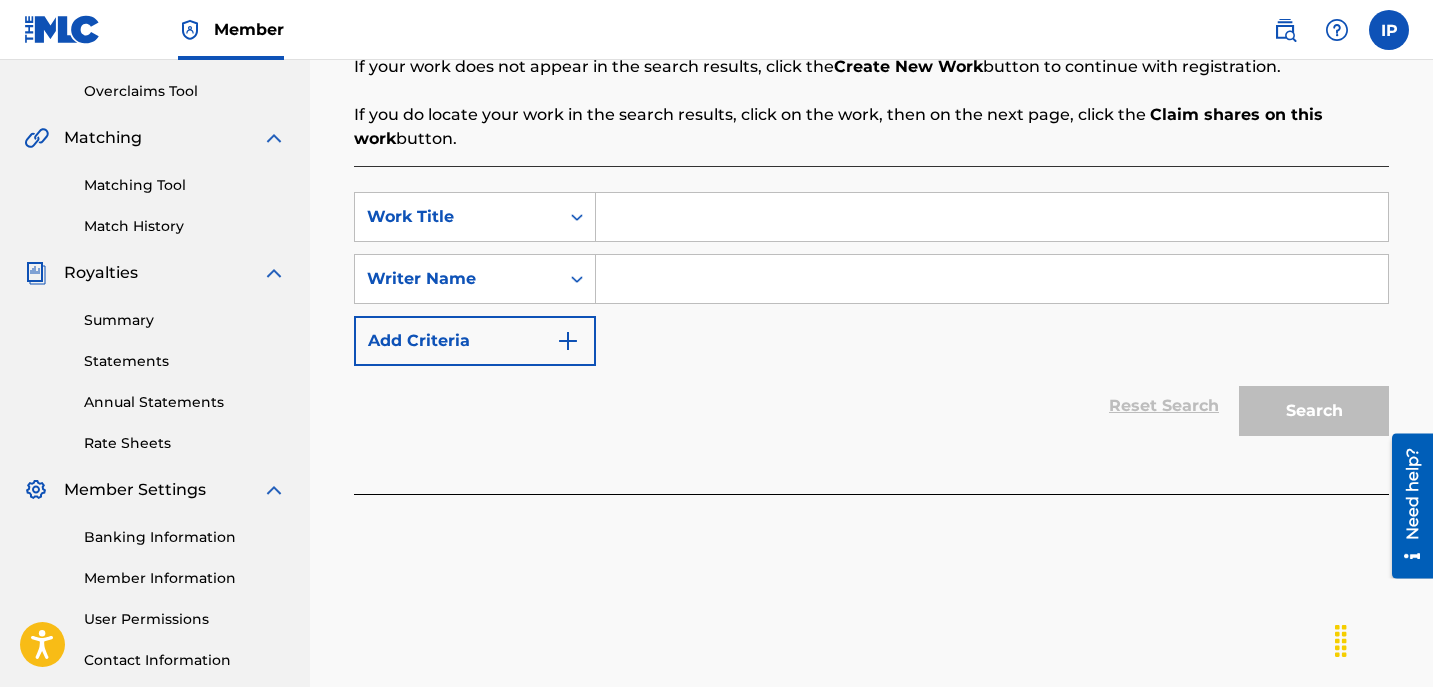 click at bounding box center [577, 279] 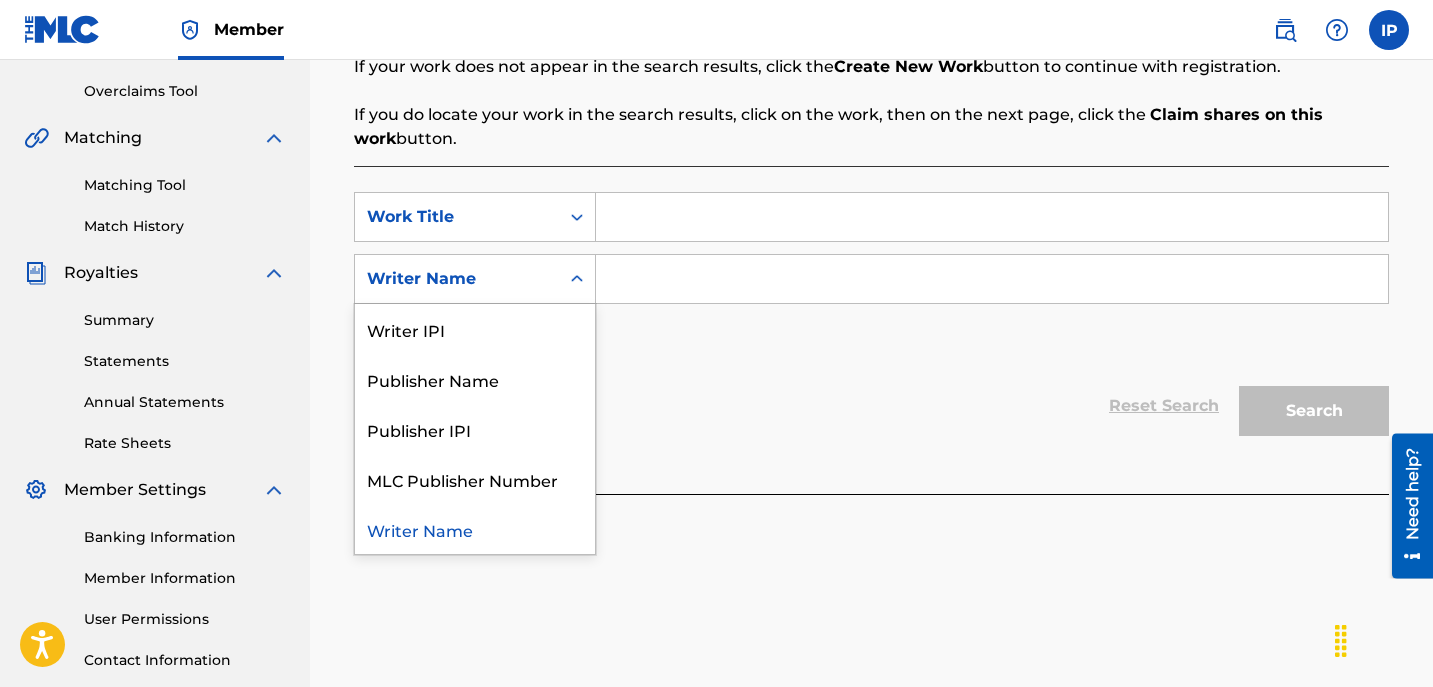 click at bounding box center [577, 279] 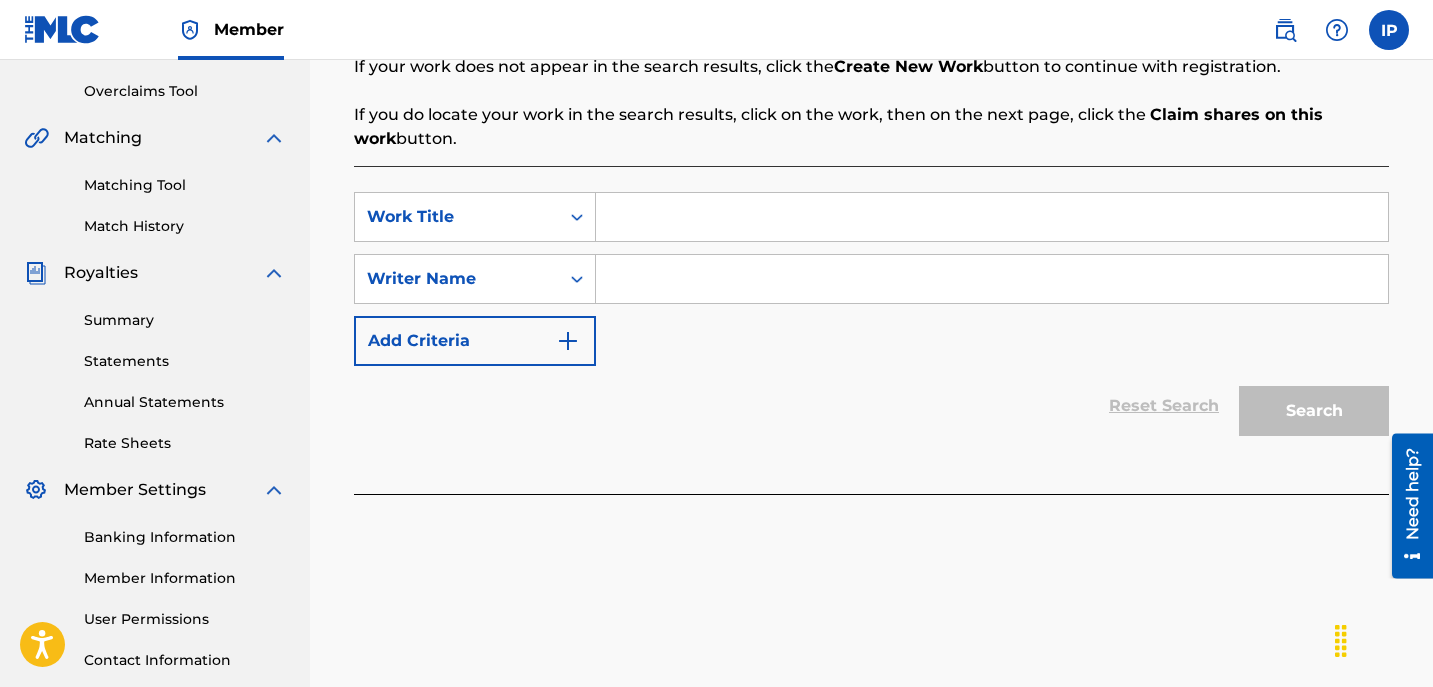 scroll, scrollTop: 0, scrollLeft: 0, axis: both 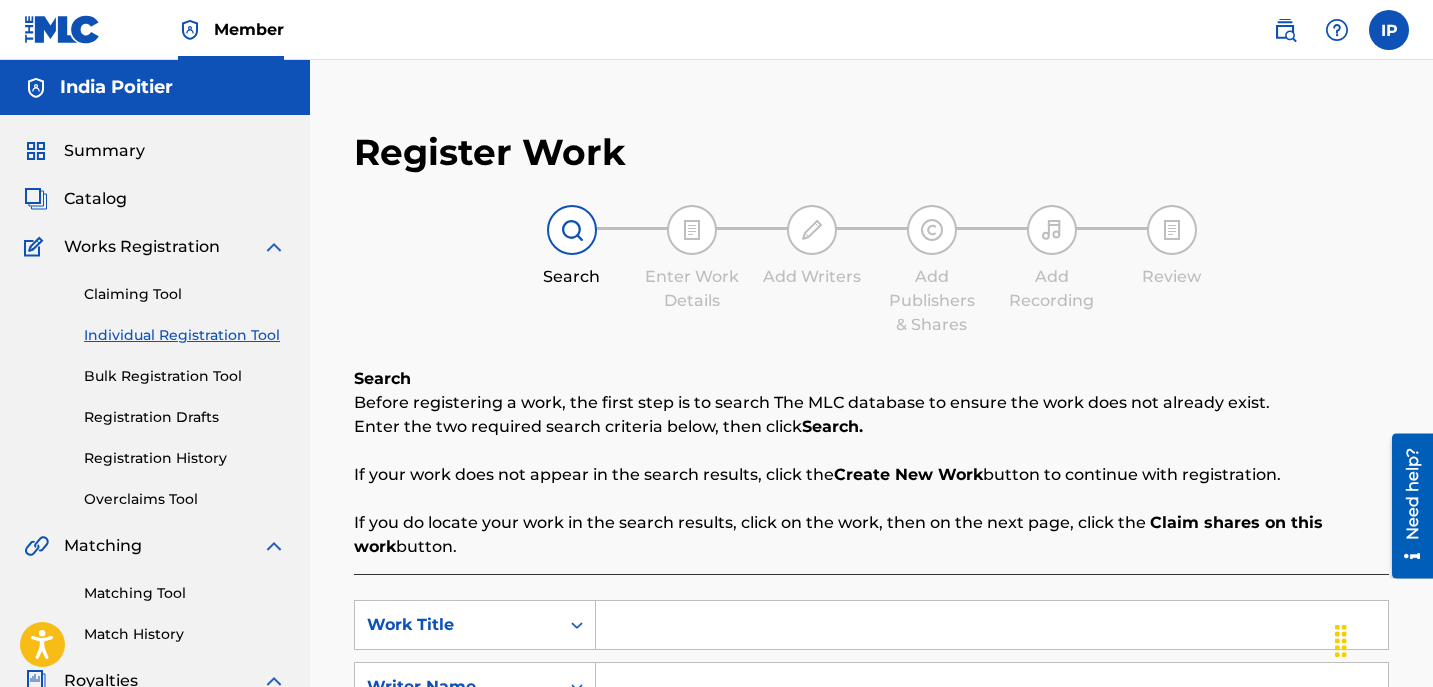 drag, startPoint x: 1409, startPoint y: 29, endPoint x: 1398, endPoint y: 20, distance: 14.21267 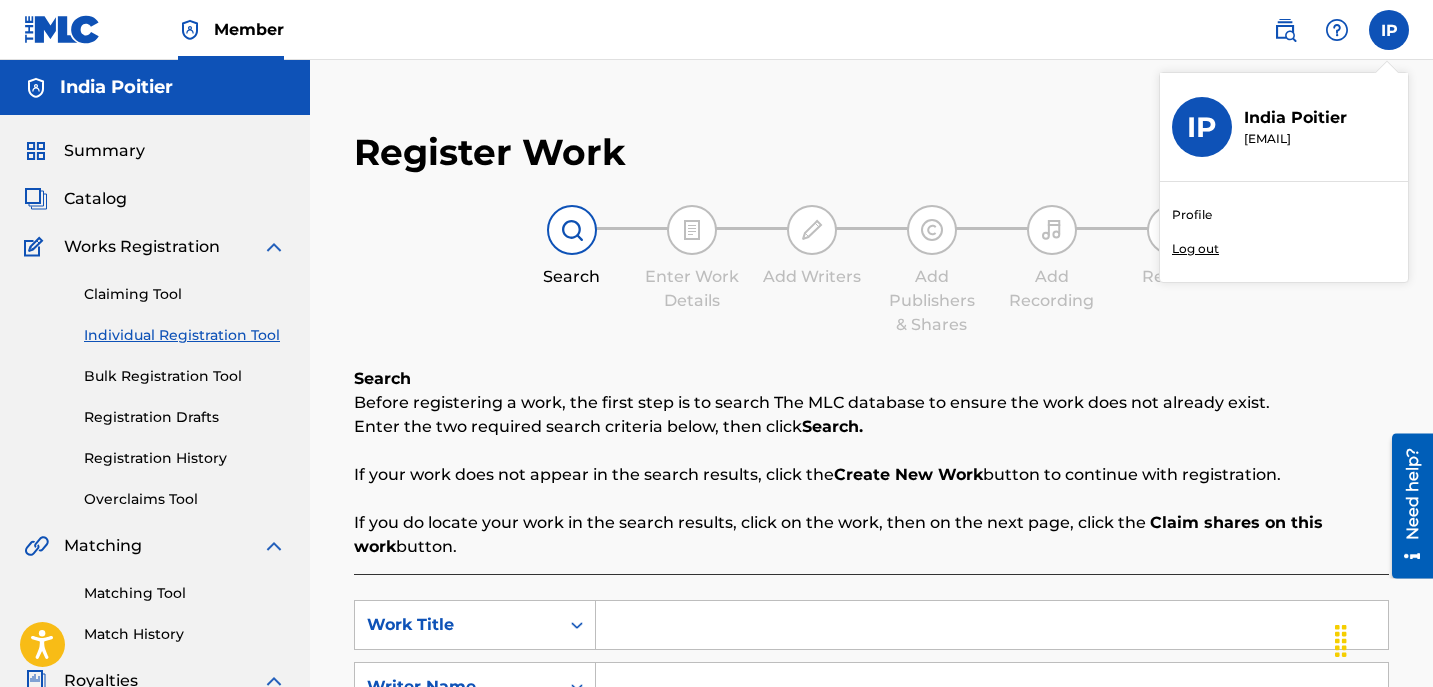 click on "IP India Poitier [EMAIL] Profile Log out" at bounding box center (1389, 30) 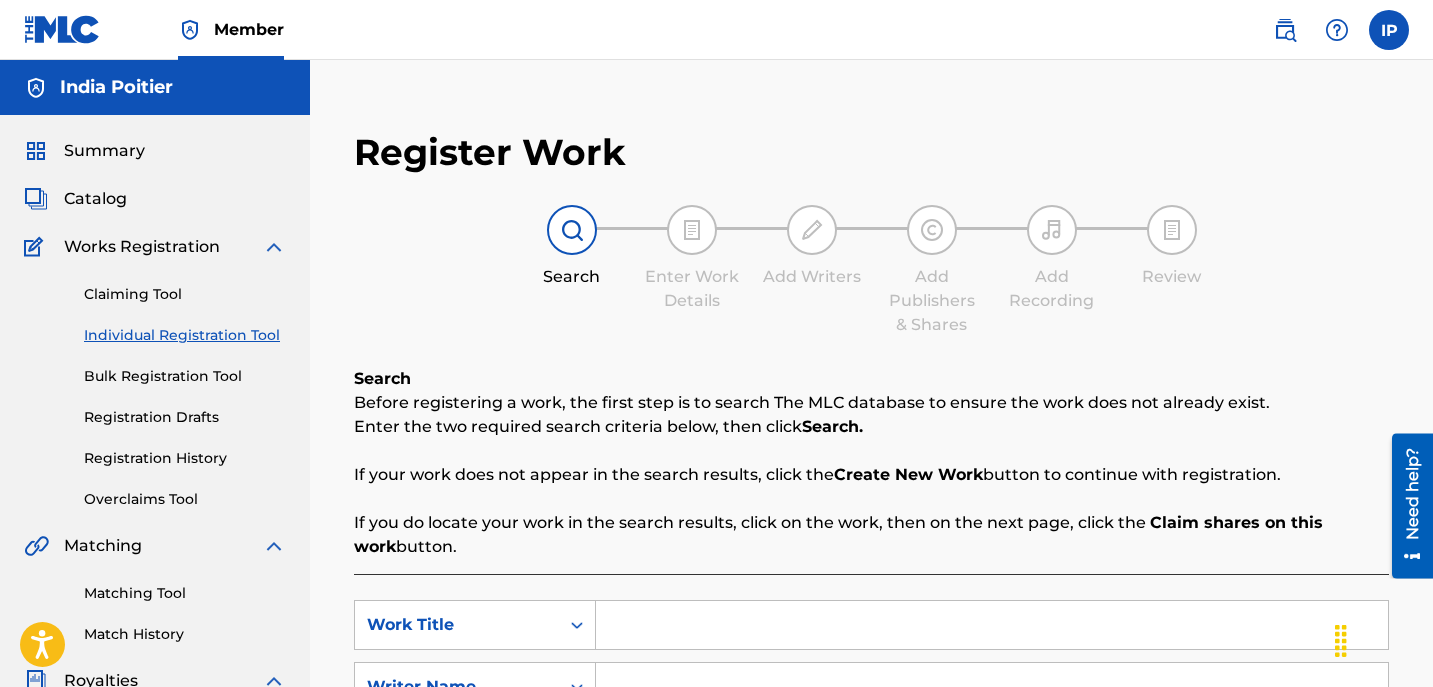 click at bounding box center [1389, 30] 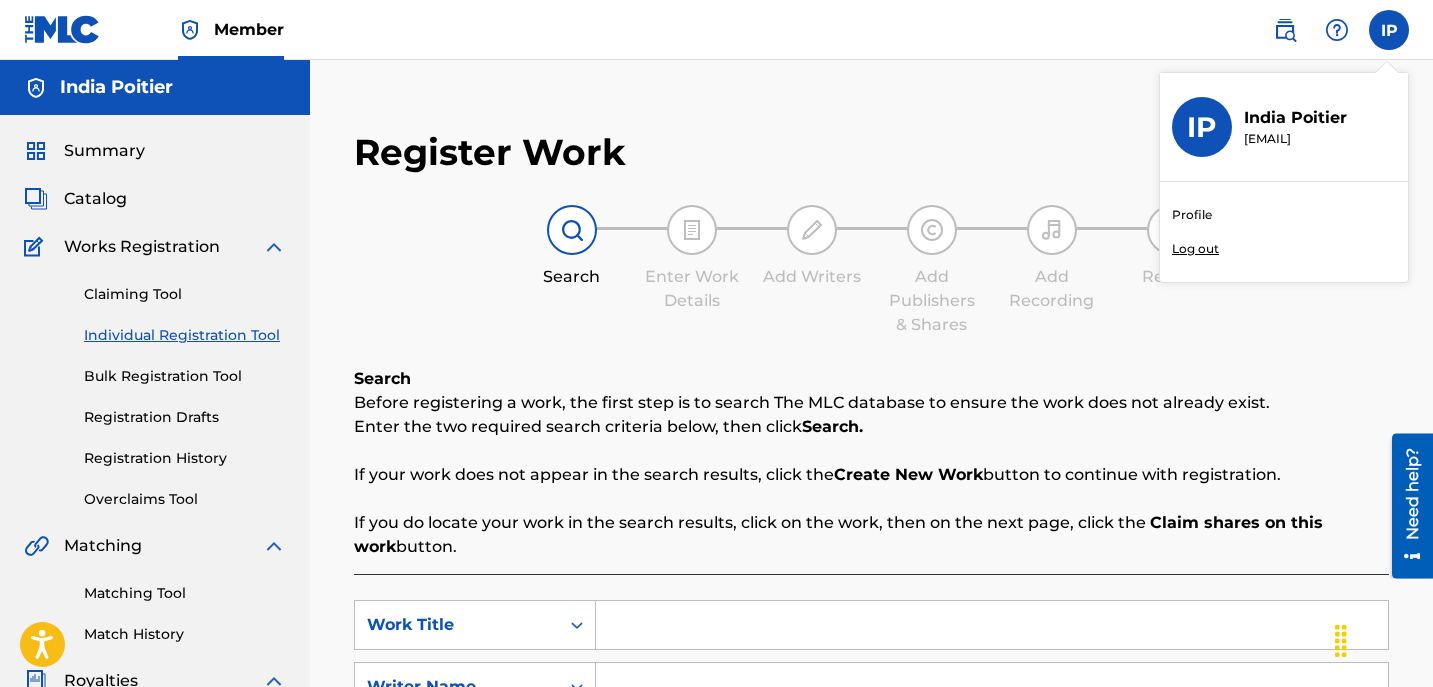 click on "Profile Log out" at bounding box center (1284, 232) 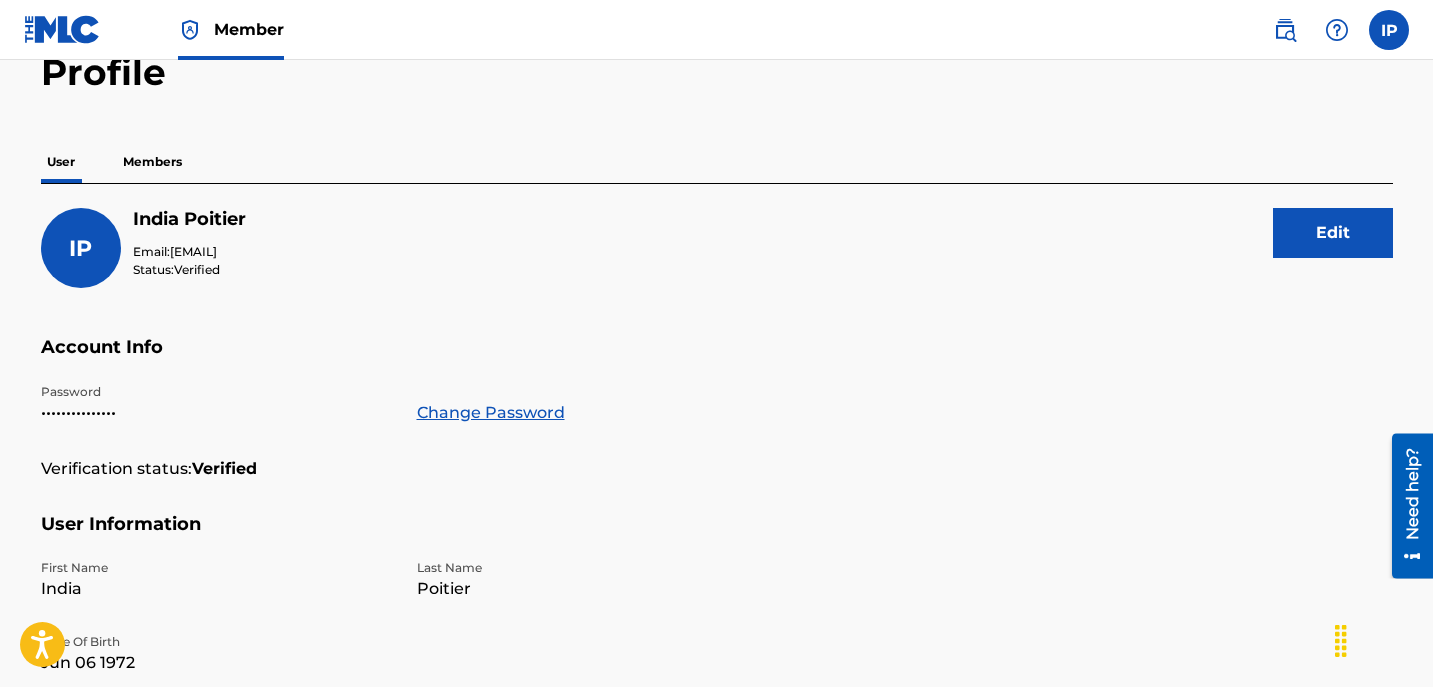scroll, scrollTop: 0, scrollLeft: 0, axis: both 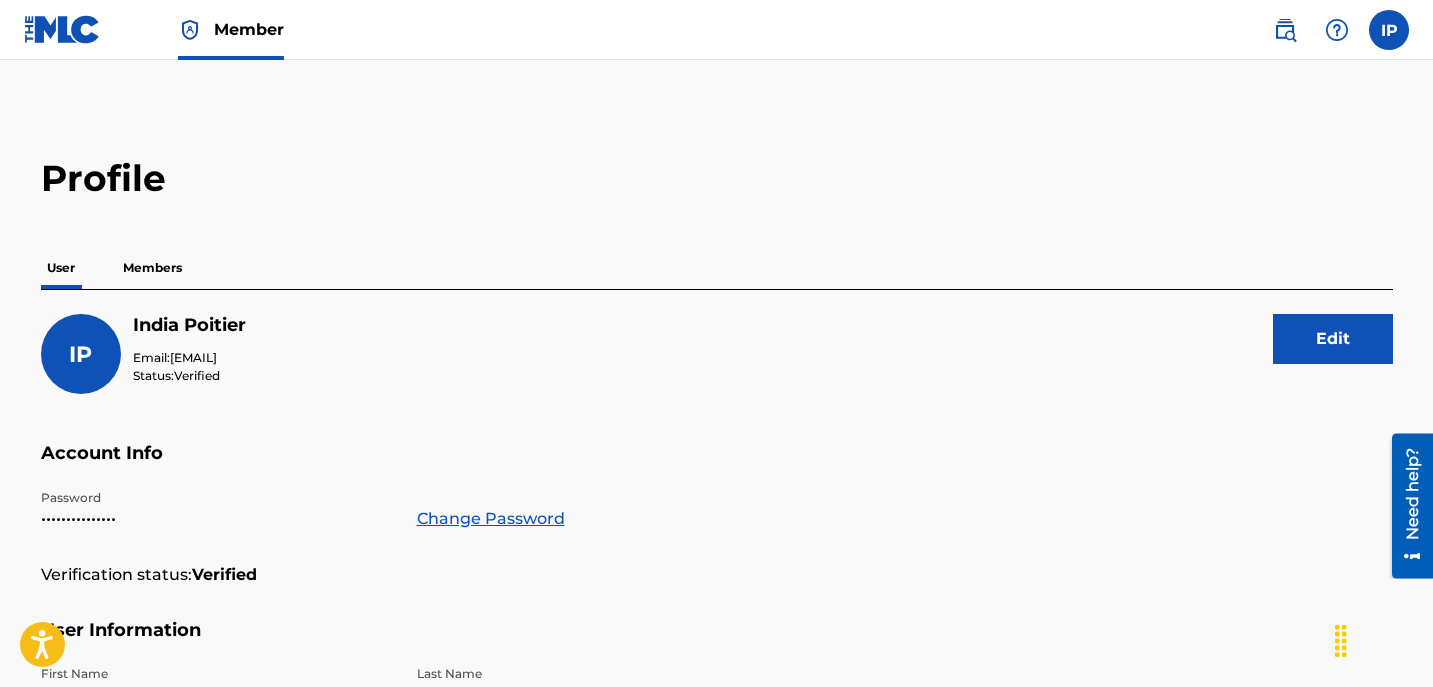click on "User Members" at bounding box center (717, 268) 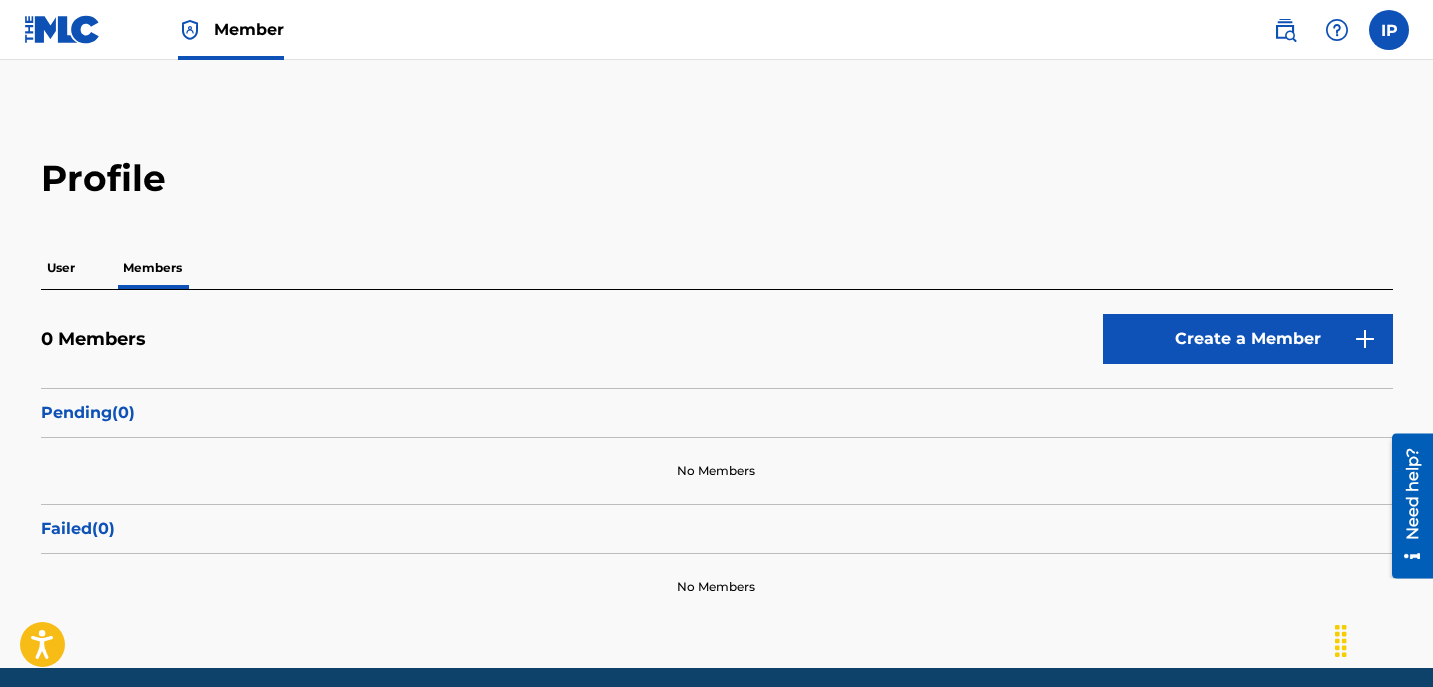 click on "User" at bounding box center [61, 268] 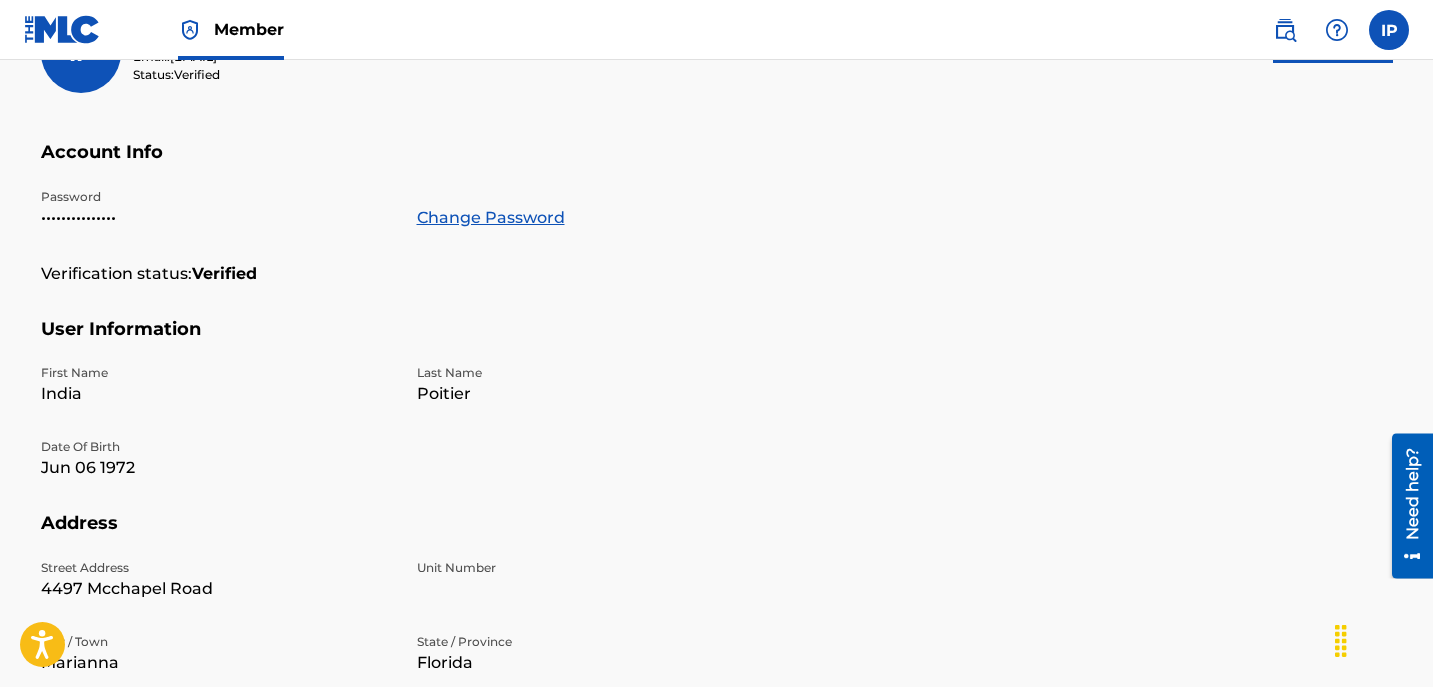 scroll, scrollTop: 0, scrollLeft: 0, axis: both 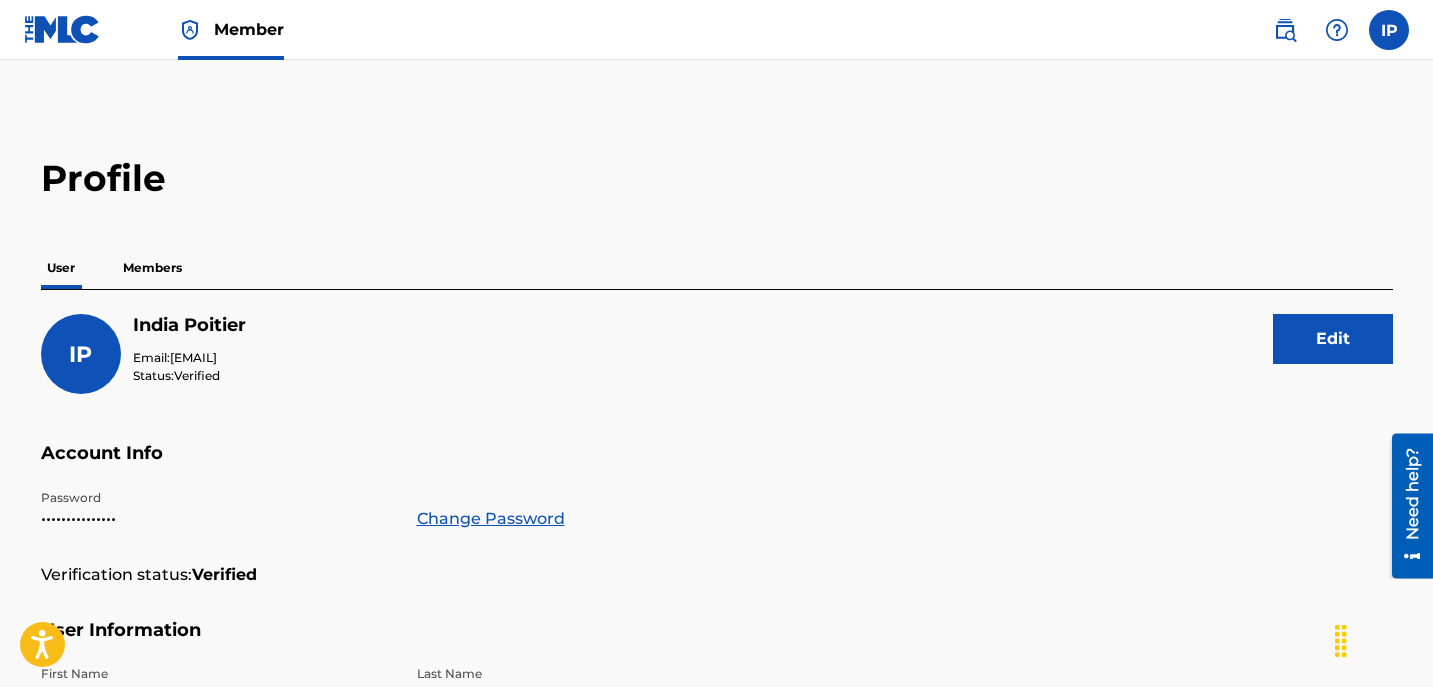 click on "User" at bounding box center [61, 268] 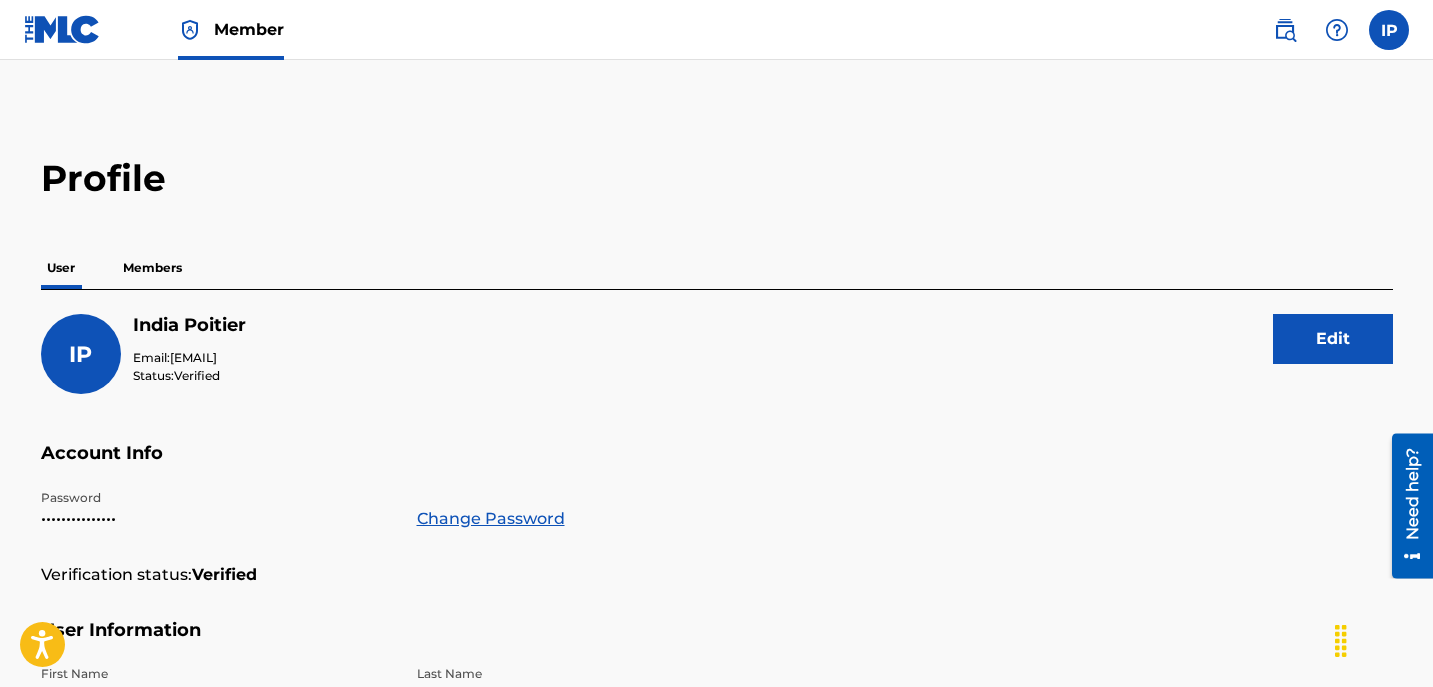 drag, startPoint x: 185, startPoint y: 286, endPoint x: 135, endPoint y: 268, distance: 53.14132 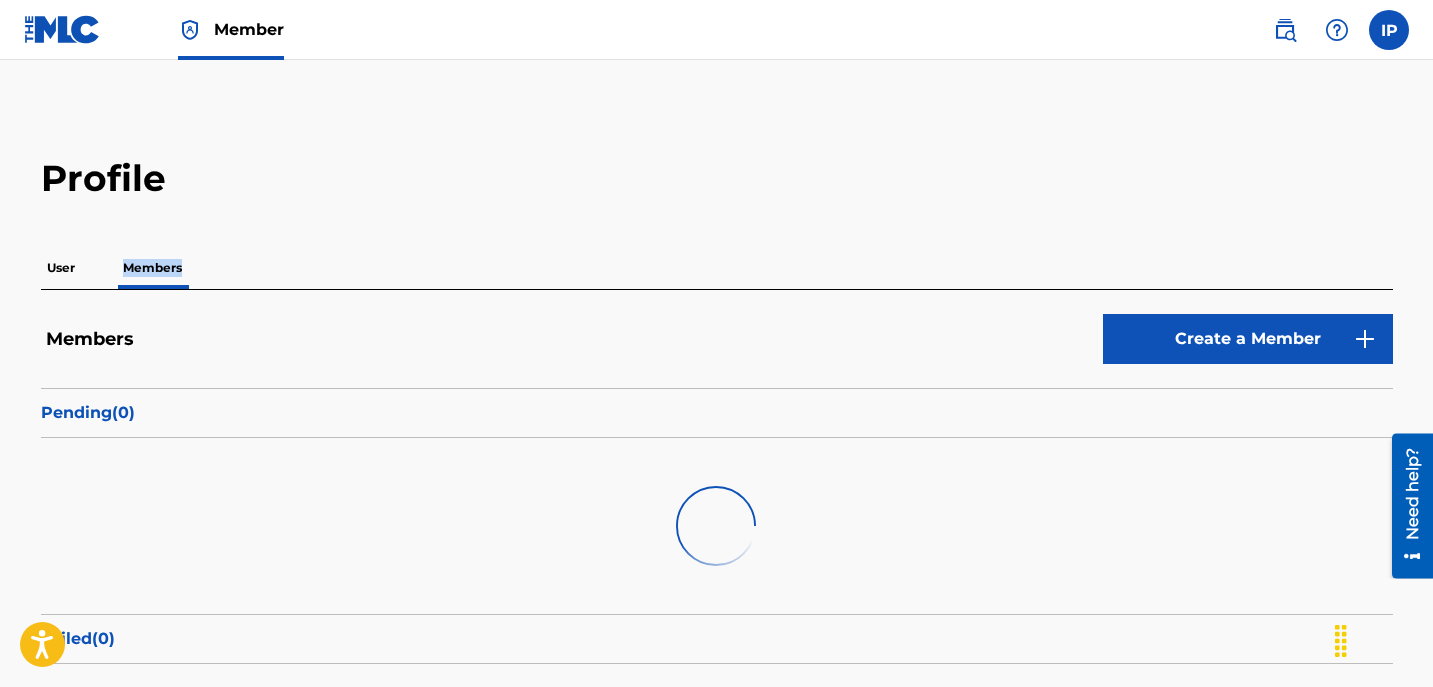 click on "Members" at bounding box center [152, 268] 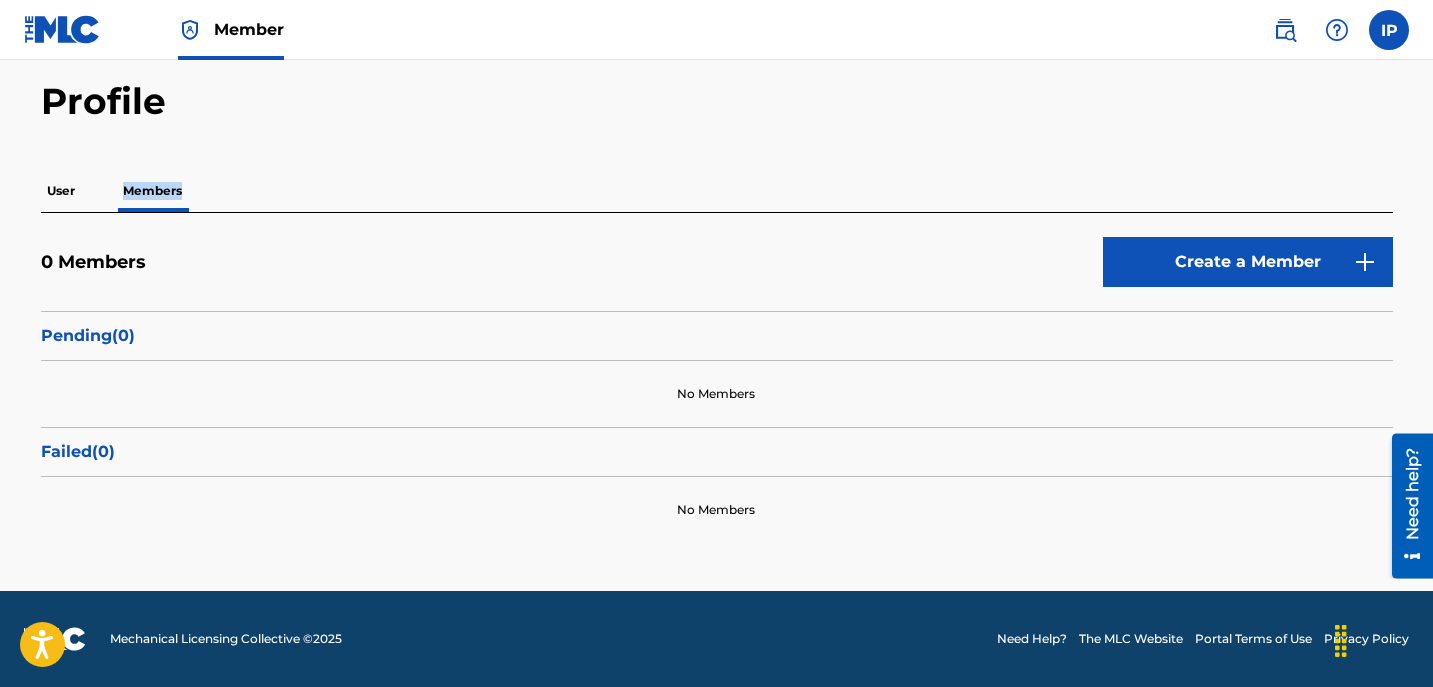 scroll, scrollTop: 0, scrollLeft: 0, axis: both 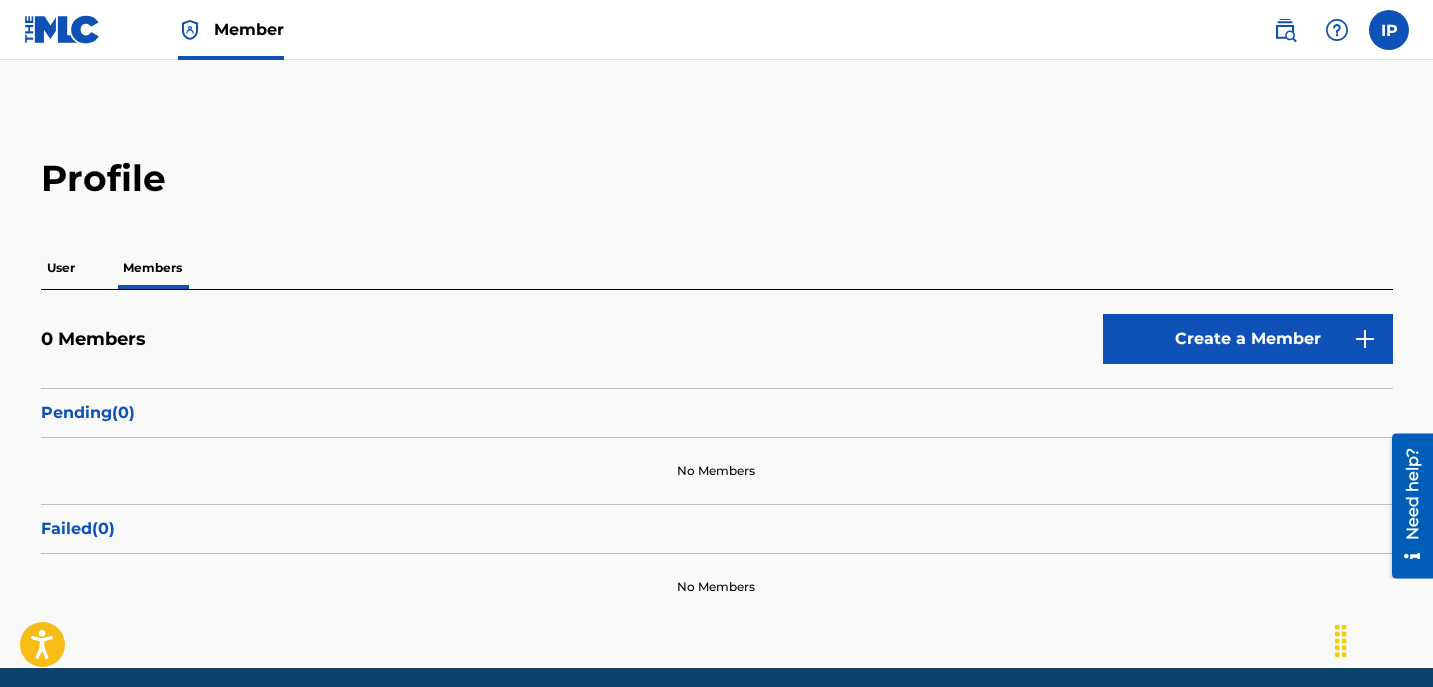 click on "User" at bounding box center (61, 268) 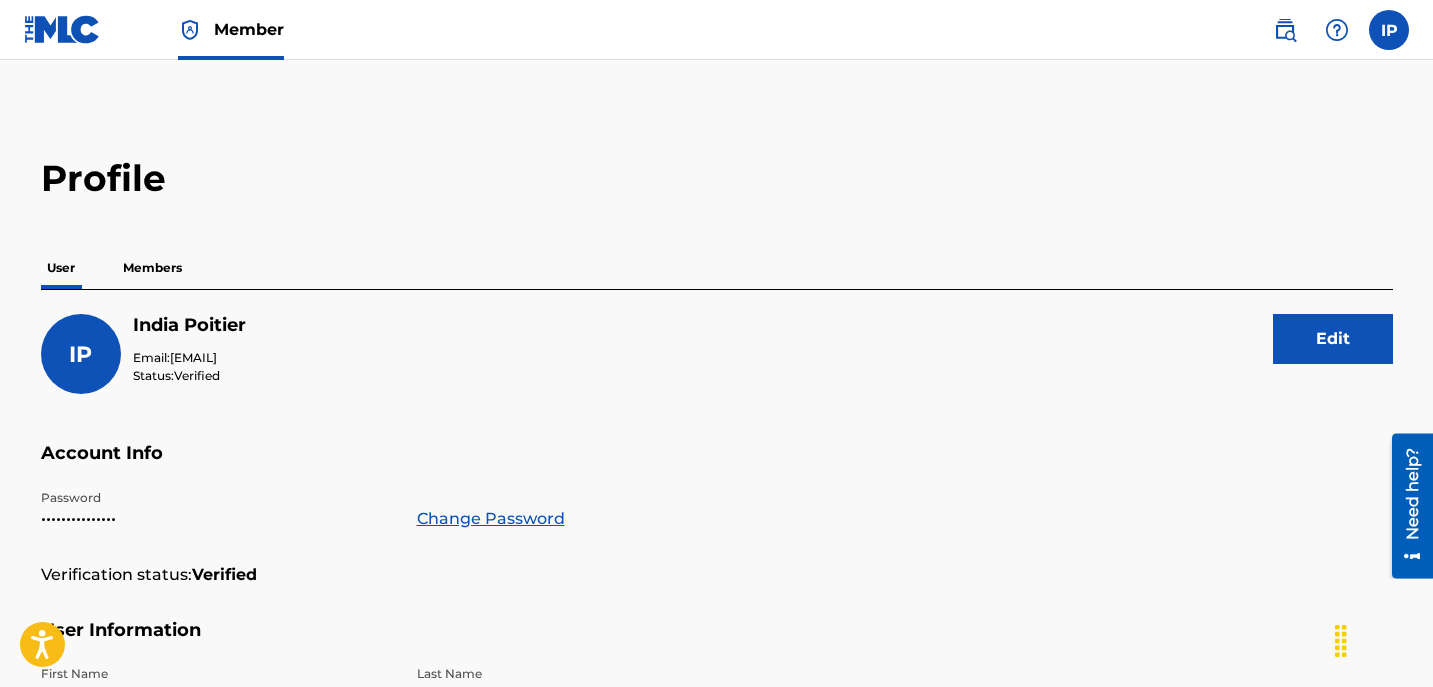 click at bounding box center (1337, 30) 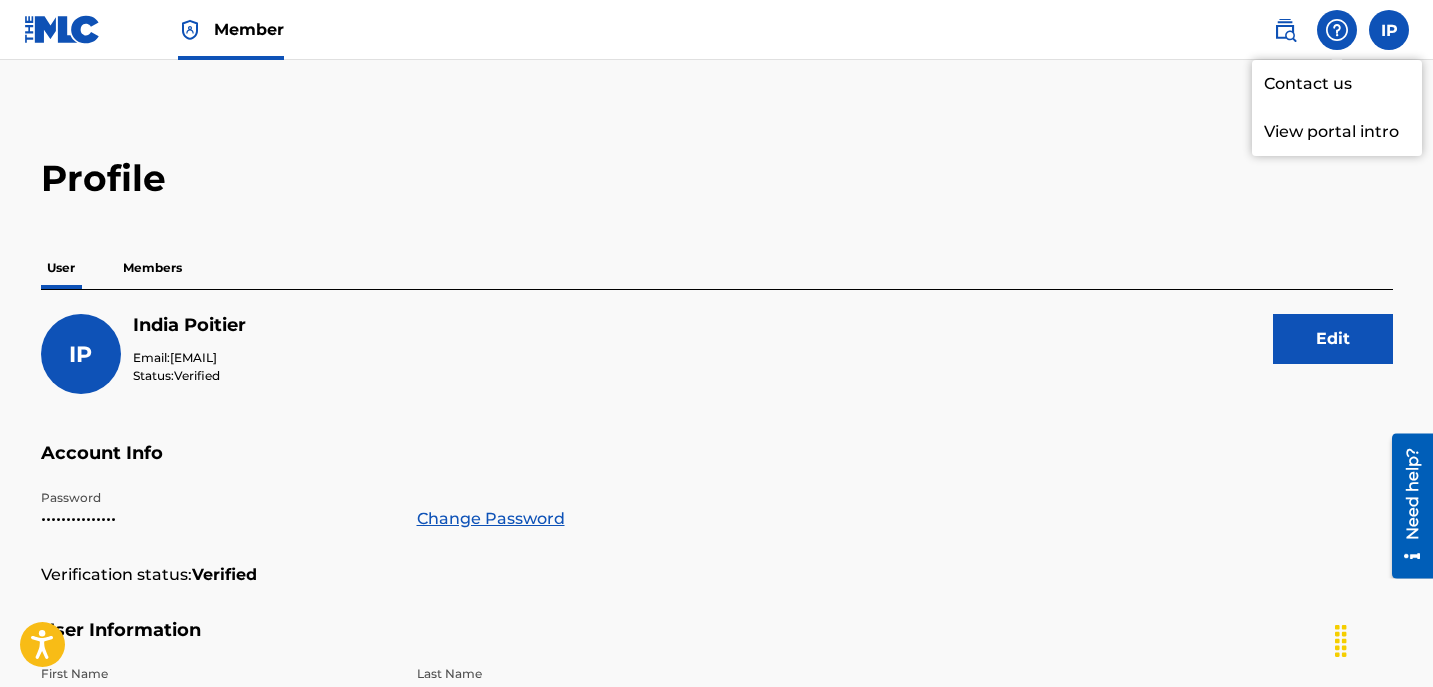 drag, startPoint x: 1277, startPoint y: 33, endPoint x: 1282, endPoint y: 19, distance: 14.866069 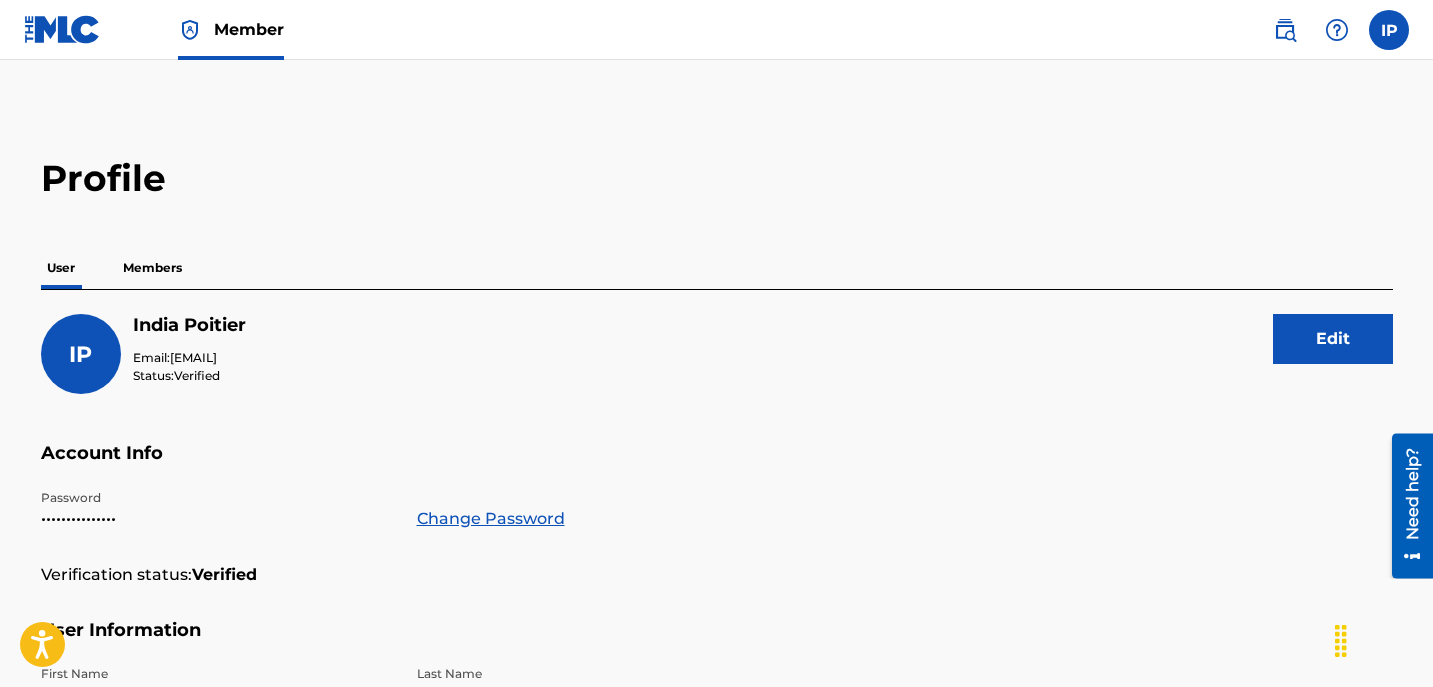 click at bounding box center (1285, 30) 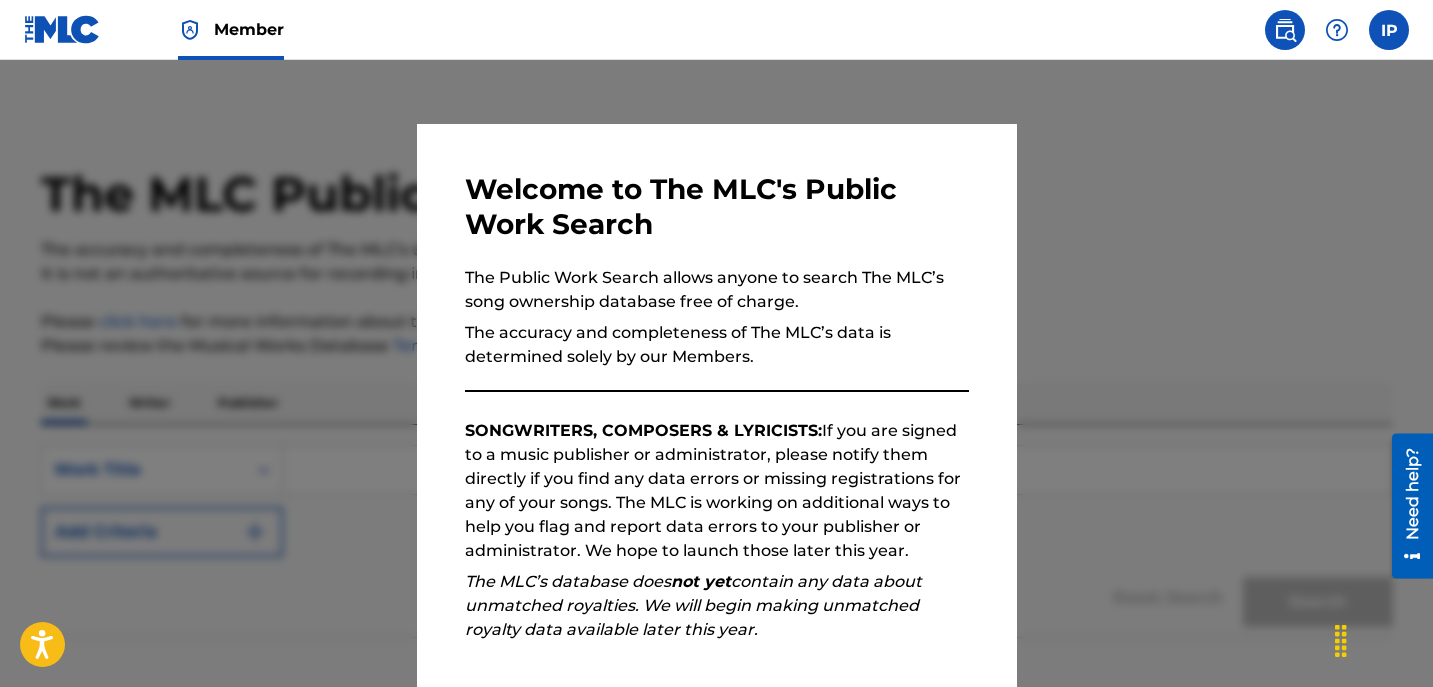 click at bounding box center [1389, 30] 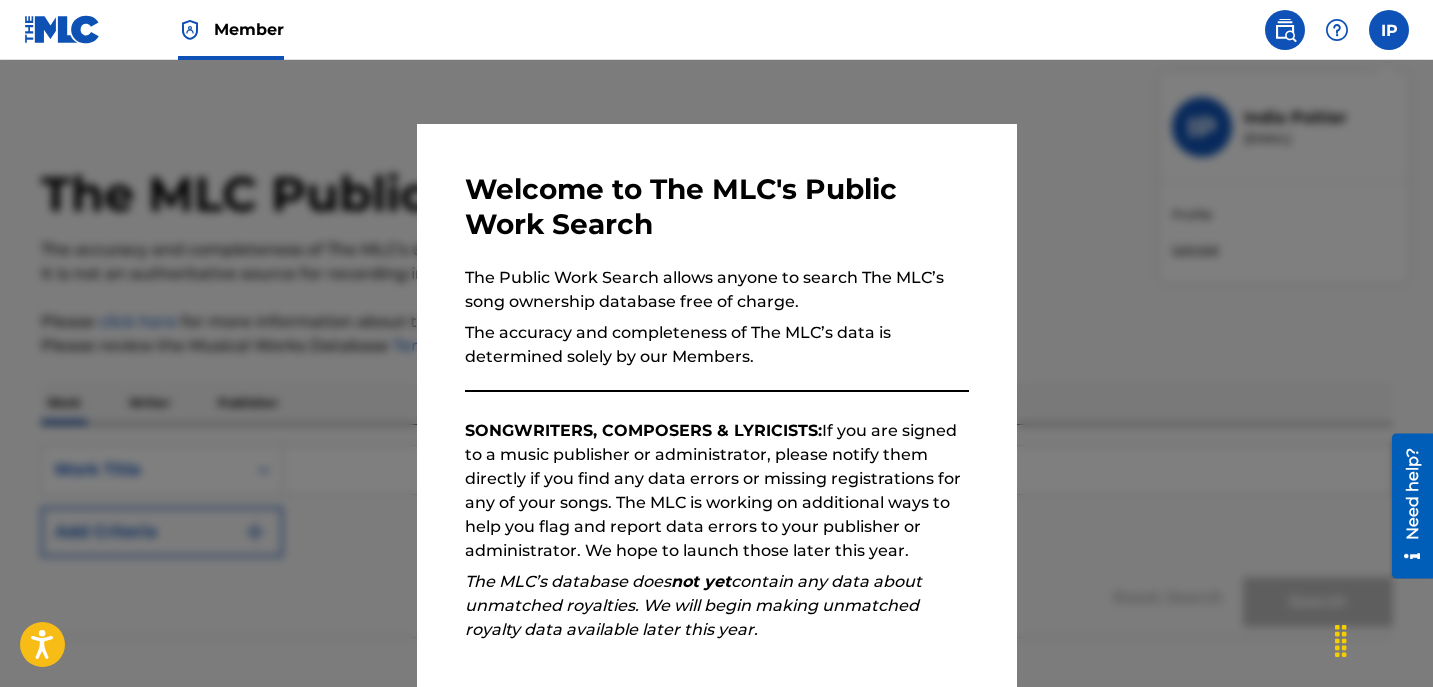 click on "IP India Poitier [EMAIL] Profile Log out" at bounding box center (1389, 30) 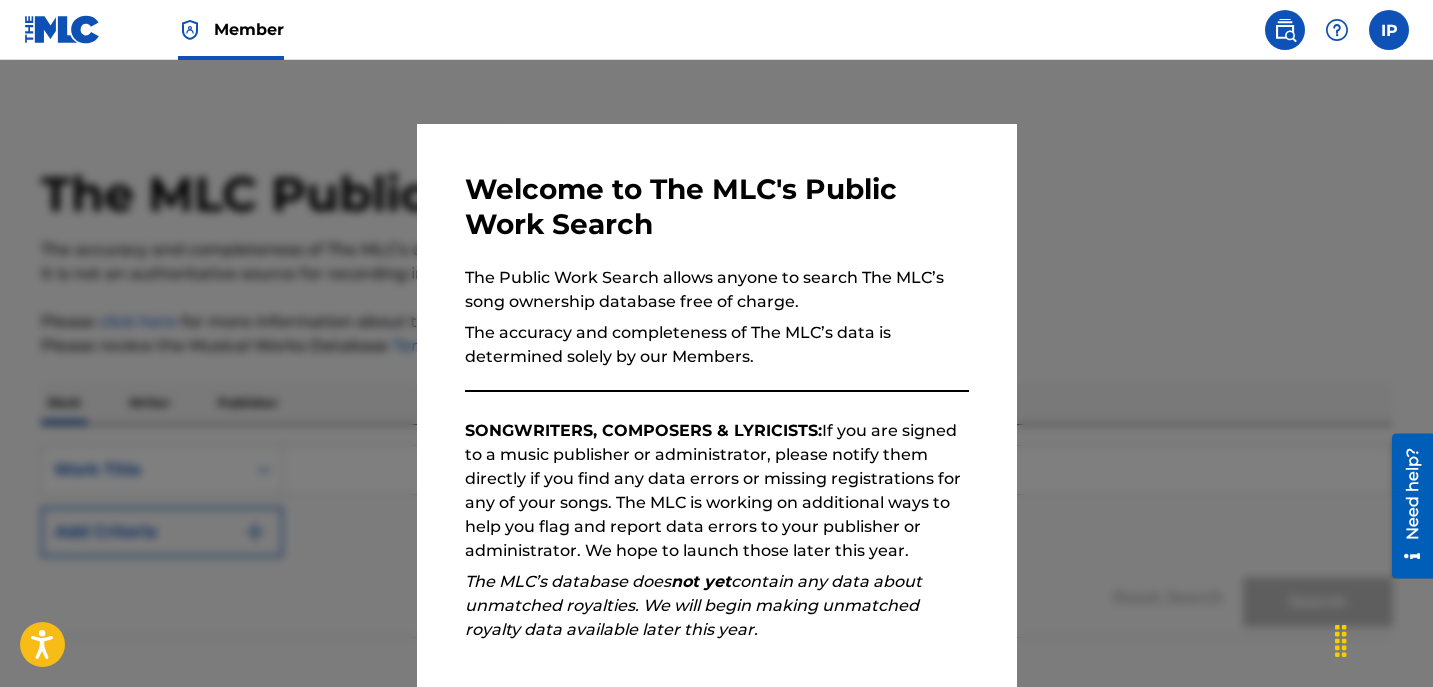 click at bounding box center (62, 29) 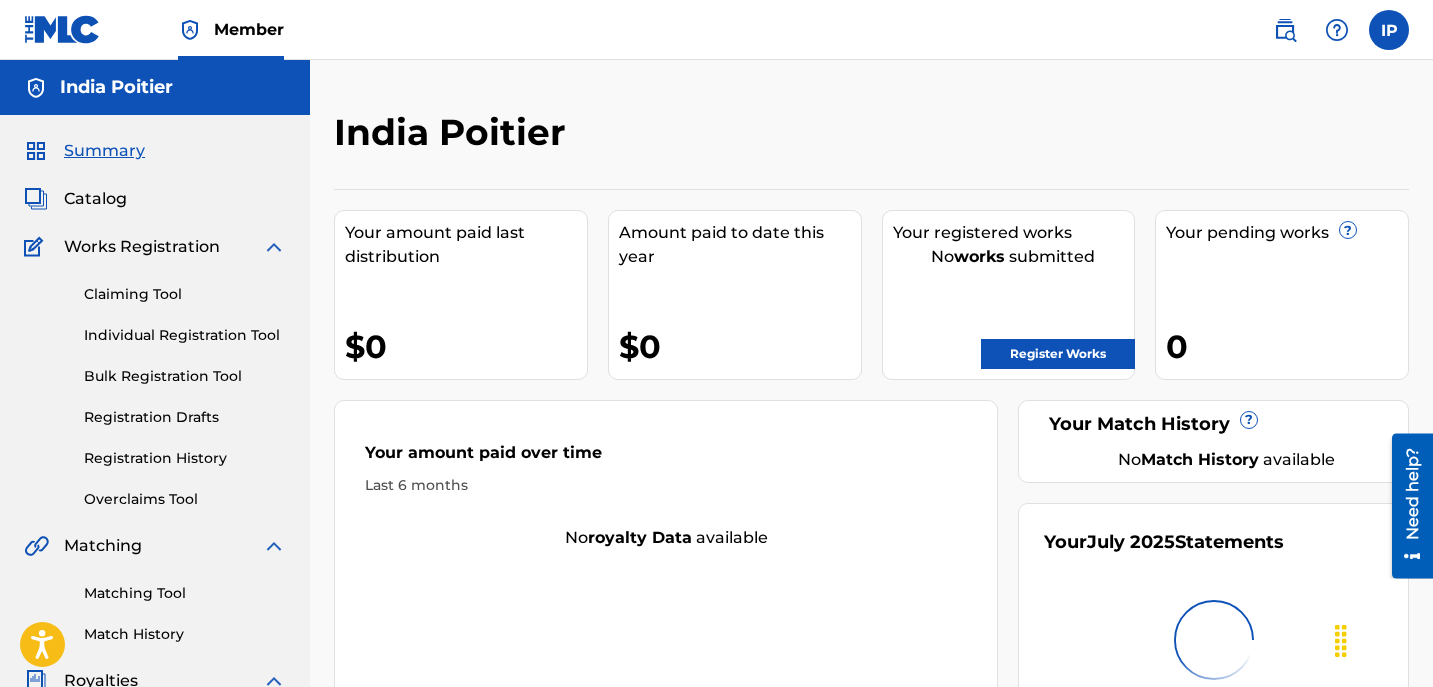 click on "Register Works" at bounding box center (1058, 354) 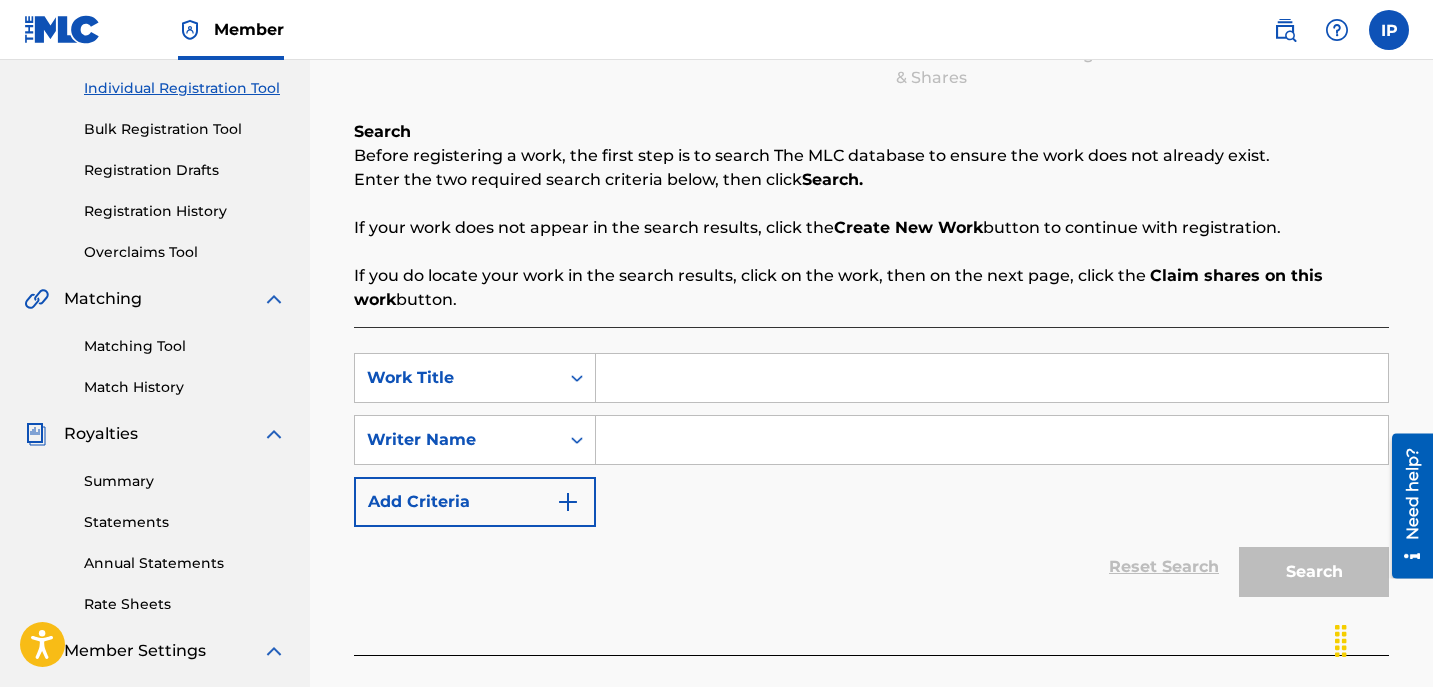 scroll, scrollTop: 261, scrollLeft: 0, axis: vertical 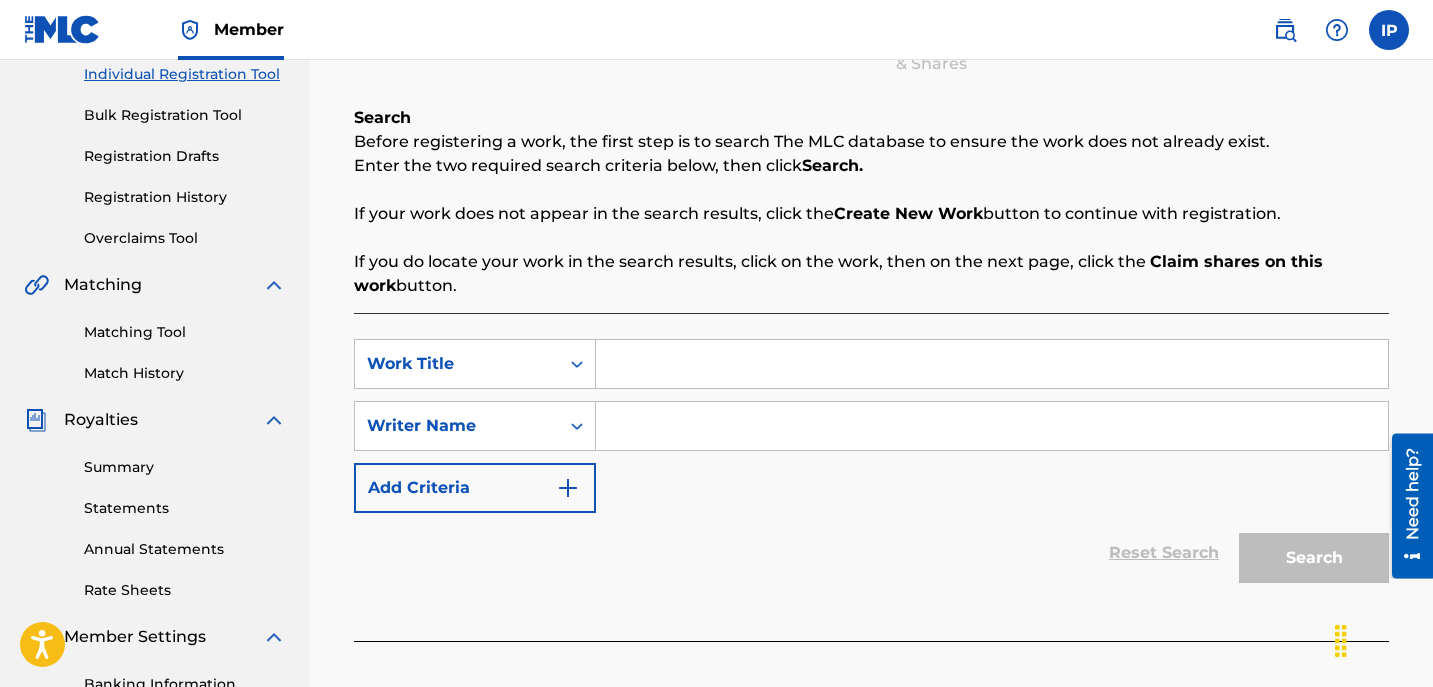 click at bounding box center (992, 364) 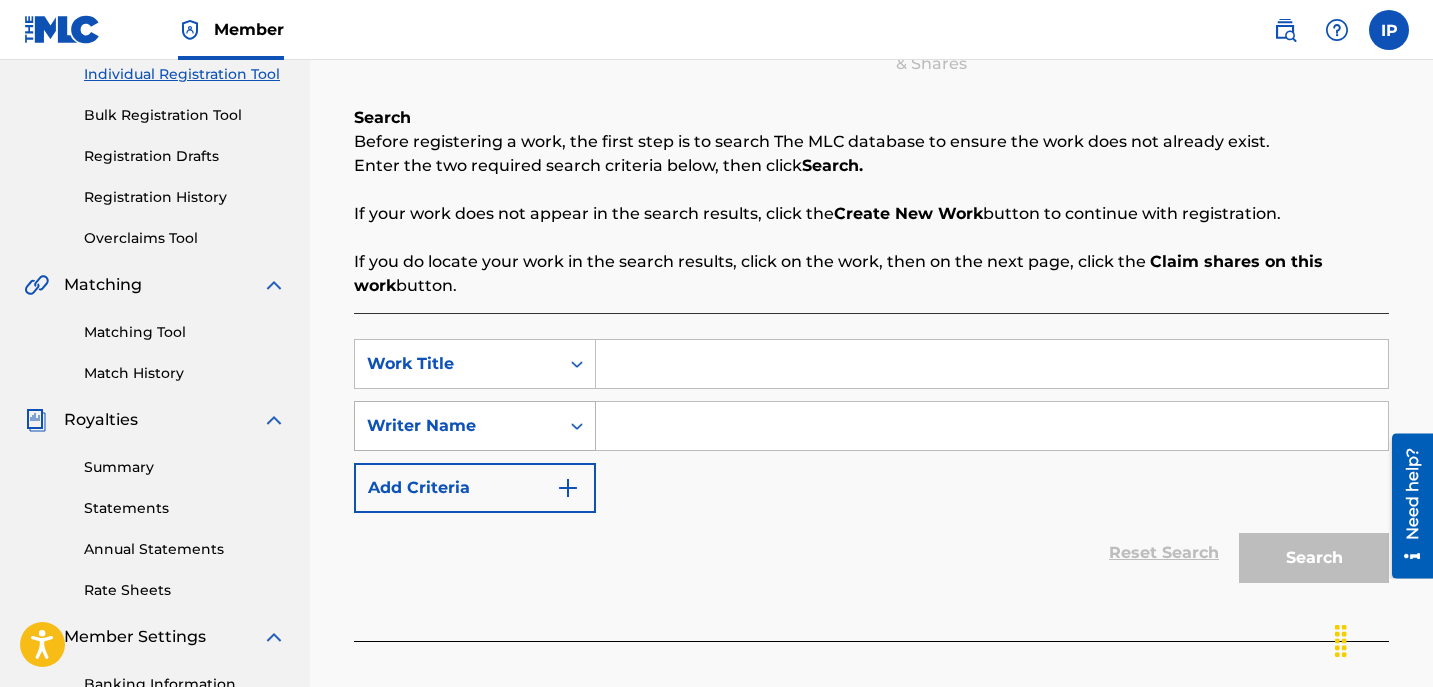 click at bounding box center (577, 426) 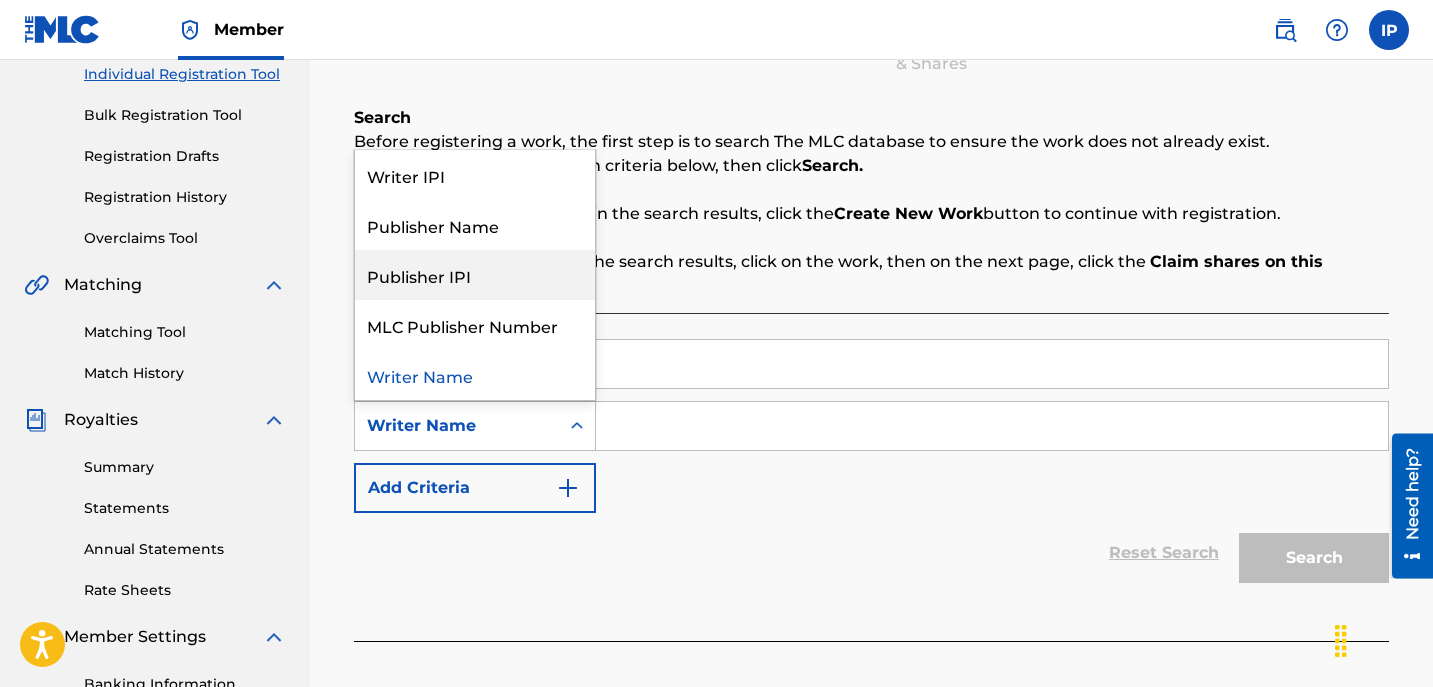 click on "Publisher IPI" at bounding box center [475, 275] 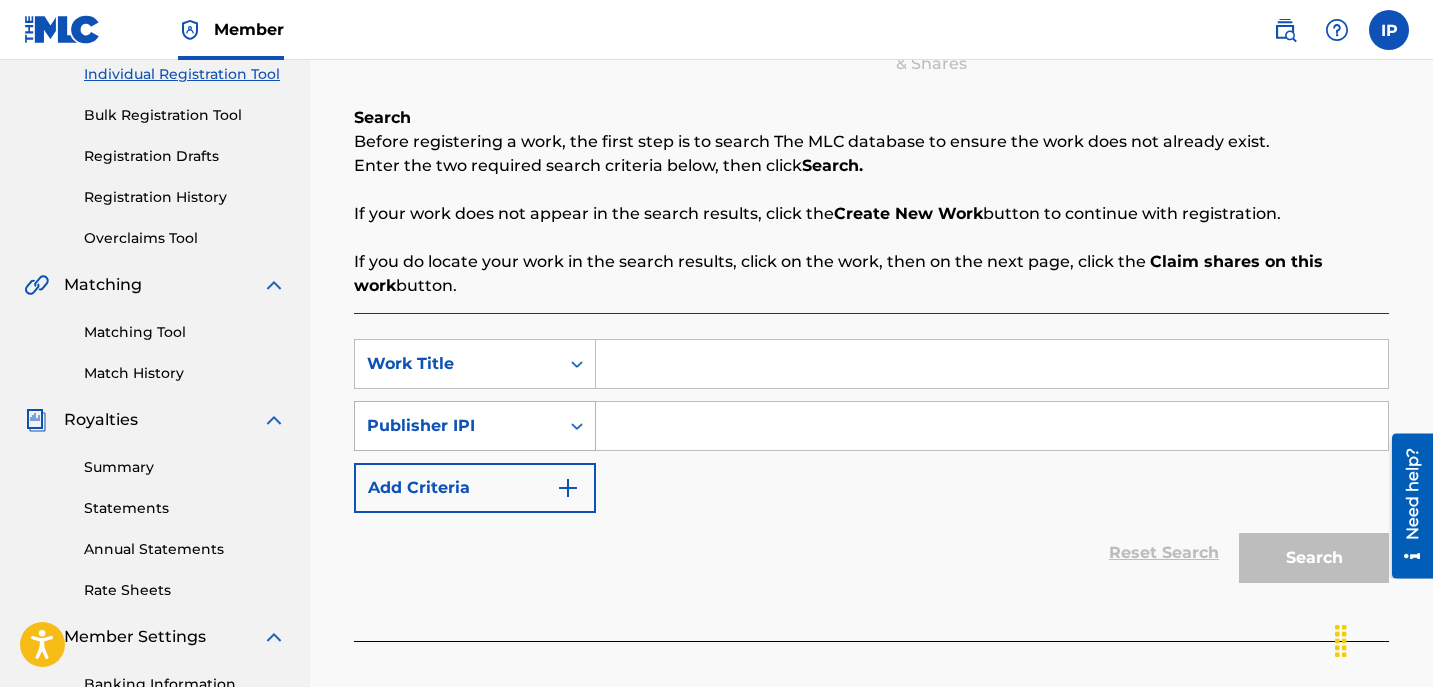 click 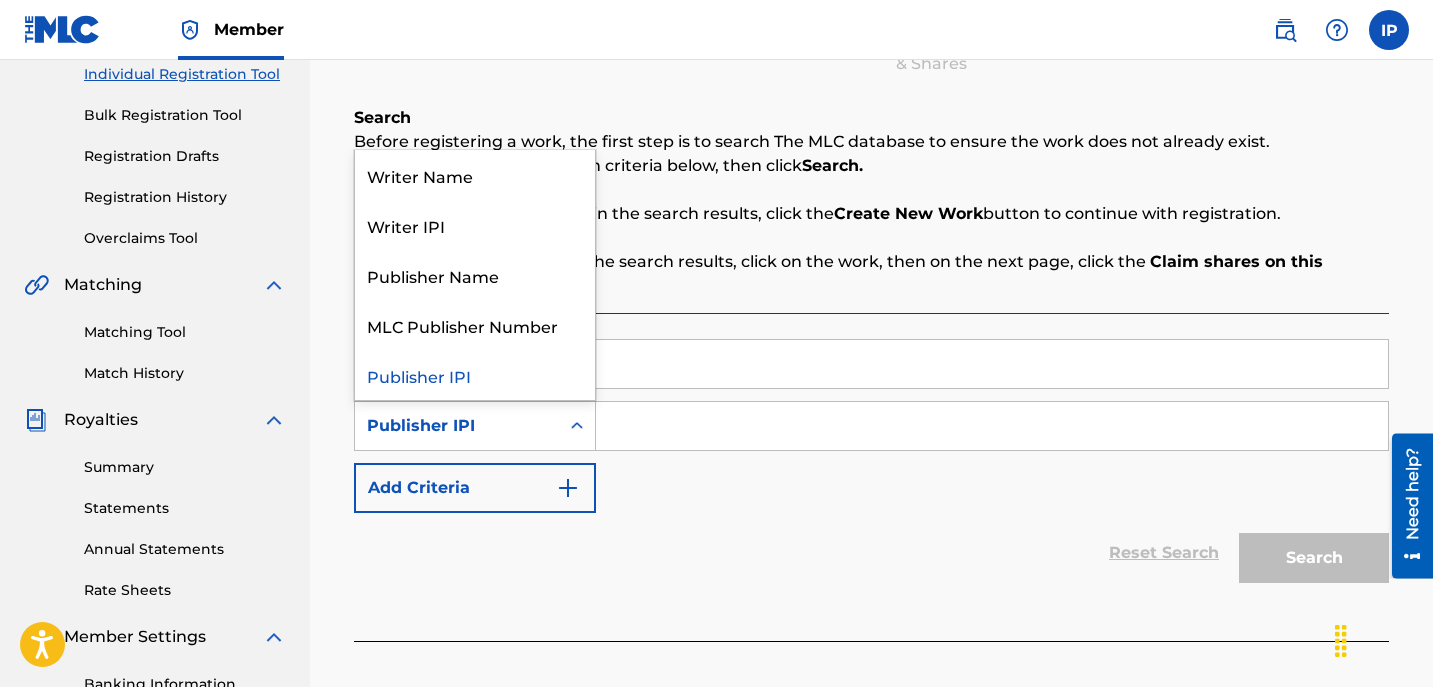 click on "SearchWithCriteria7ba61986-93ff-4e56-a493-82ee77b2ad0c Work Title SearchWithCriteria33997124-c291-4f50-91af-d031a9737d8f 5 results available. Use Up and Down to choose options, press Enter to select the currently focused option, press Escape to exit the menu, press Tab to select the option and exit the menu. Publisher IPI Writer Name Writer IPI Publisher Name MLC Publisher Number Publisher IPI Add Criteria" at bounding box center [871, 426] 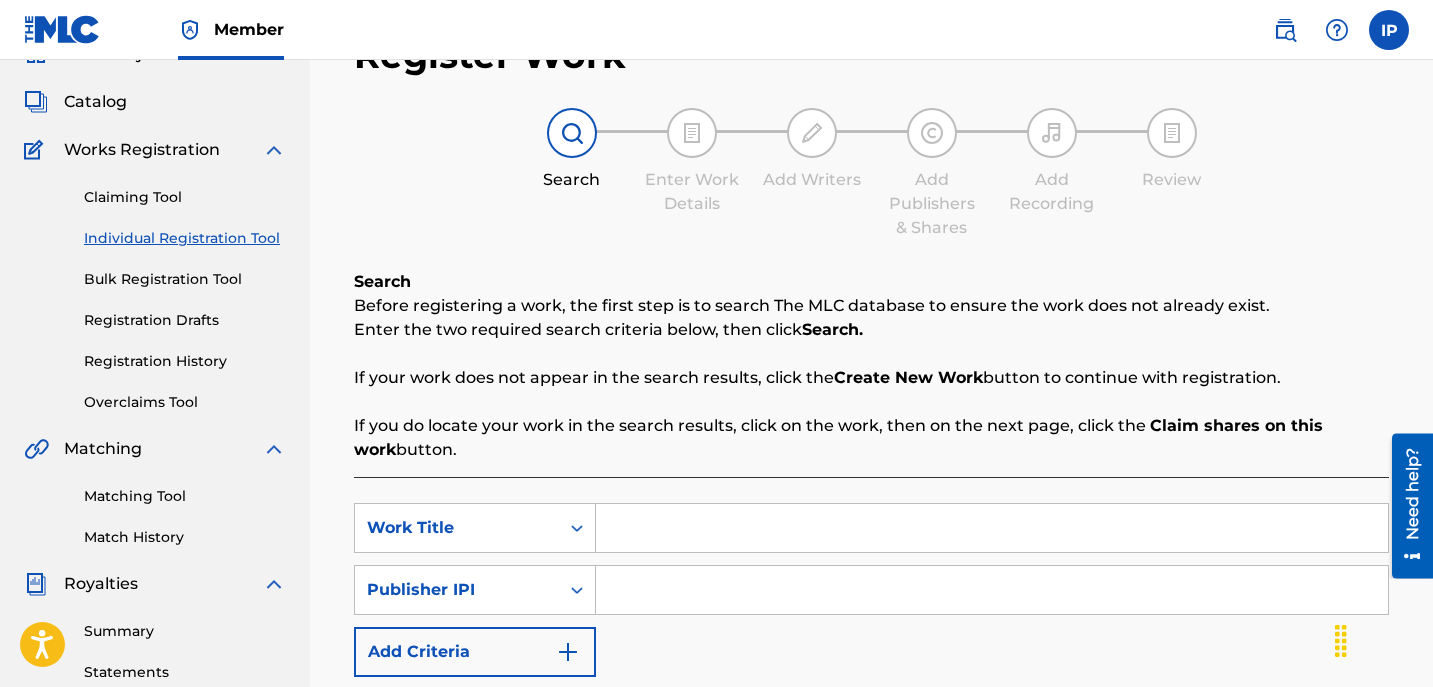 scroll, scrollTop: 95, scrollLeft: 0, axis: vertical 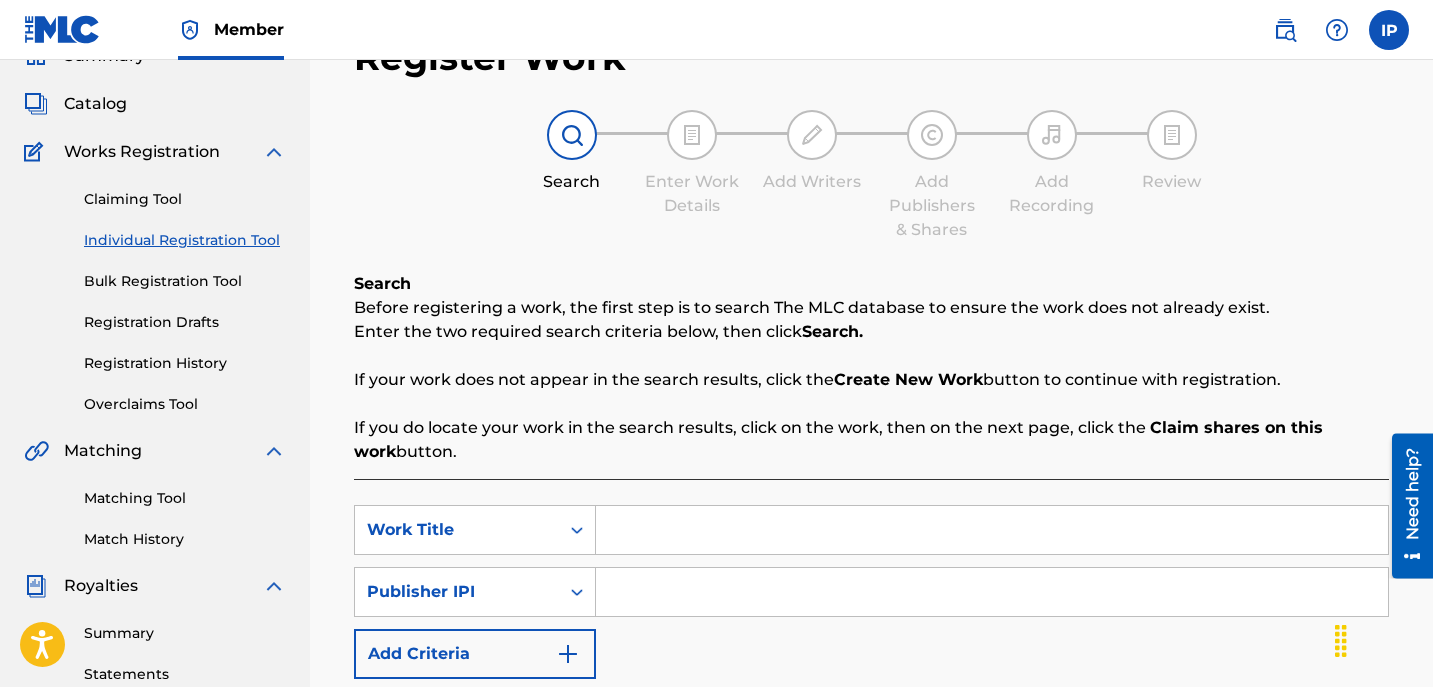 click on "Bulk Registration Tool" at bounding box center [185, 281] 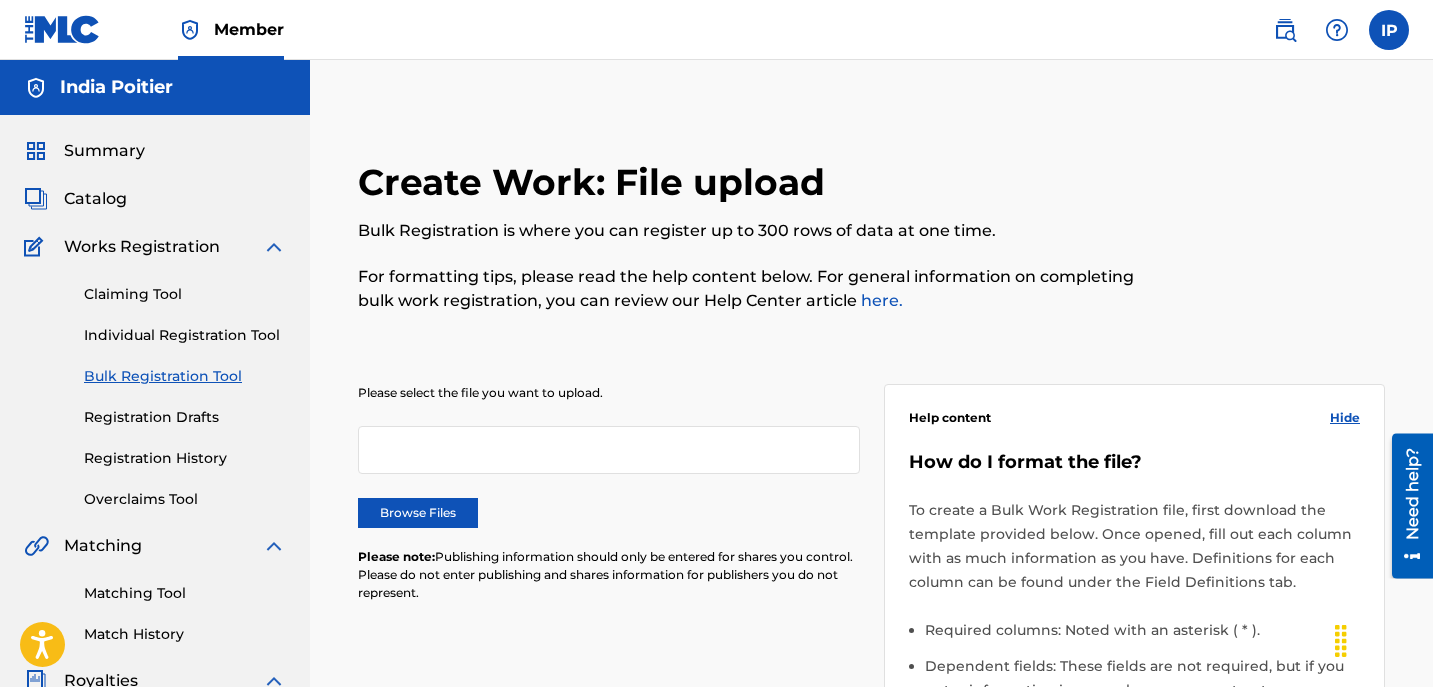 click at bounding box center [609, 450] 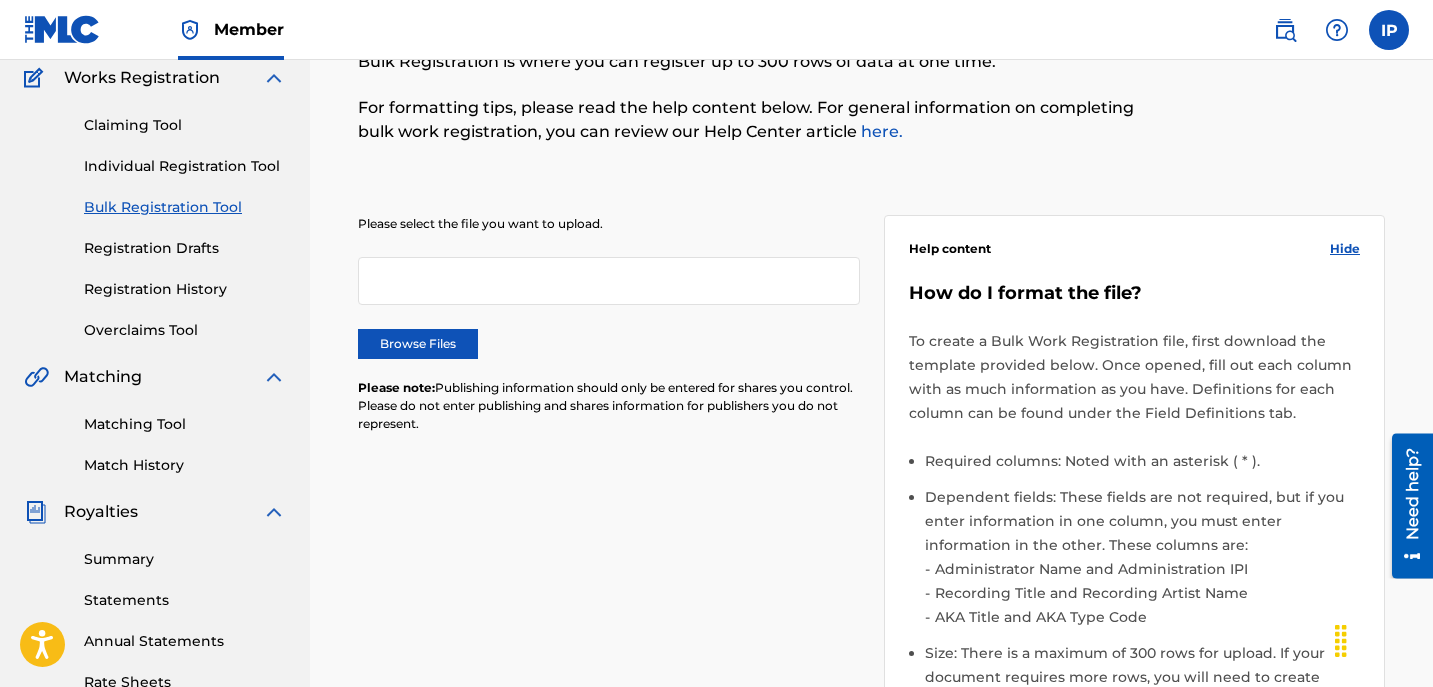 scroll, scrollTop: 163, scrollLeft: 0, axis: vertical 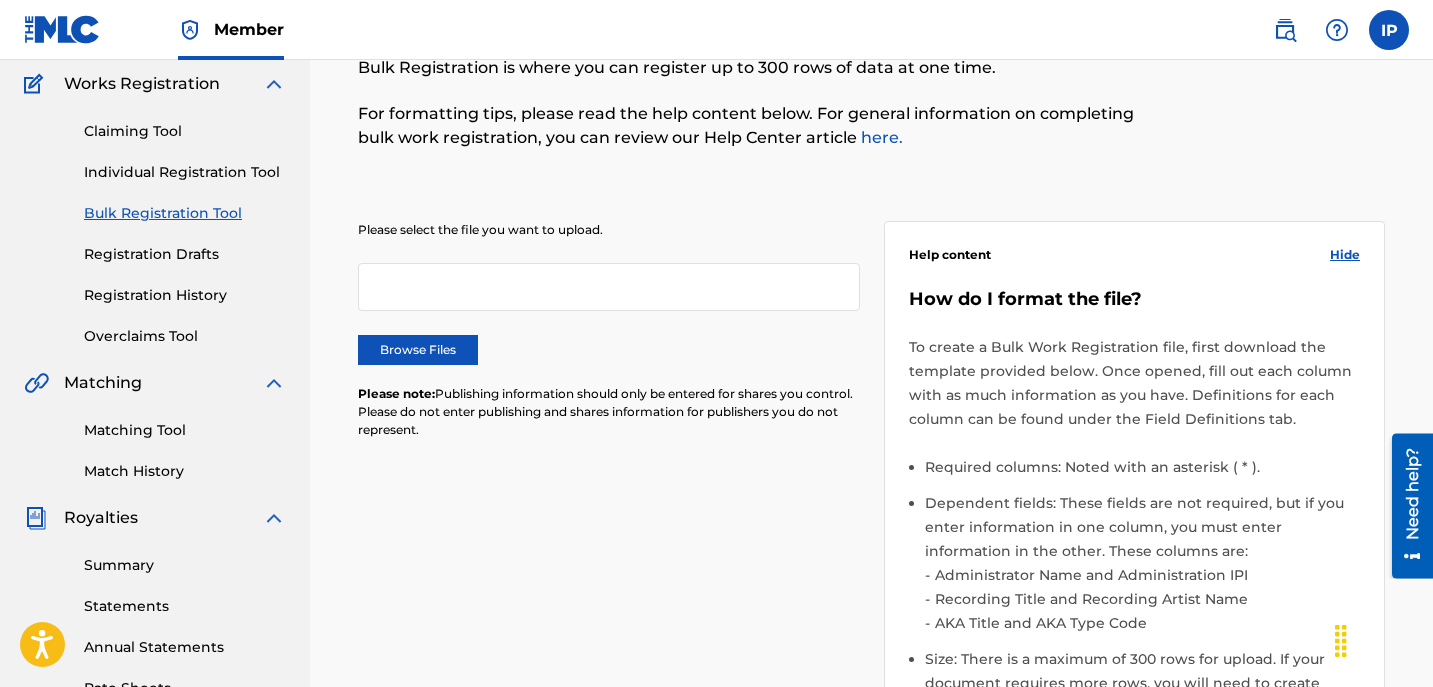 click on "Claiming Tool" at bounding box center [185, 131] 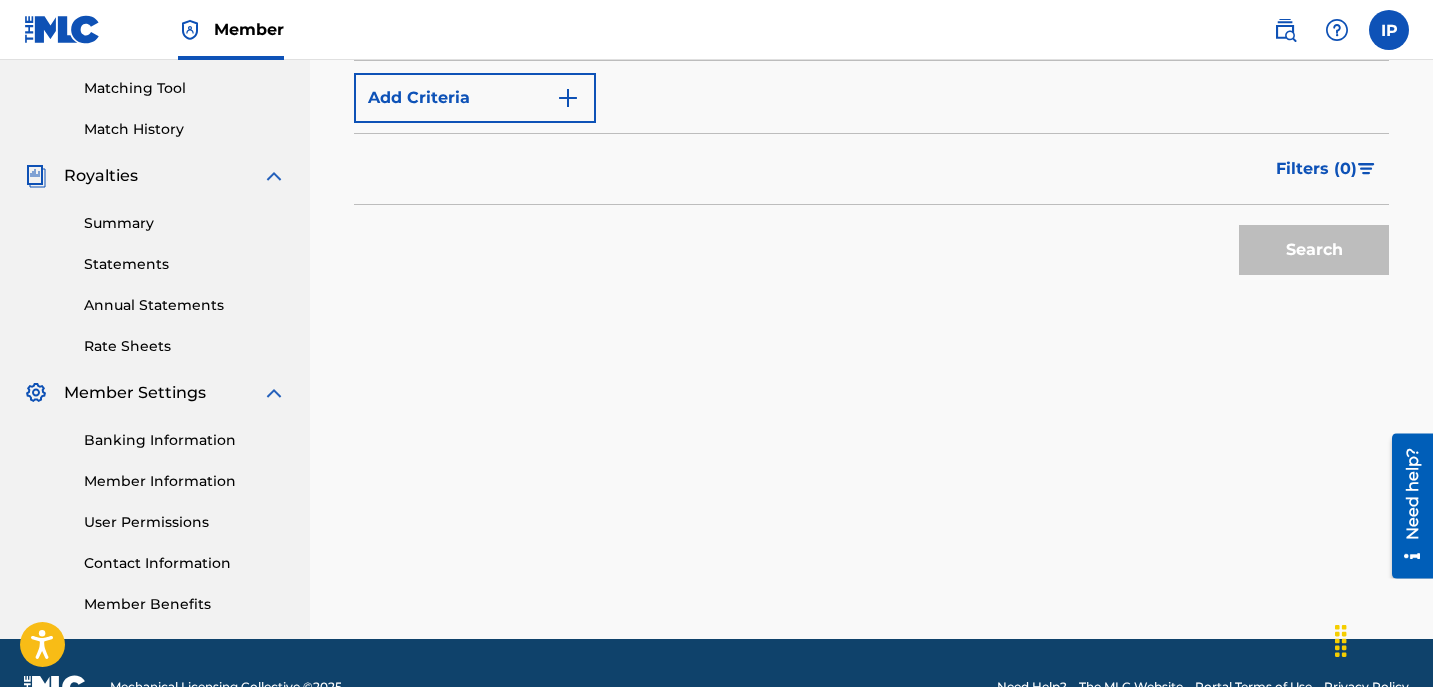 scroll, scrollTop: 506, scrollLeft: 0, axis: vertical 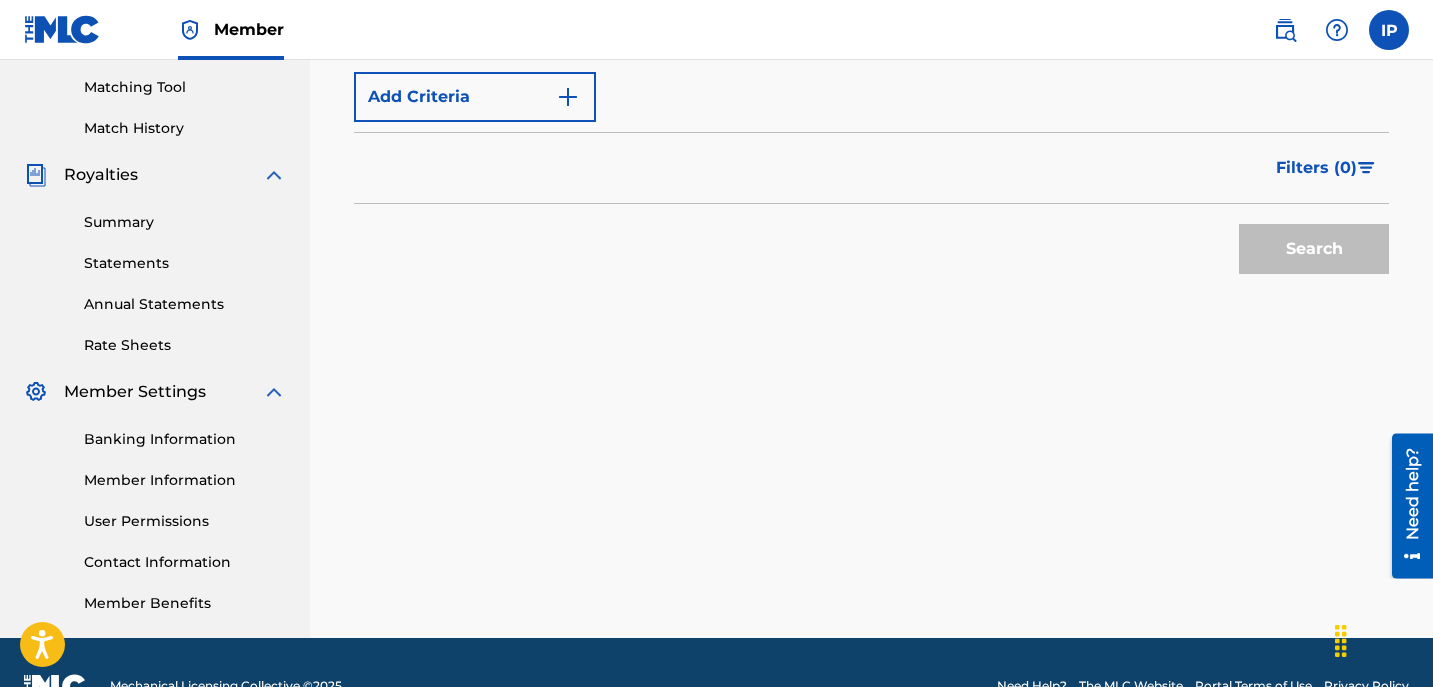 drag, startPoint x: 212, startPoint y: 495, endPoint x: 794, endPoint y: 470, distance: 582.5367 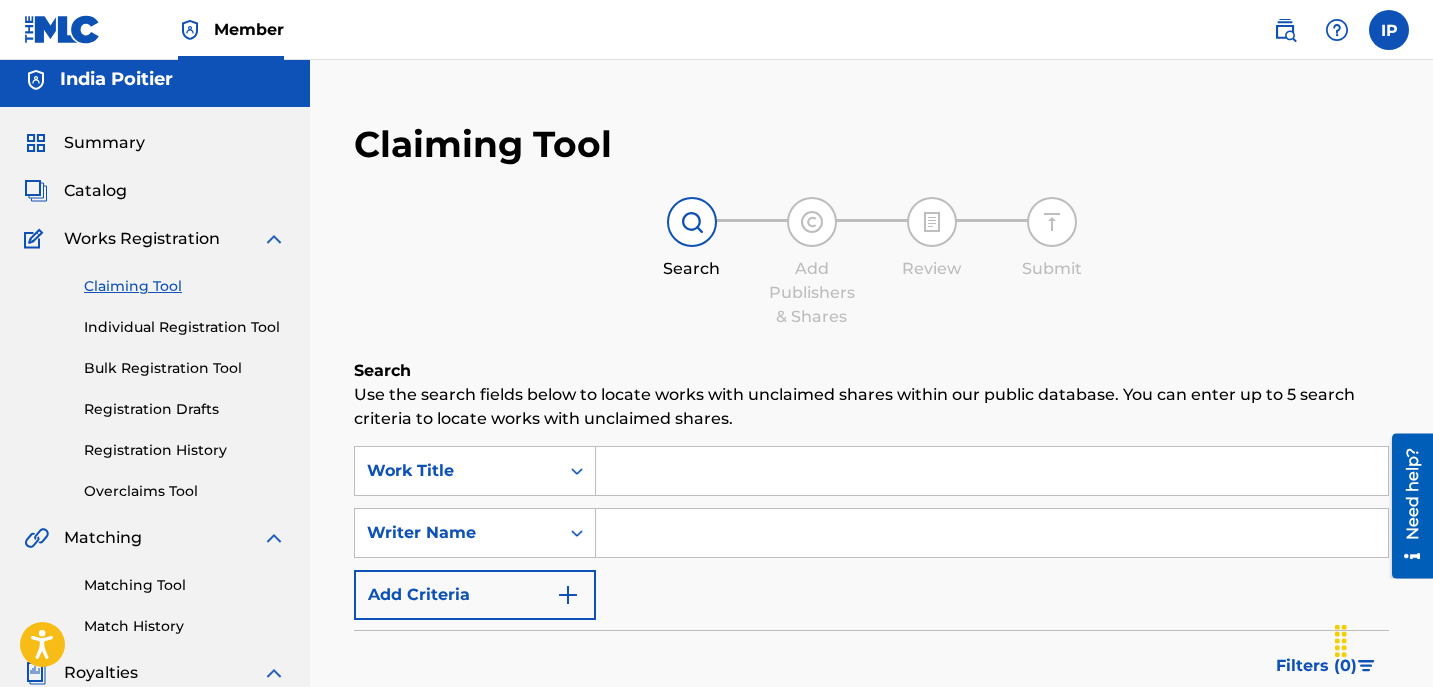scroll, scrollTop: 0, scrollLeft: 0, axis: both 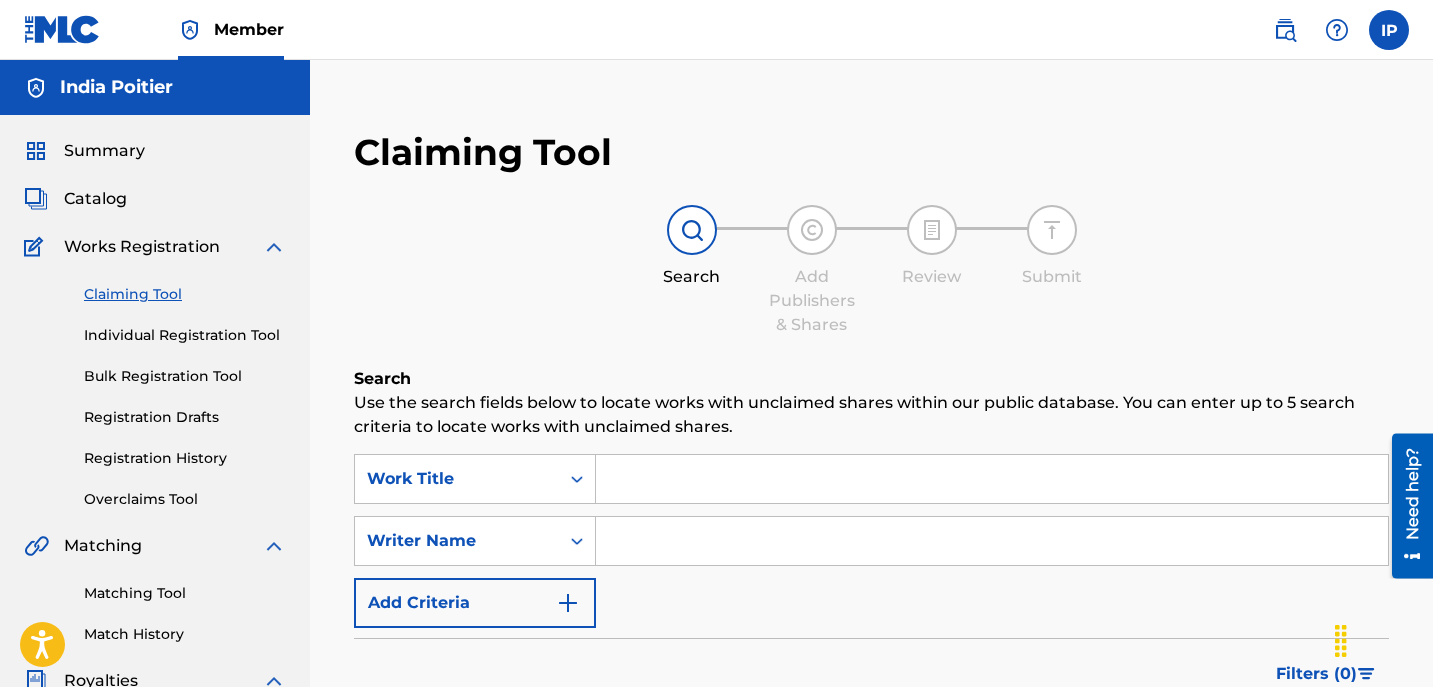 click on "Works Registration" at bounding box center (142, 247) 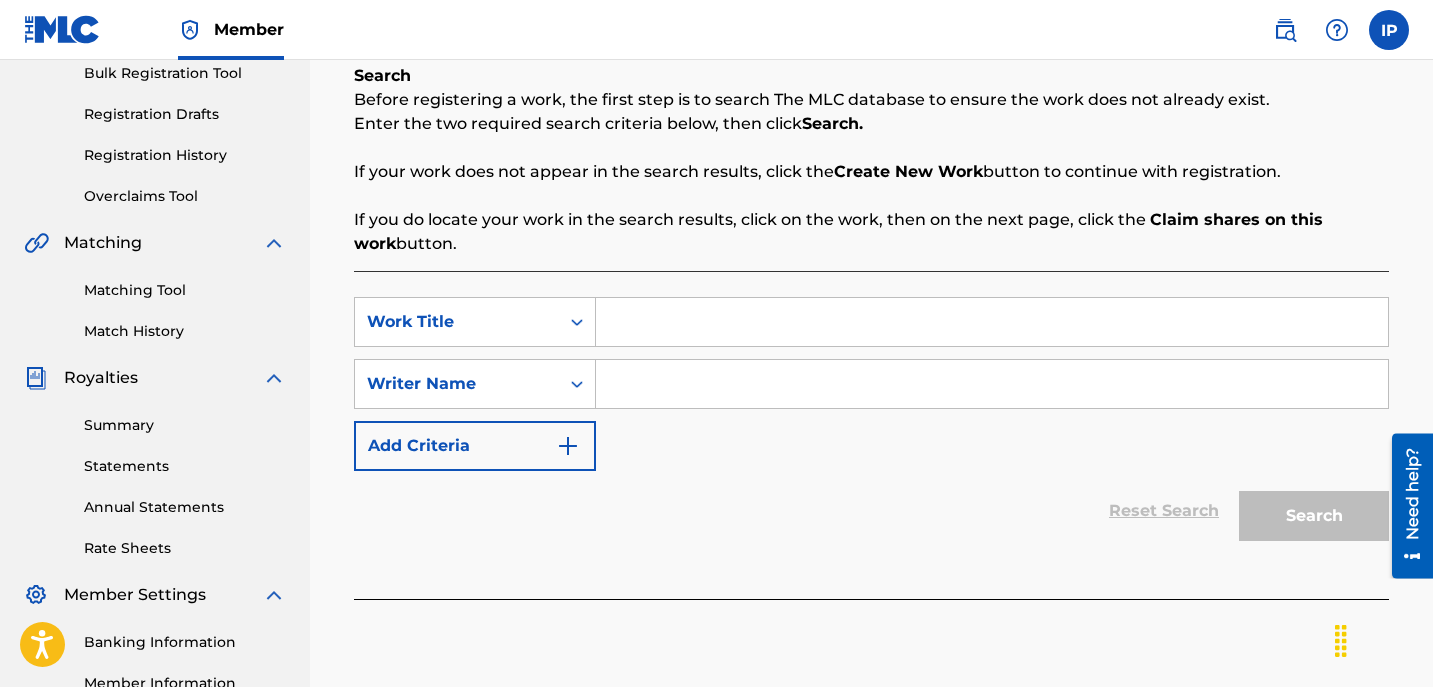 scroll, scrollTop: 308, scrollLeft: 0, axis: vertical 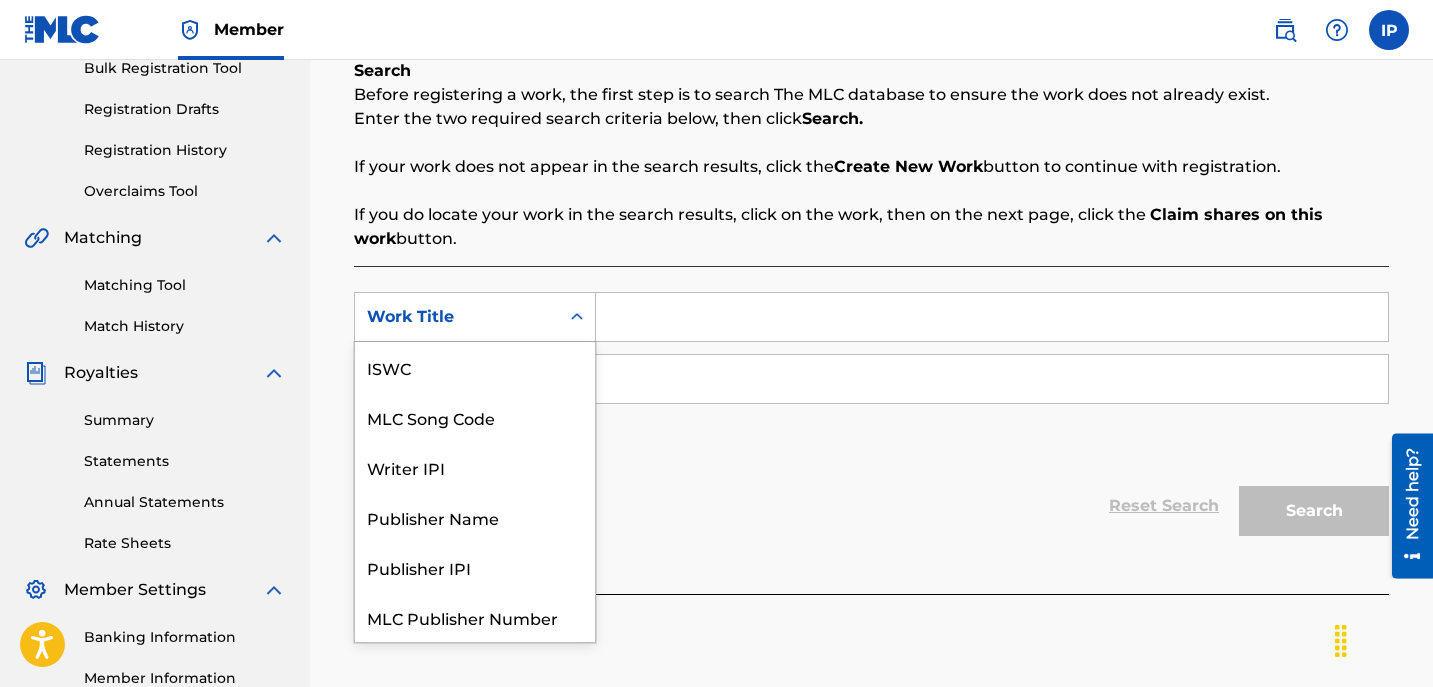 click on "Work Title" at bounding box center [457, 317] 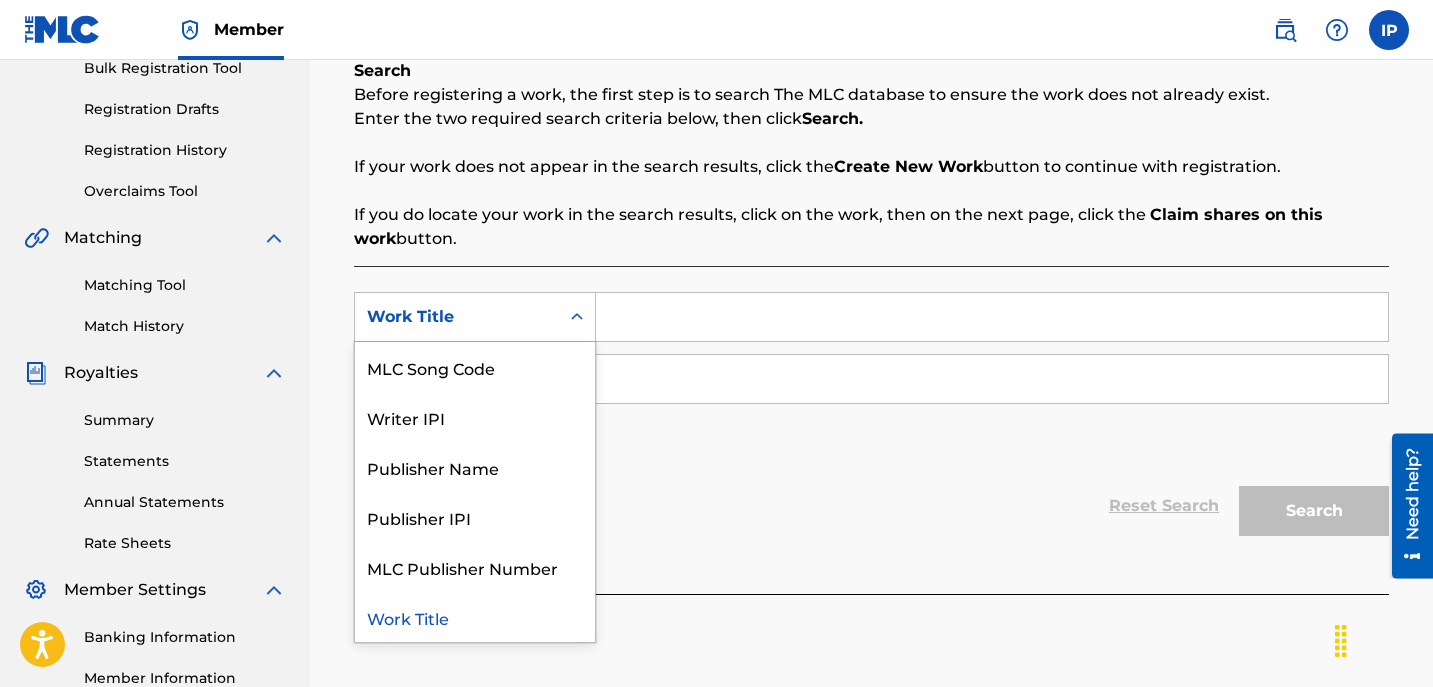 click on "Work Title" at bounding box center [475, 617] 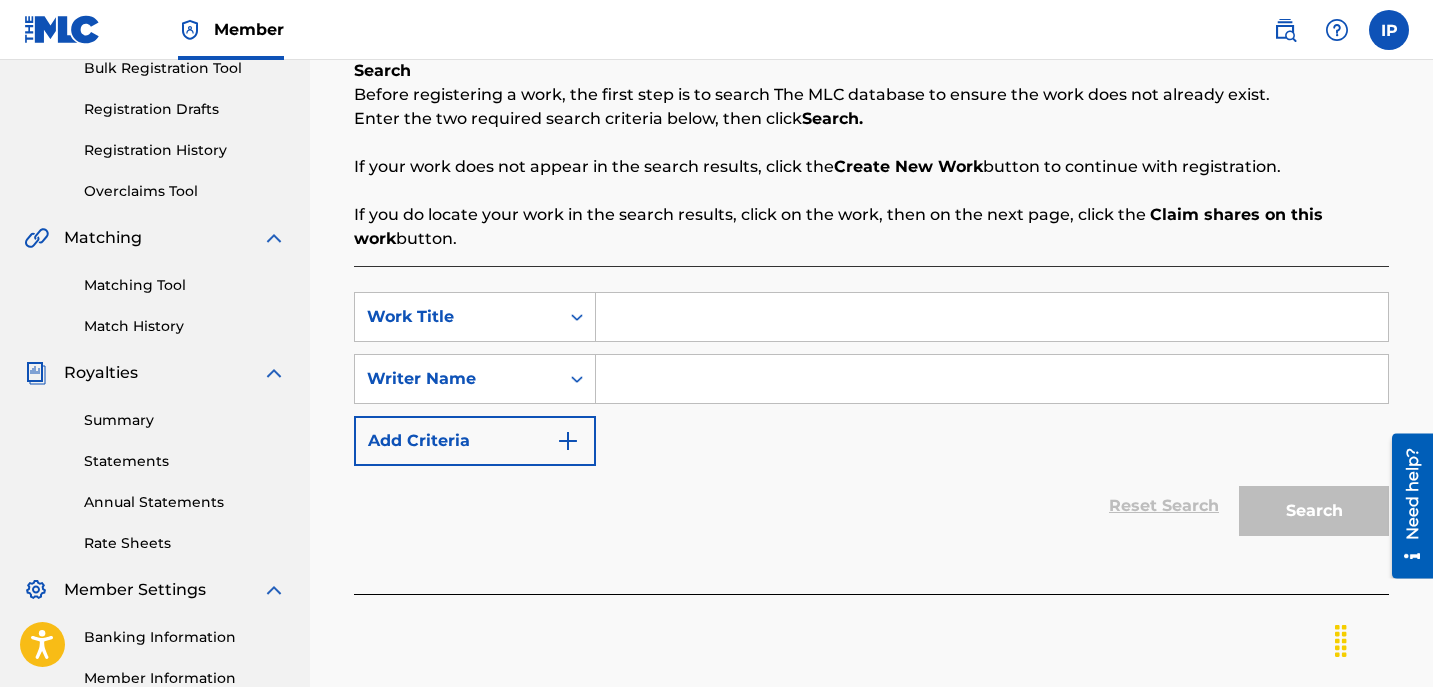 click at bounding box center [992, 317] 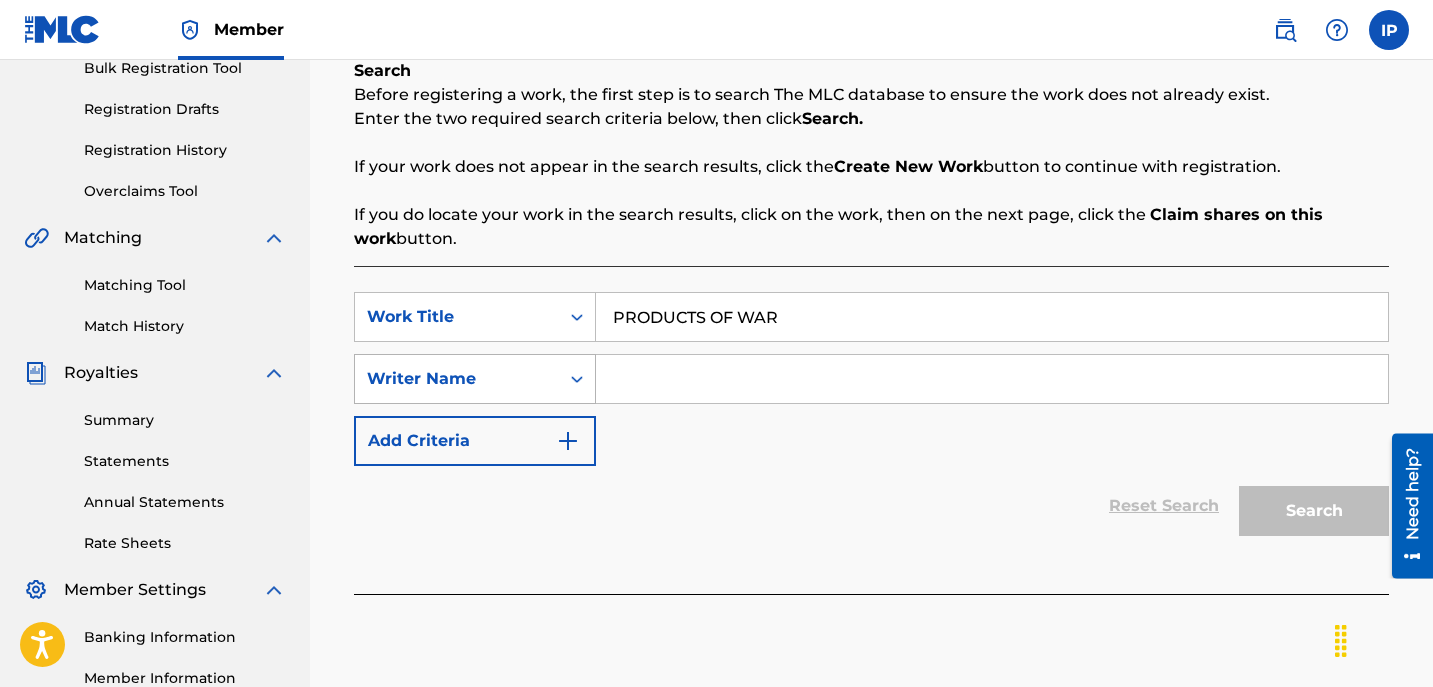 type on "PRODUCTS OF WAR" 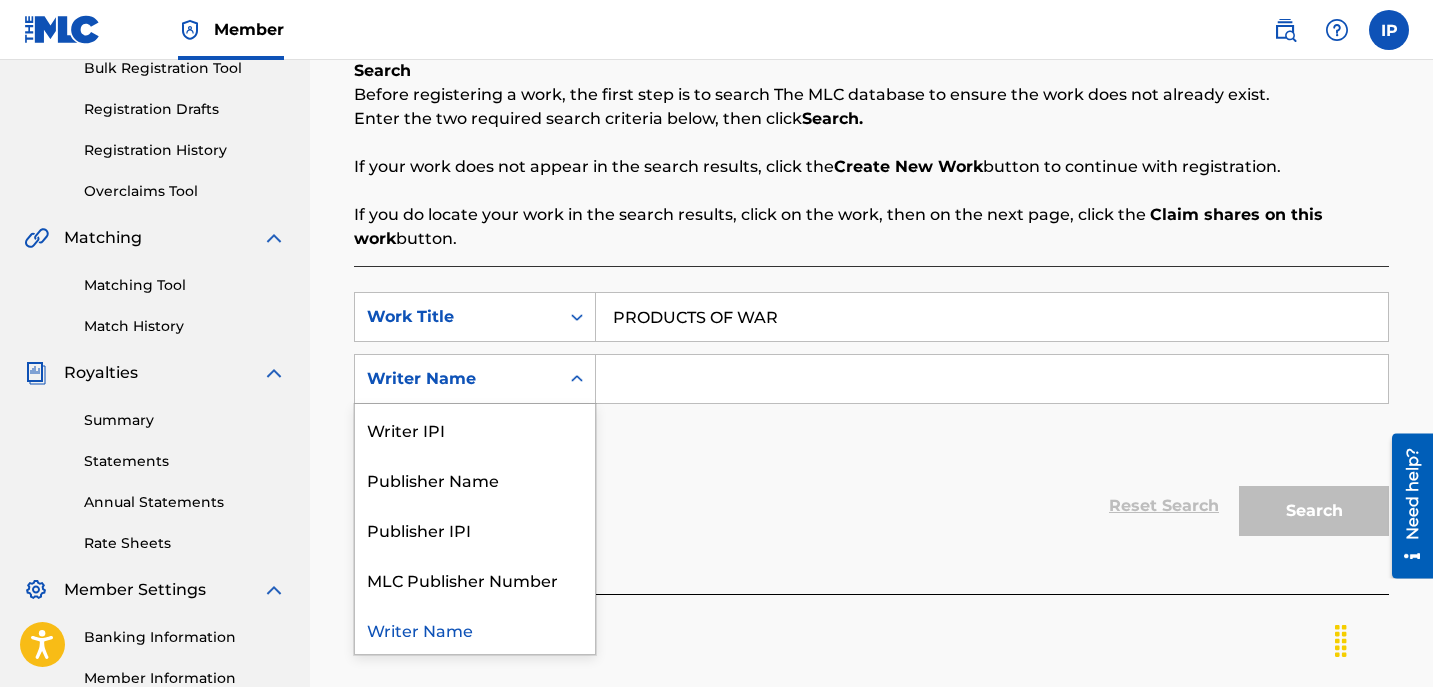 click on "Writer Name" at bounding box center [457, 379] 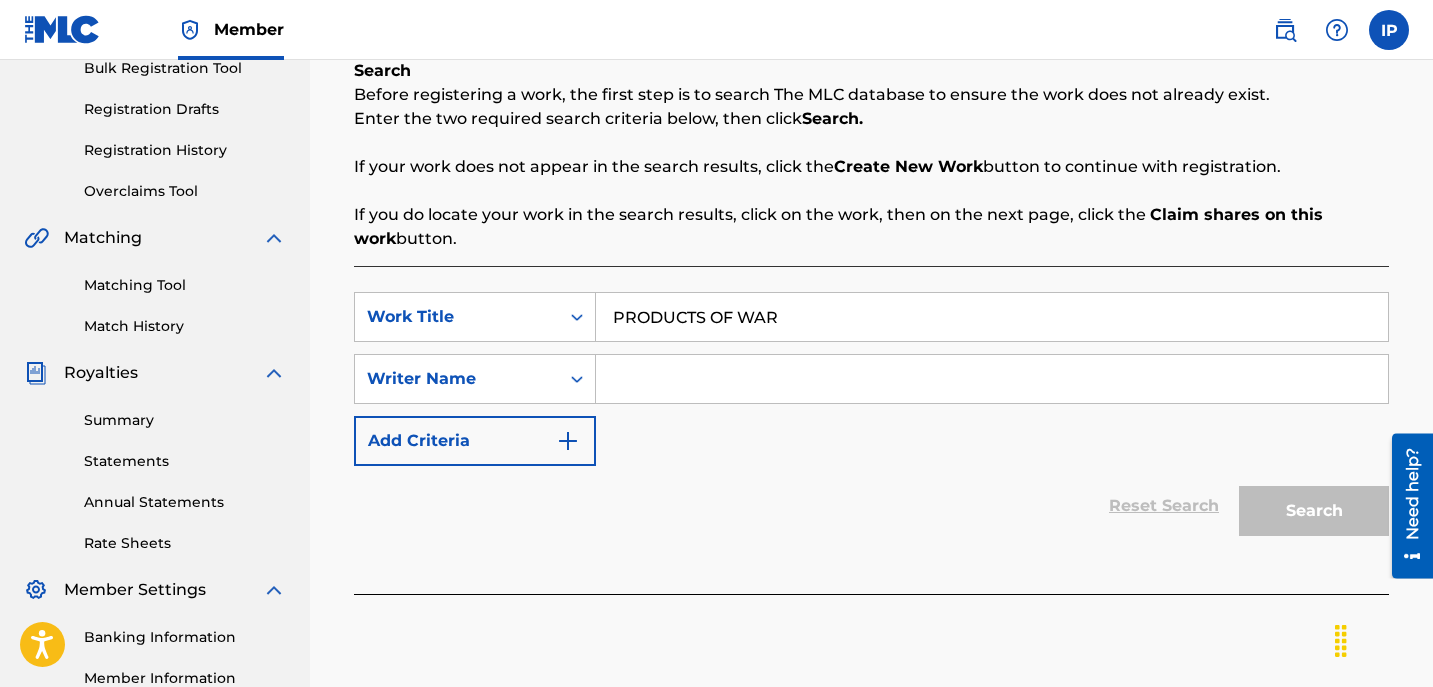 click on "SearchWithCriteriad83e7403-b6d5-4832-ad92-68577c01c552 Work Title PRODUCTS OF WAR SearchWithCriteria1f4067e5-4a1f-4ff0-bbcd-044a88041878 Writer Name Add Criteria" at bounding box center [871, 379] 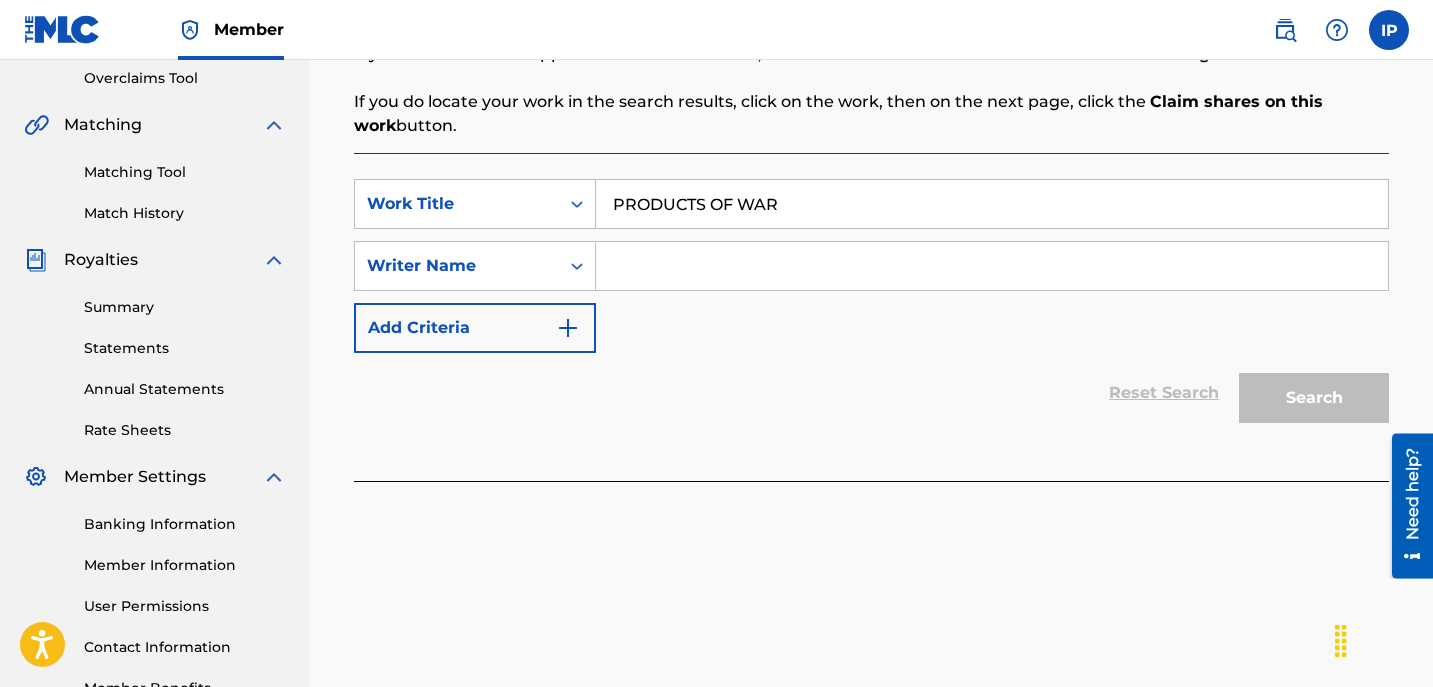 scroll, scrollTop: 428, scrollLeft: 0, axis: vertical 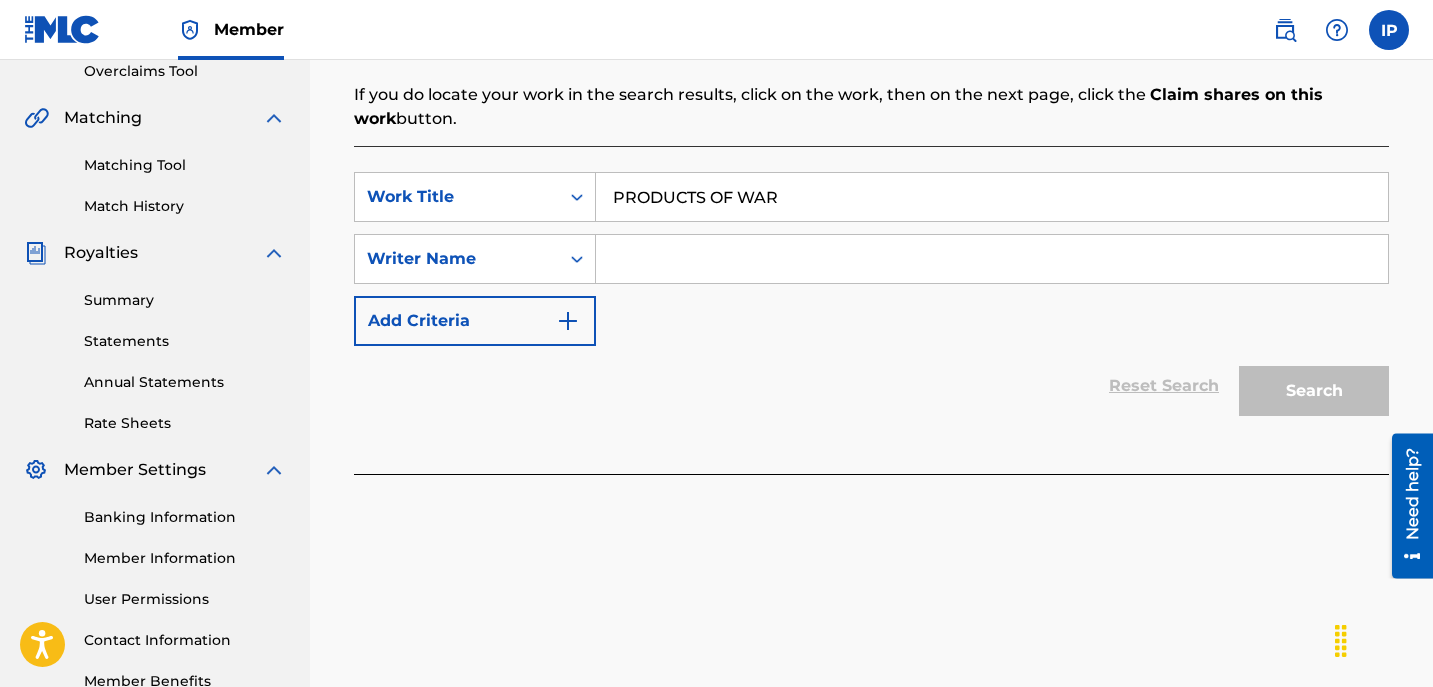 click on "Member Information" at bounding box center [185, 558] 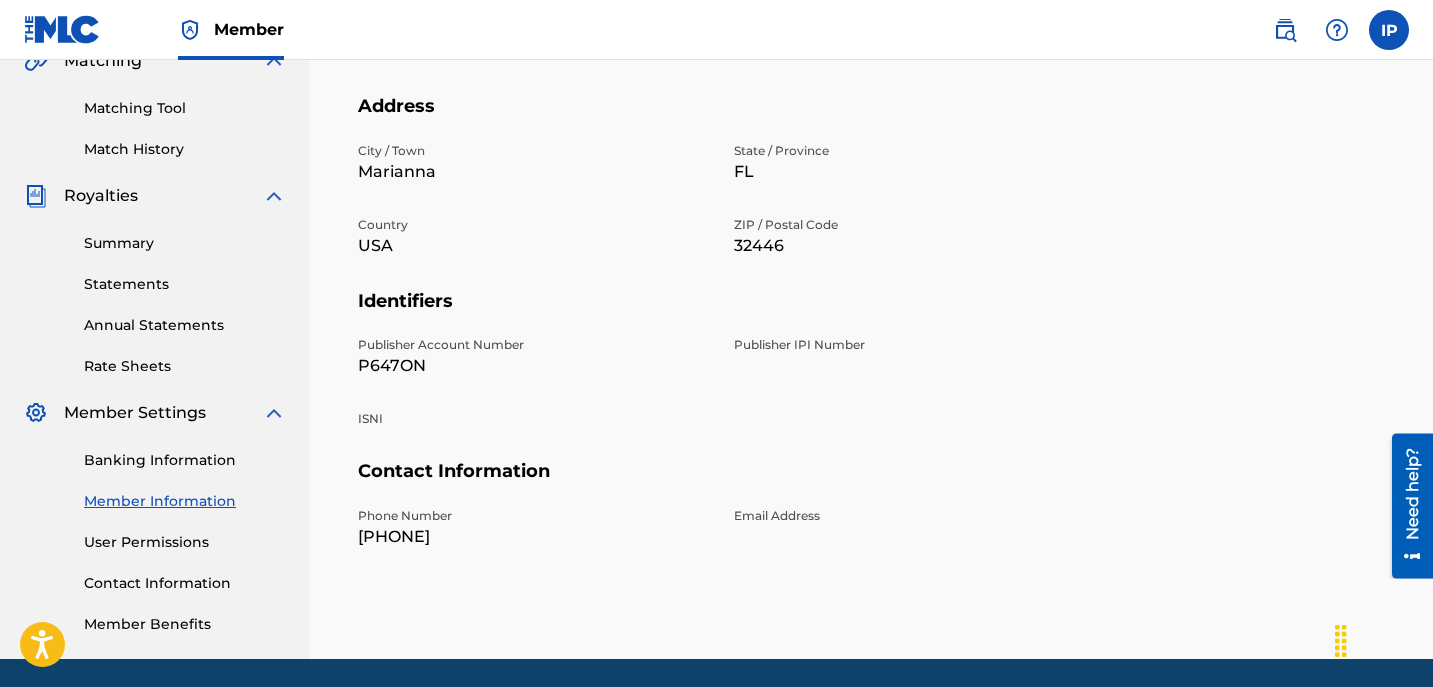 scroll, scrollTop: 486, scrollLeft: 0, axis: vertical 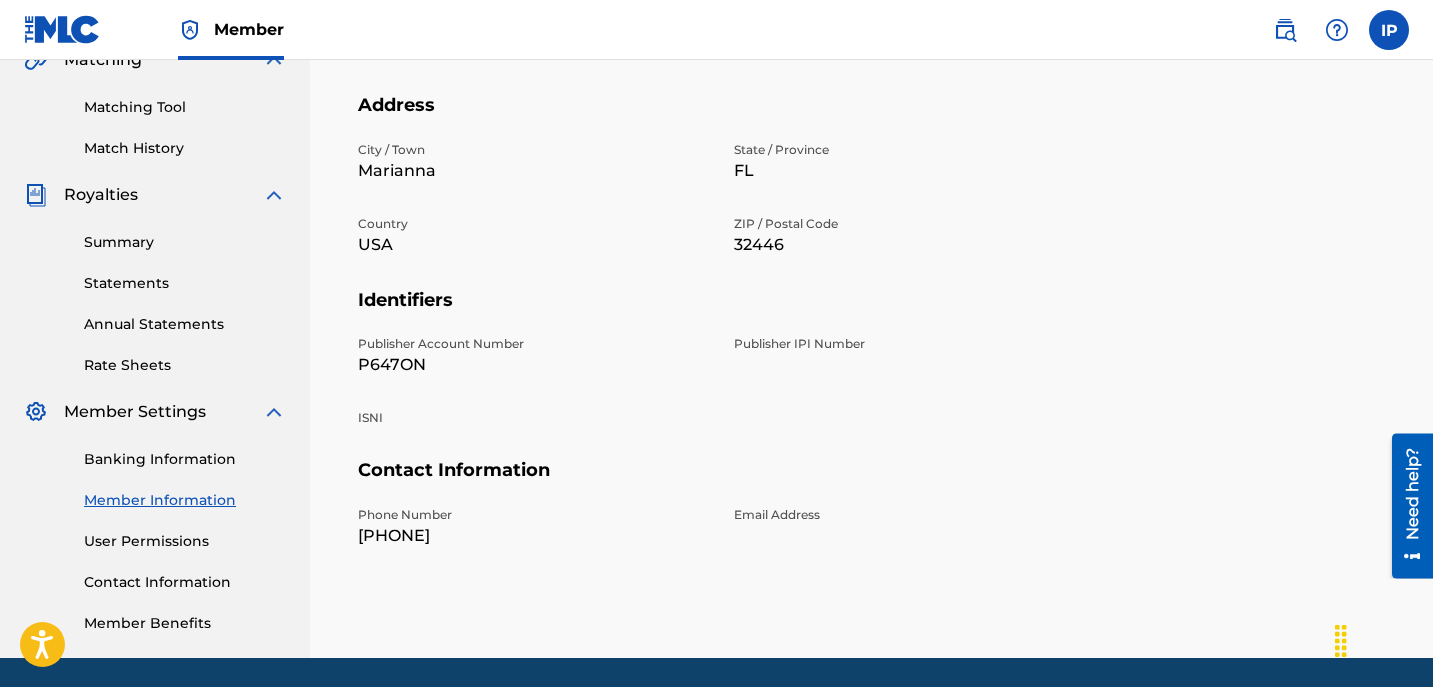click at bounding box center (274, 412) 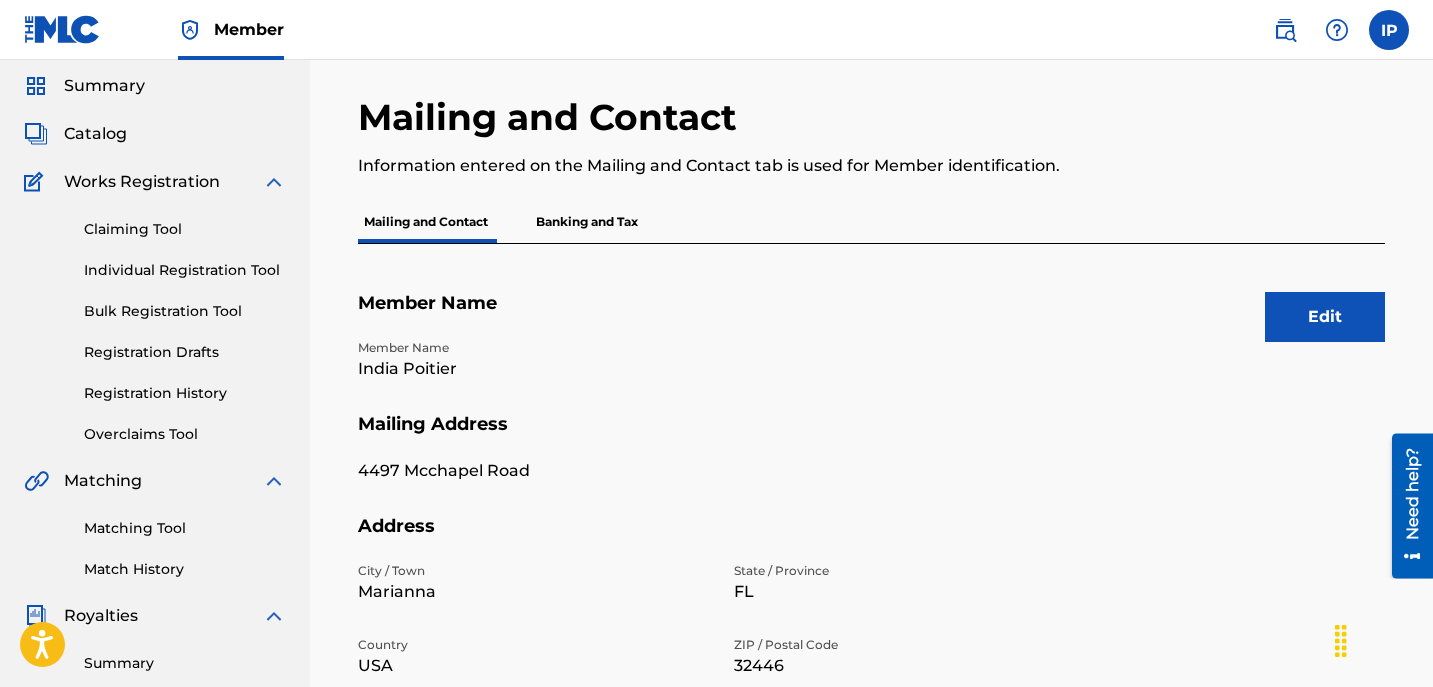 scroll, scrollTop: 58, scrollLeft: 0, axis: vertical 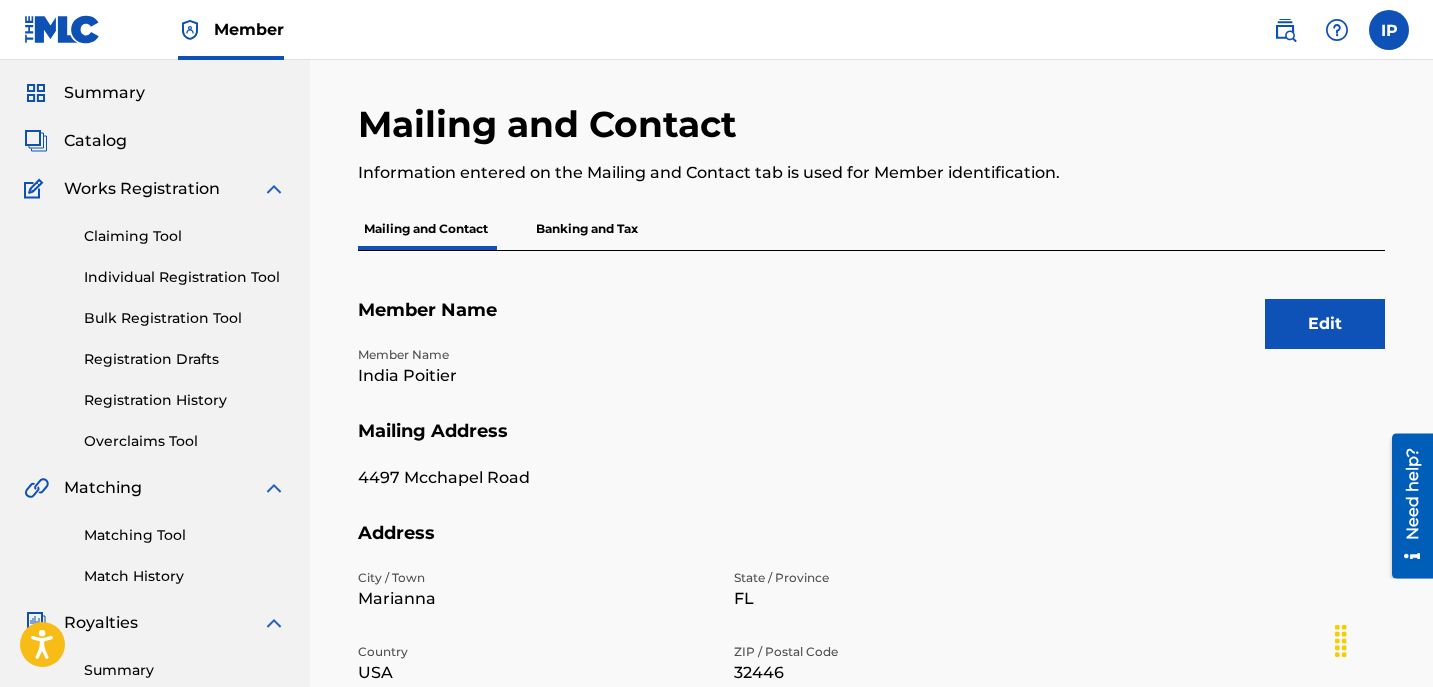 click on "Mailing and Contact Information entered on the Mailing and Contact tab is used for Member identification." at bounding box center [753, 155] 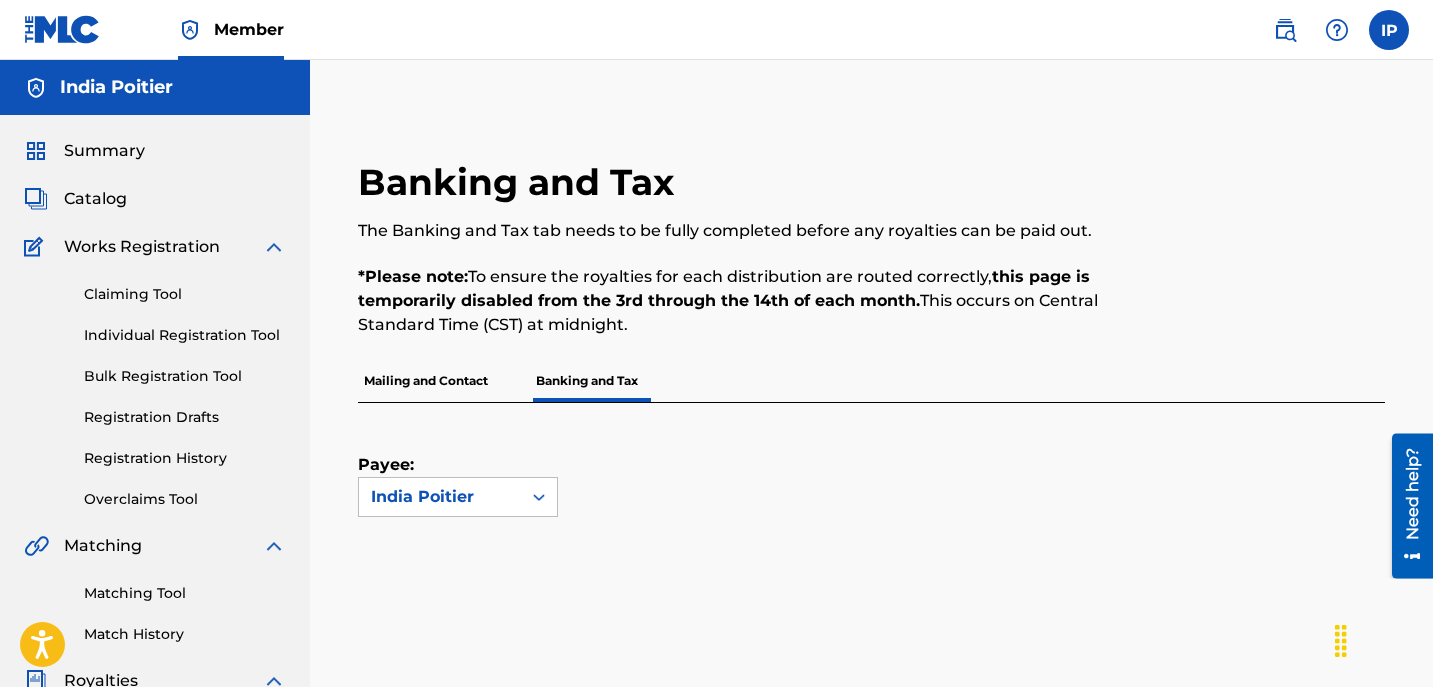 click on "Payee: India Poitier" at bounding box center (458, 460) 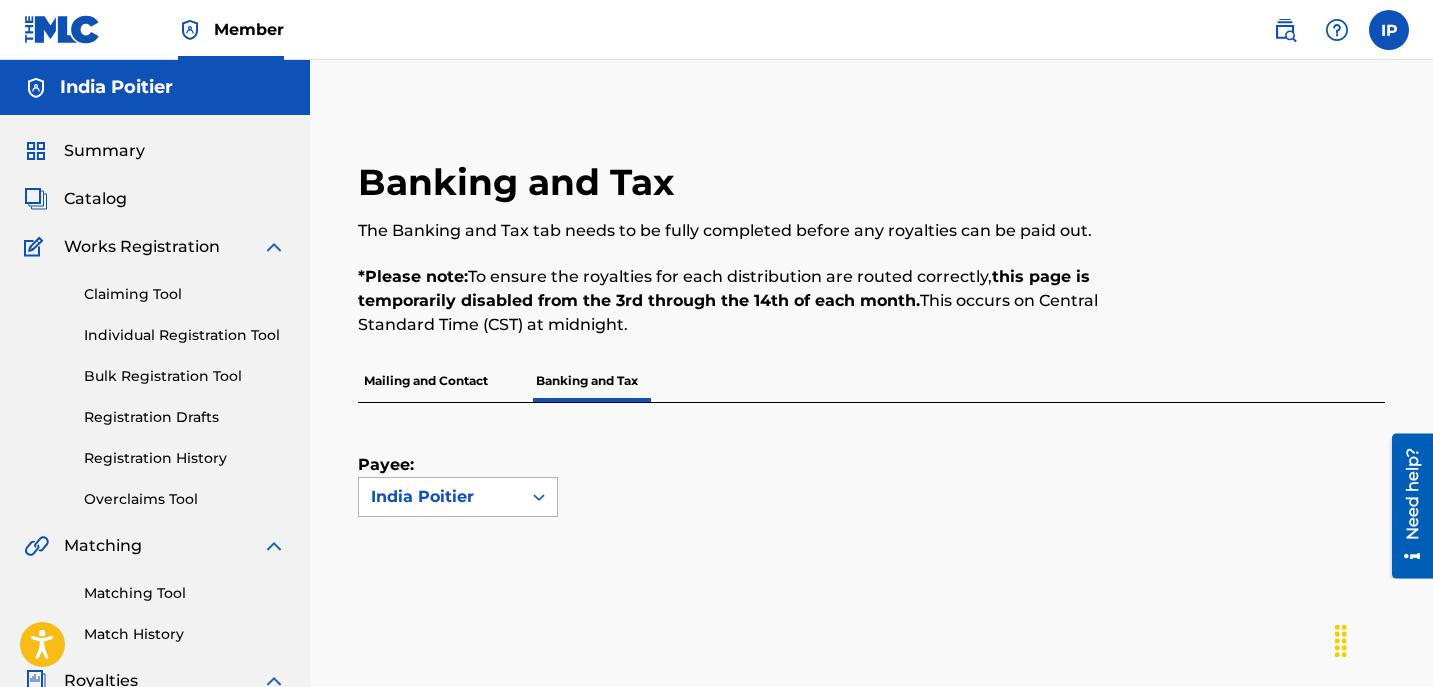 click on "India Poitier" at bounding box center (440, 497) 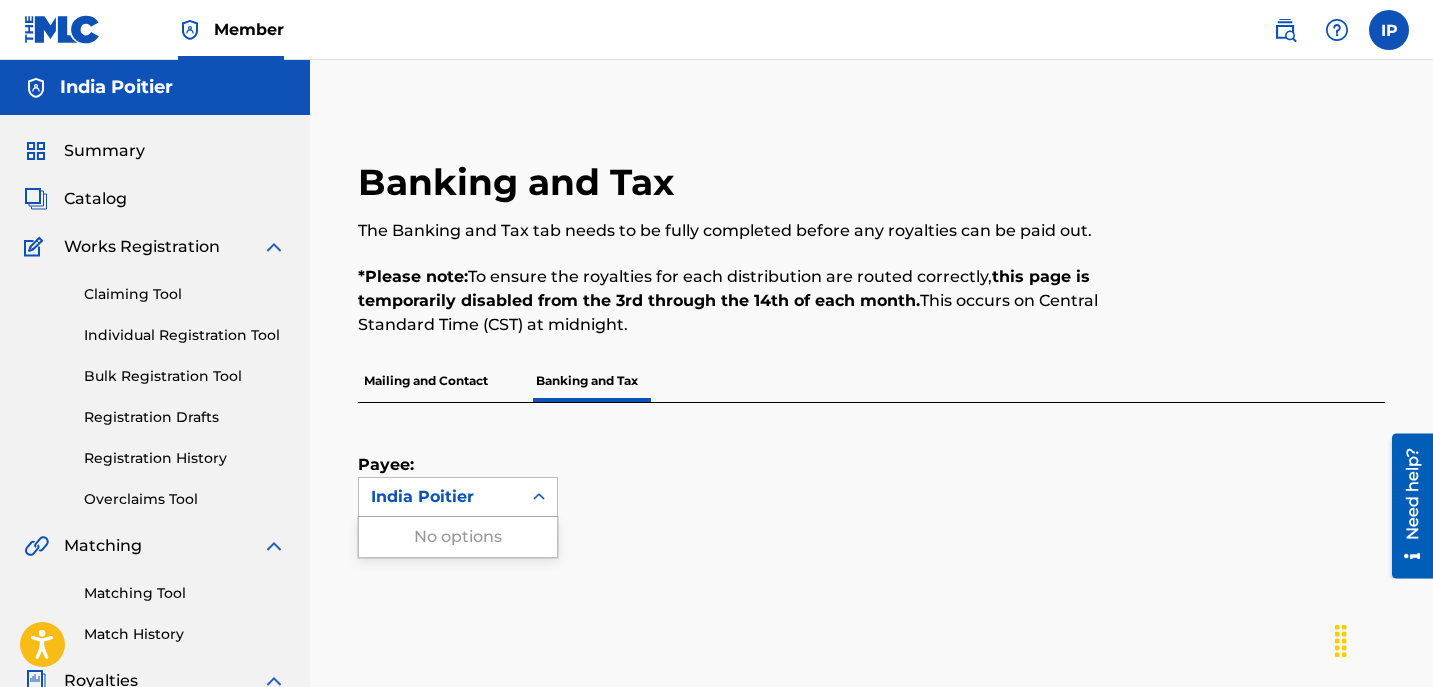 click on "India Poitier" at bounding box center (440, 497) 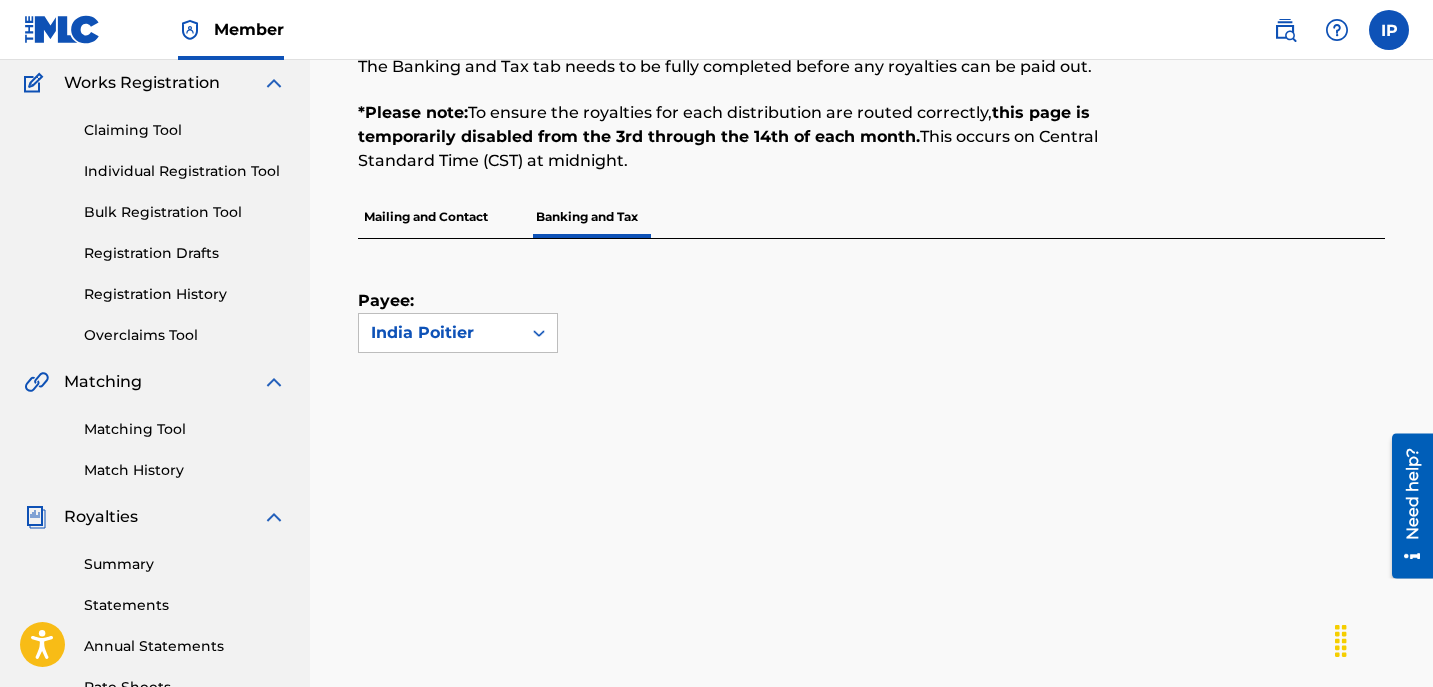 scroll, scrollTop: 0, scrollLeft: 0, axis: both 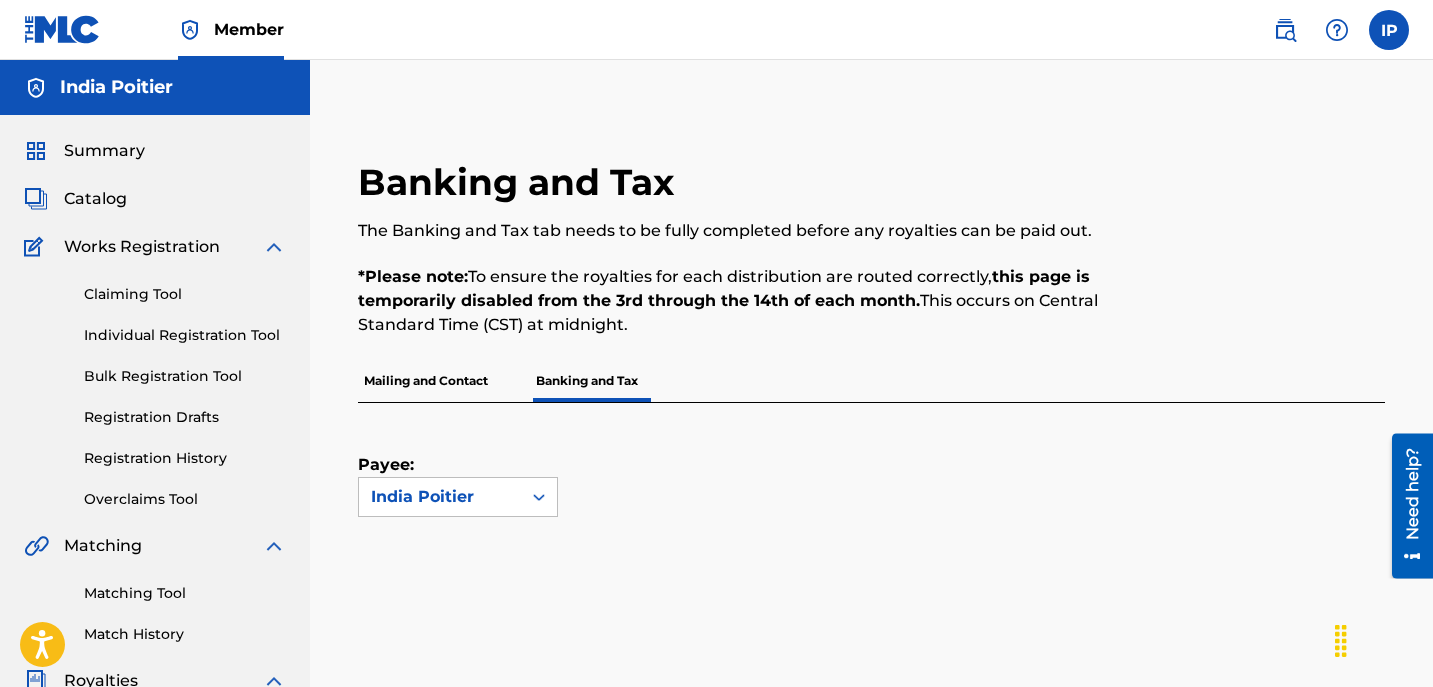 click on "Mailing and Contact" at bounding box center [426, 381] 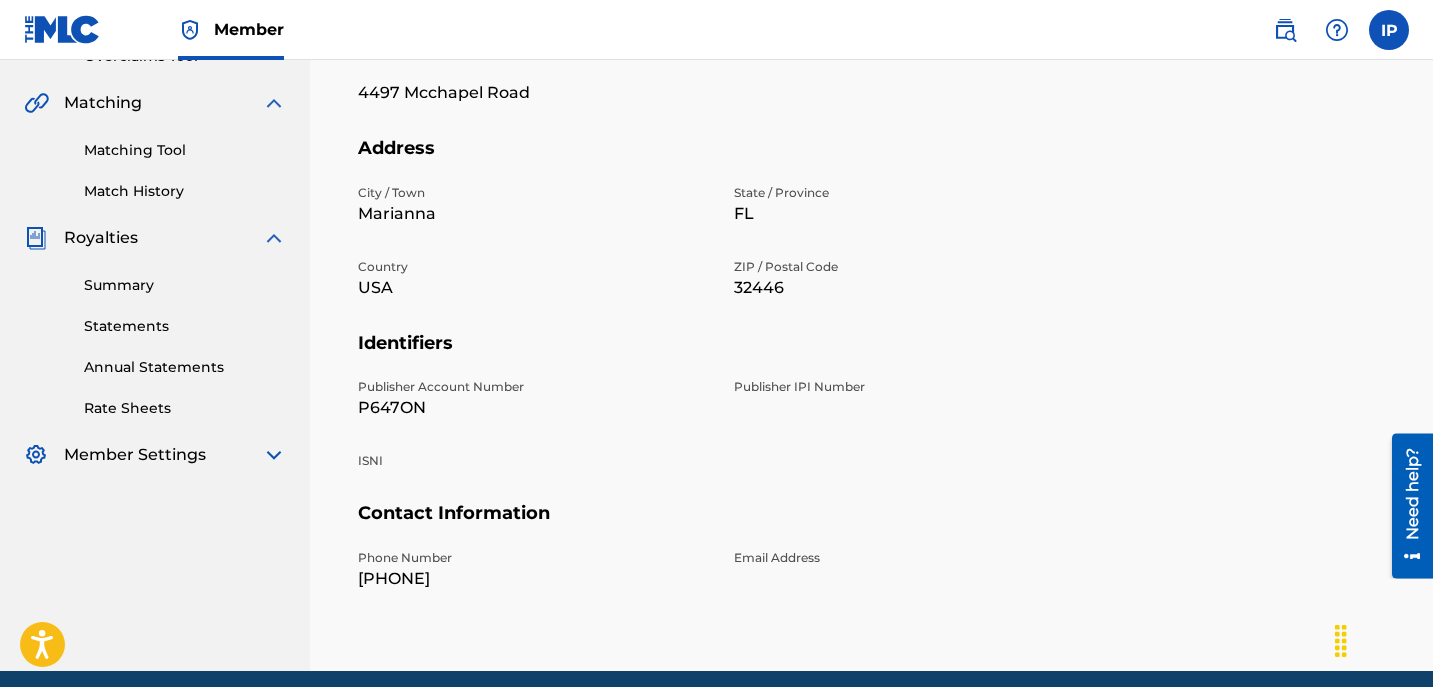 scroll, scrollTop: 444, scrollLeft: 0, axis: vertical 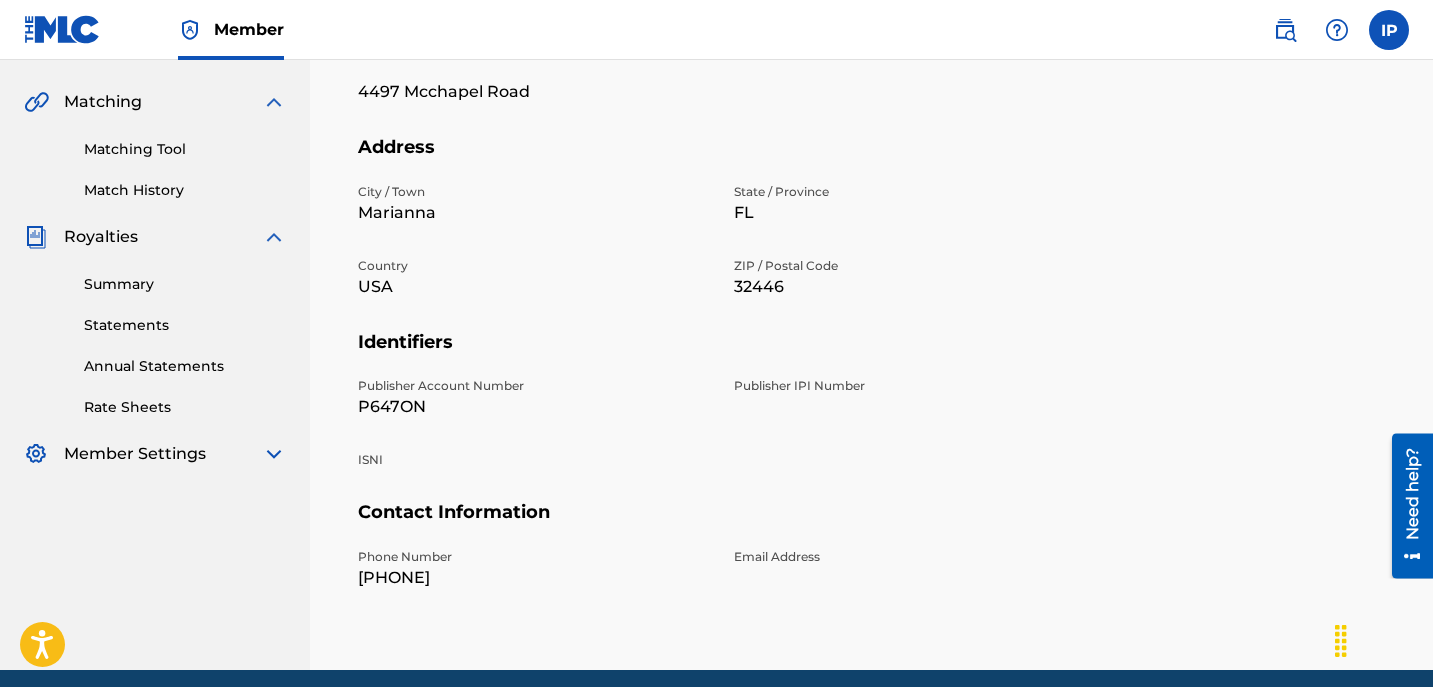 click on "Summary Catalog Works Registration Claiming Tool Individual Registration Tool Bulk Registration Tool Registration Drafts Registration History Overclaims Tool Matching Matching Tool Match History Royalties Summary Statements Annual Statements Rate Sheets Member Settings Banking Information Member Information User Permissions Contact Information Member Benefits" at bounding box center [155, 80] 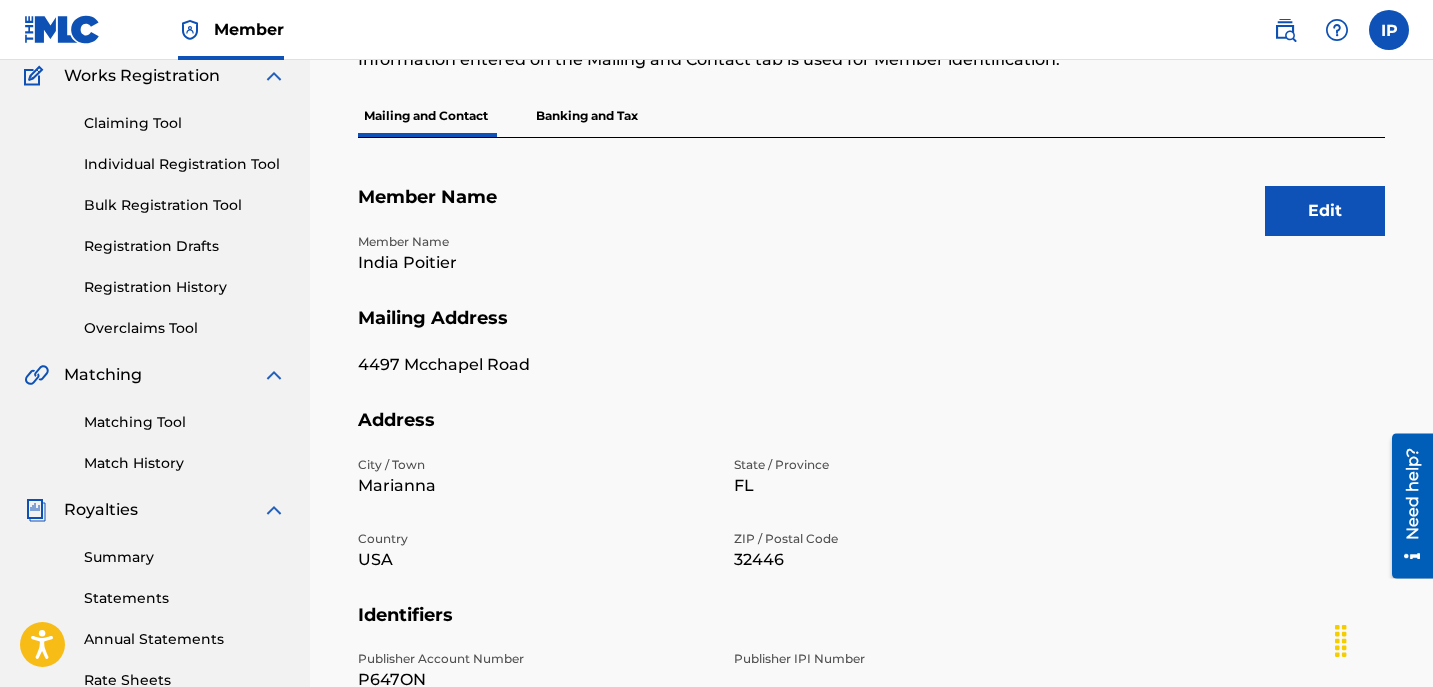 scroll, scrollTop: 0, scrollLeft: 0, axis: both 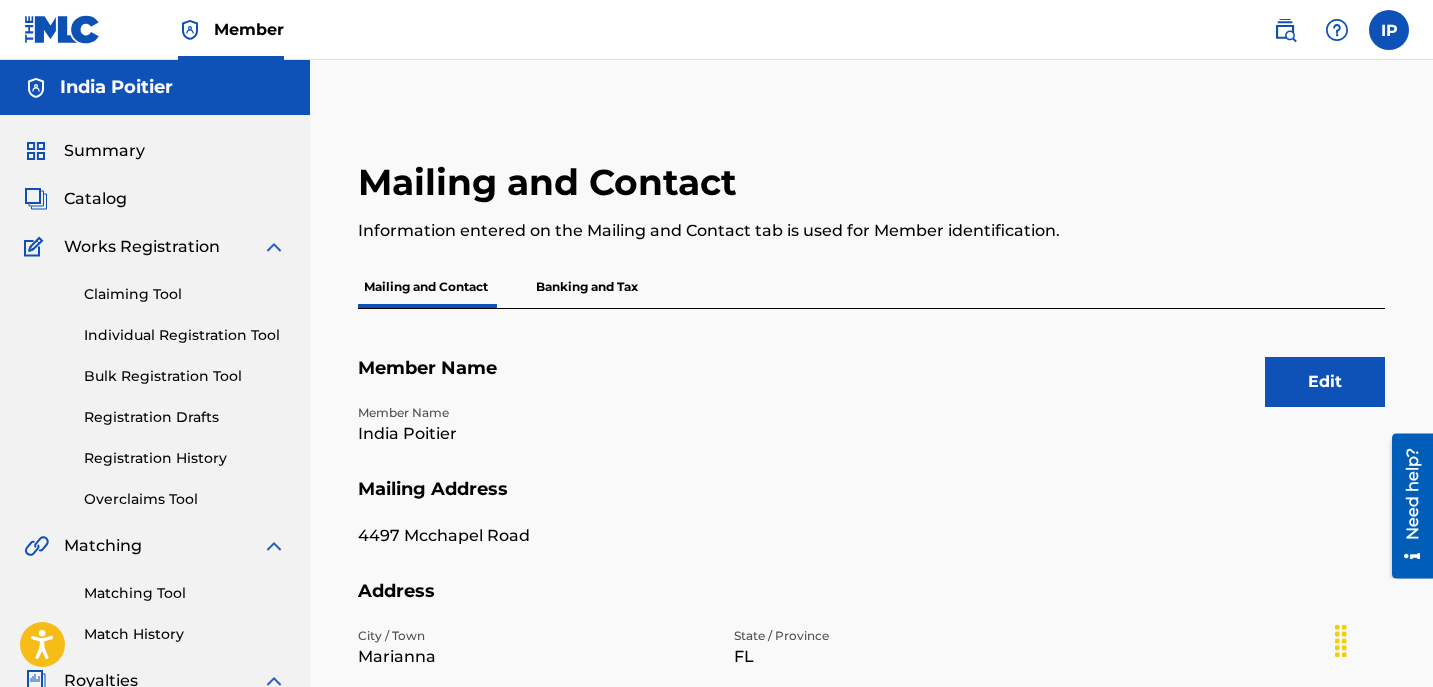 click on "Summary Catalog Works Registration Claiming Tool Individual Registration Tool Bulk Registration Tool Registration Drafts Registration History Overclaims Tool Matching Matching Tool Match History Royalties Summary Statements Annual Statements Rate Sheets Member Settings Banking Information Member Information User Permissions Contact Information Member Benefits" at bounding box center [155, 629] 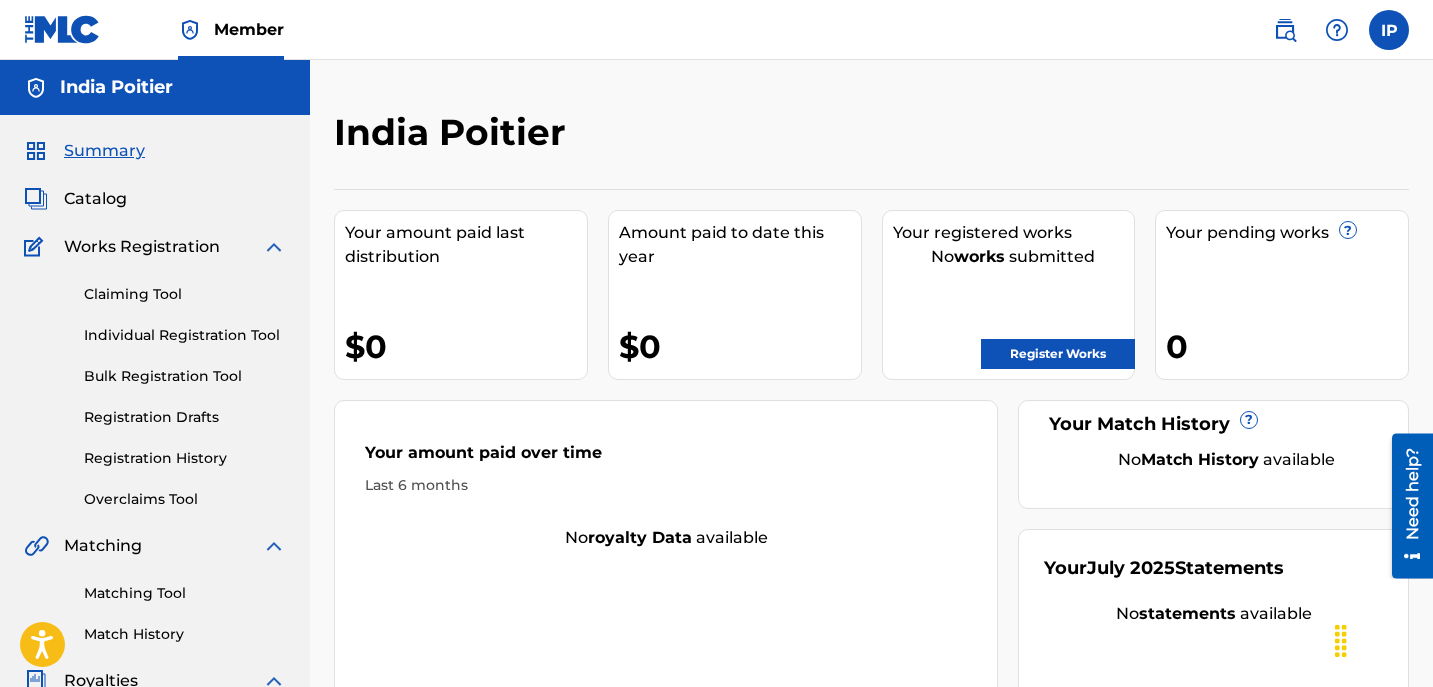 click on "Catalog" at bounding box center (95, 199) 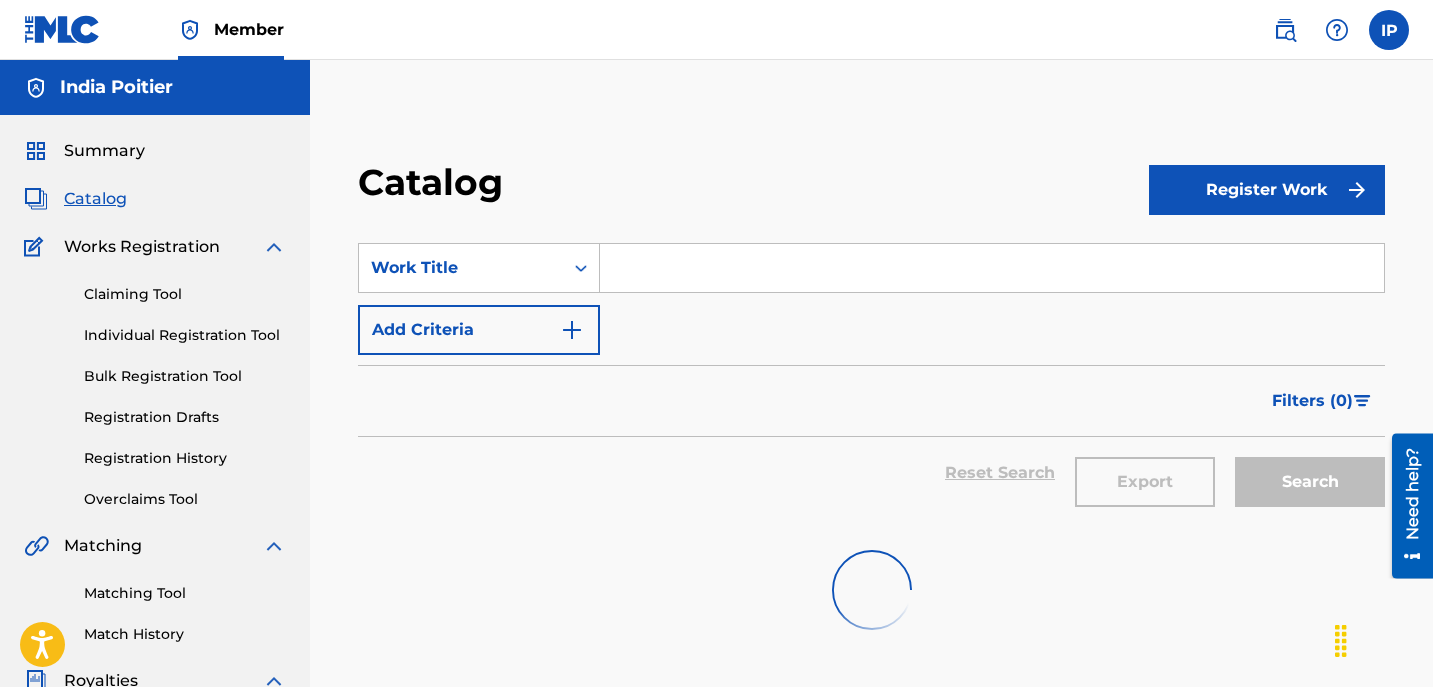 click on "Summary" at bounding box center (104, 151) 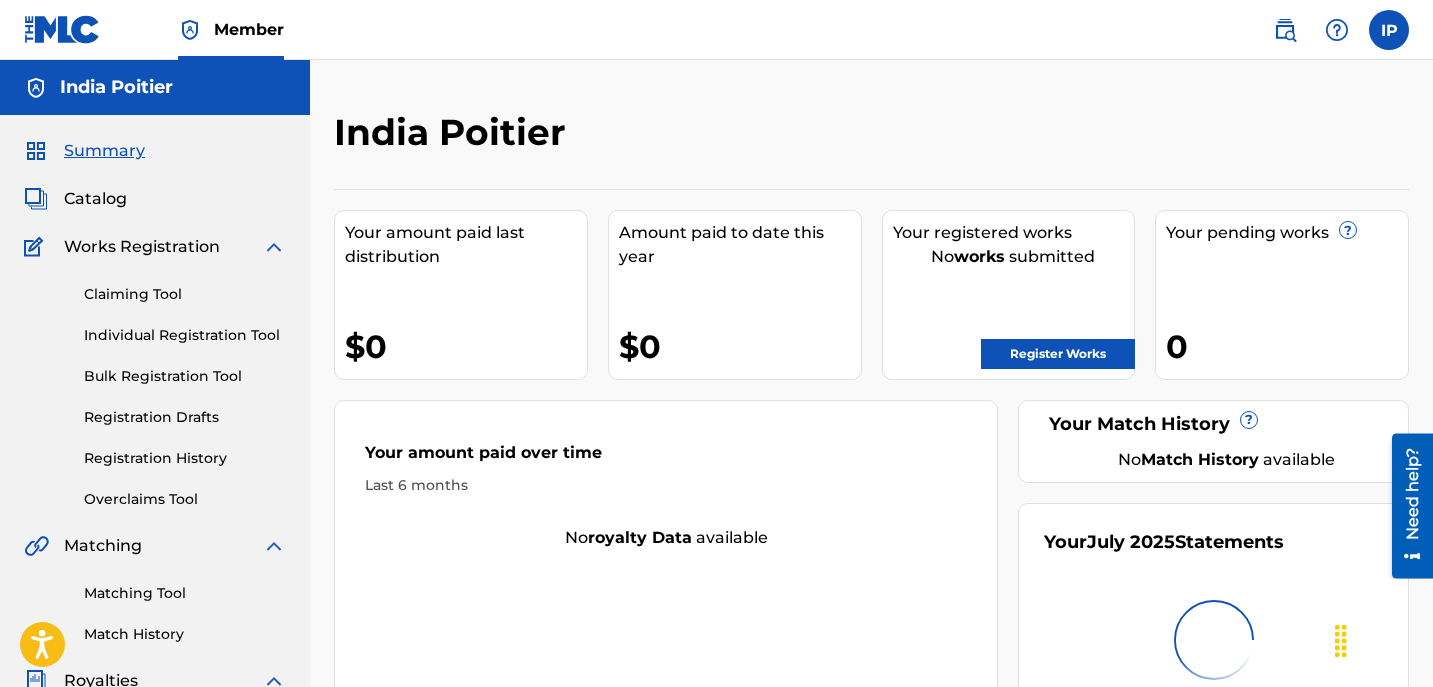 click on "Register Works" at bounding box center [1058, 354] 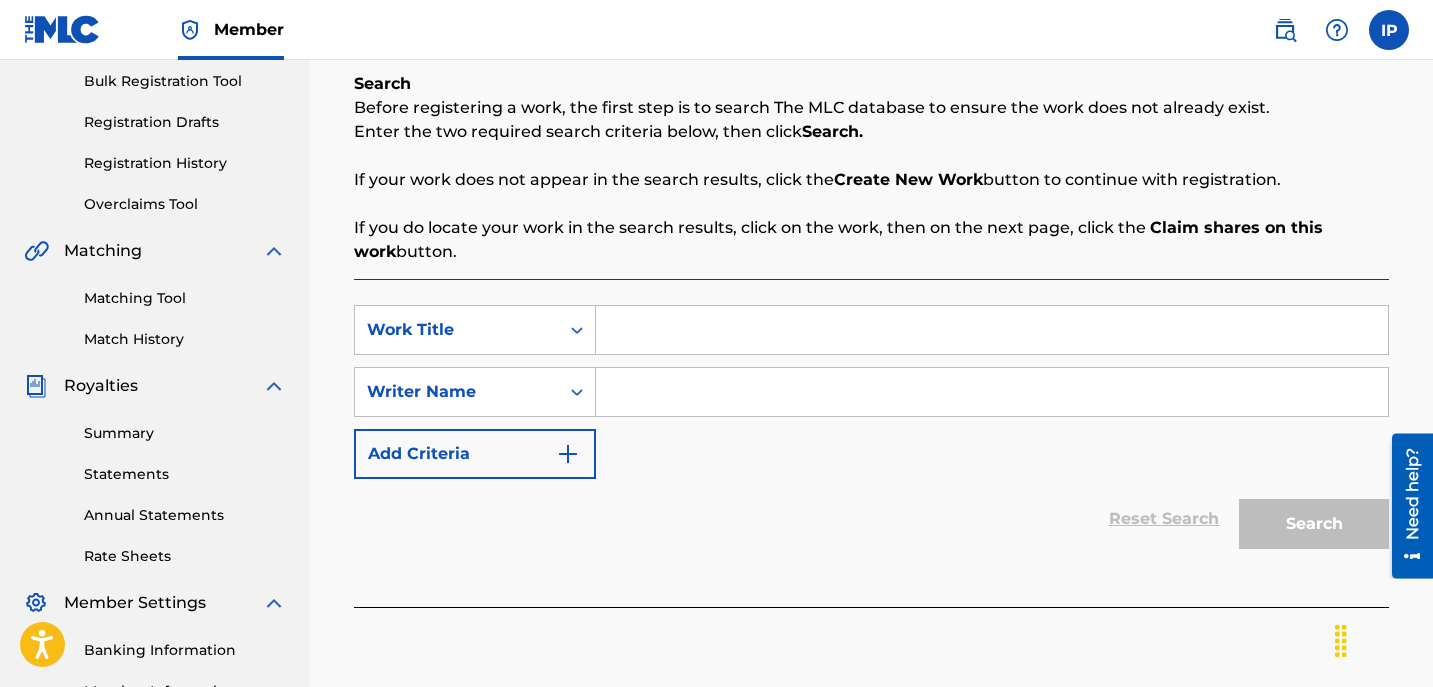 scroll, scrollTop: 296, scrollLeft: 0, axis: vertical 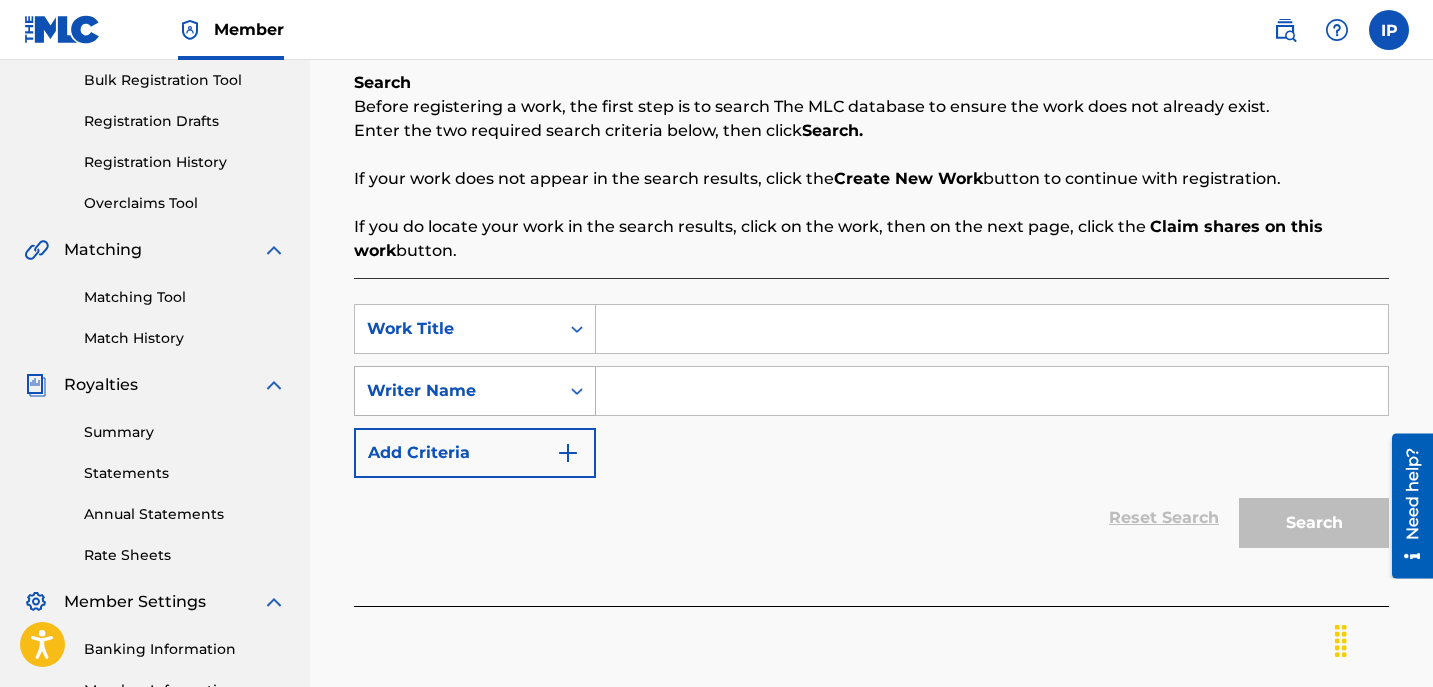 click on "Writer Name" at bounding box center (475, 391) 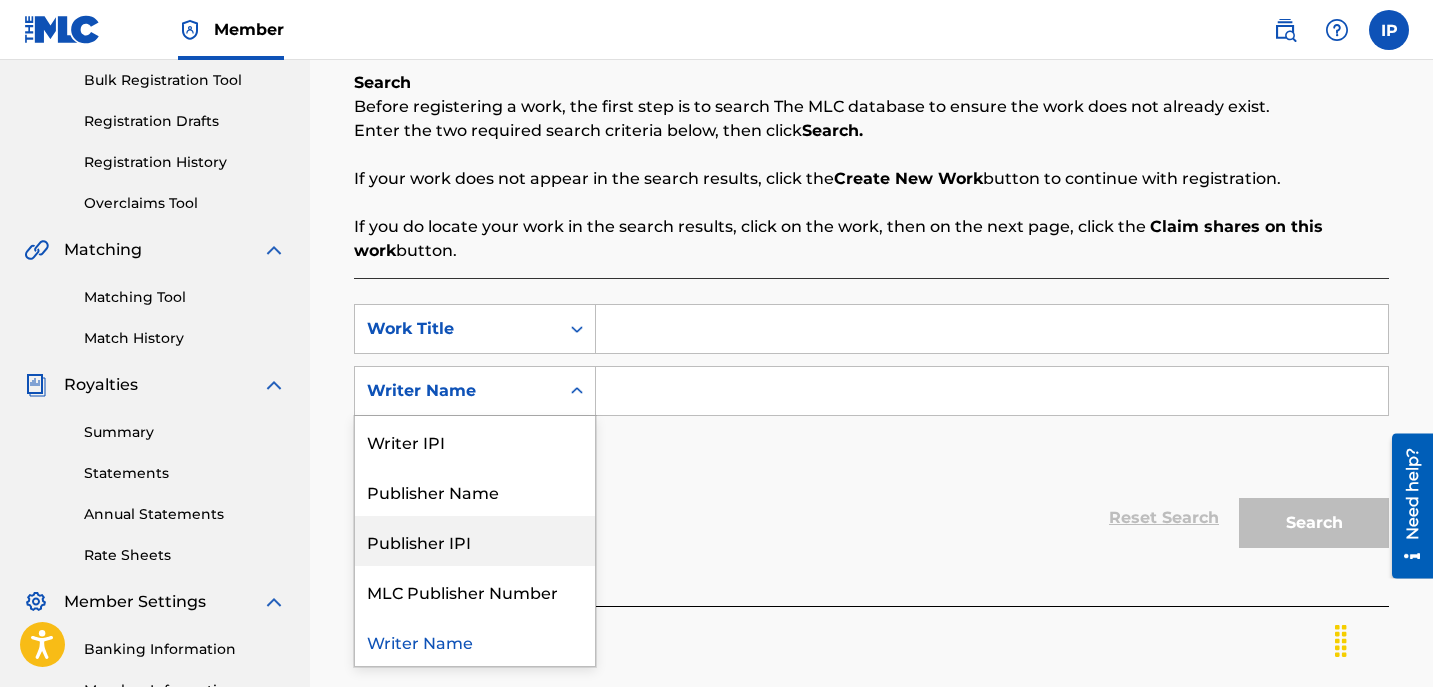 click on "Publisher IPI" at bounding box center (475, 541) 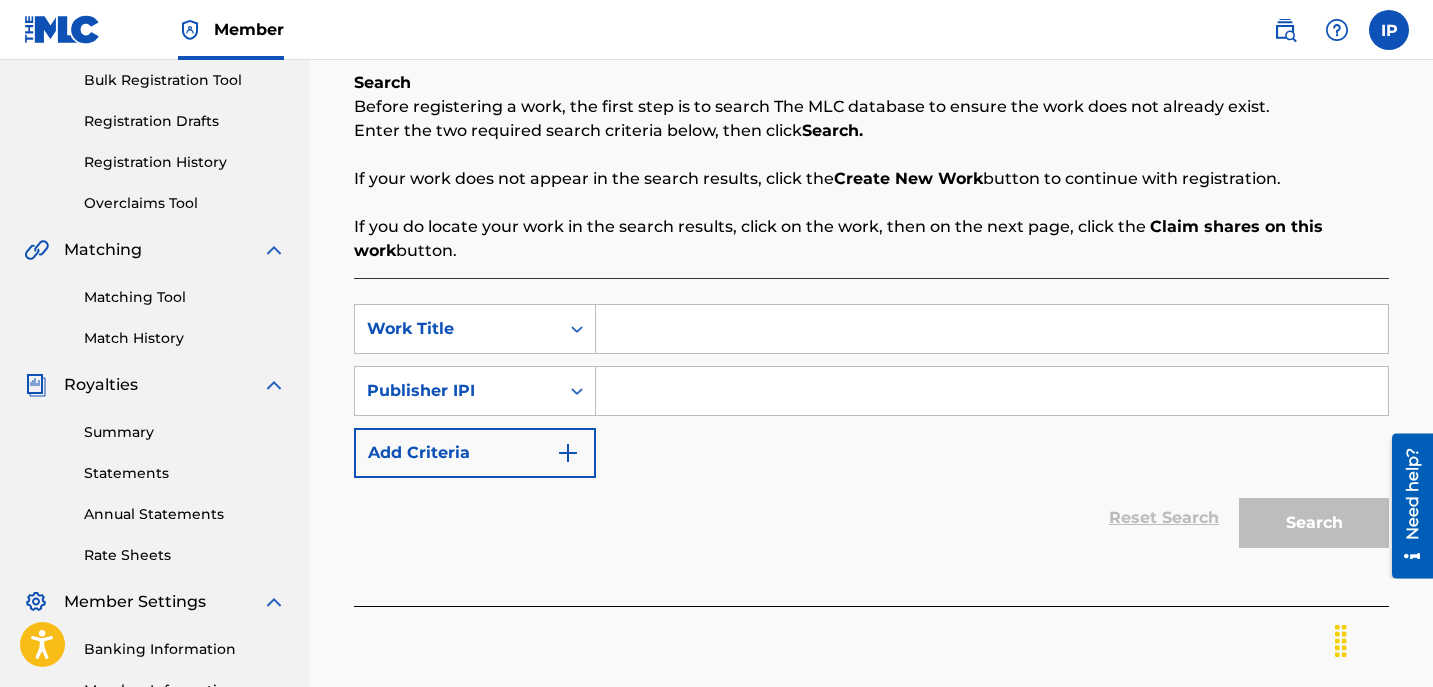 click at bounding box center (992, 329) 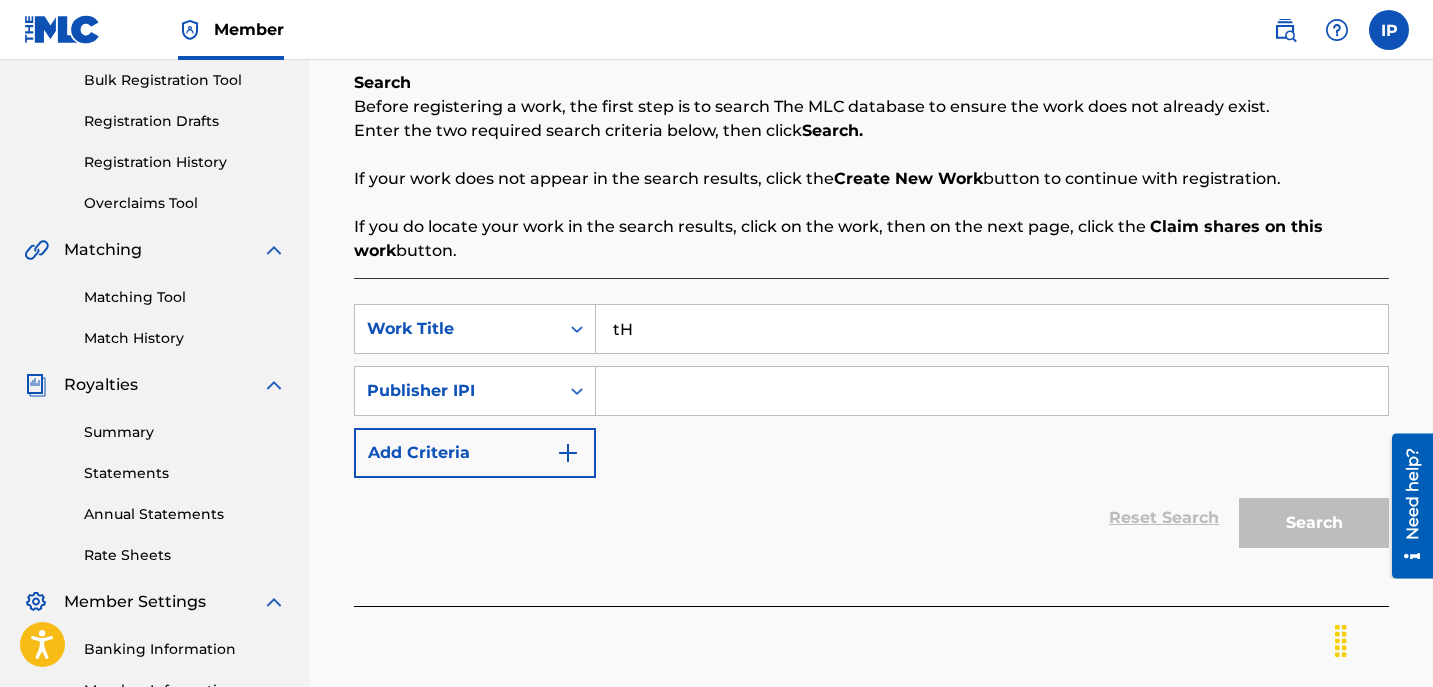 type on "t" 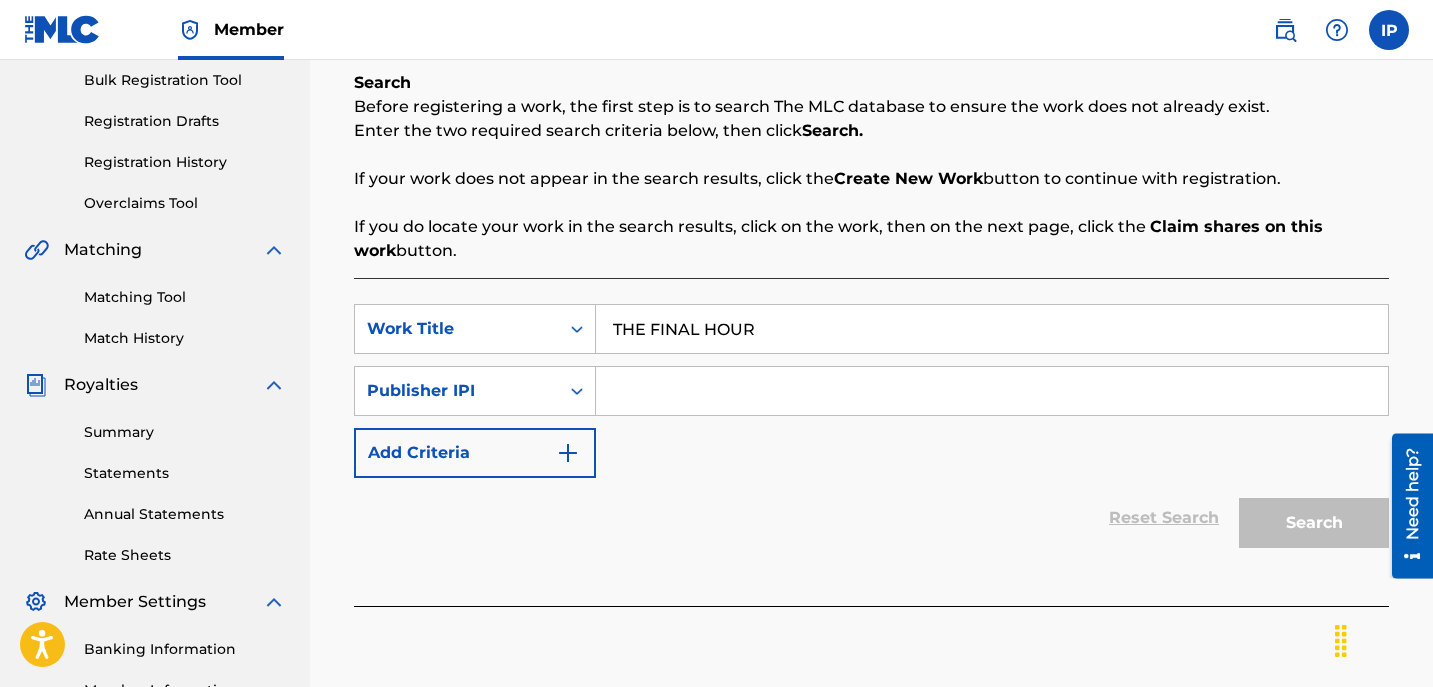 type on "THE FINAL HOUR" 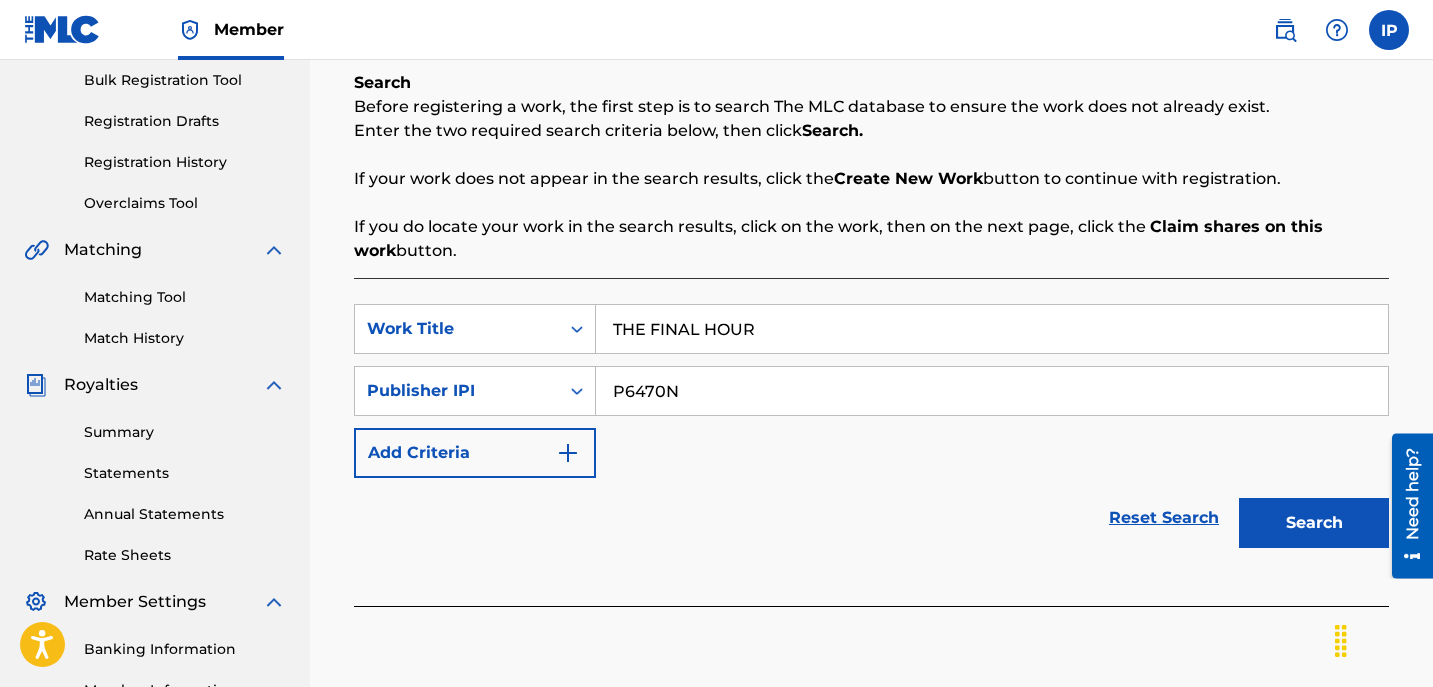 click on "Search" at bounding box center [1314, 523] 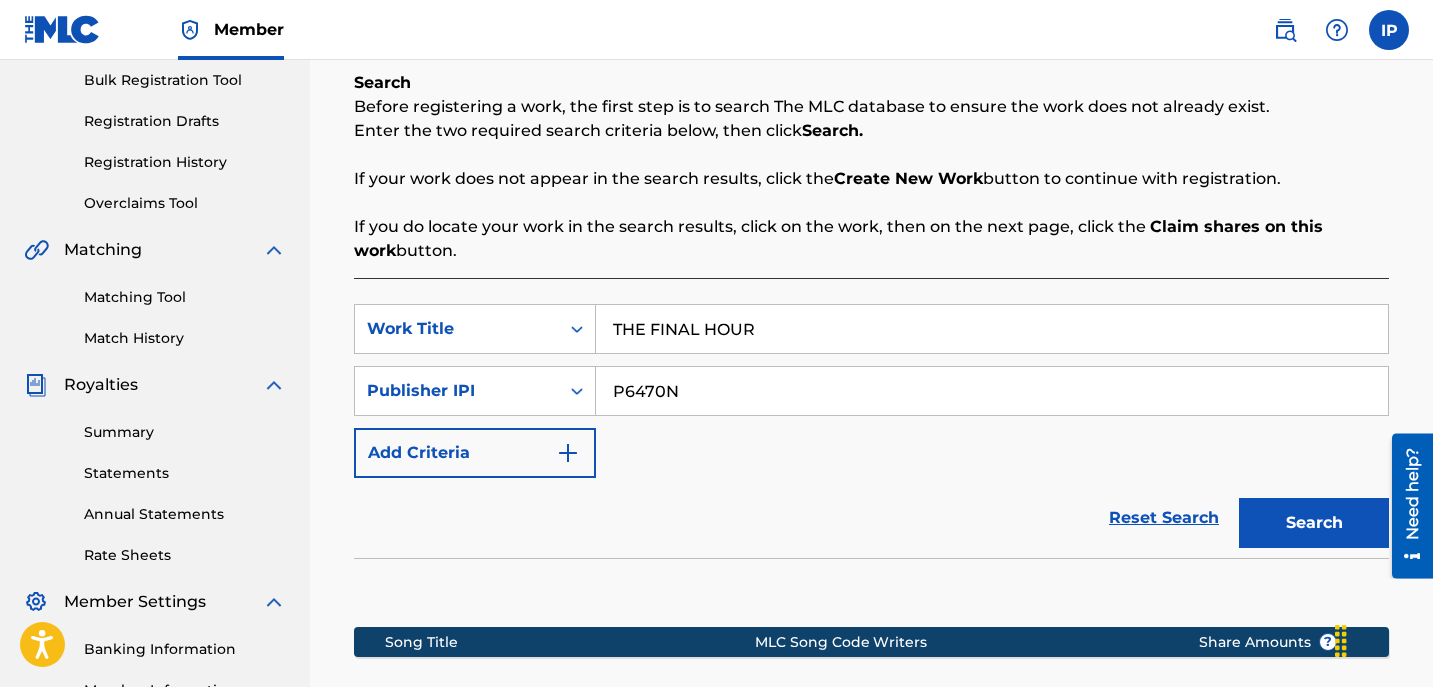 drag, startPoint x: 1319, startPoint y: 511, endPoint x: 799, endPoint y: 463, distance: 522.2107 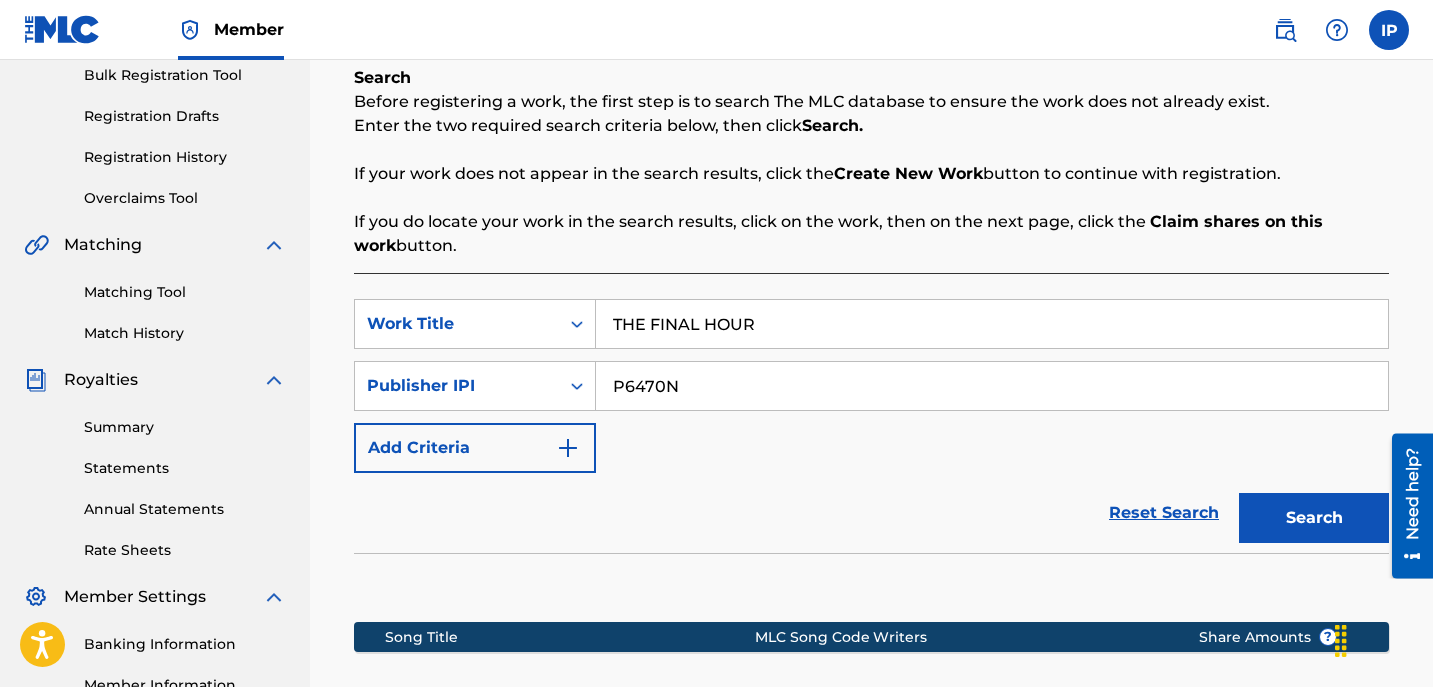 scroll, scrollTop: 299, scrollLeft: 0, axis: vertical 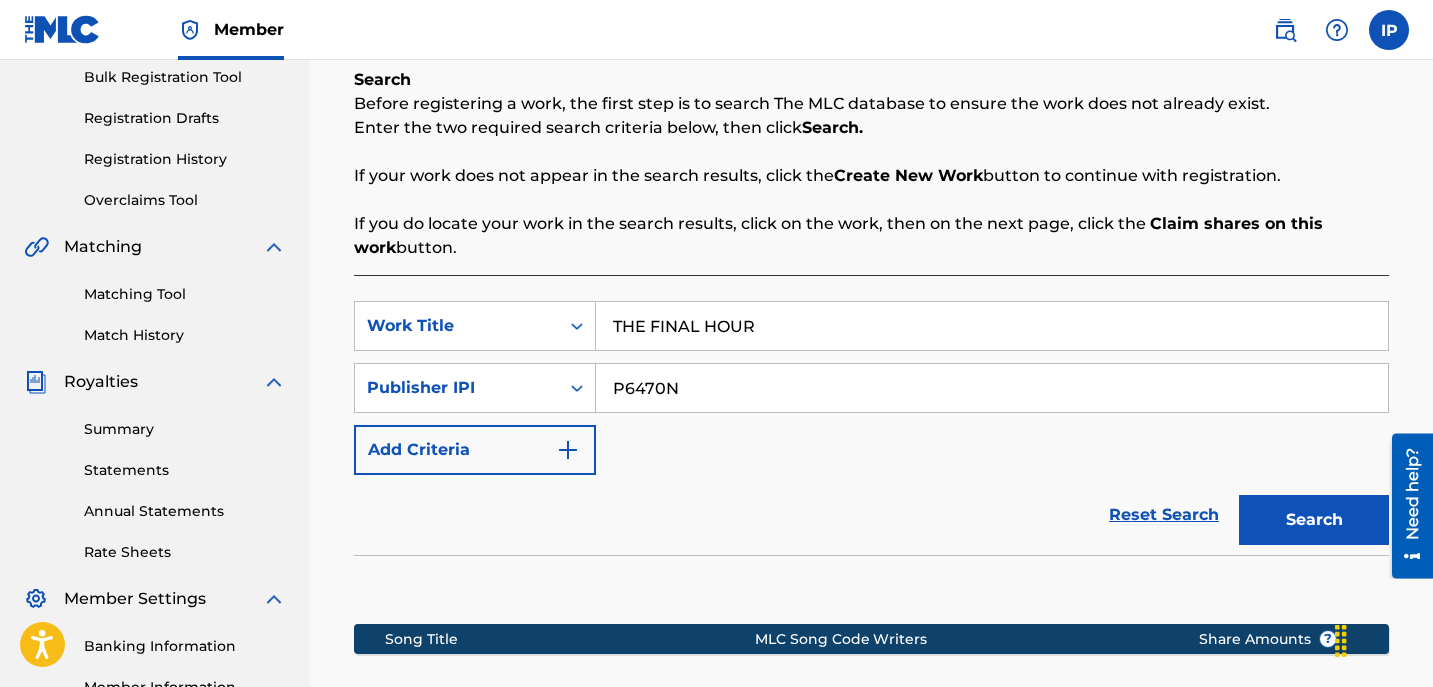 click at bounding box center (568, 450) 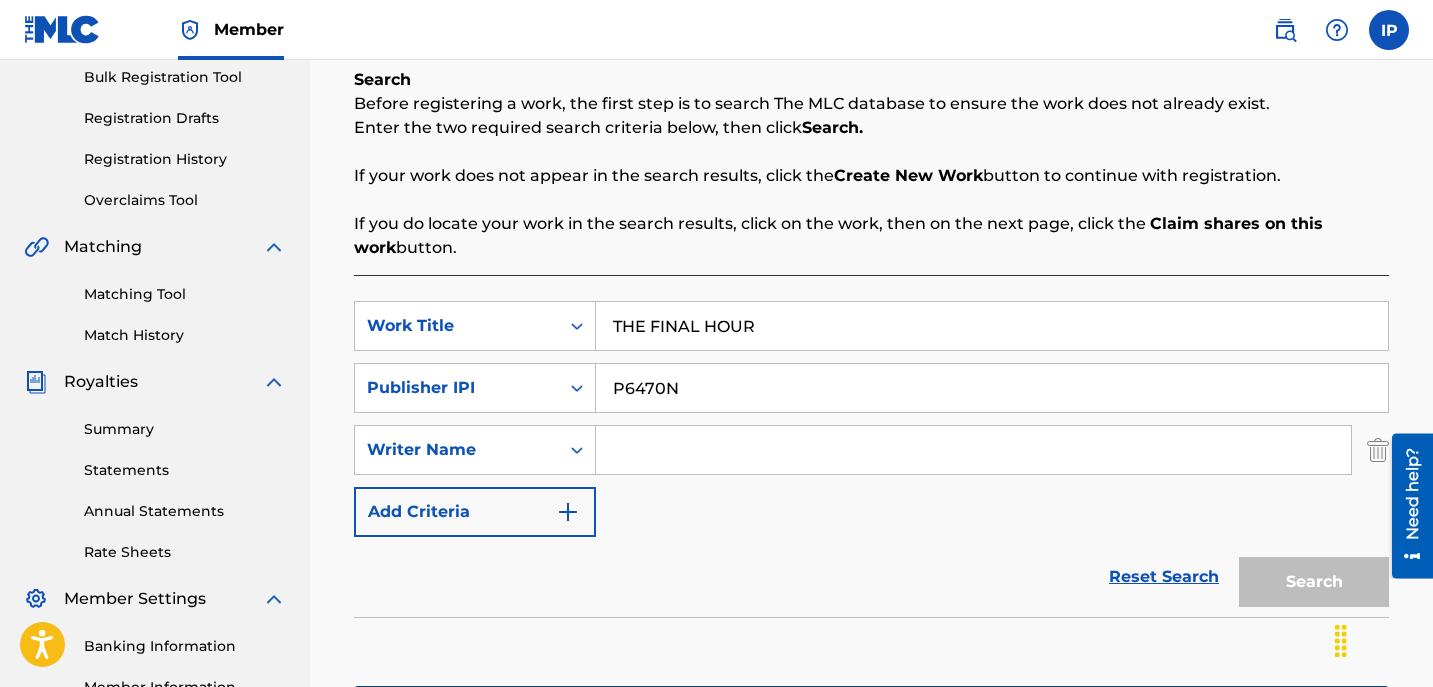 click 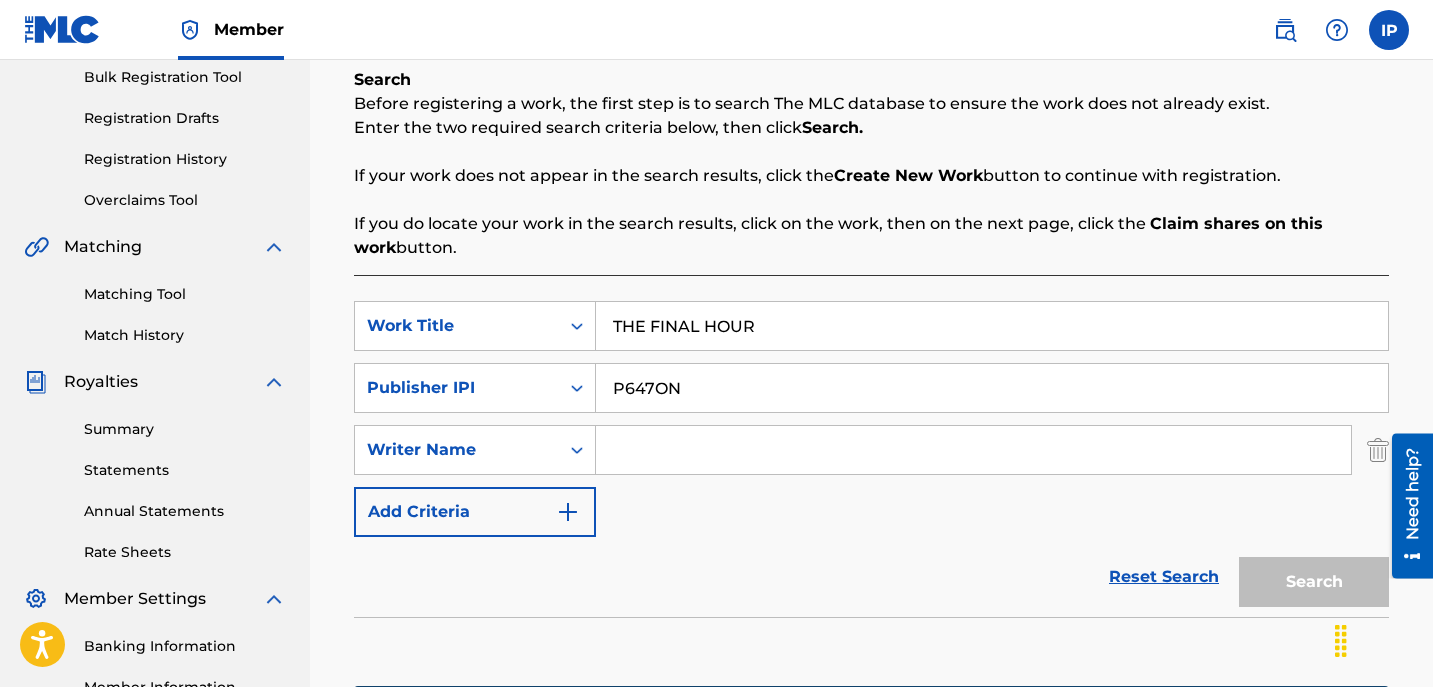 type on "P647ON" 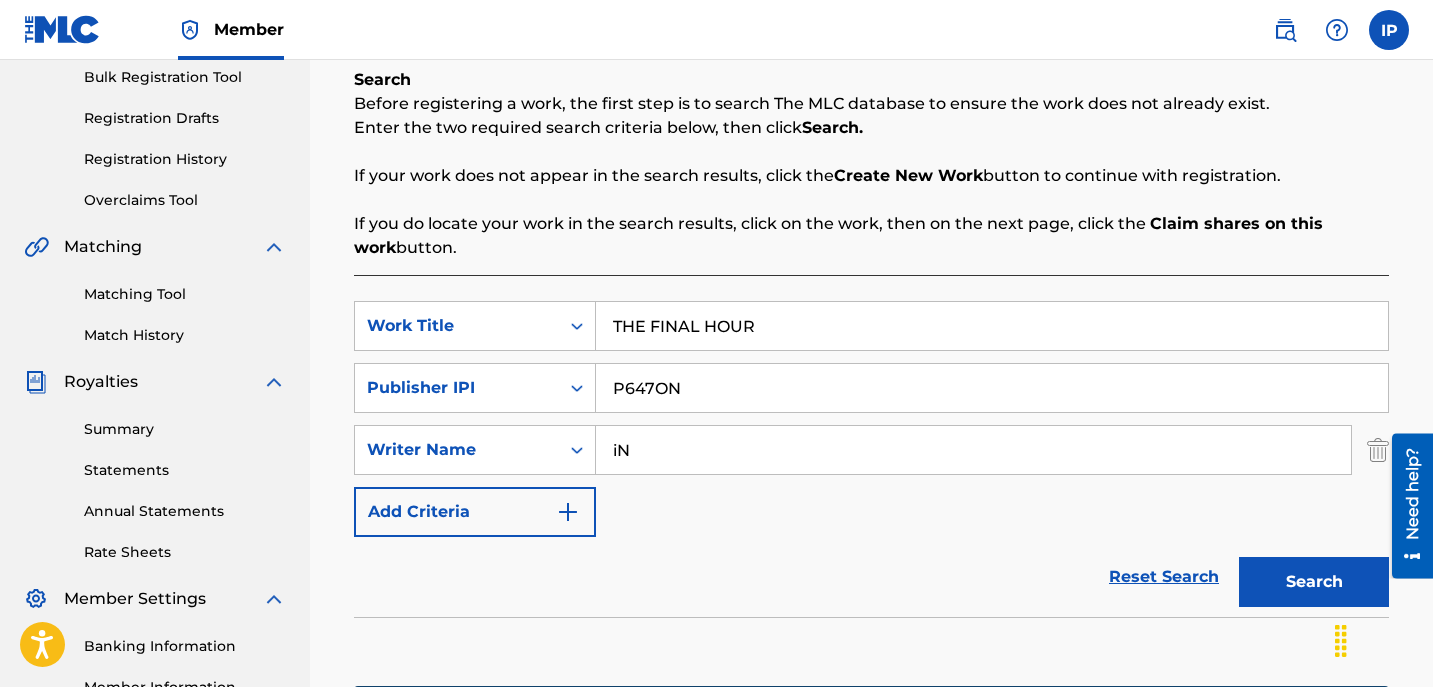 type on "i" 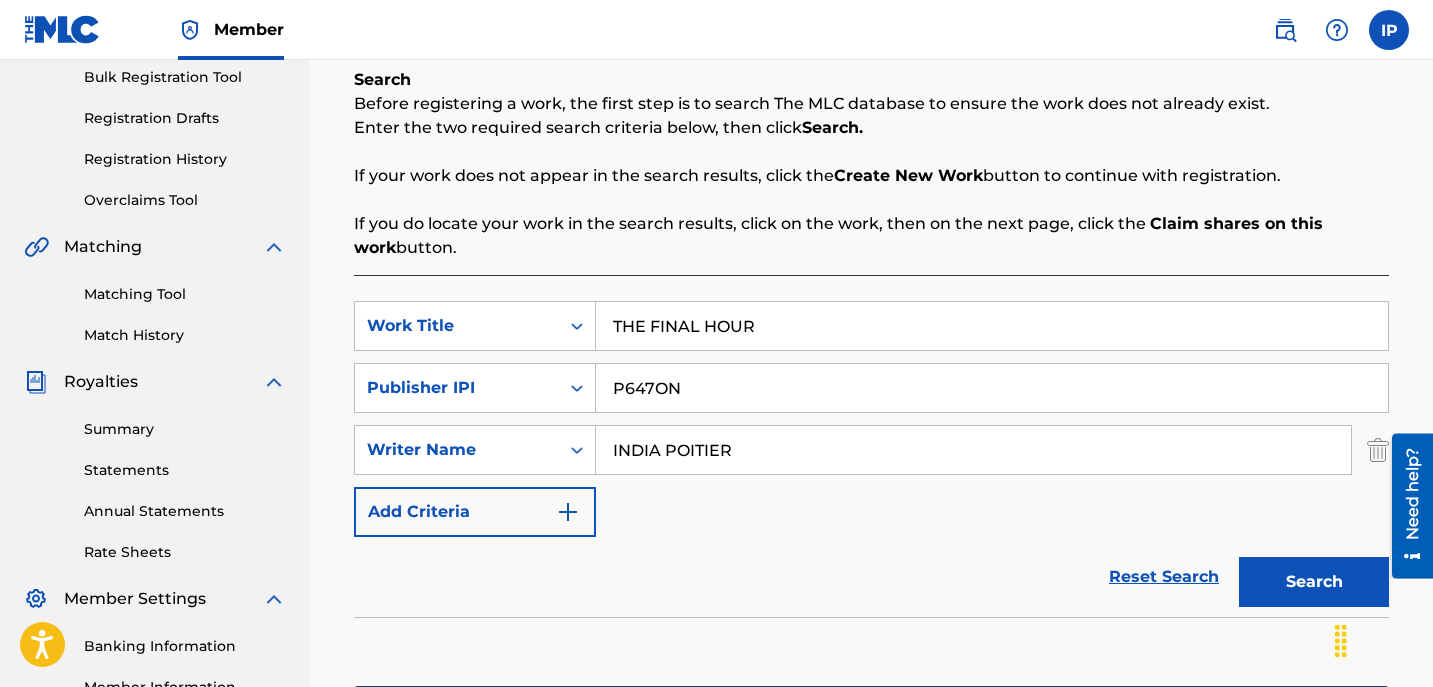 type on "INDIA POITIER" 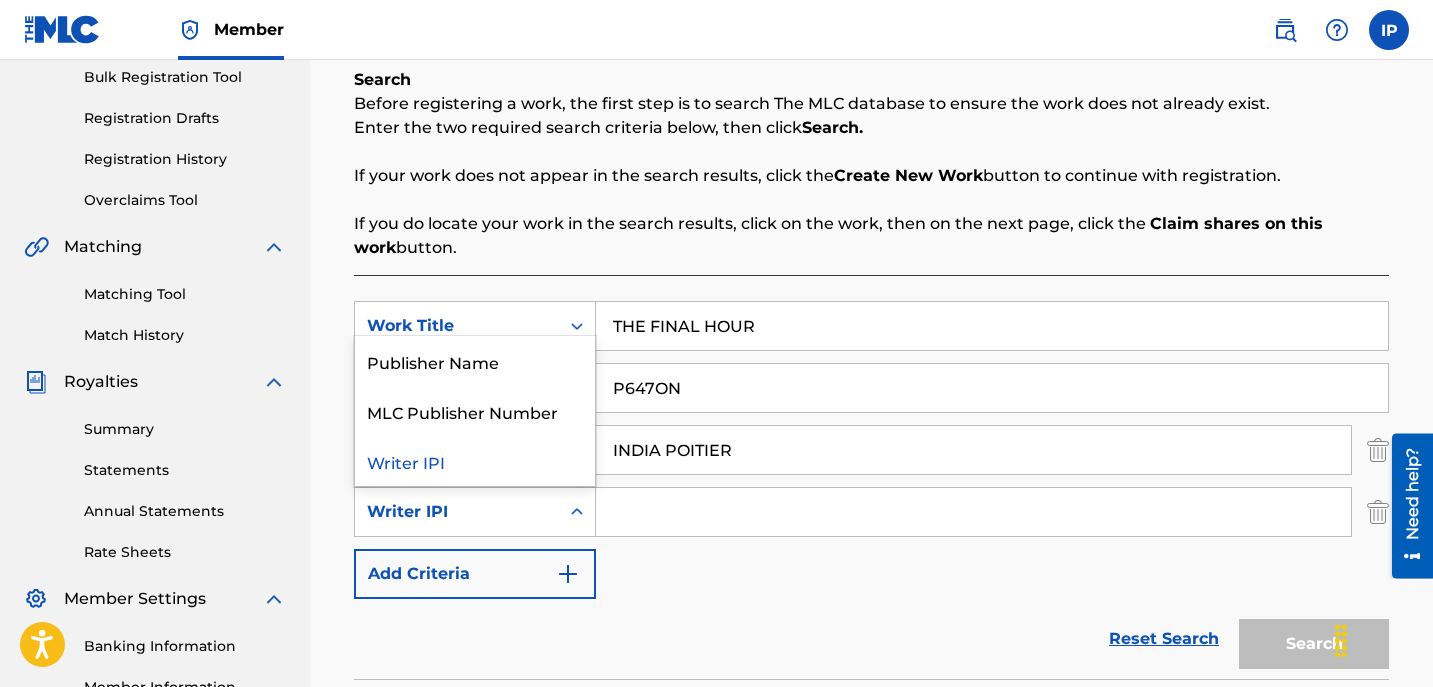 drag, startPoint x: 566, startPoint y: 518, endPoint x: 698, endPoint y: 559, distance: 138.22084 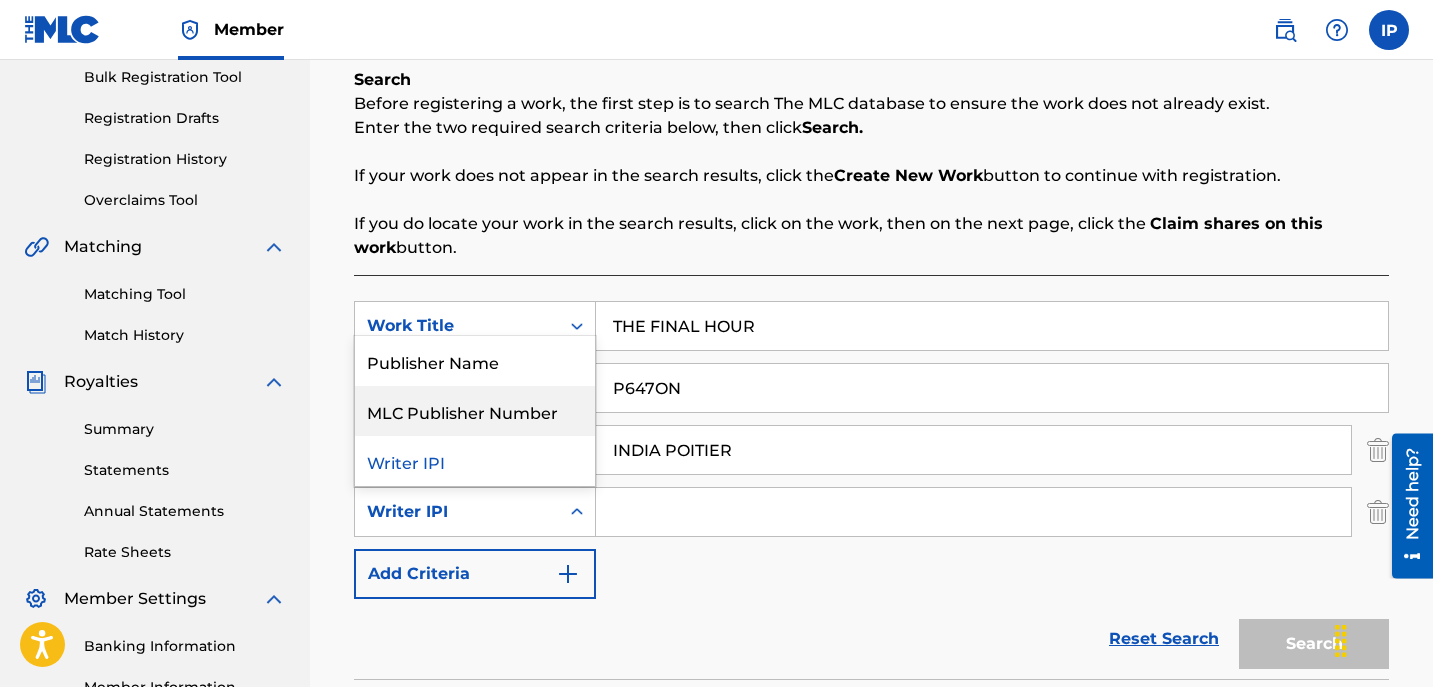click on "MLC Publisher Number" at bounding box center (475, 411) 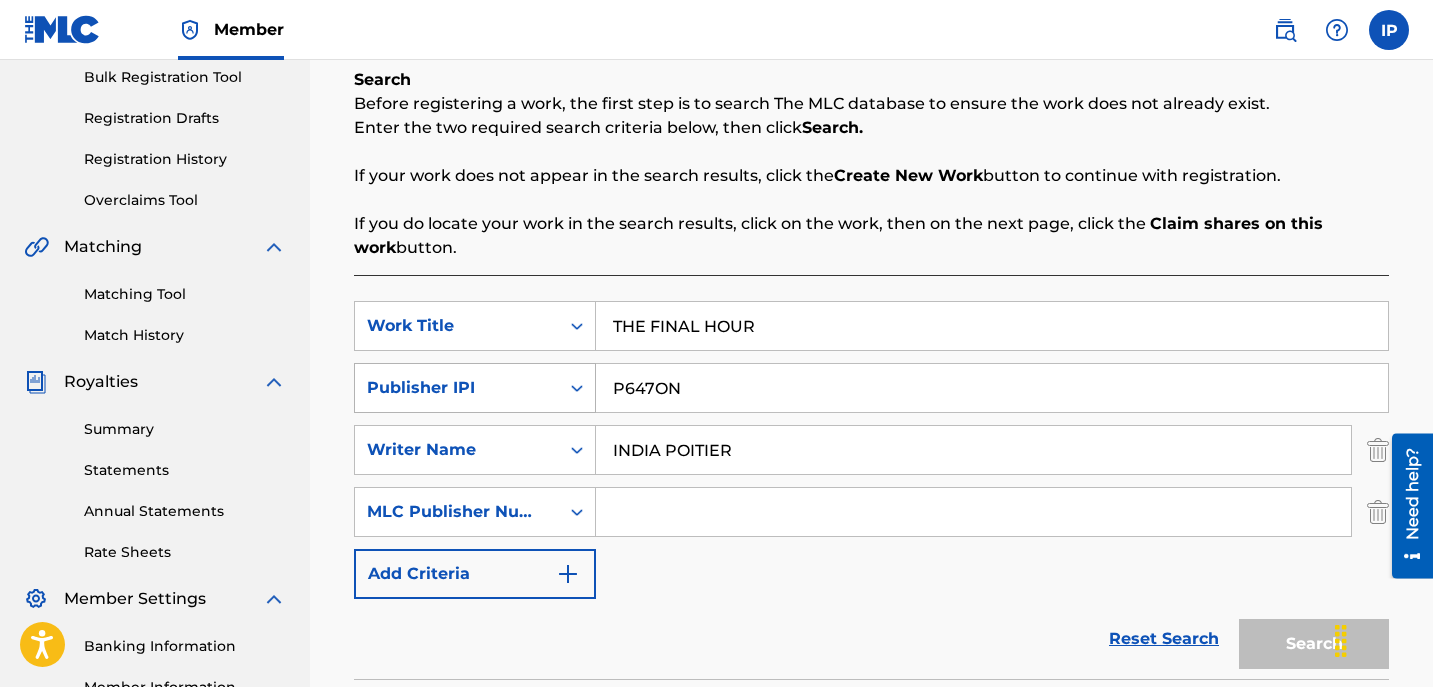 click 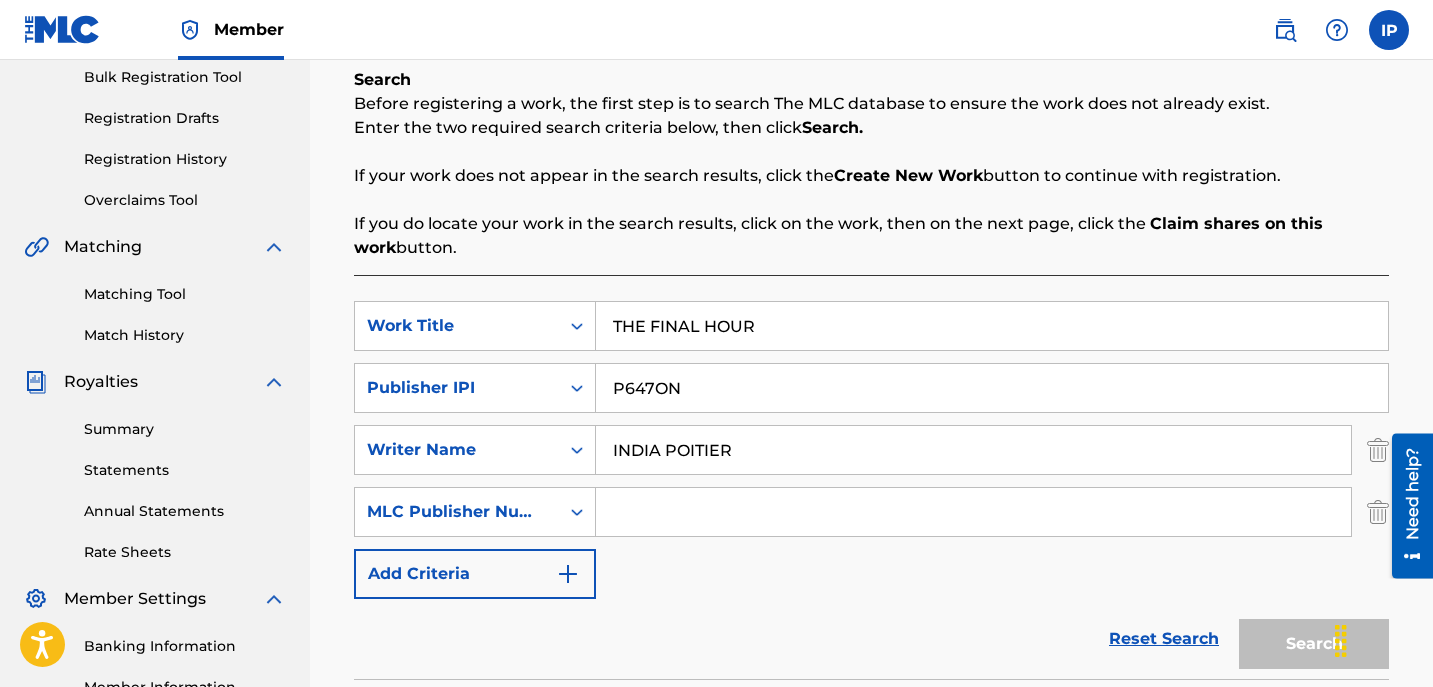 click on "P647ON" at bounding box center (992, 388) 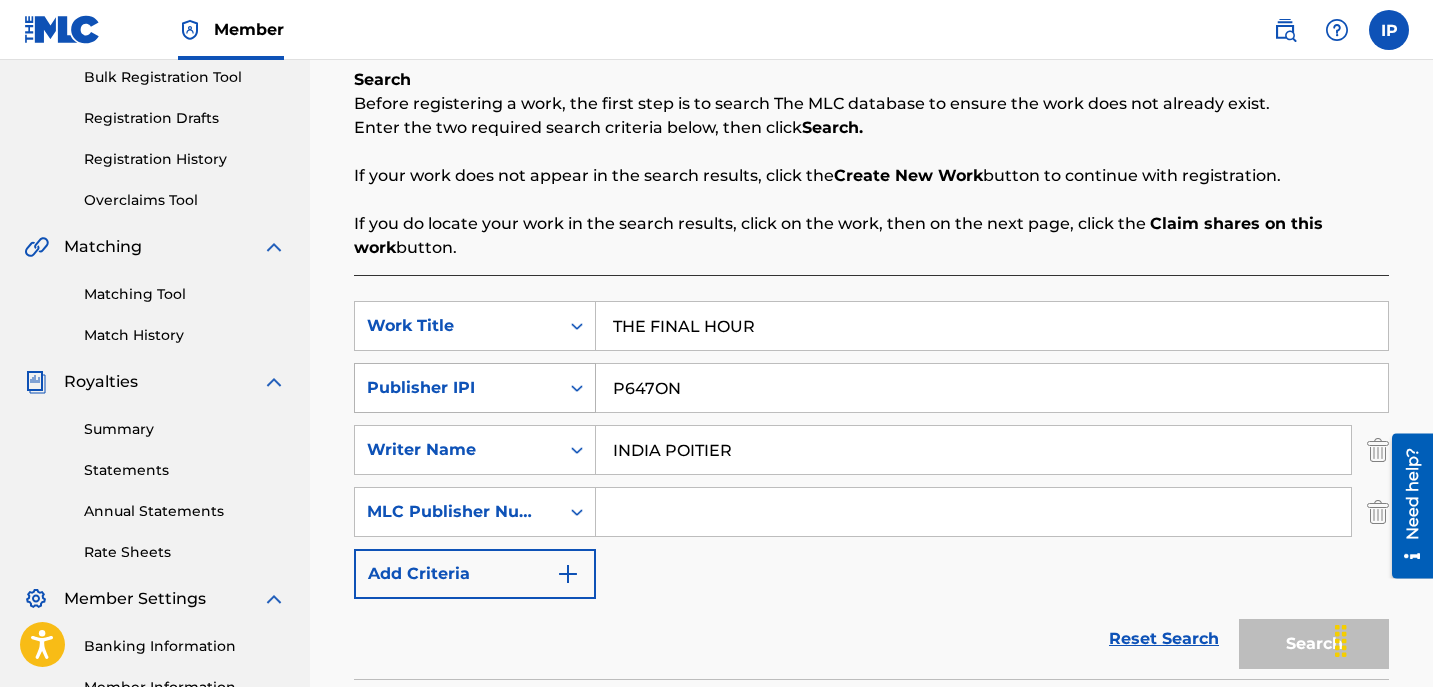 drag, startPoint x: 693, startPoint y: 382, endPoint x: 593, endPoint y: 387, distance: 100.12492 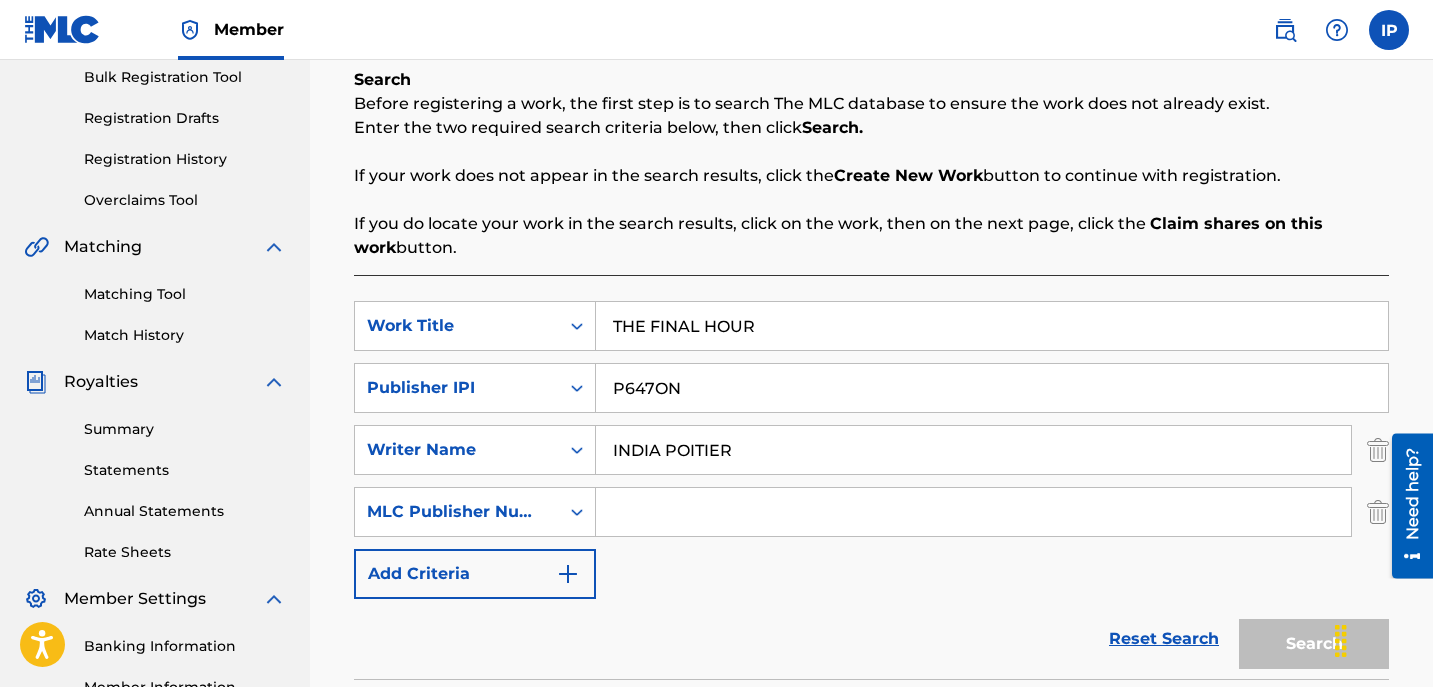 click on "P647ON" at bounding box center (992, 388) 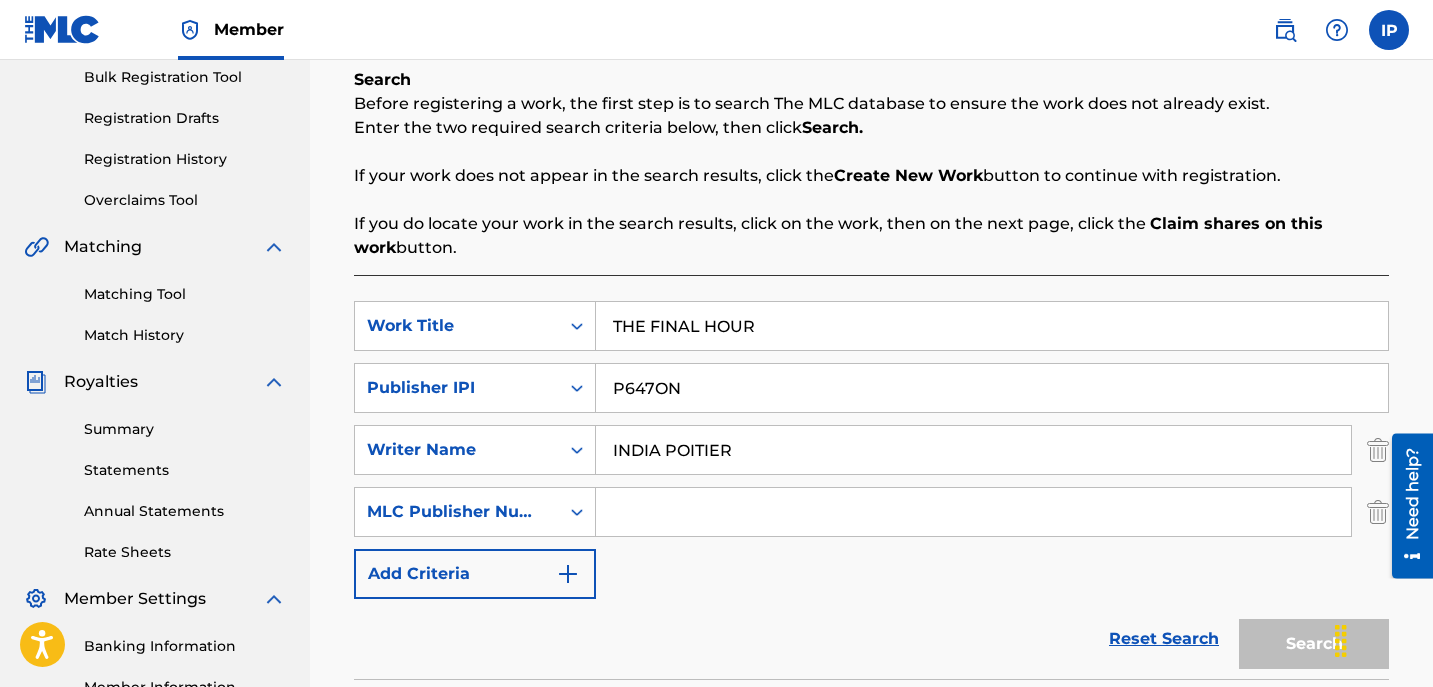 paste on "P647ON" 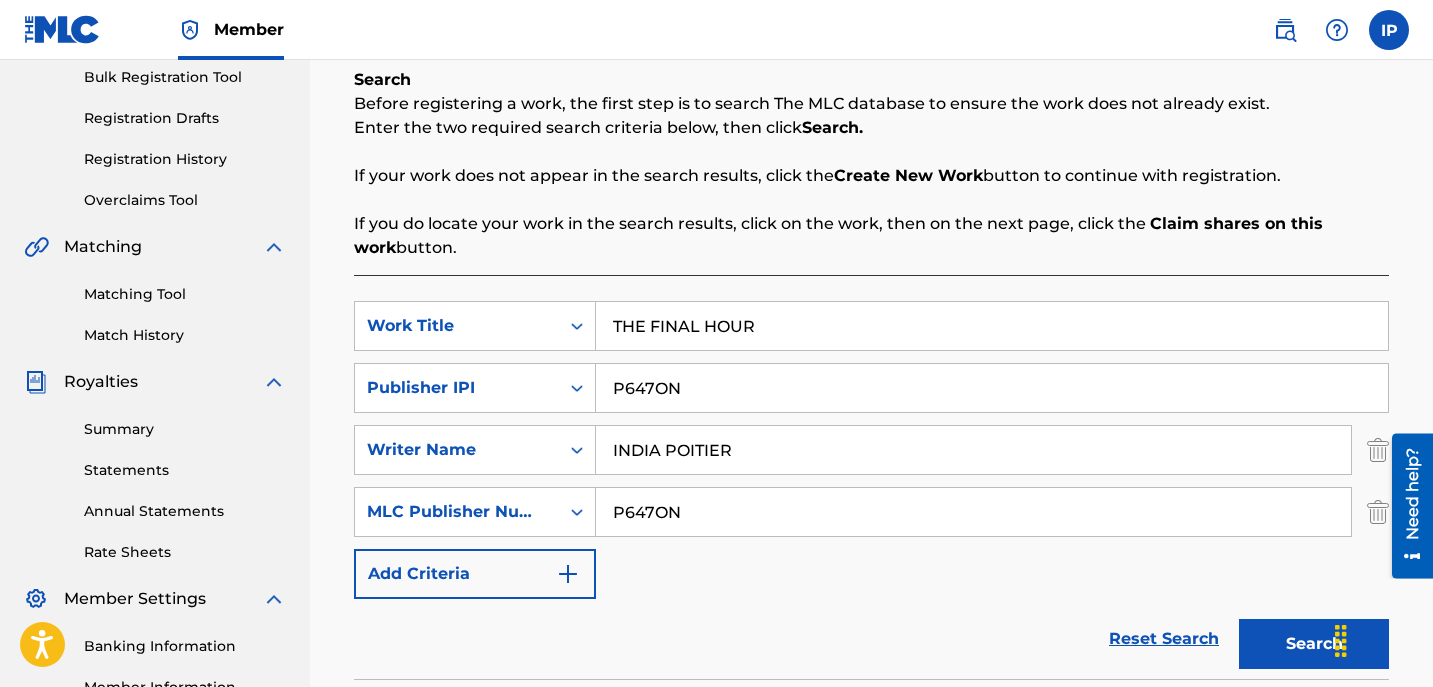 type on "P647ON" 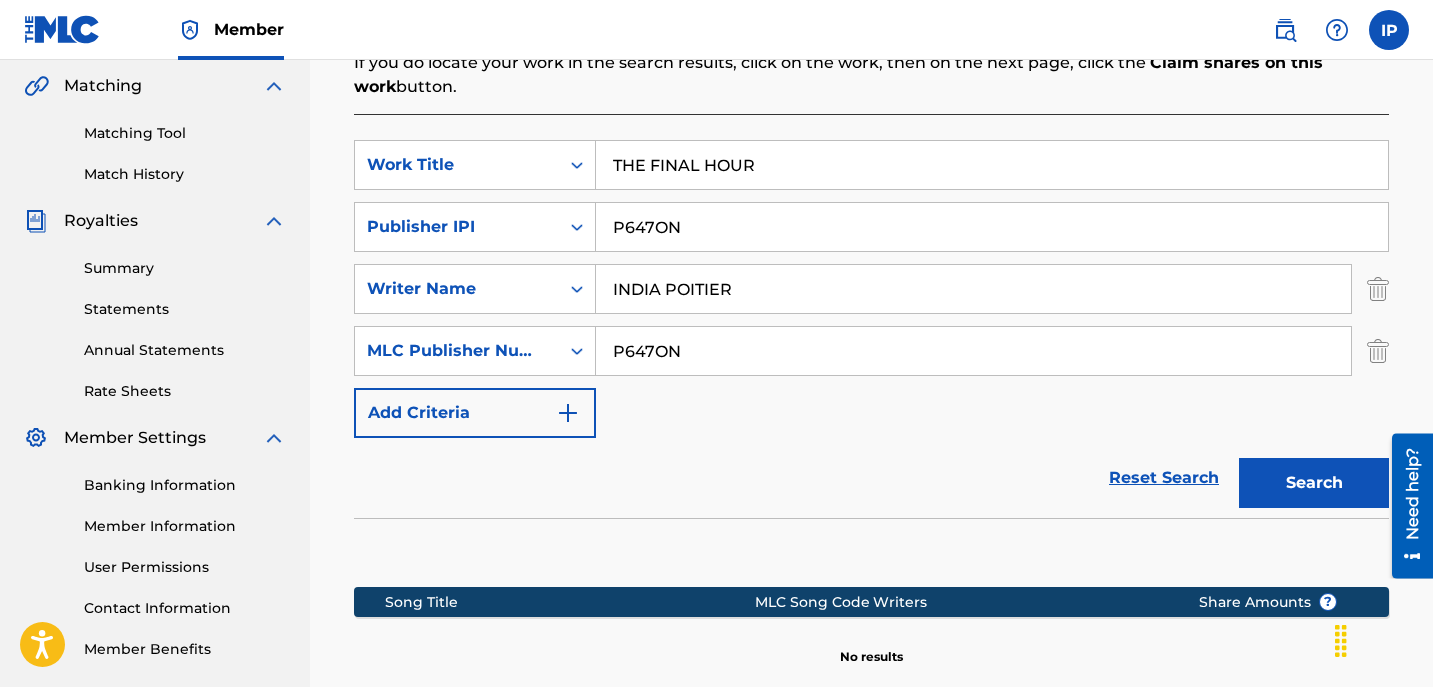 scroll, scrollTop: 517, scrollLeft: 0, axis: vertical 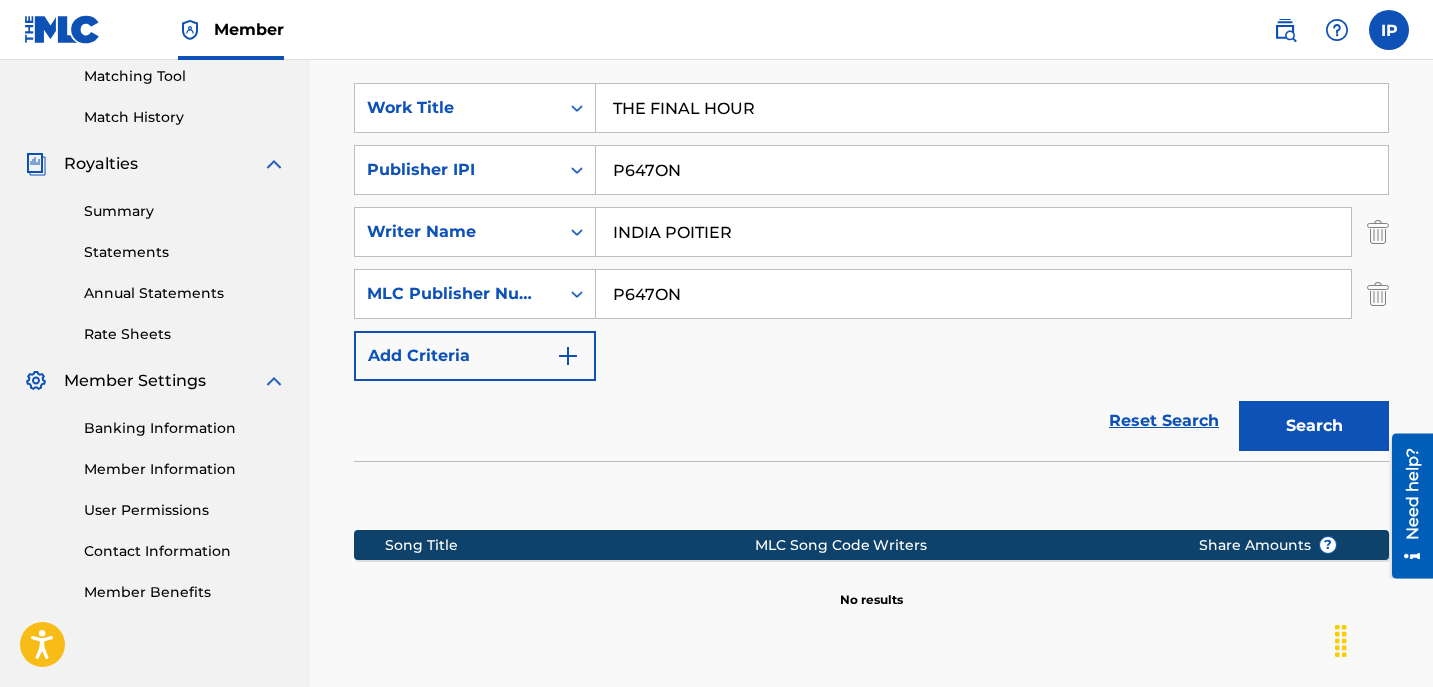 click on "Search" at bounding box center (1314, 426) 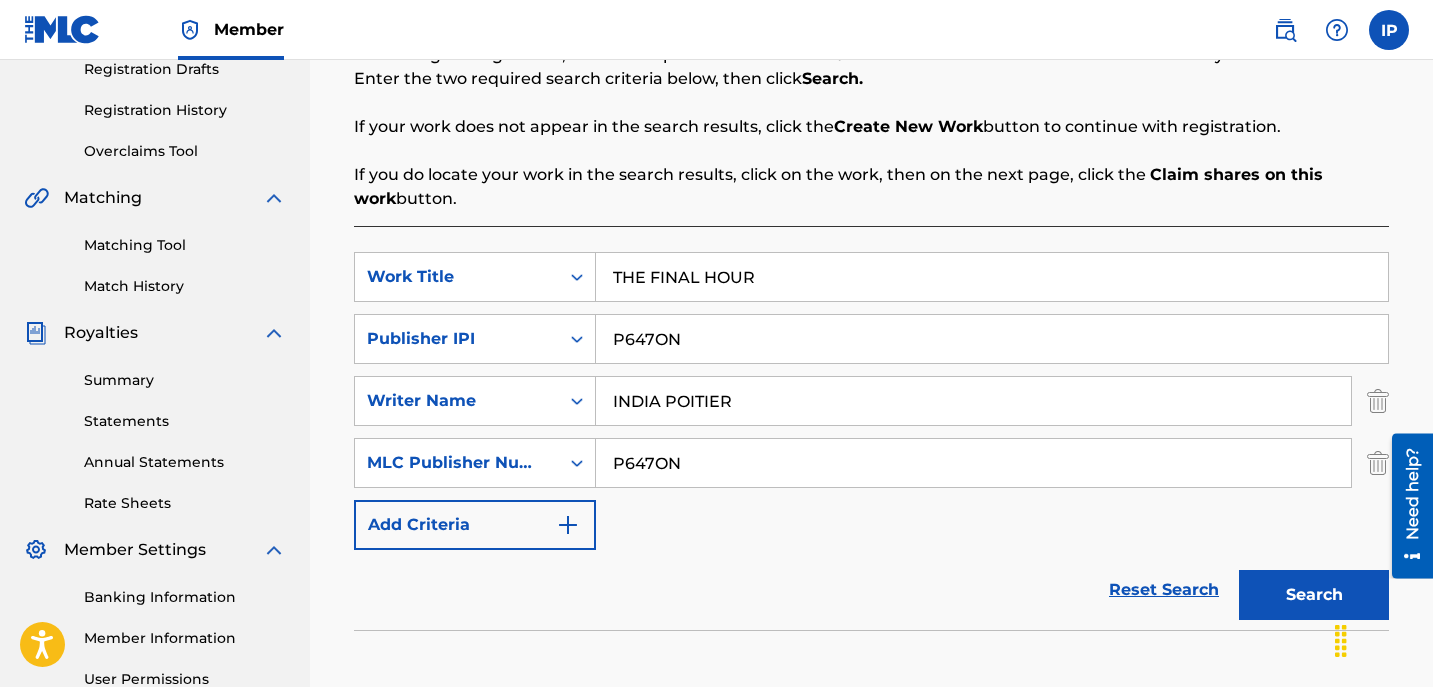 scroll, scrollTop: 347, scrollLeft: 0, axis: vertical 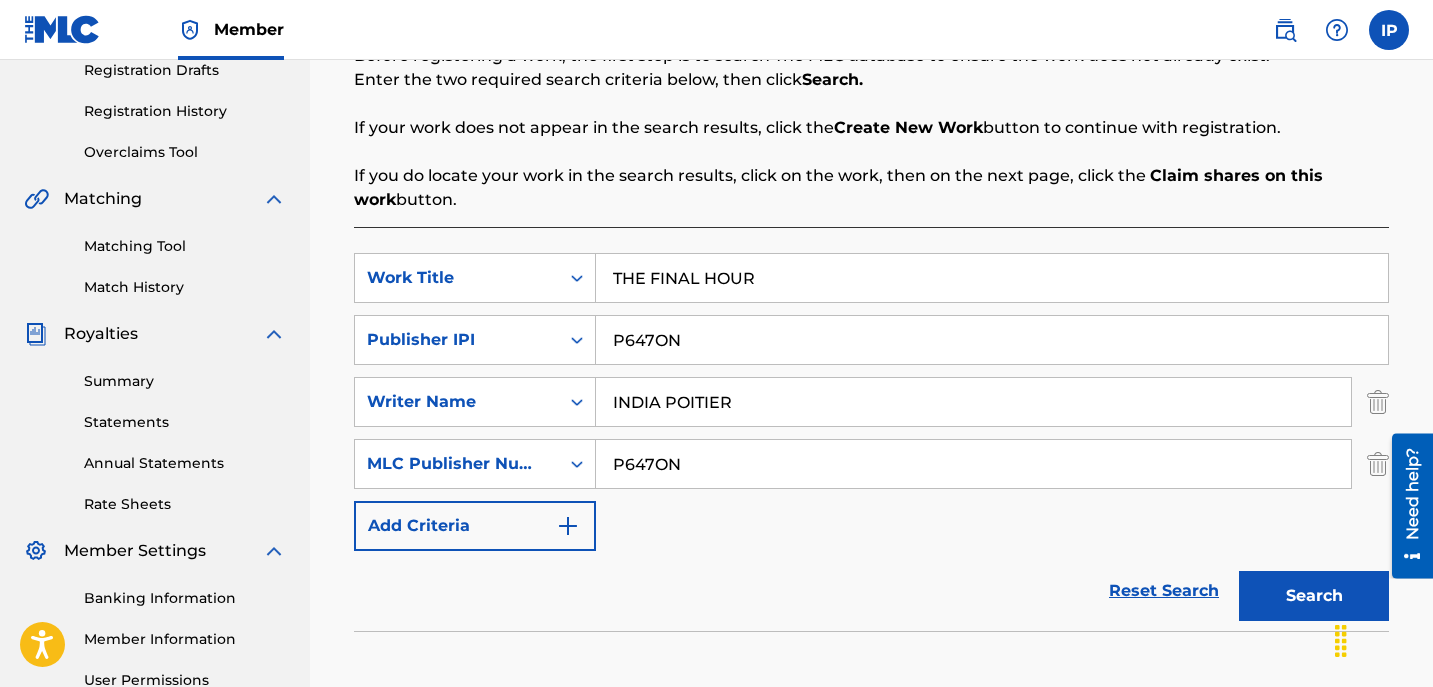 click on "P647ON" at bounding box center [992, 340] 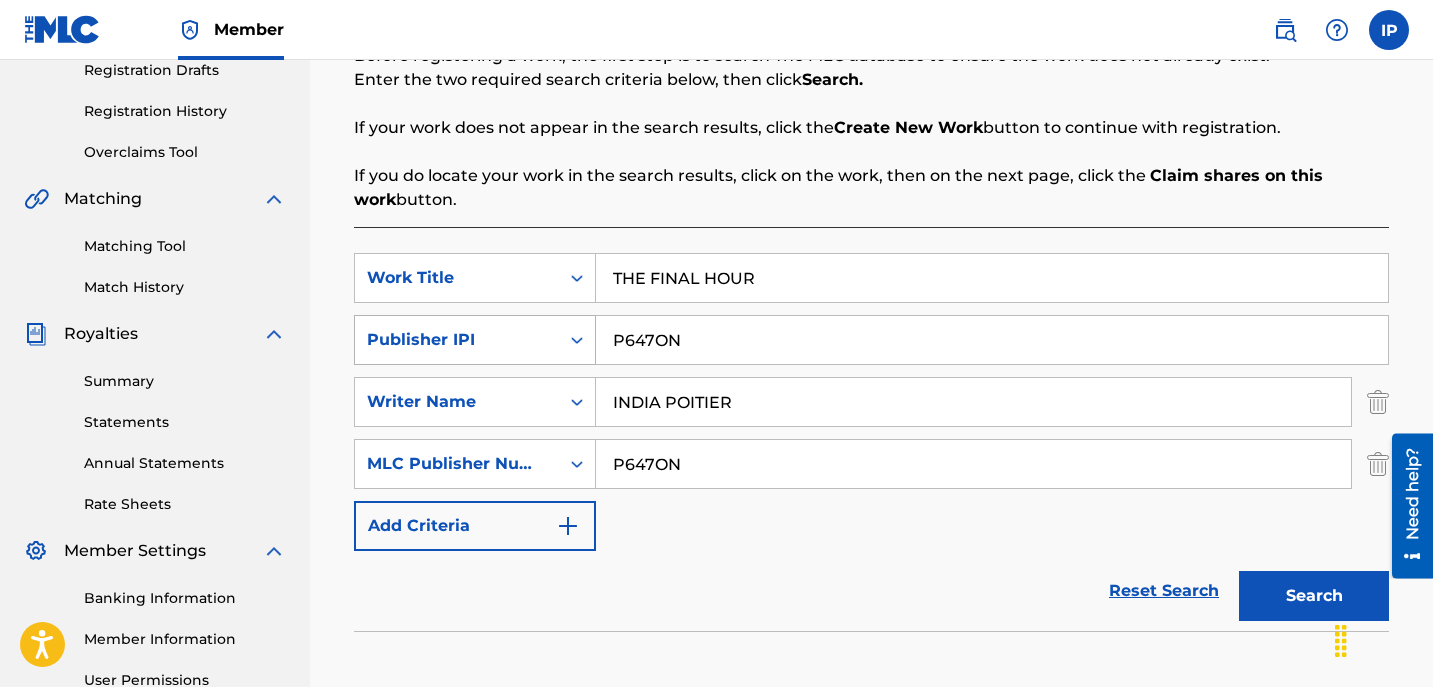 click 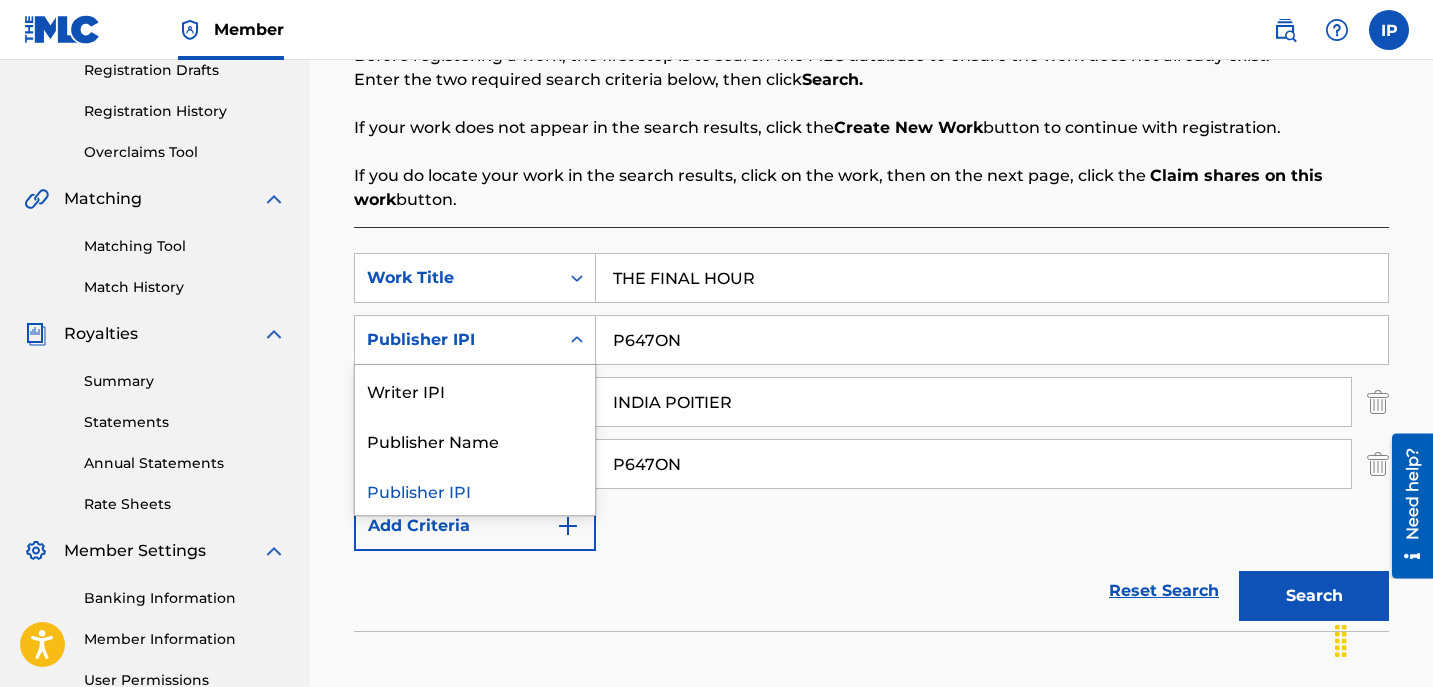 click on "Publisher IPI" at bounding box center [475, 490] 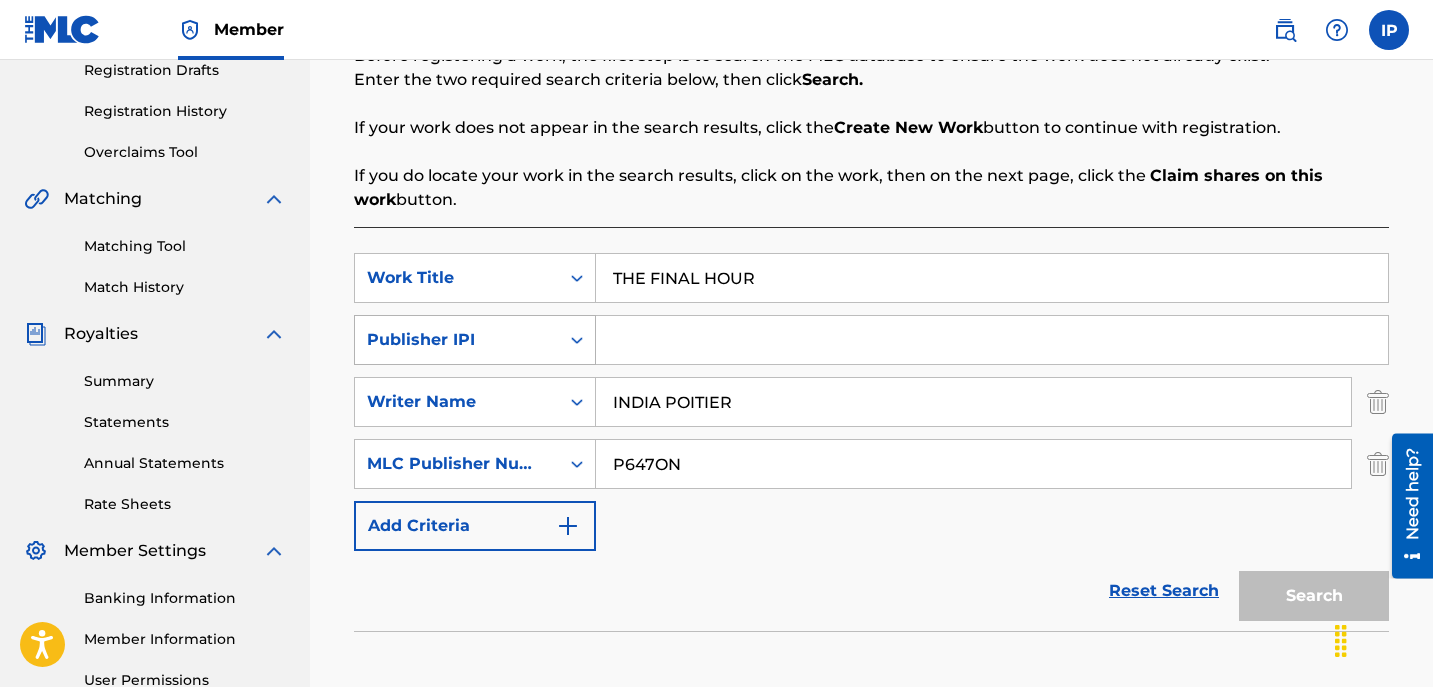 click 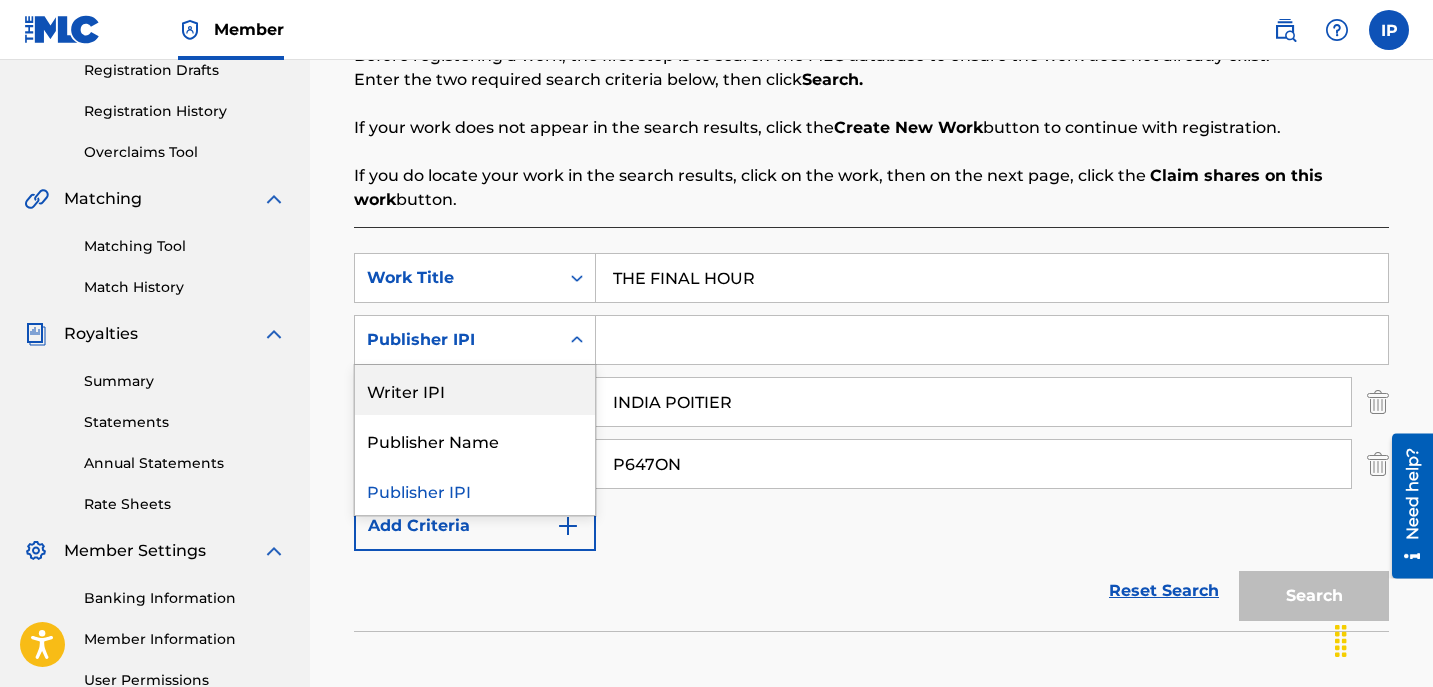 click on "Writer IPI" at bounding box center [475, 390] 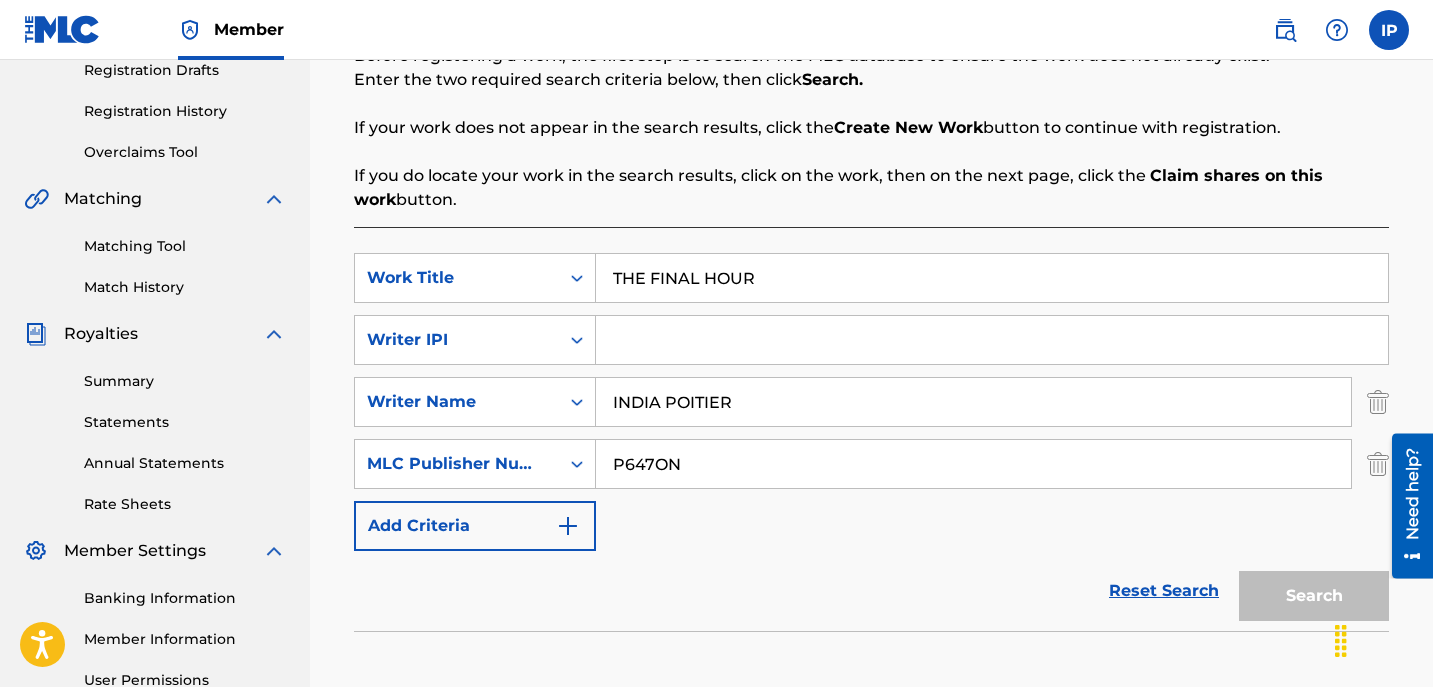 click at bounding box center [992, 340] 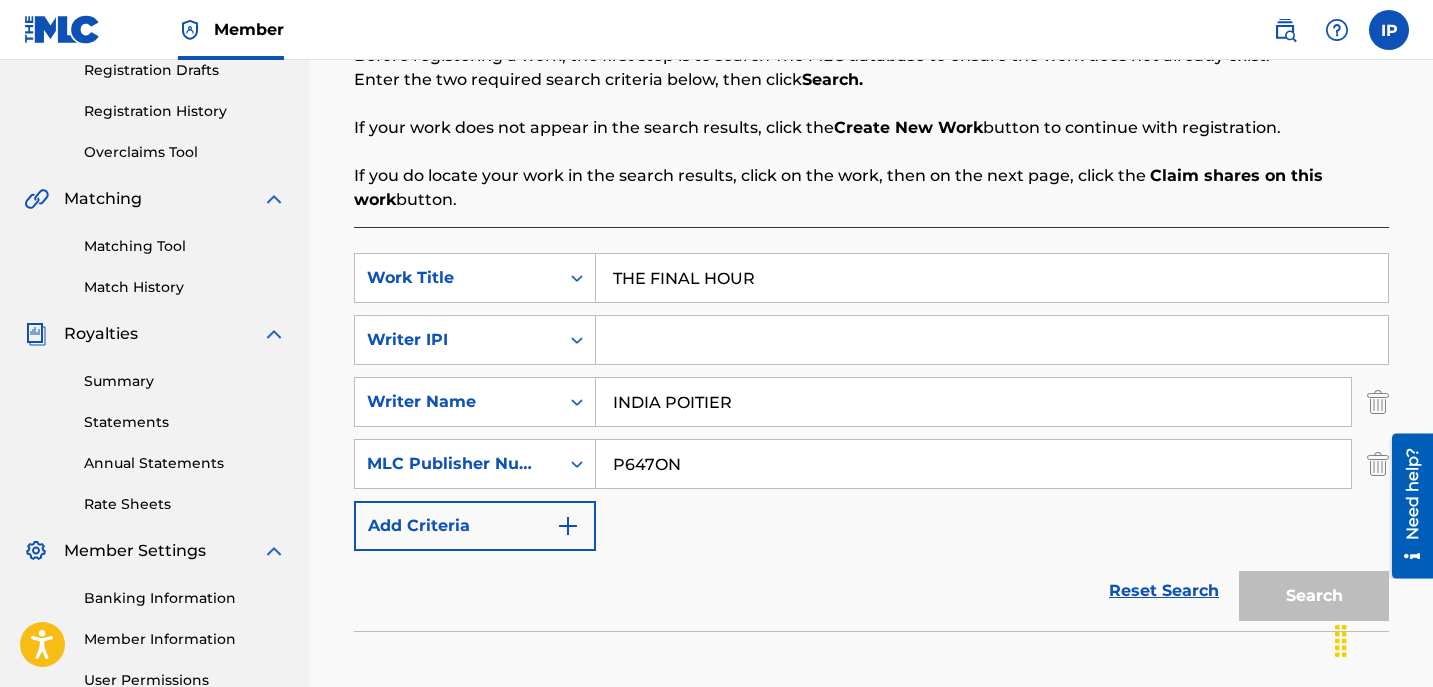 drag, startPoint x: 711, startPoint y: 588, endPoint x: 1065, endPoint y: 643, distance: 358.24713 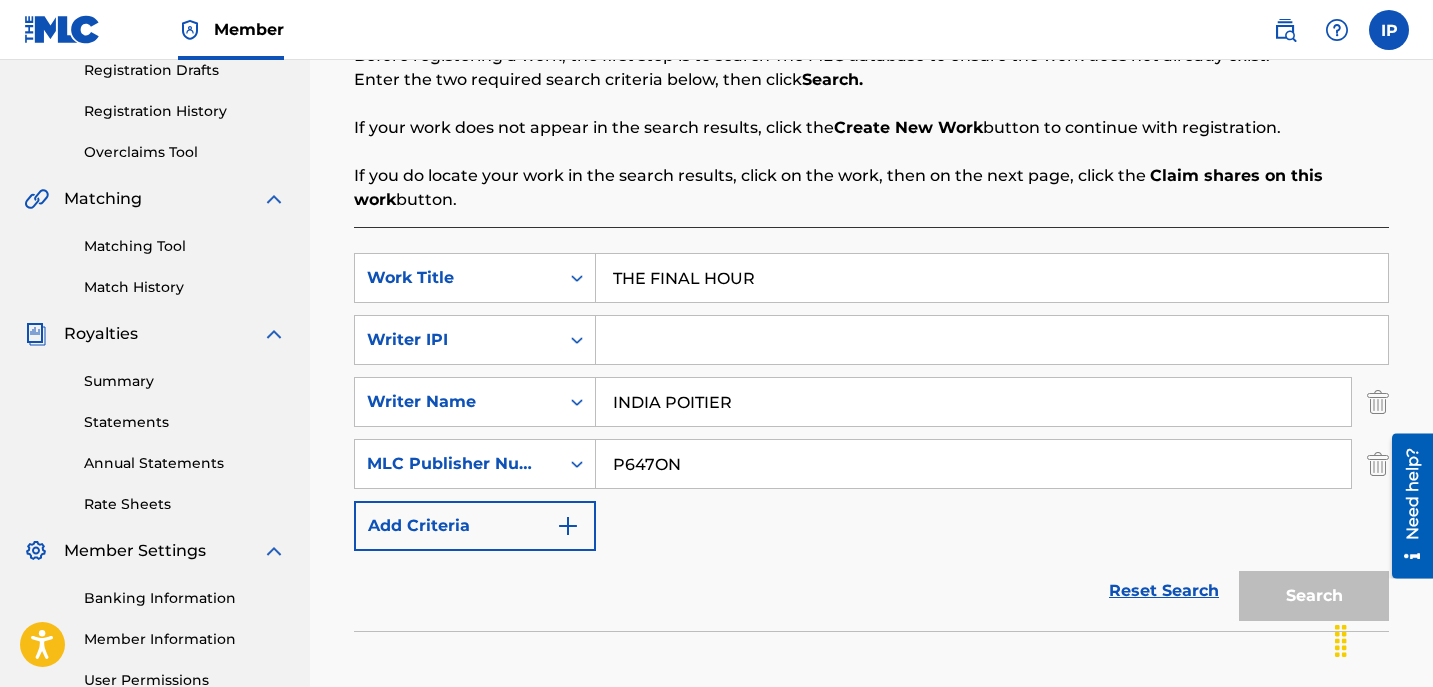 drag, startPoint x: 1065, startPoint y: 643, endPoint x: 910, endPoint y: 577, distance: 168.46661 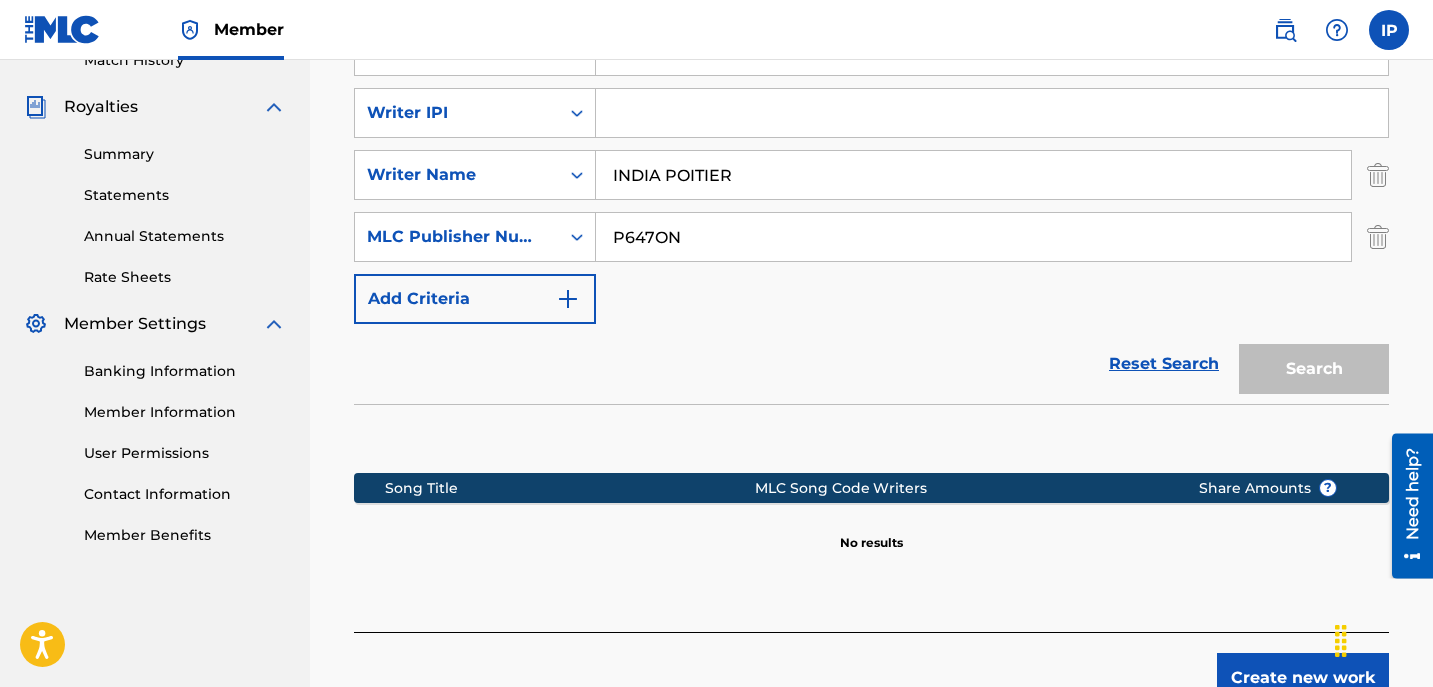scroll, scrollTop: 566, scrollLeft: 0, axis: vertical 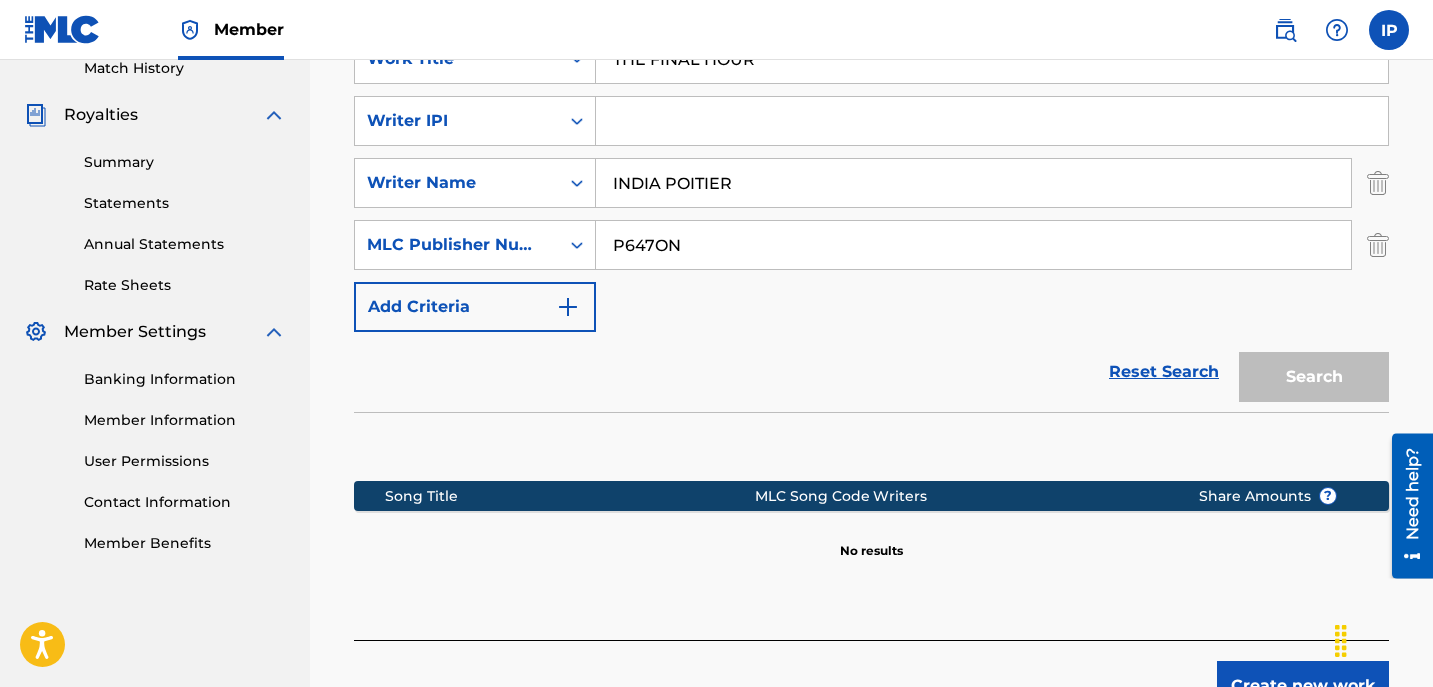 drag, startPoint x: 1272, startPoint y: 667, endPoint x: 954, endPoint y: 579, distance: 329.9515 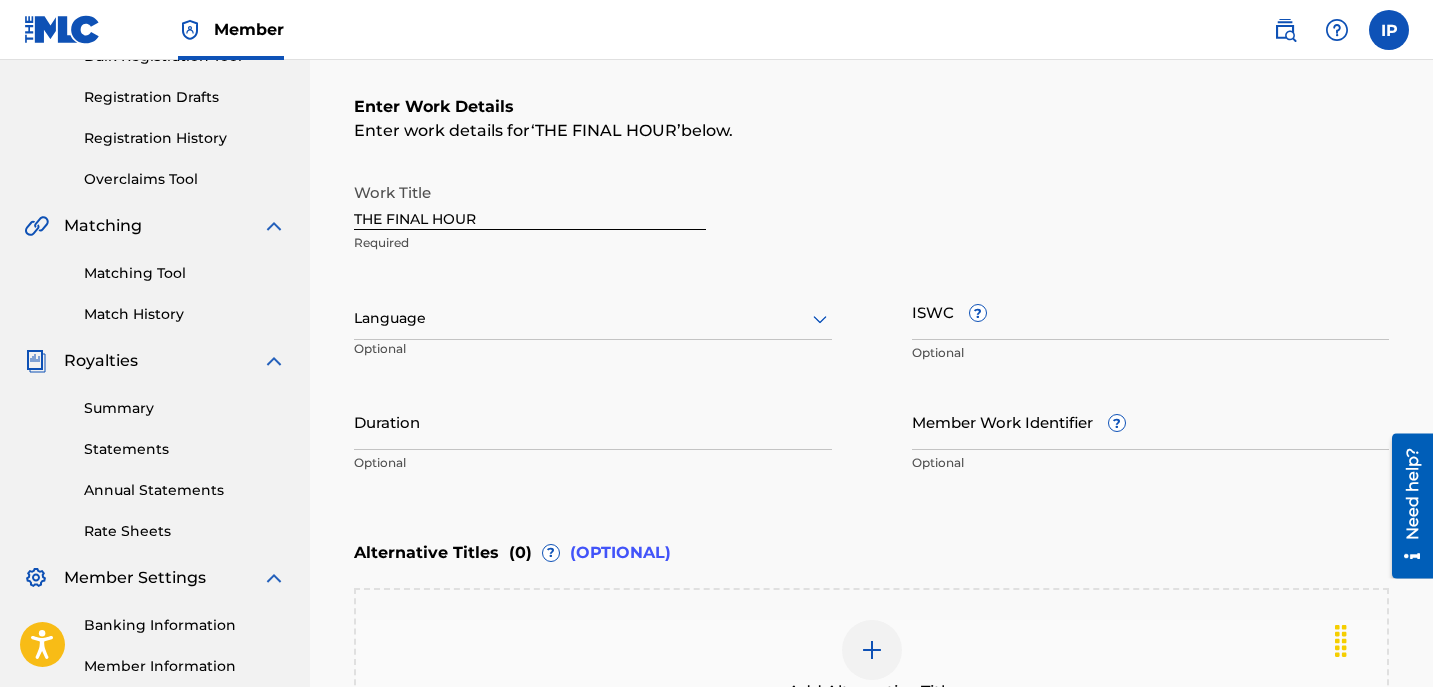 scroll, scrollTop: 319, scrollLeft: 0, axis: vertical 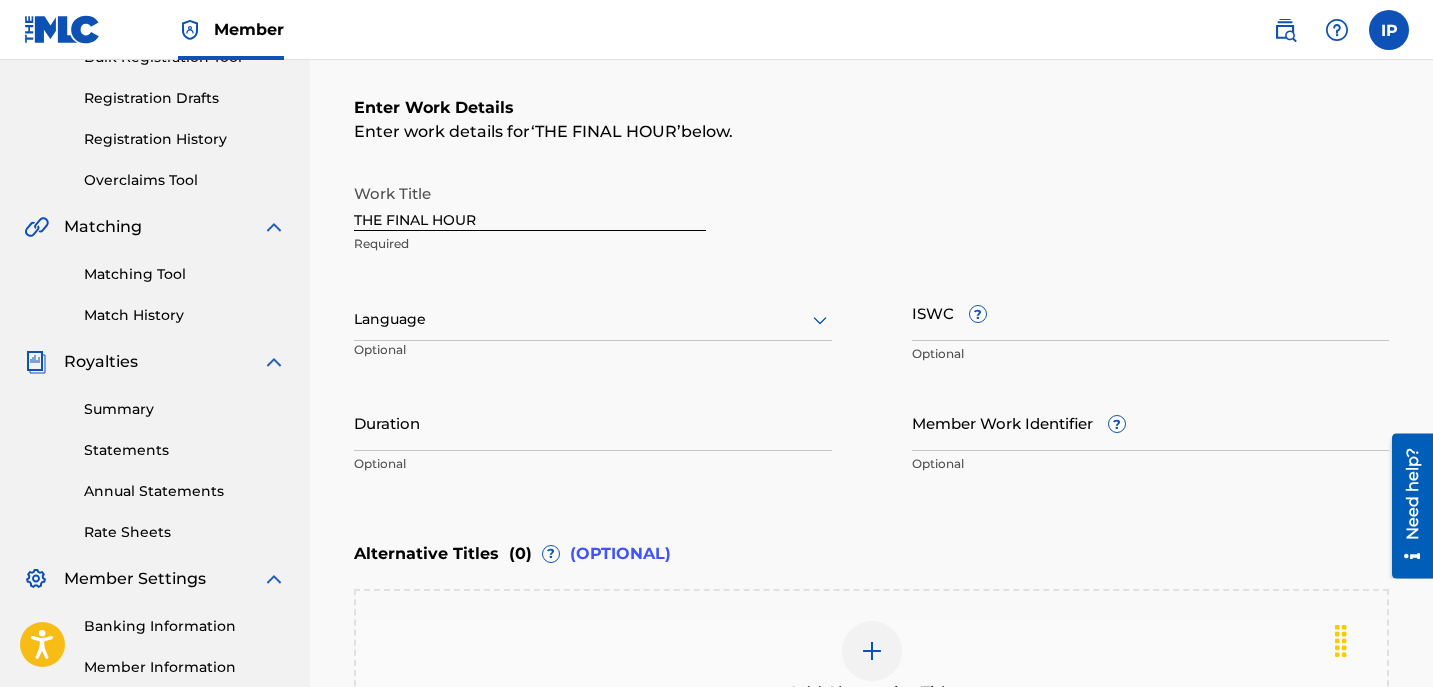 click at bounding box center [593, 319] 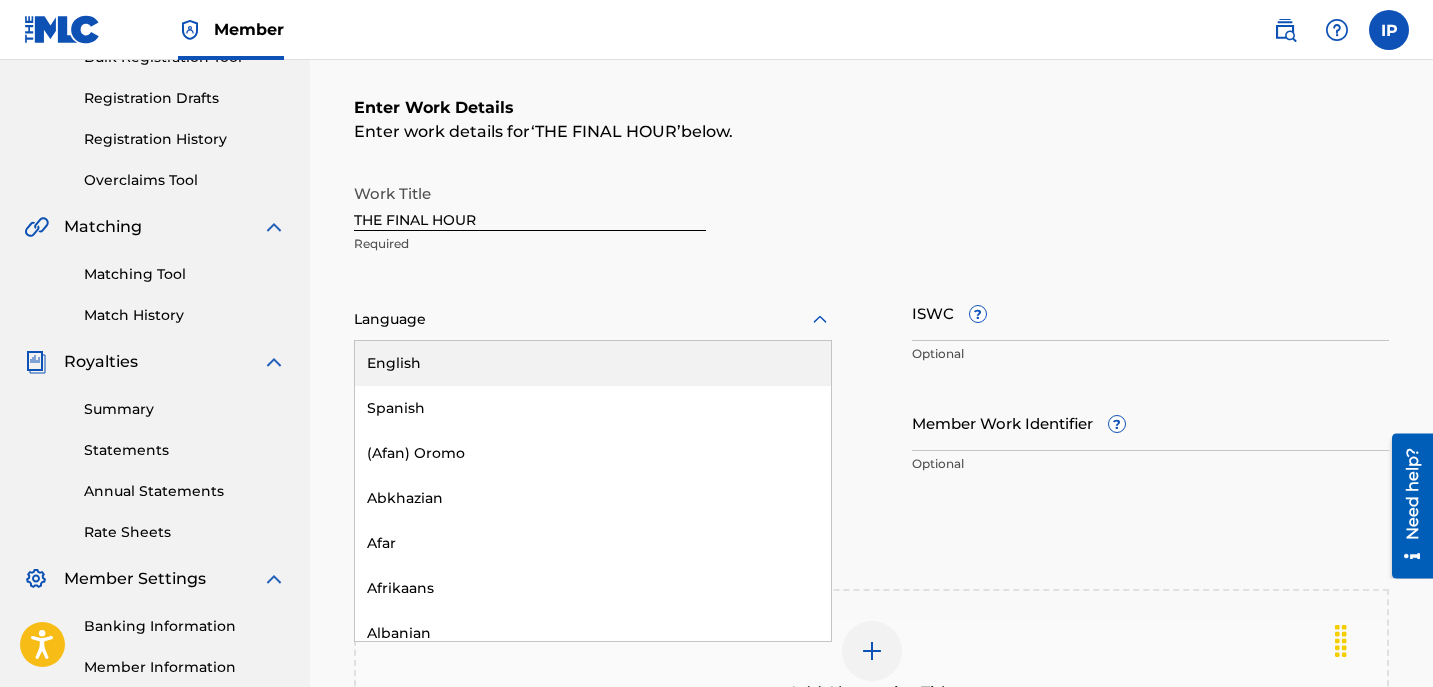 click on "English" at bounding box center [593, 363] 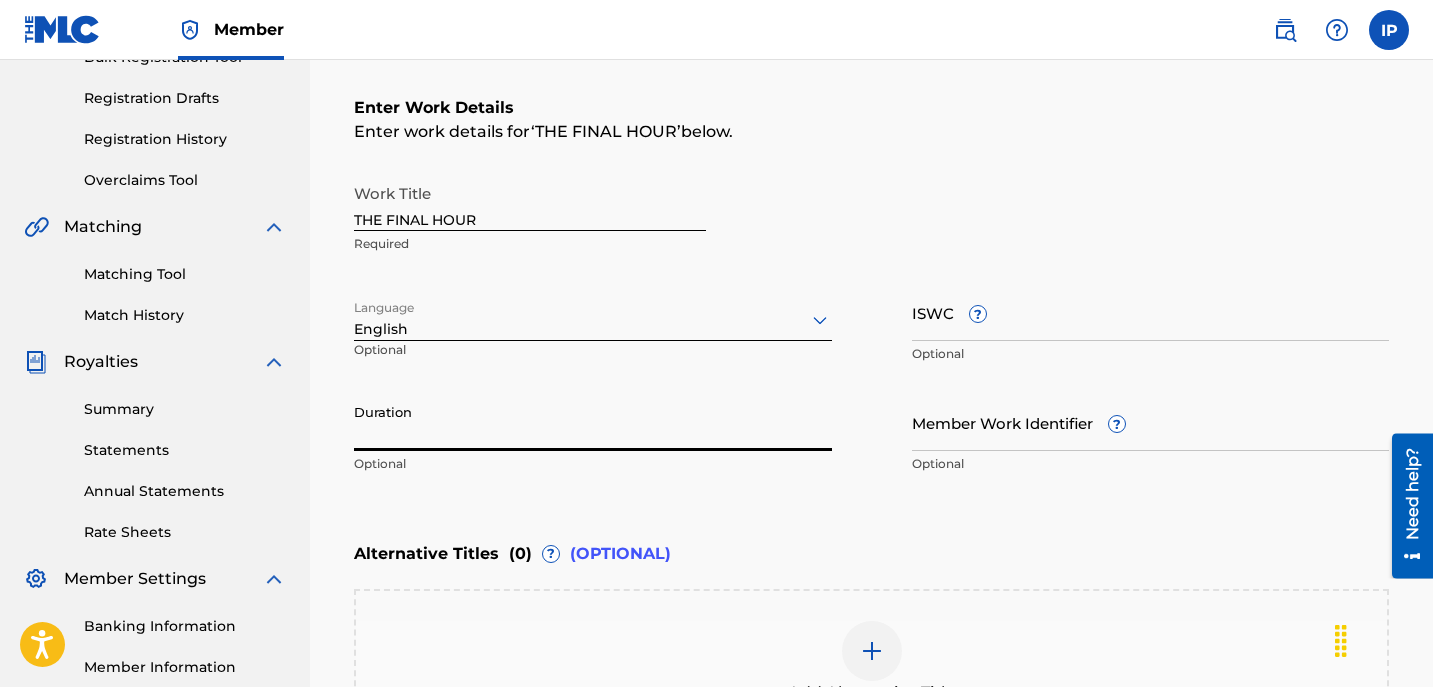 drag, startPoint x: 558, startPoint y: 443, endPoint x: 484, endPoint y: 426, distance: 75.9276 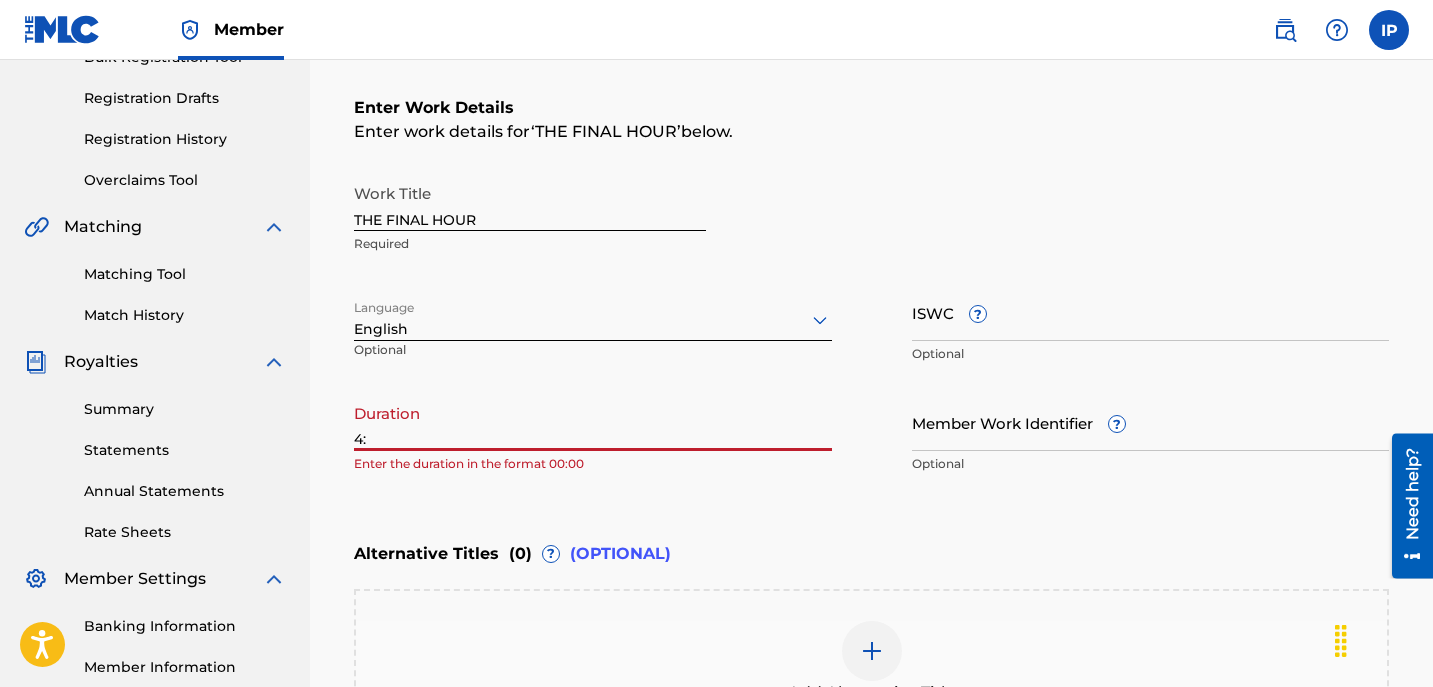 type on "4" 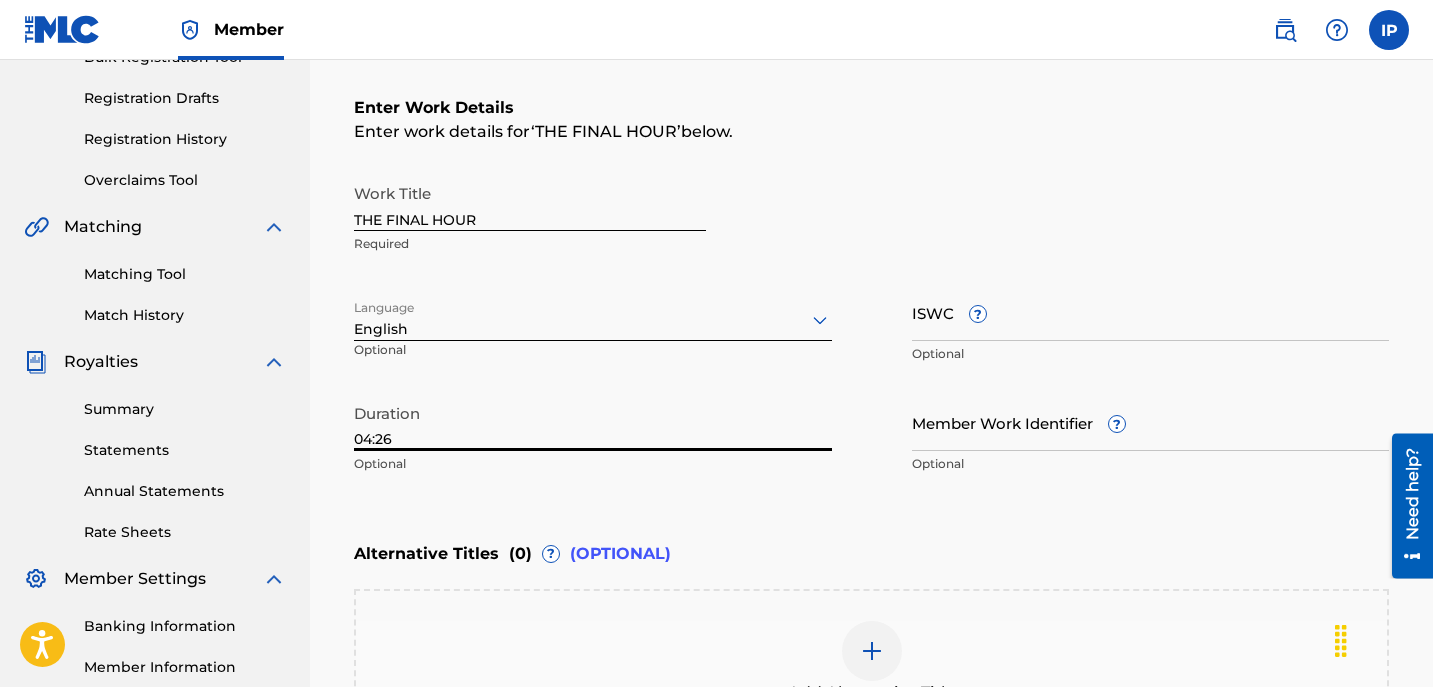 type on "04:26" 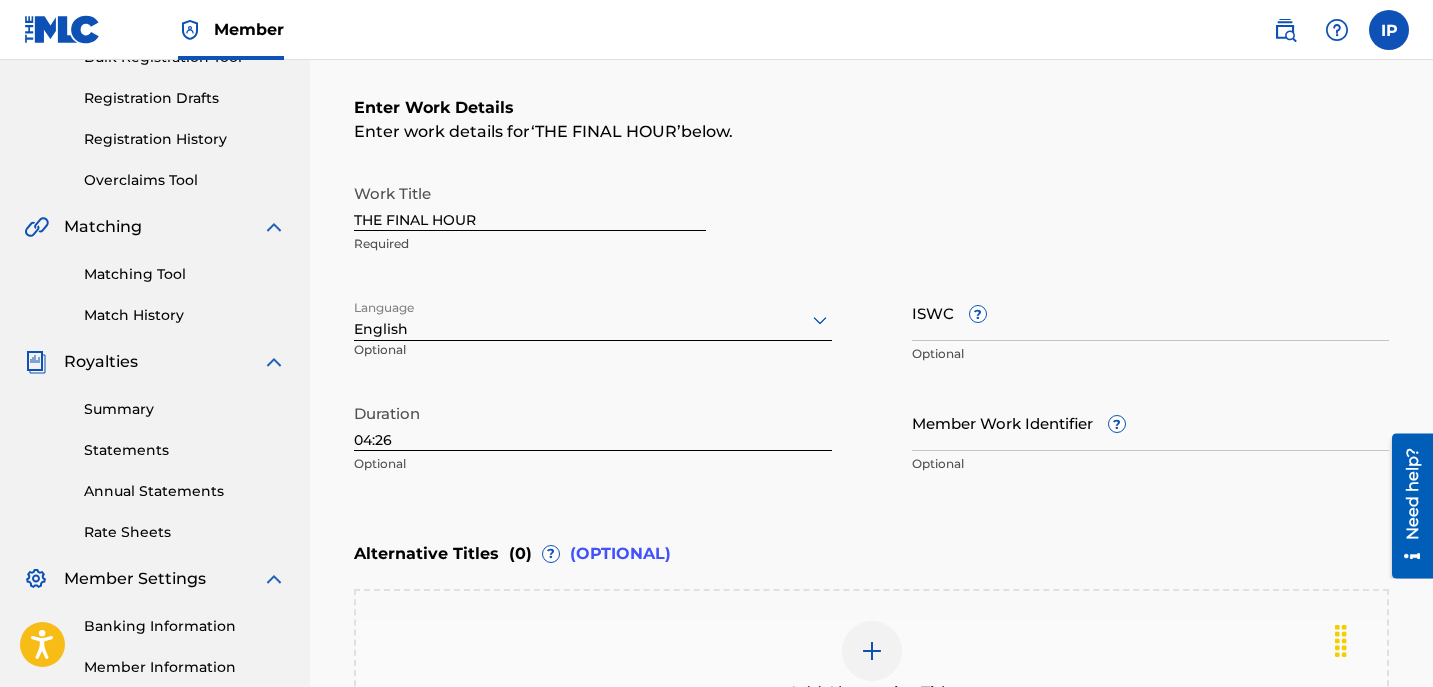 click on "Enter Work Details Enter work details for ' THE FINAL HOUR ' below. Work Title THE FINAL HOUR Required Language English Optional ISWC ? Optional Duration 04:26 Optional Member Work Identifier ? Optional" at bounding box center [871, 290] 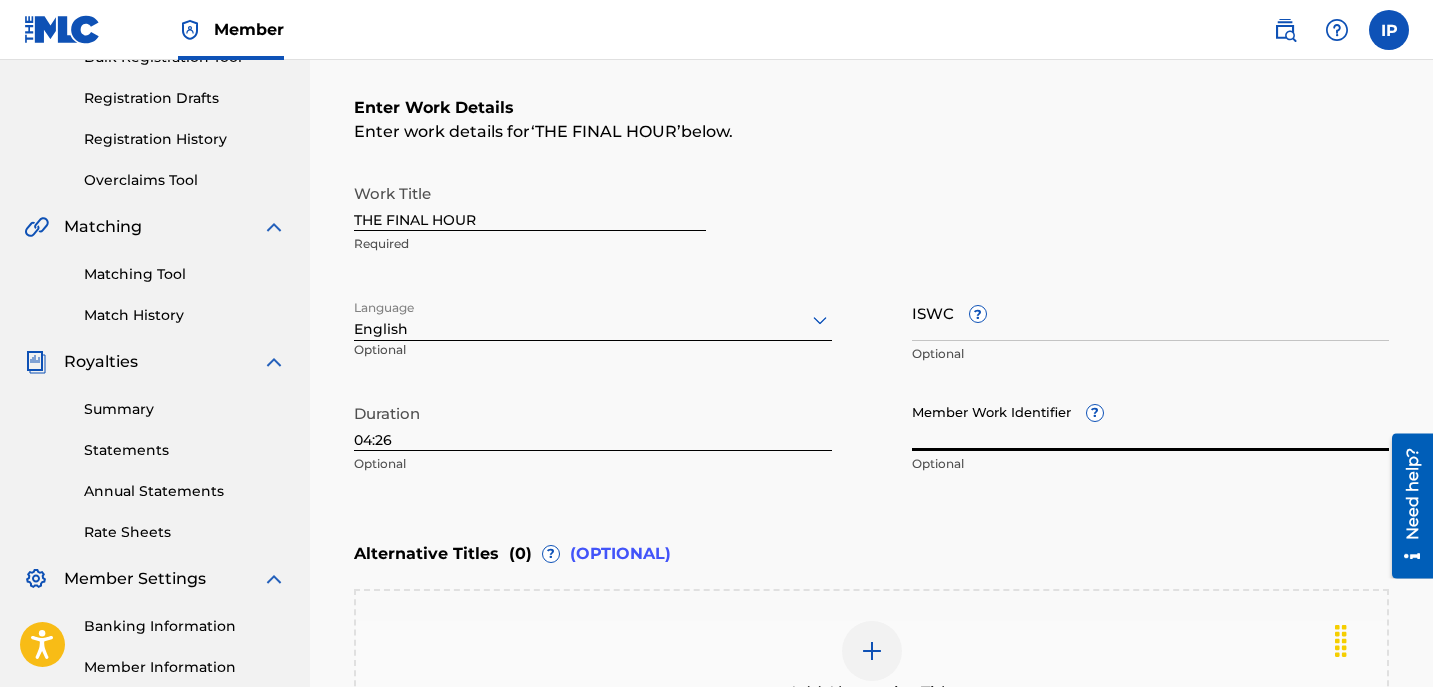 click on "Member Work Identifier   ?" at bounding box center (1151, 422) 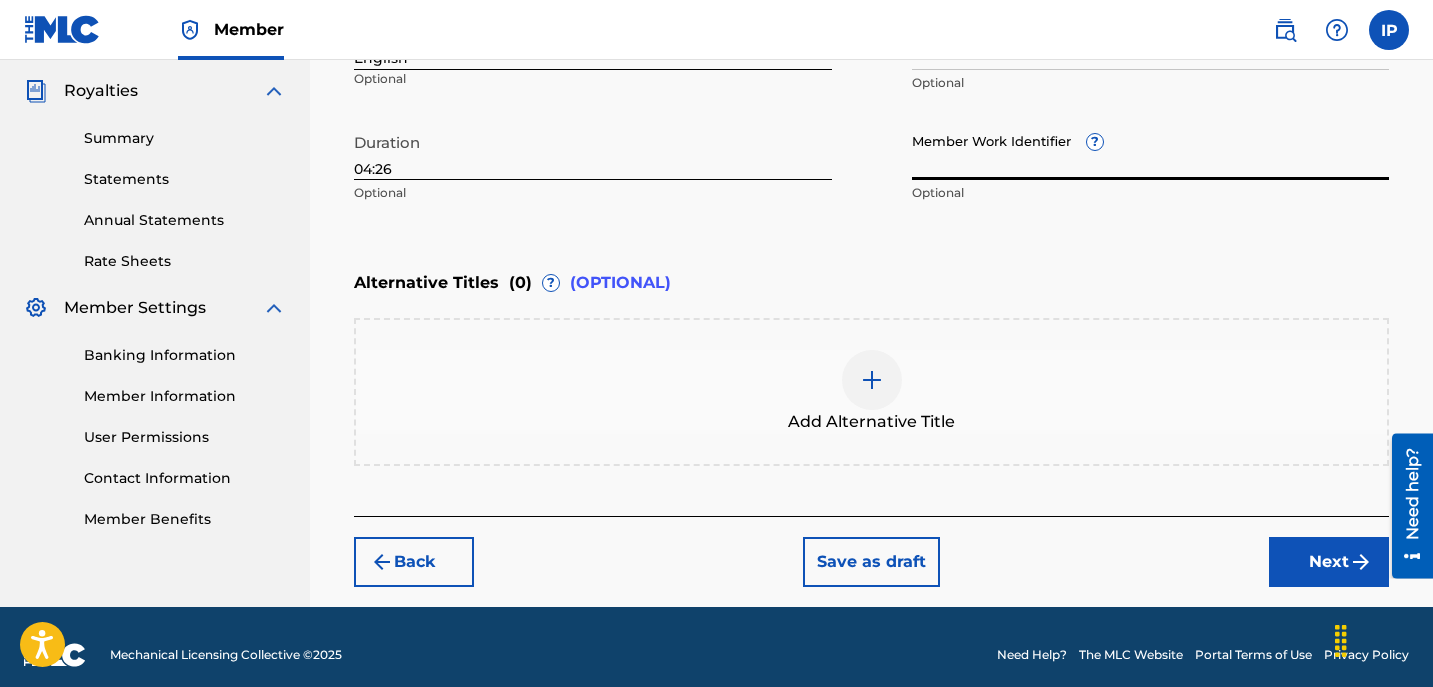 scroll, scrollTop: 605, scrollLeft: 0, axis: vertical 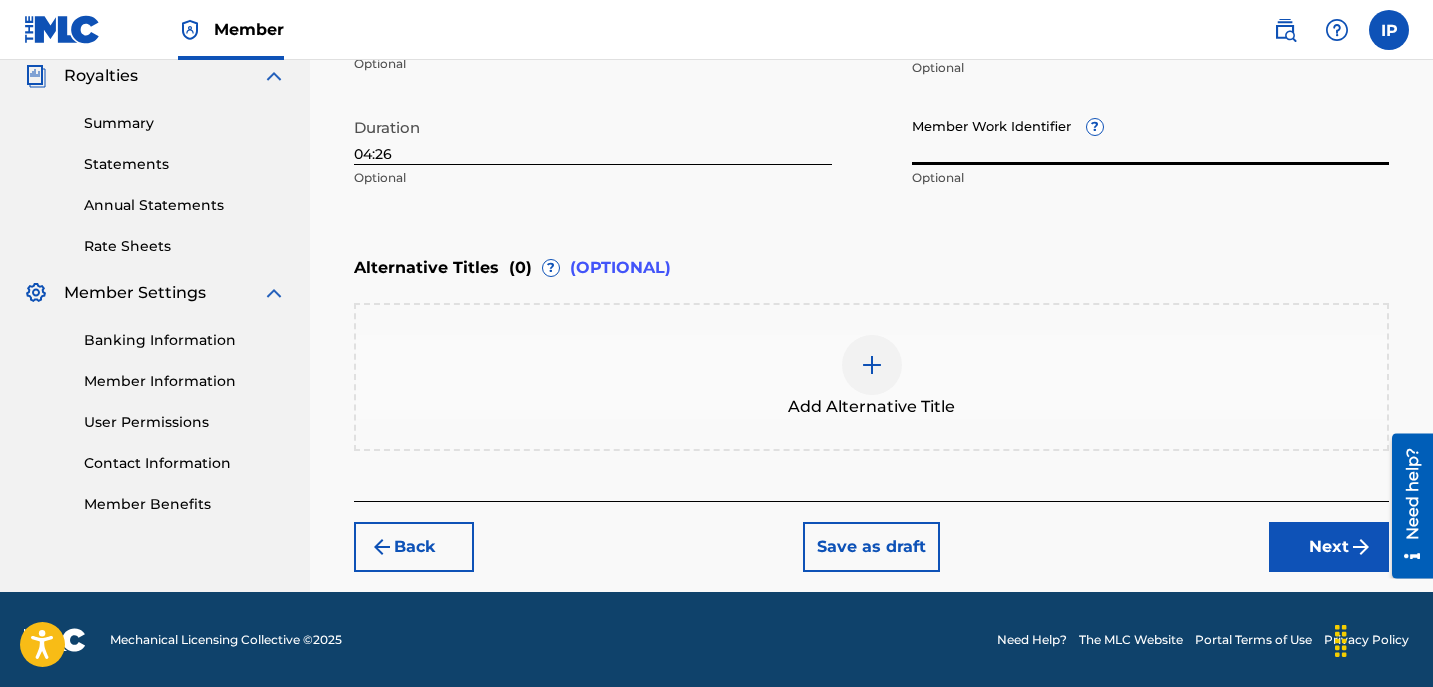 click on "Next" at bounding box center (1329, 547) 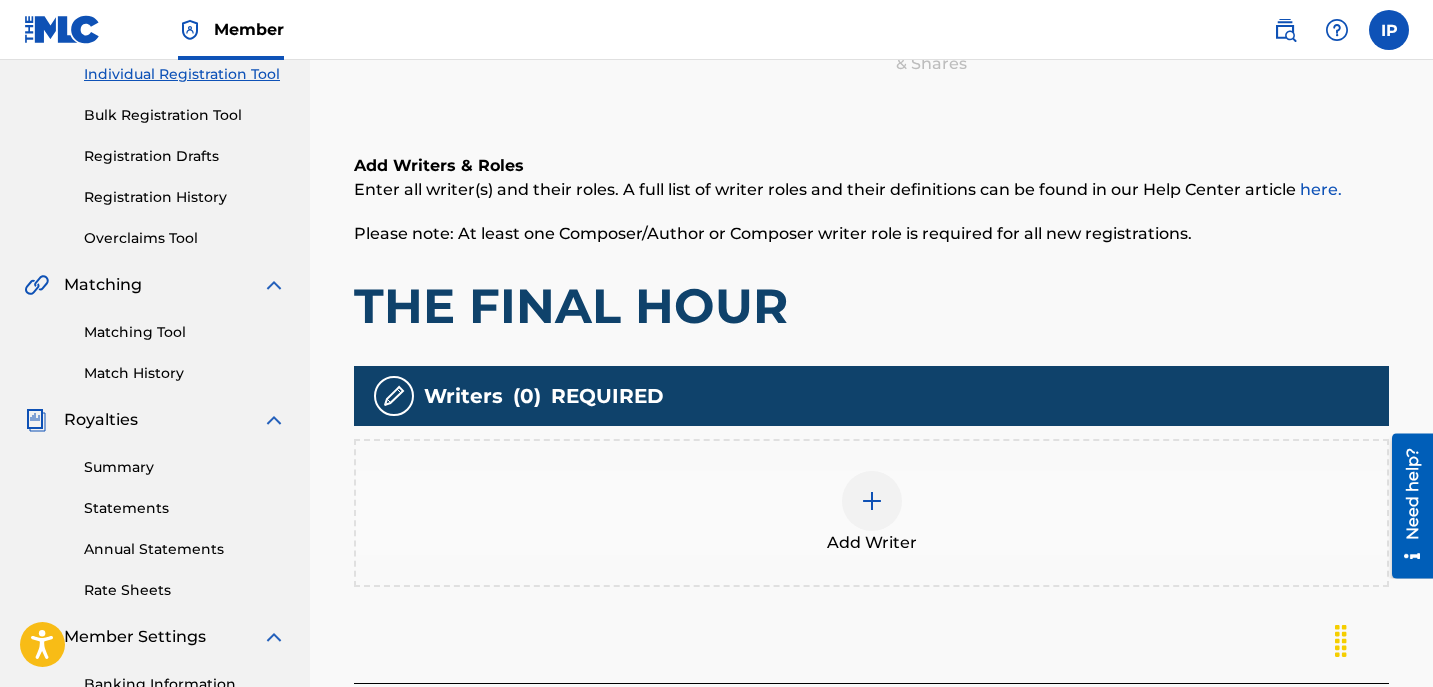 scroll, scrollTop: 305, scrollLeft: 0, axis: vertical 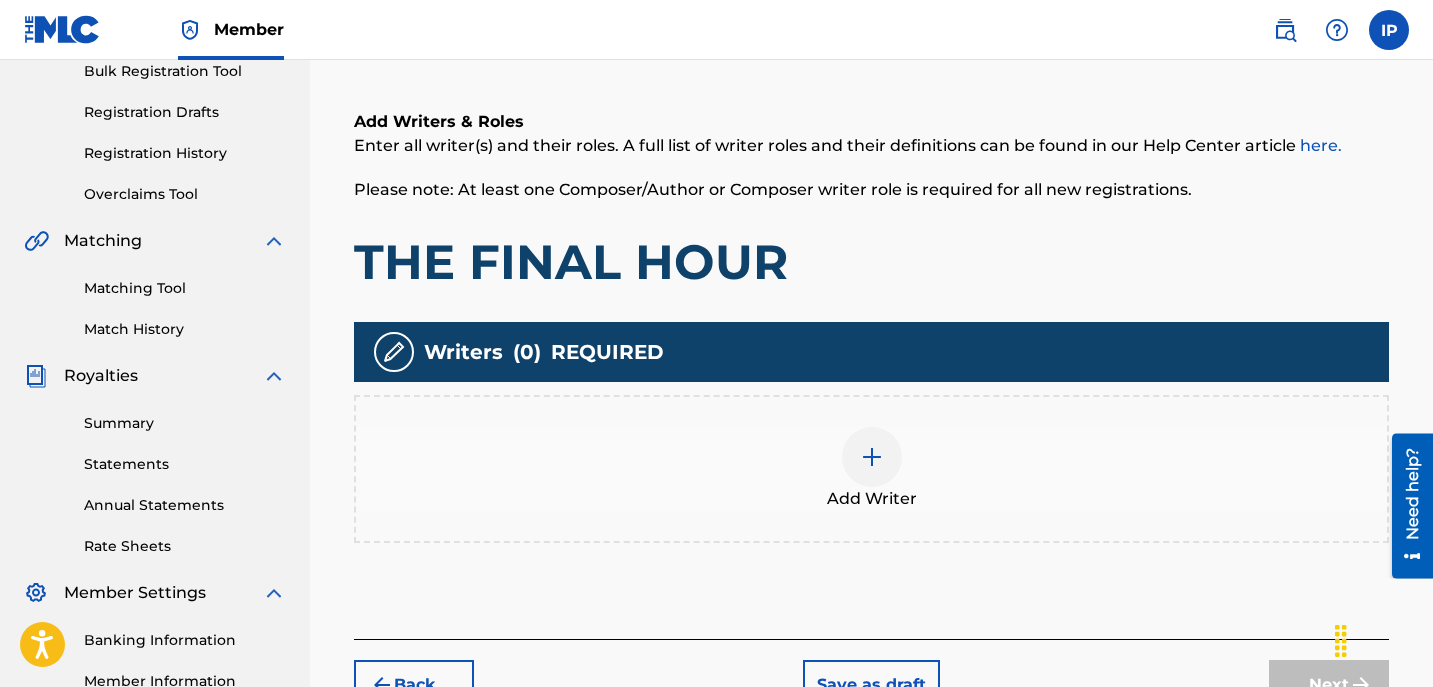 click at bounding box center [872, 457] 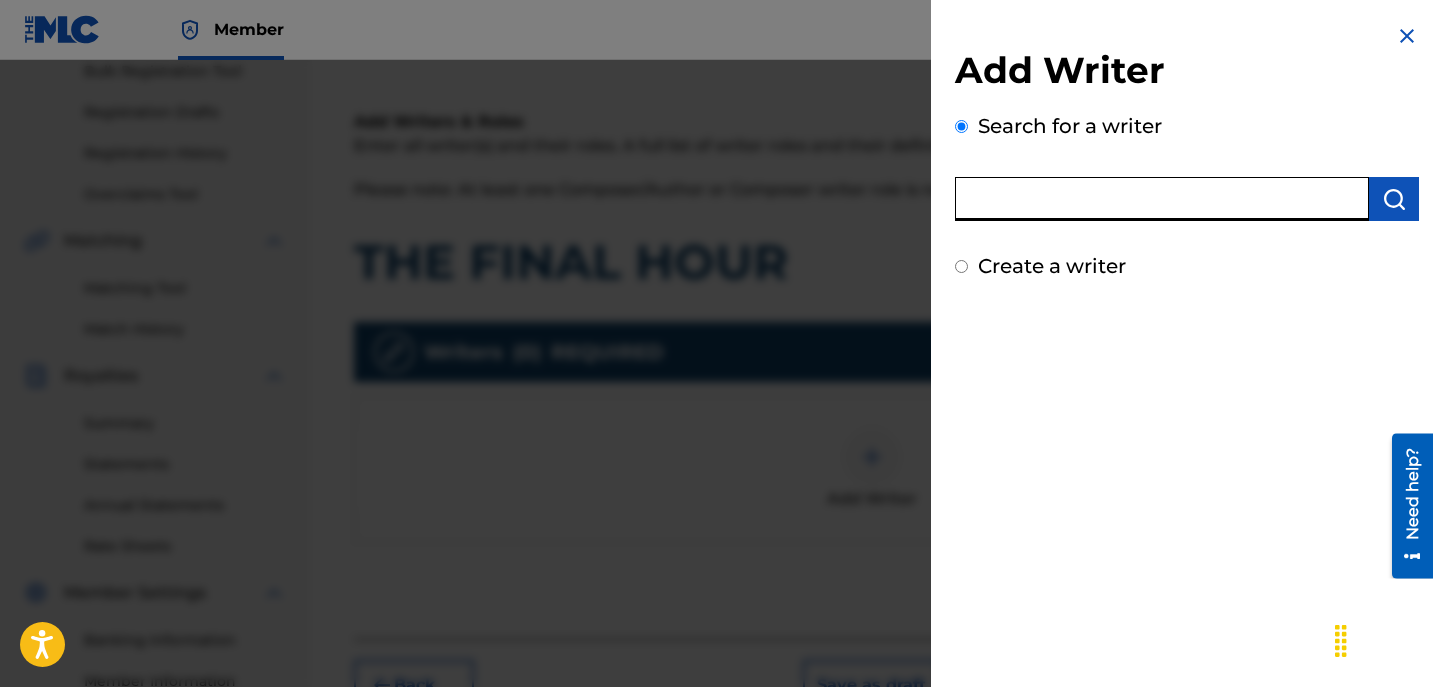 click at bounding box center (1162, 199) 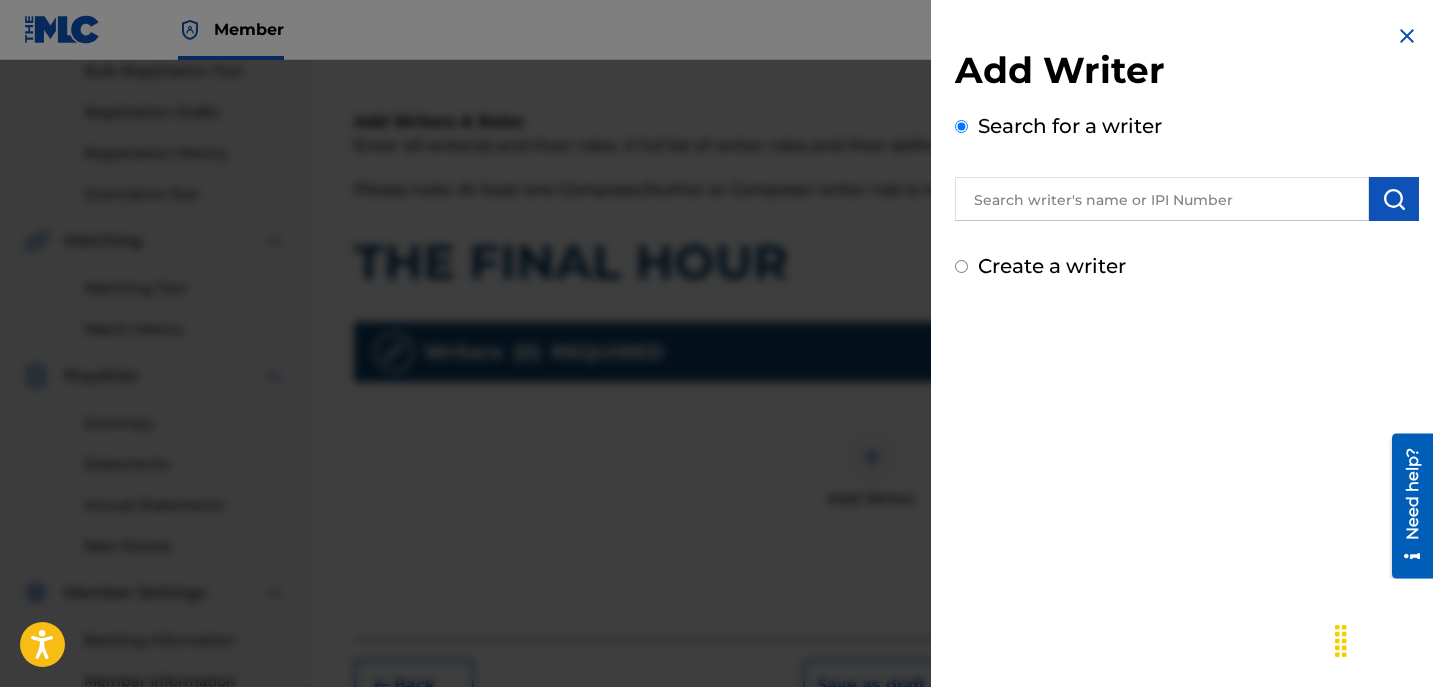 drag, startPoint x: 1022, startPoint y: 201, endPoint x: 961, endPoint y: 318, distance: 131.94696 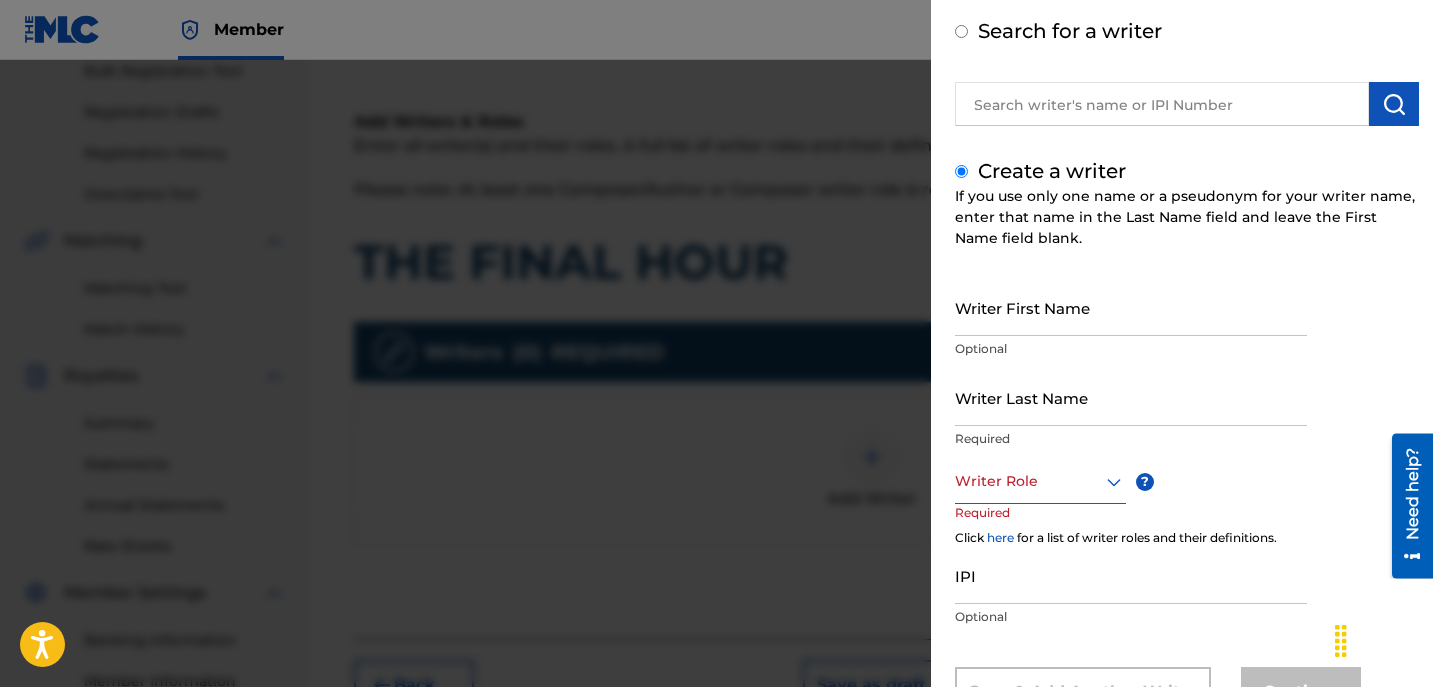 scroll, scrollTop: 98, scrollLeft: 0, axis: vertical 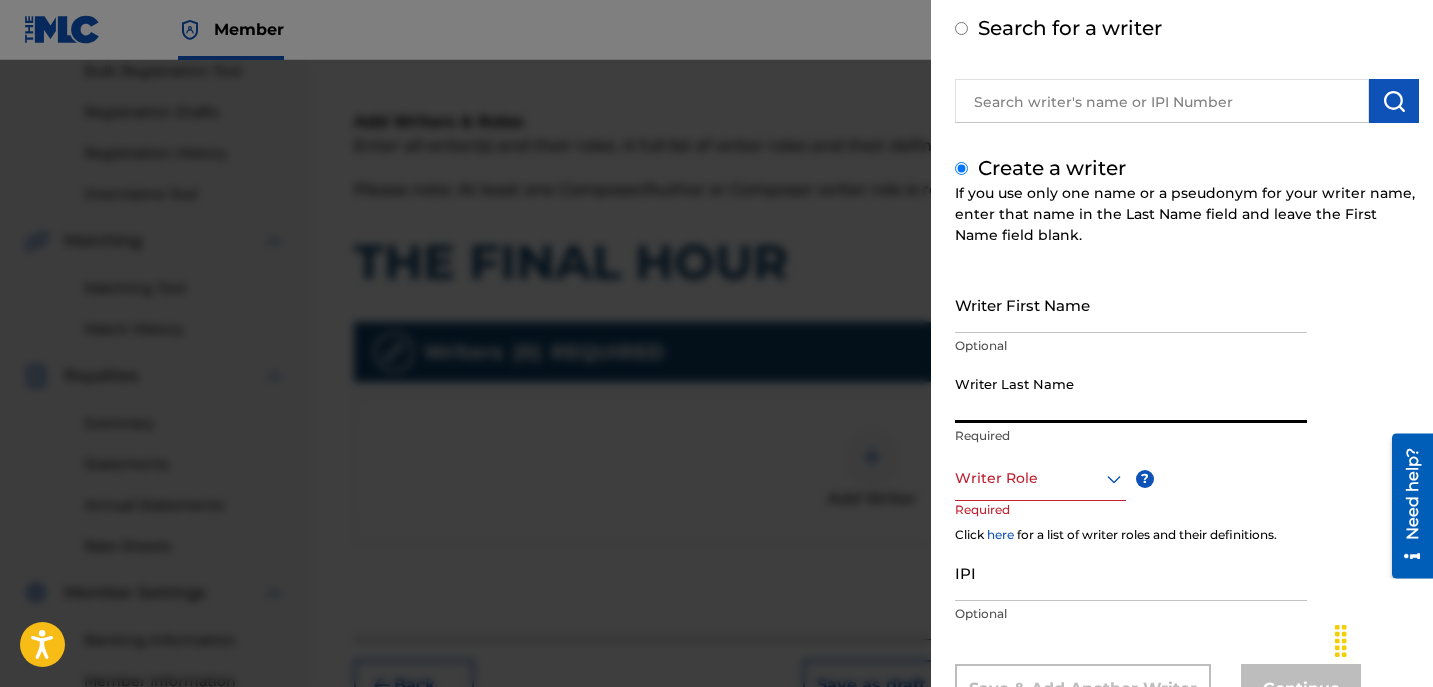 click on "Writer Last Name" at bounding box center (1131, 394) 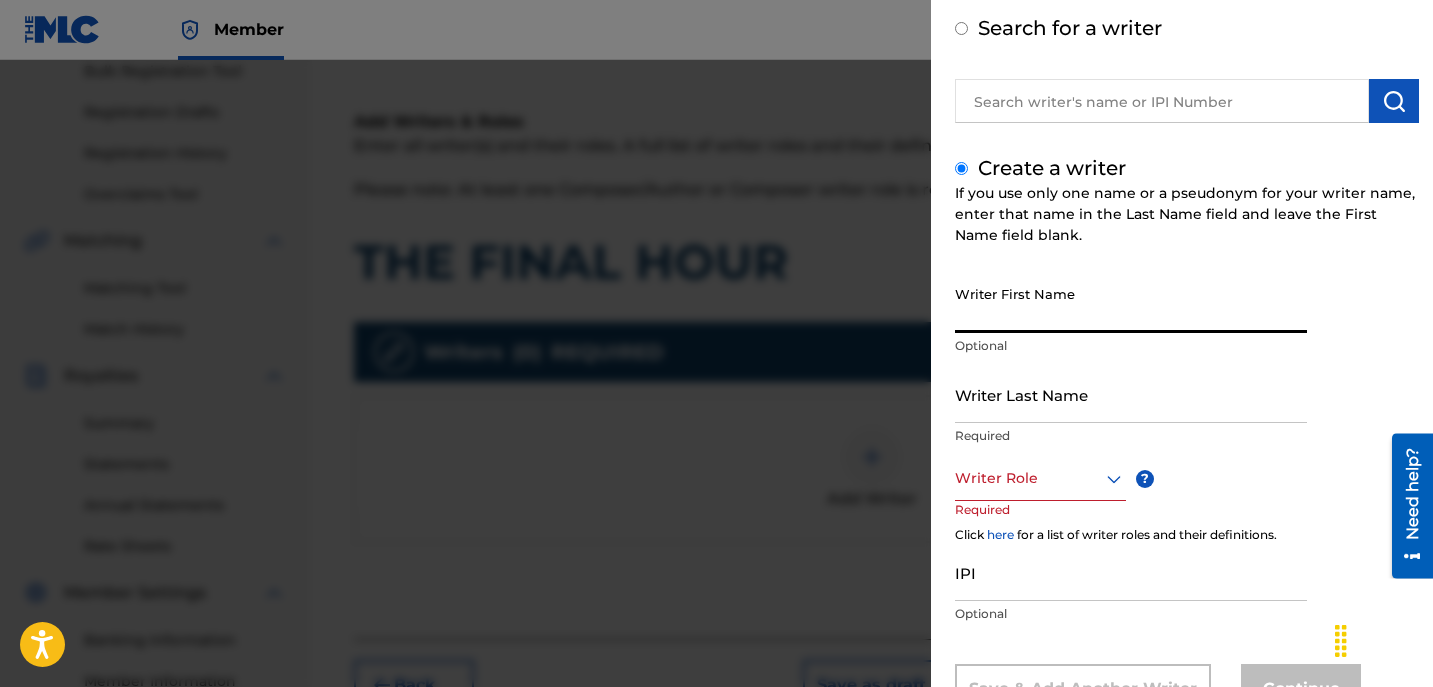 click on "Writer First Name" at bounding box center (1131, 304) 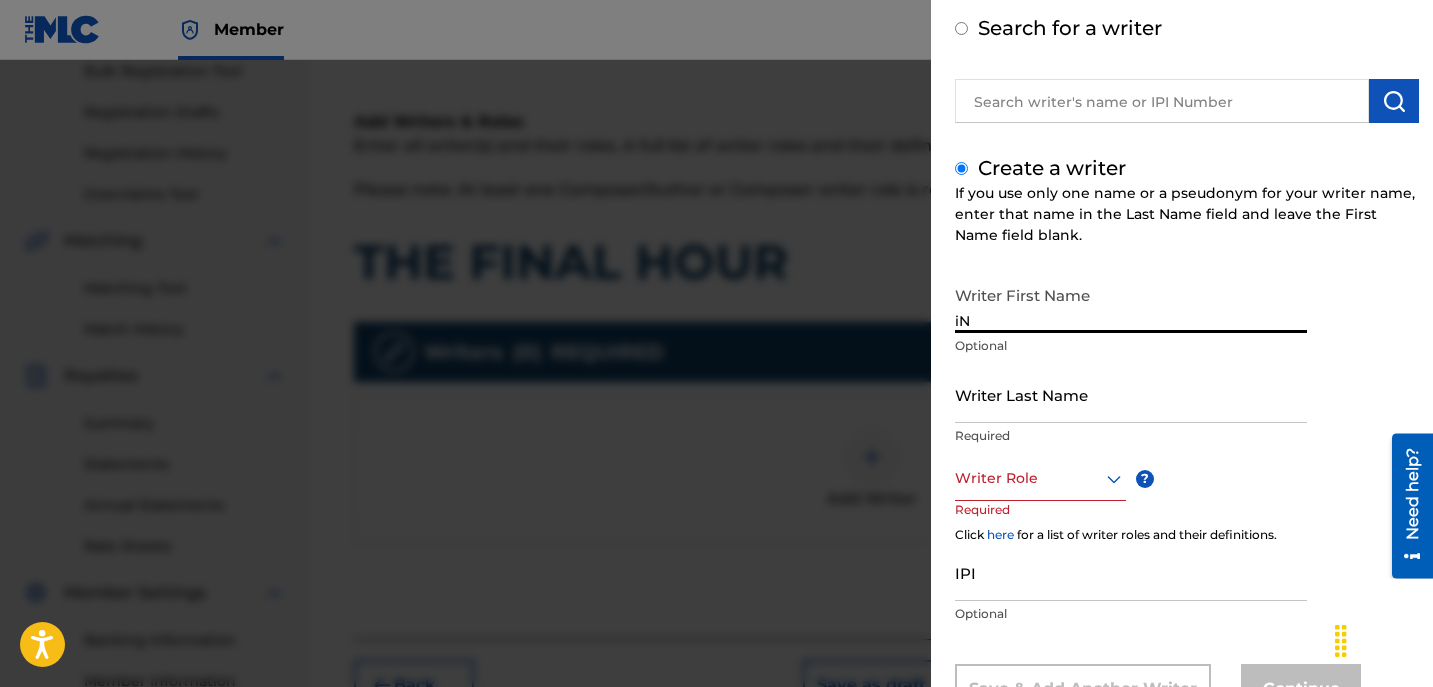 type on "i" 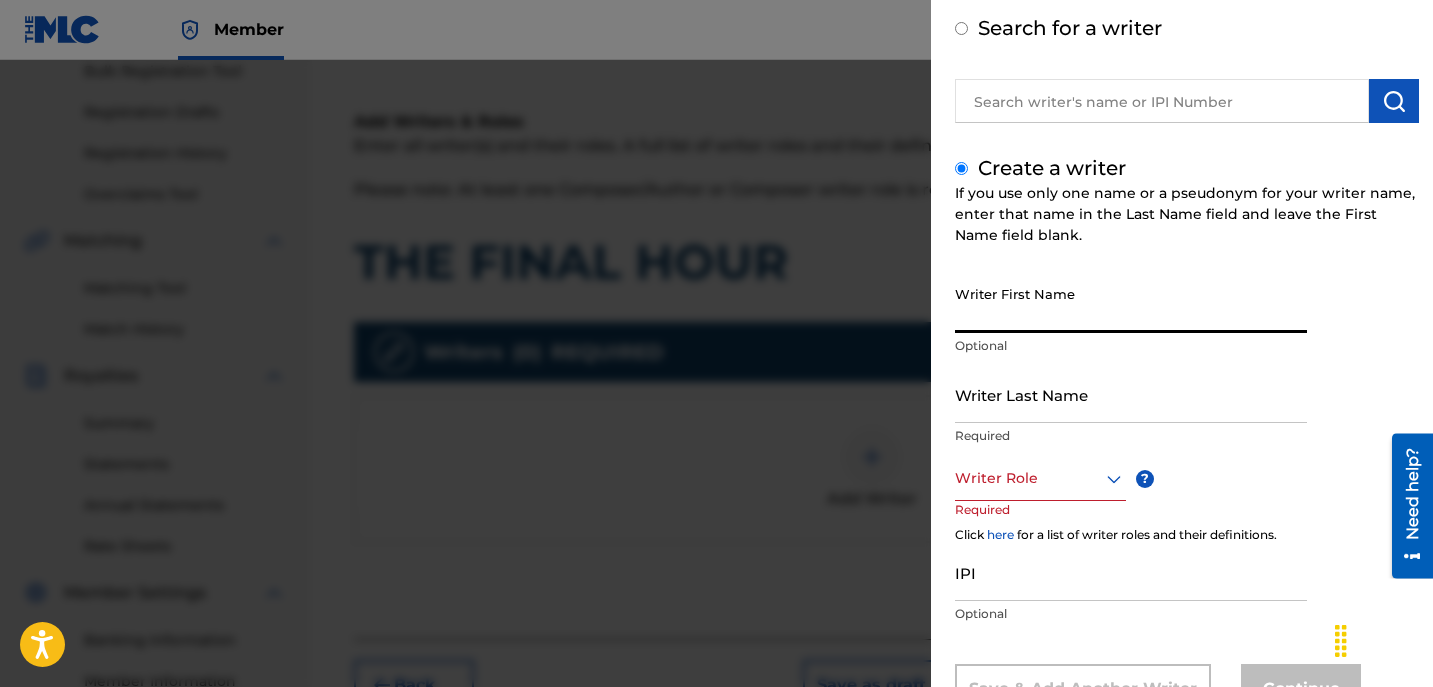 type on "i" 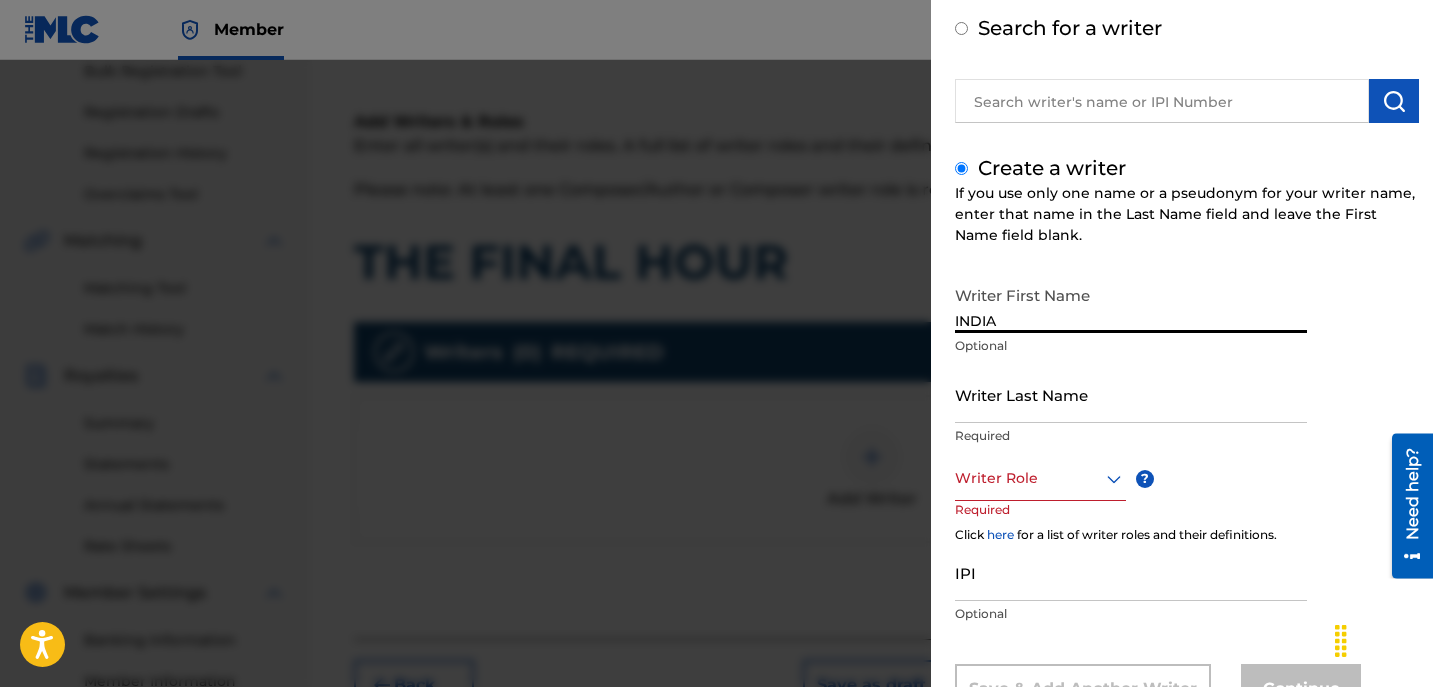 type on "INDIA" 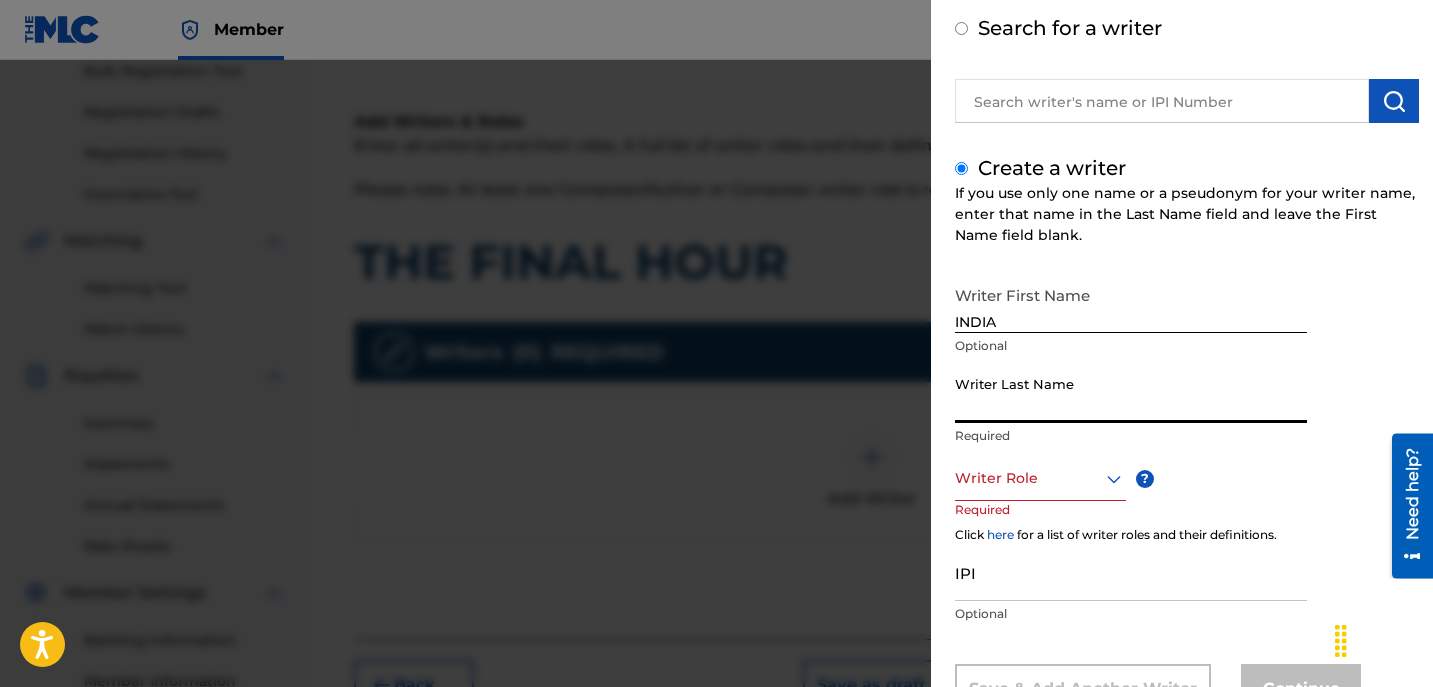 drag, startPoint x: 1046, startPoint y: 410, endPoint x: 981, endPoint y: 396, distance: 66.4906 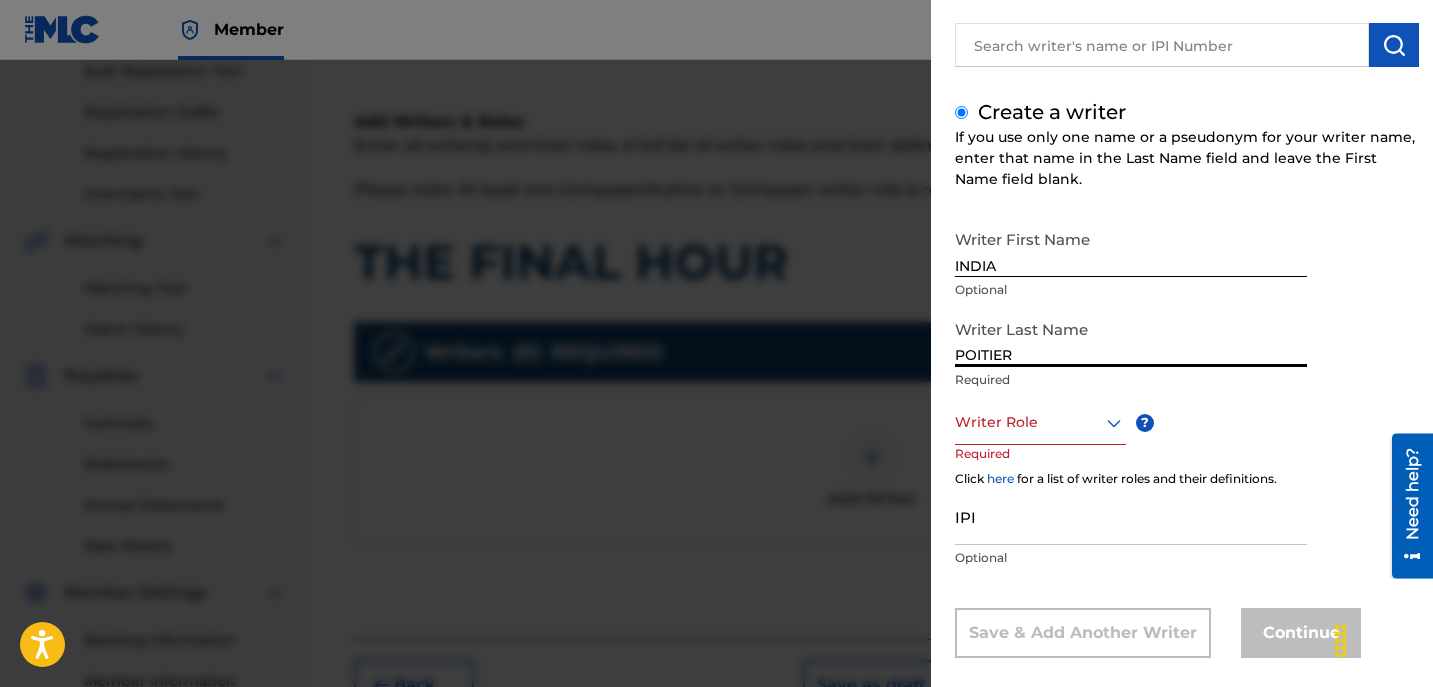 scroll, scrollTop: 158, scrollLeft: 0, axis: vertical 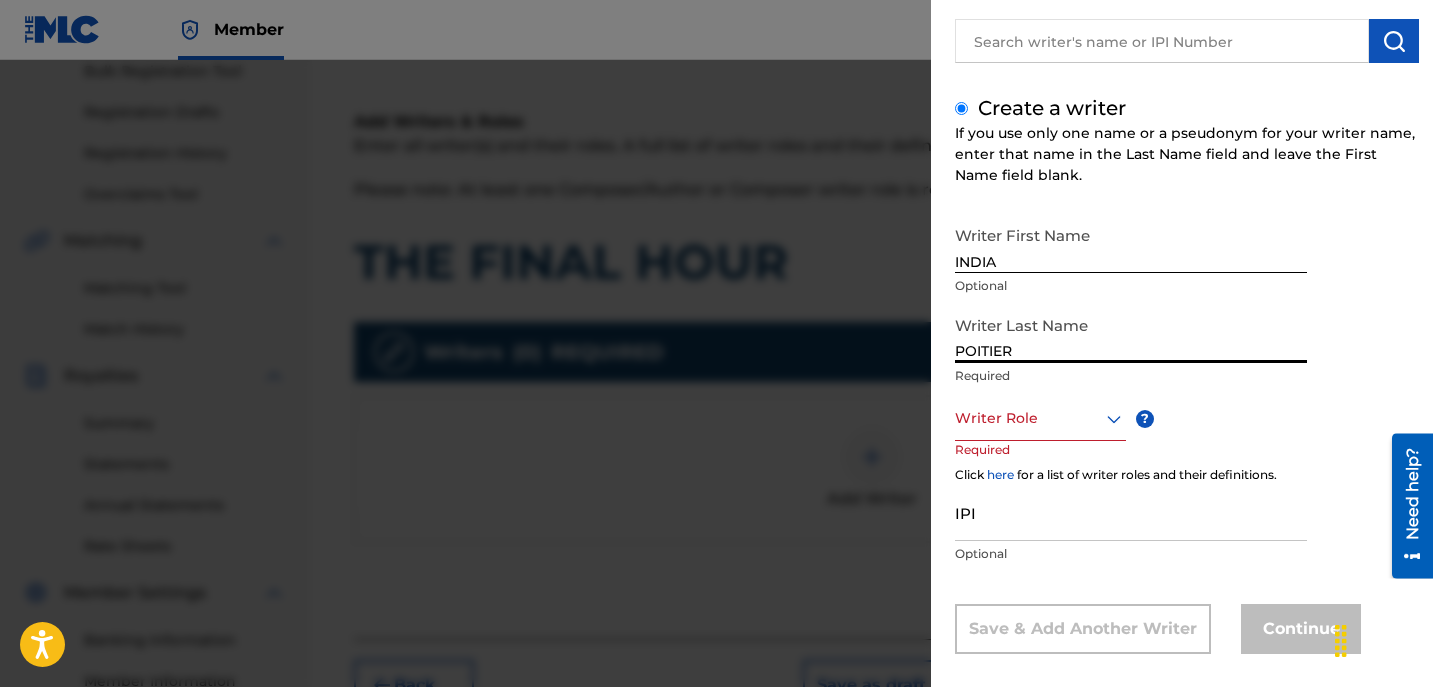 type on "POITIER" 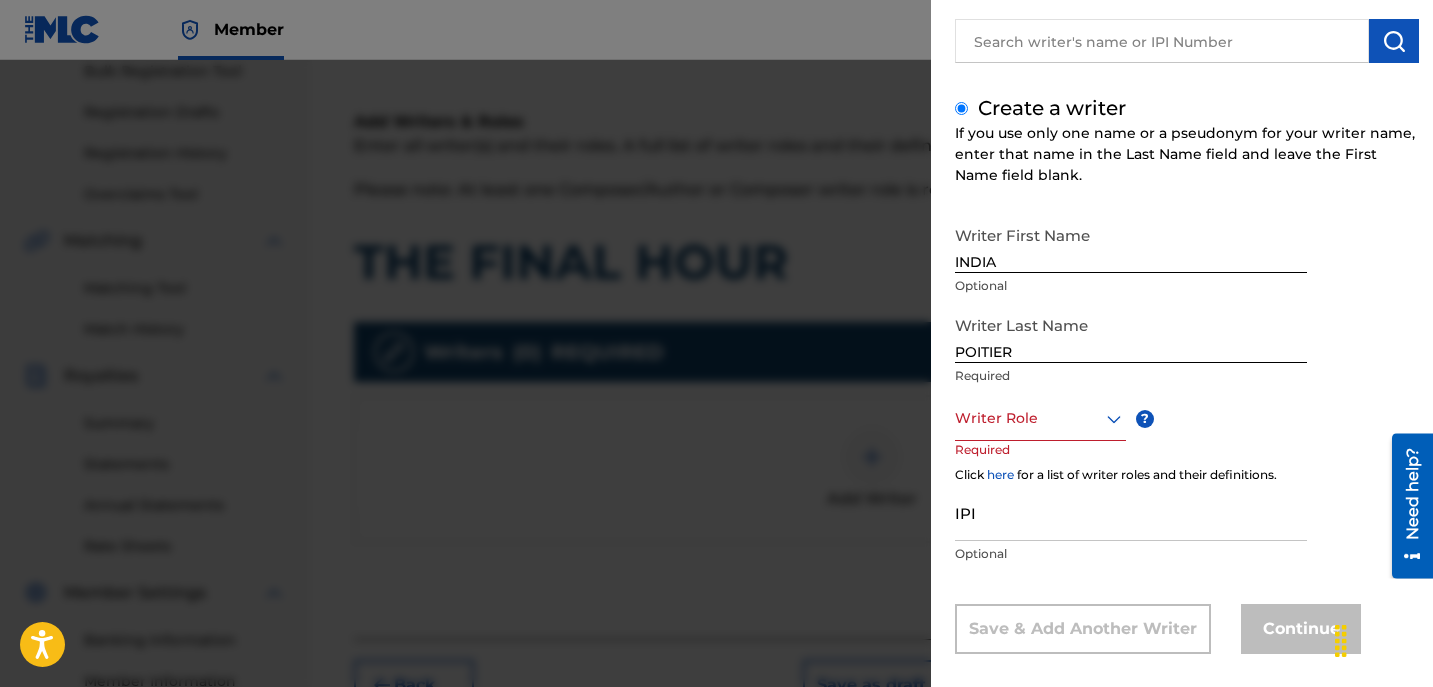drag, startPoint x: 1064, startPoint y: 429, endPoint x: 1033, endPoint y: 427, distance: 31.06445 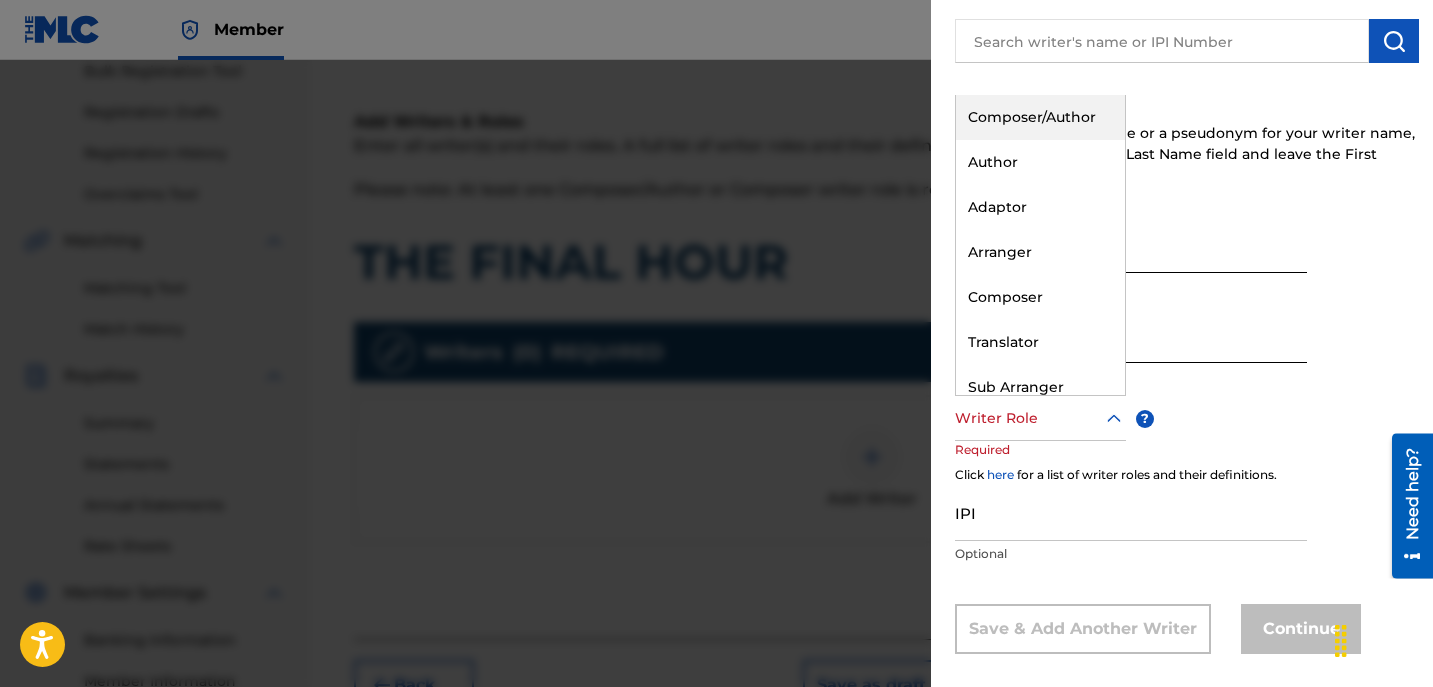 click at bounding box center (1040, 418) 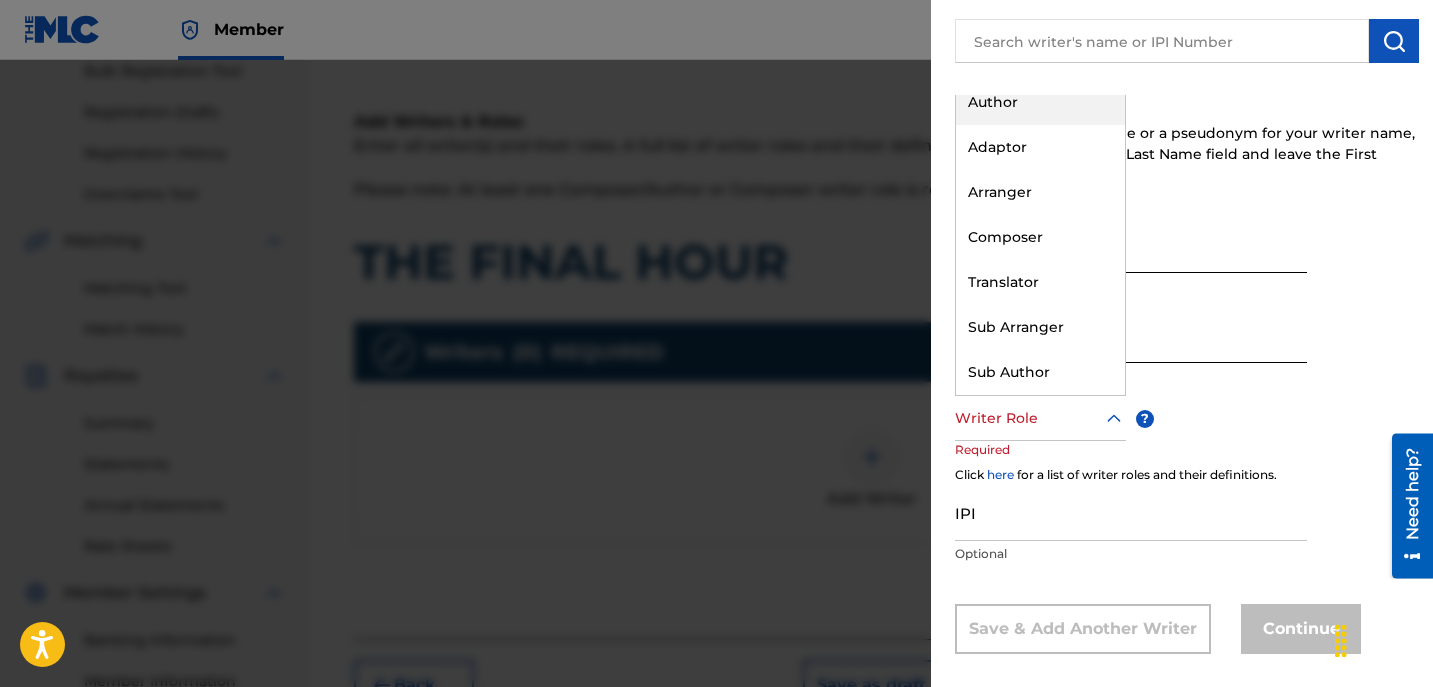 scroll, scrollTop: 0, scrollLeft: 0, axis: both 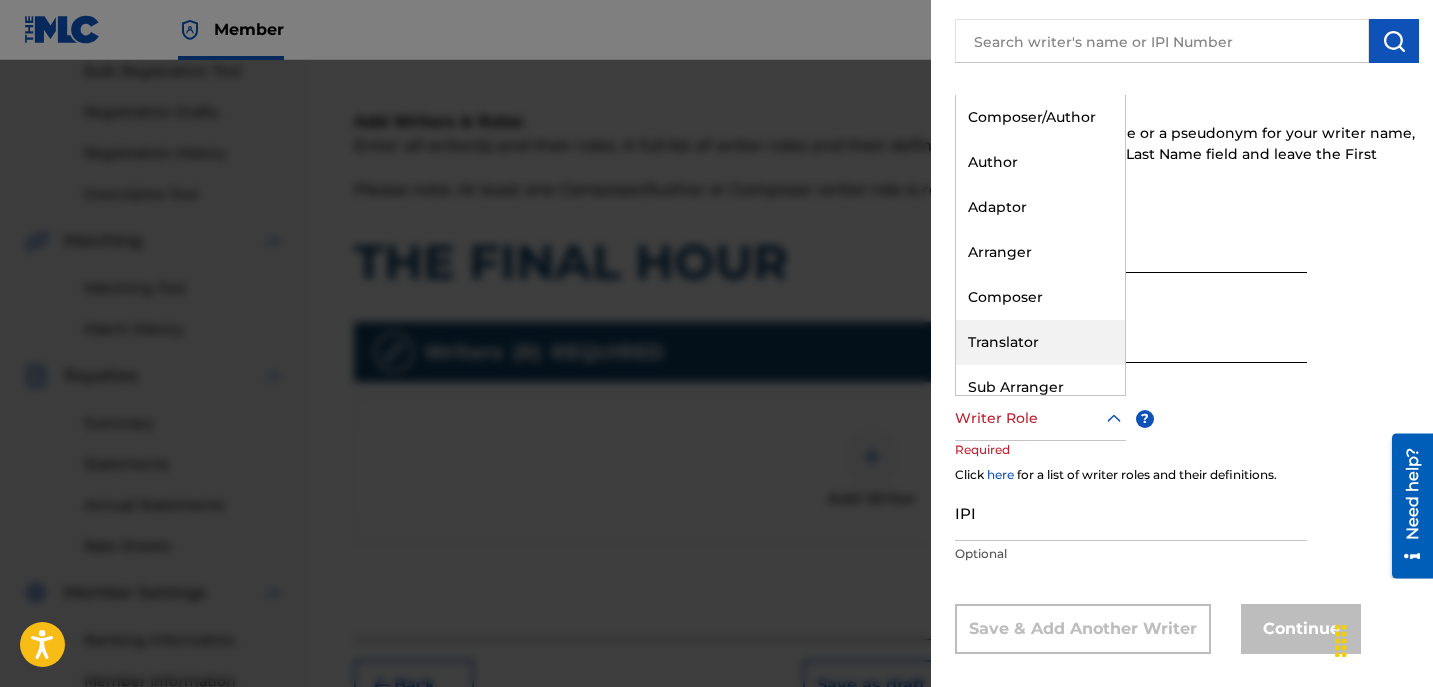 click on "Translator" at bounding box center (1040, 342) 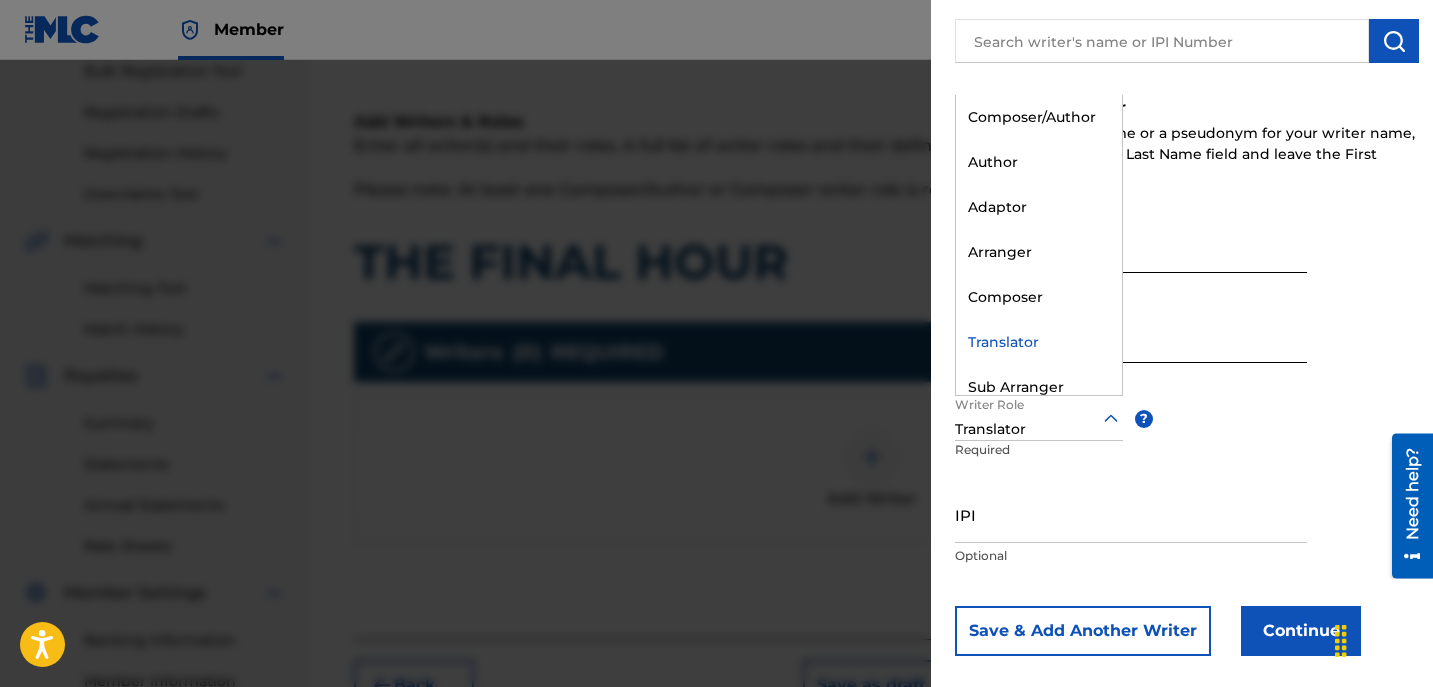 drag, startPoint x: 1062, startPoint y: 423, endPoint x: 1040, endPoint y: 419, distance: 22.36068 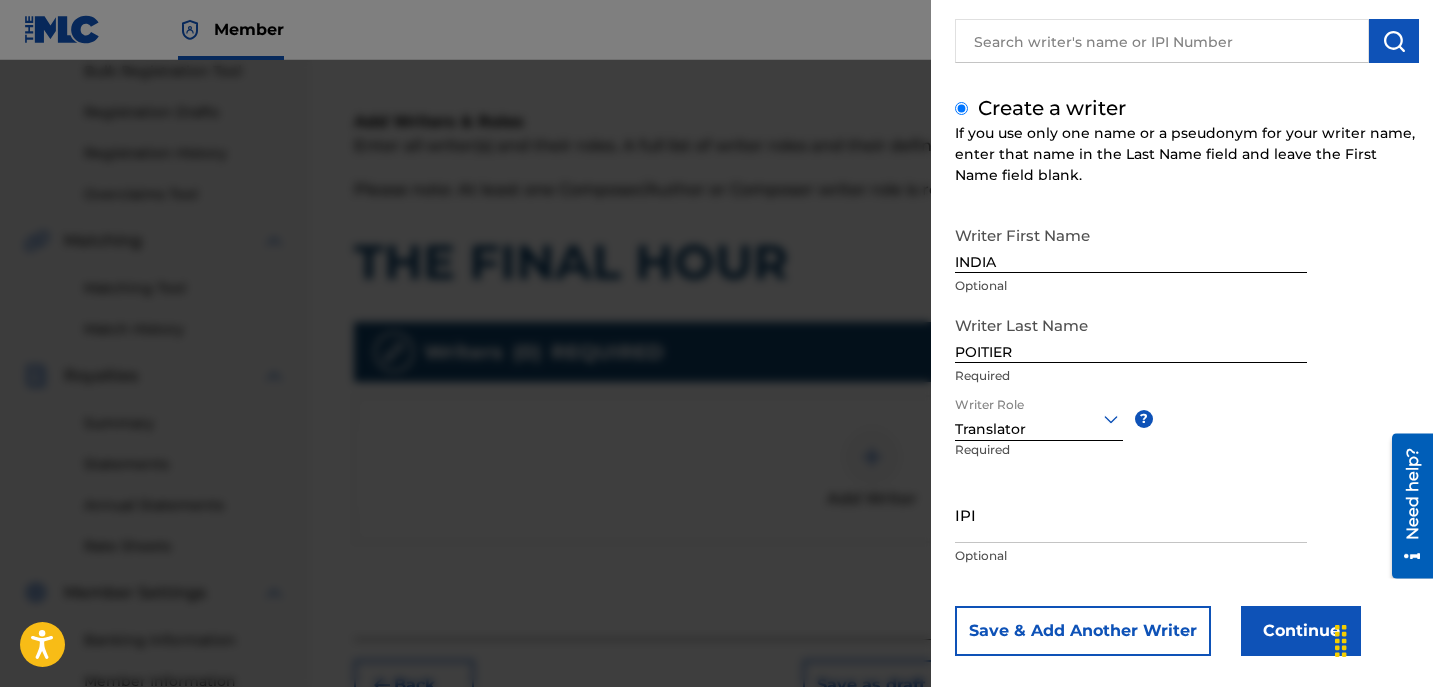 drag, startPoint x: 1014, startPoint y: 423, endPoint x: 1008, endPoint y: 433, distance: 11.661903 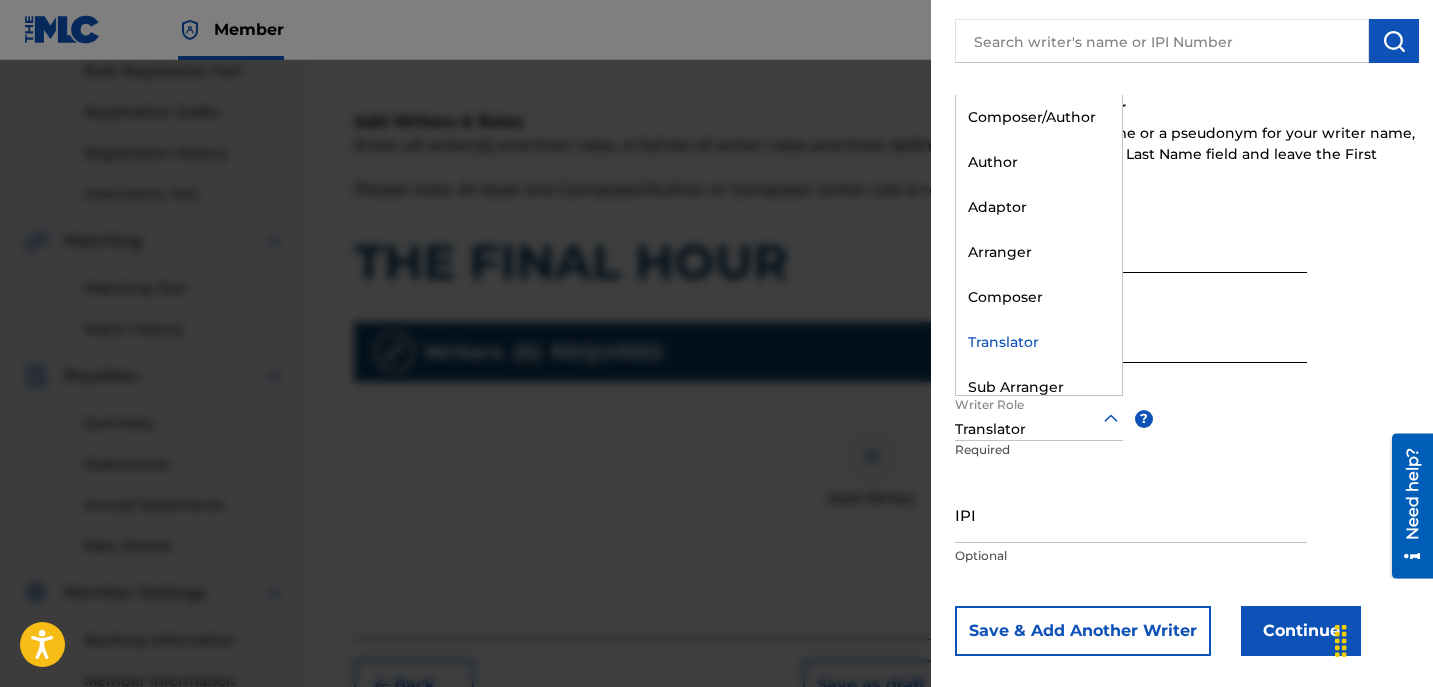 click on "Translator" at bounding box center [1039, 429] 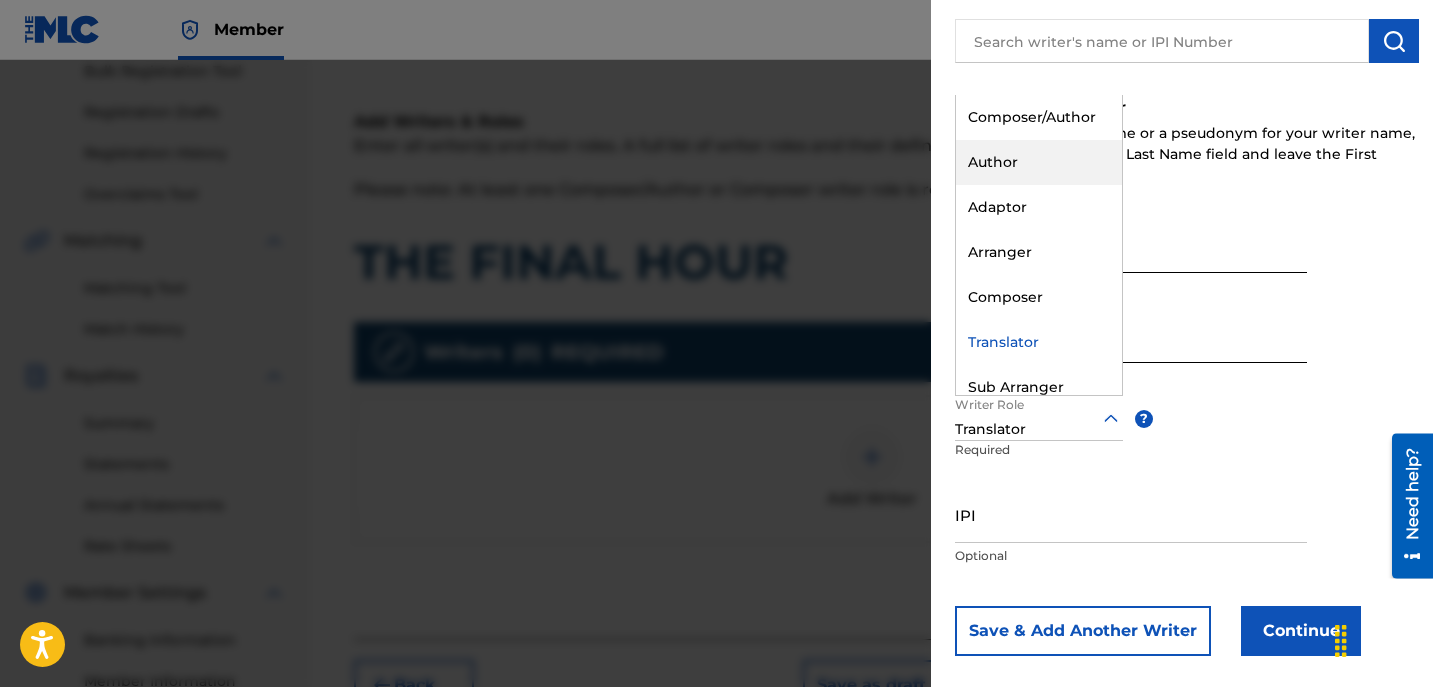 scroll, scrollTop: 60, scrollLeft: 0, axis: vertical 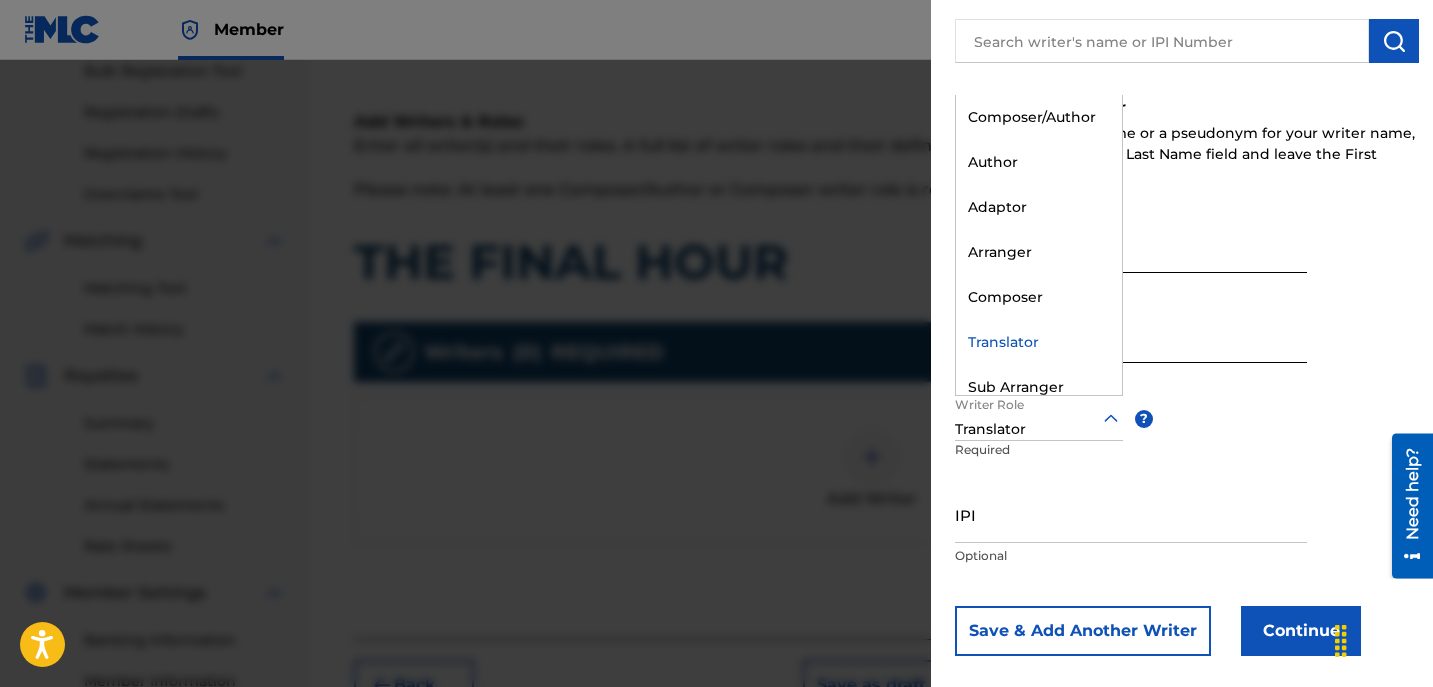 drag, startPoint x: 1232, startPoint y: 469, endPoint x: 1053, endPoint y: 426, distance: 184.09236 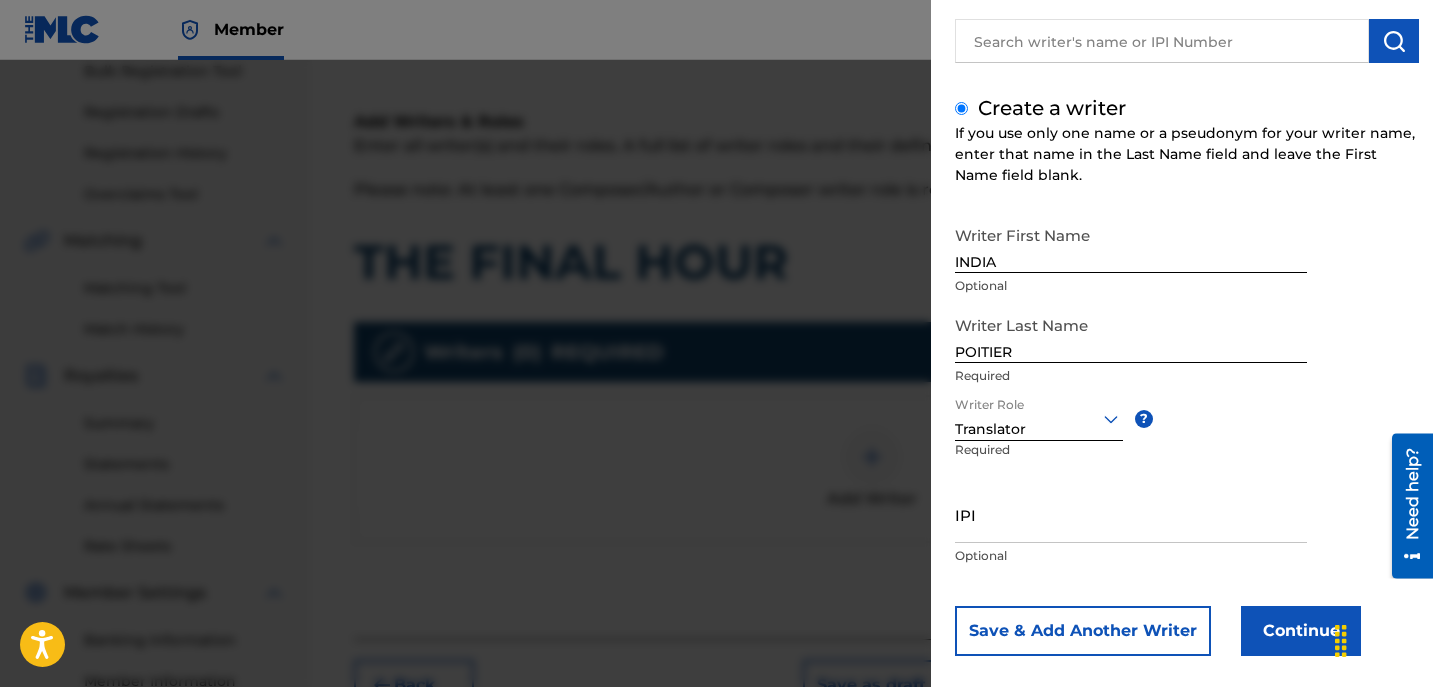 click at bounding box center (1039, 418) 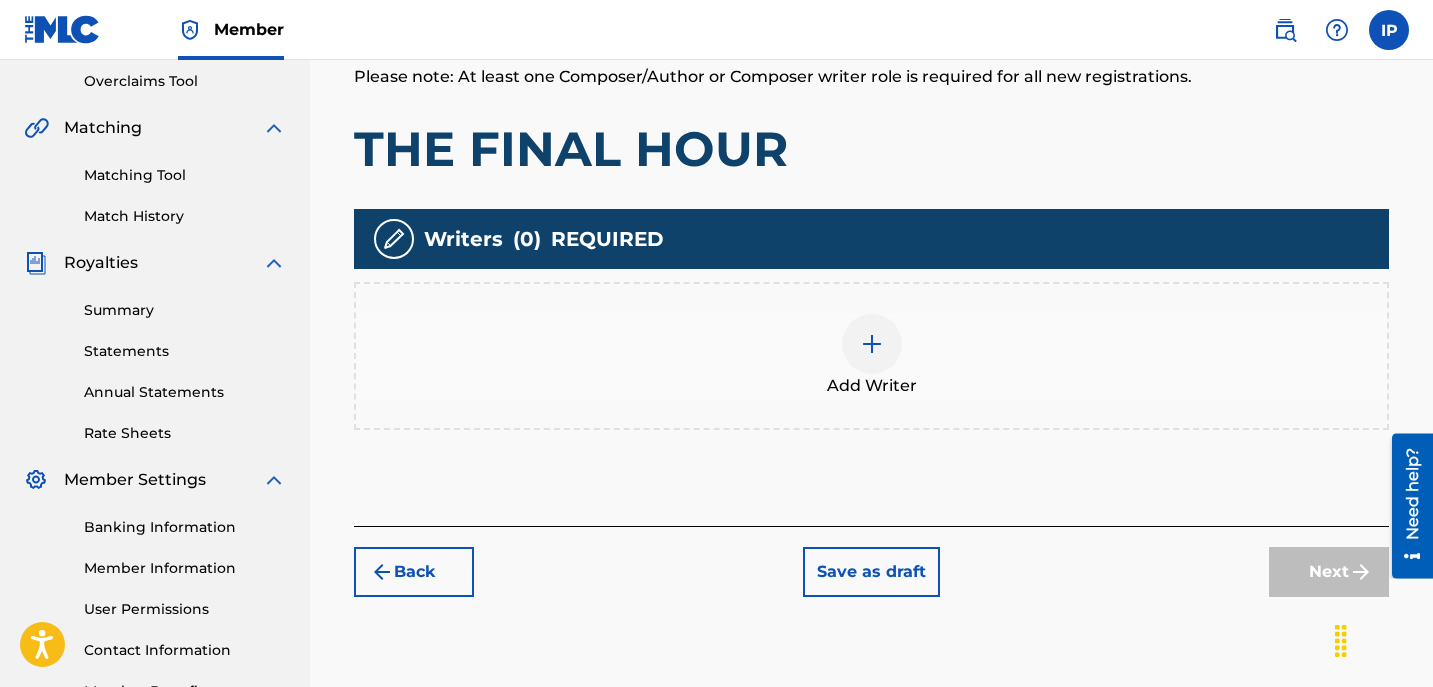 scroll, scrollTop: 423, scrollLeft: 0, axis: vertical 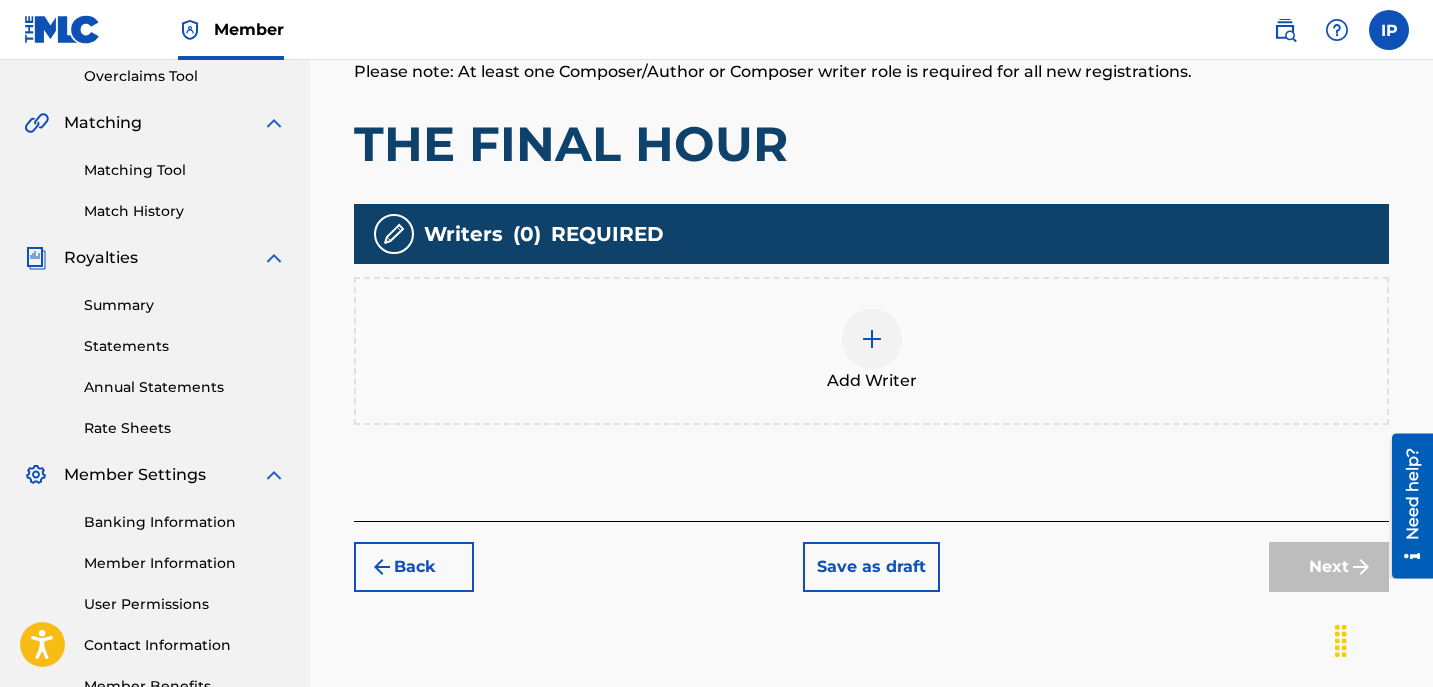 drag, startPoint x: 870, startPoint y: 357, endPoint x: 854, endPoint y: 329, distance: 32.24903 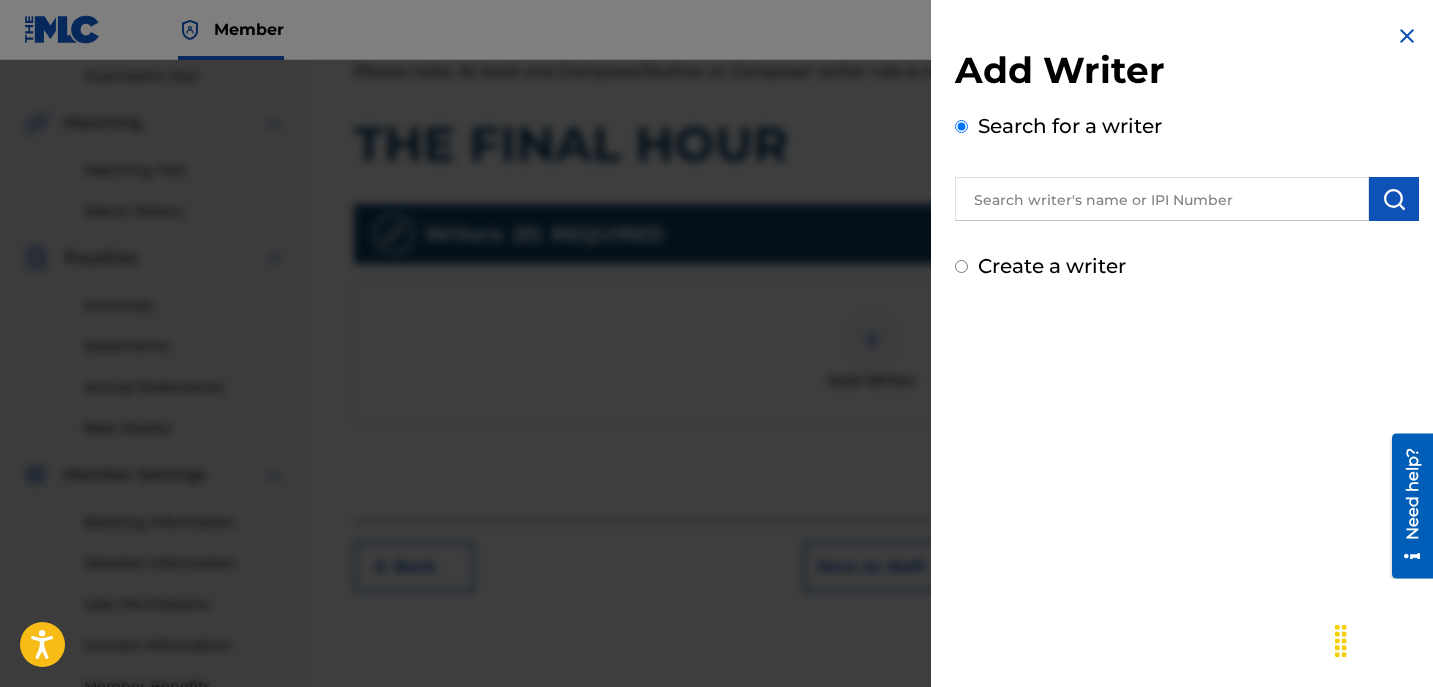 drag, startPoint x: 962, startPoint y: 266, endPoint x: 1008, endPoint y: 145, distance: 129.44884 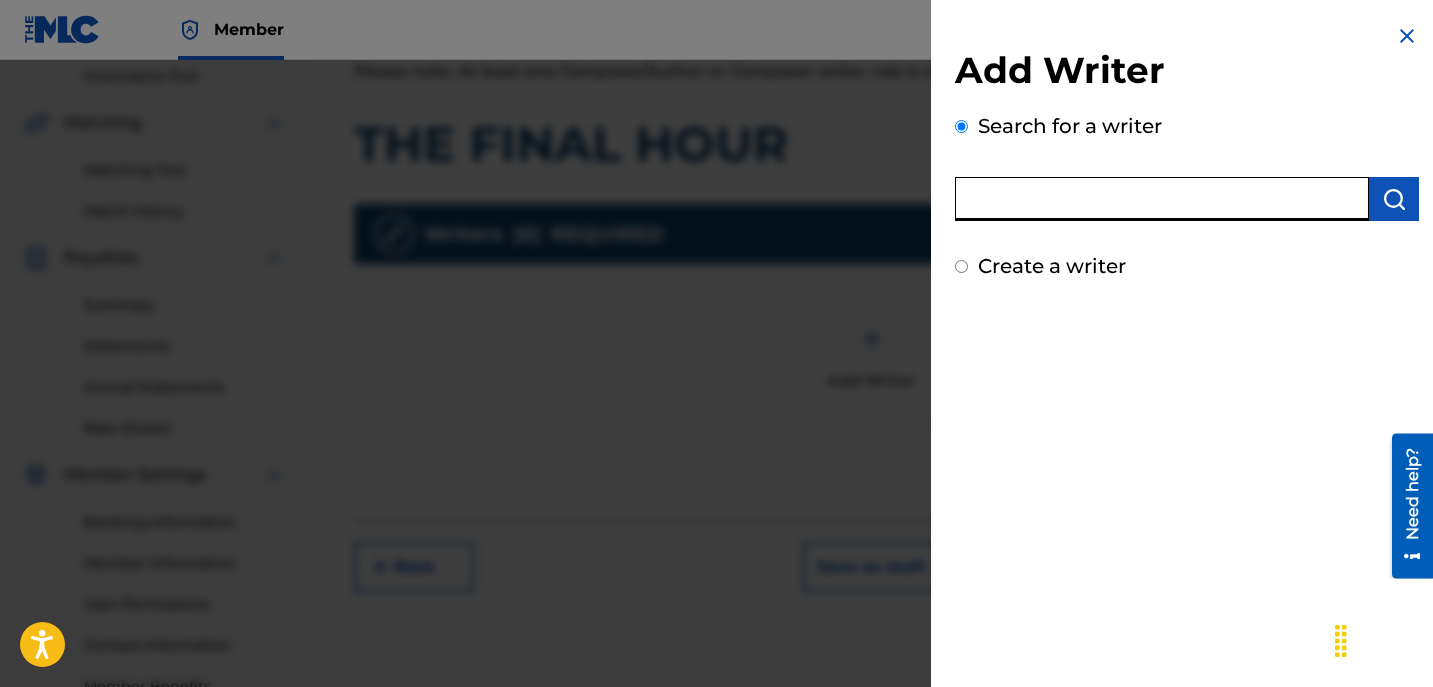 click at bounding box center (1162, 199) 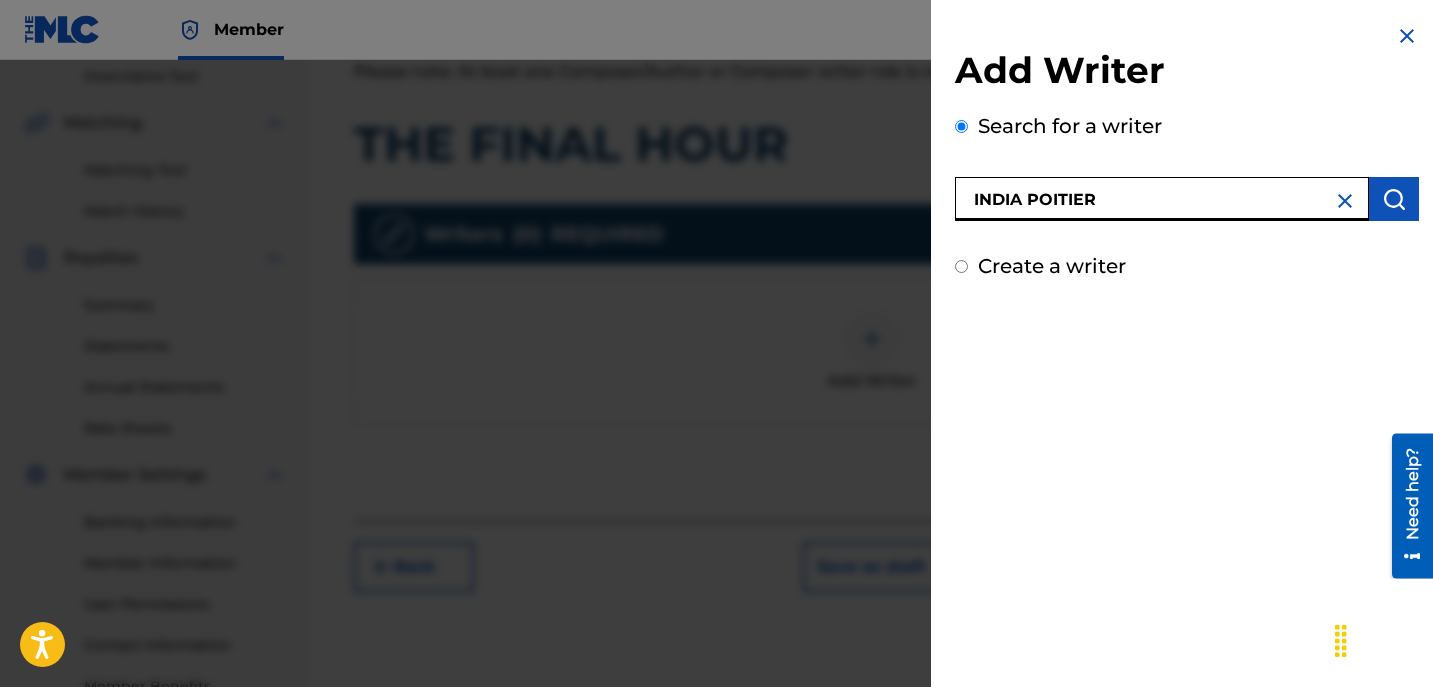 type on "INDIA POITIER" 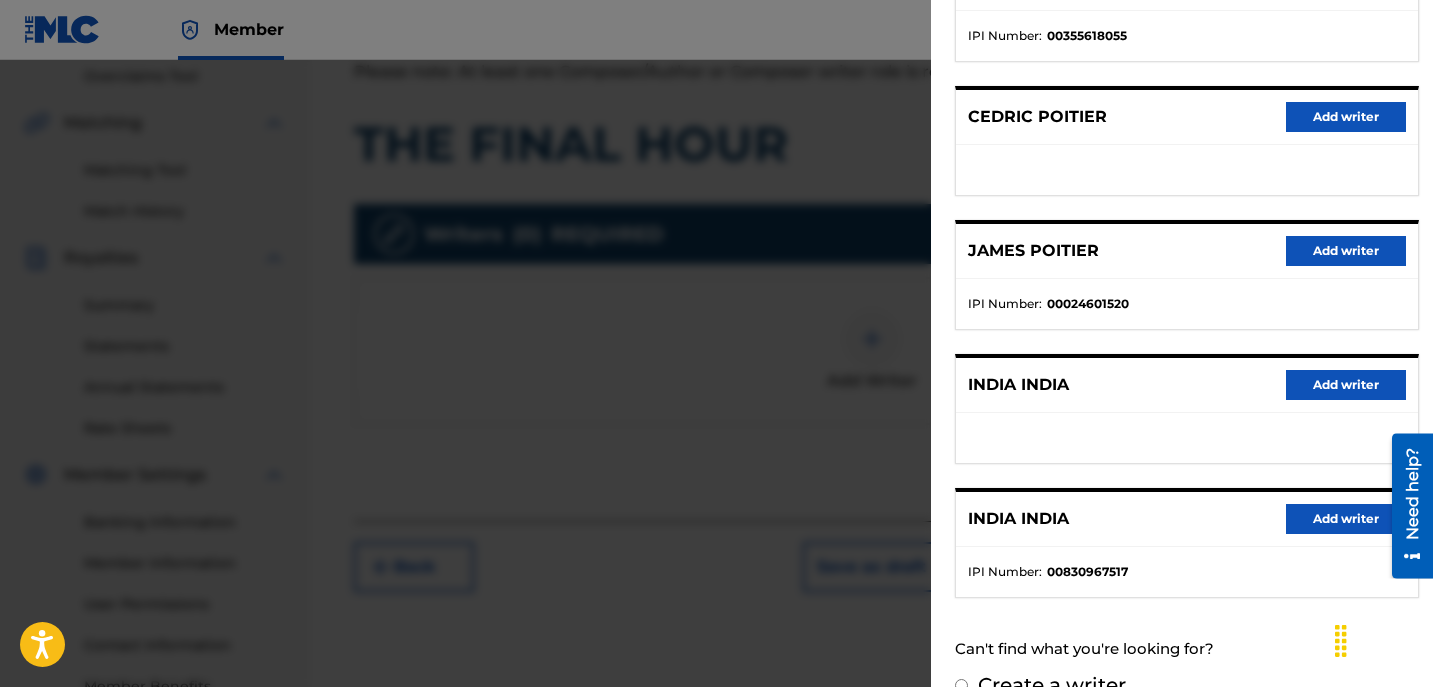 scroll, scrollTop: 355, scrollLeft: 0, axis: vertical 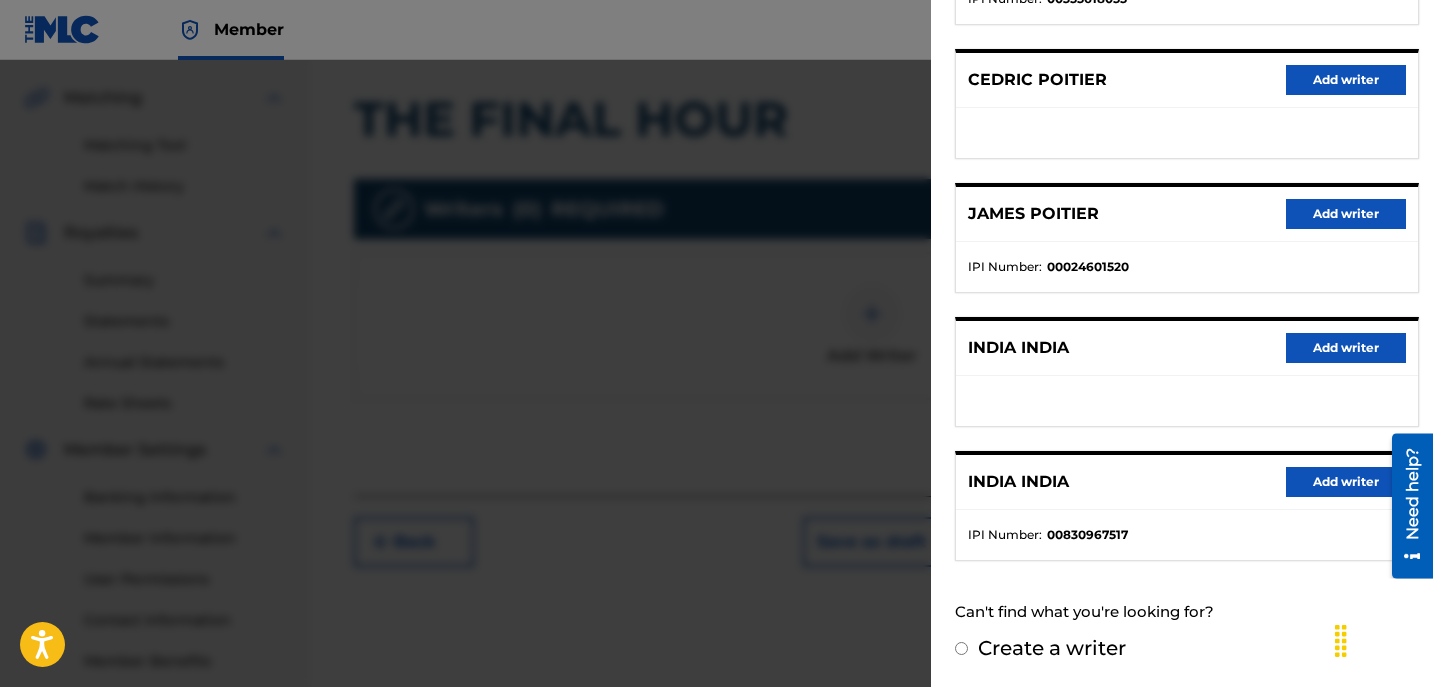 drag, startPoint x: 960, startPoint y: 643, endPoint x: 1085, endPoint y: 662, distance: 126.43575 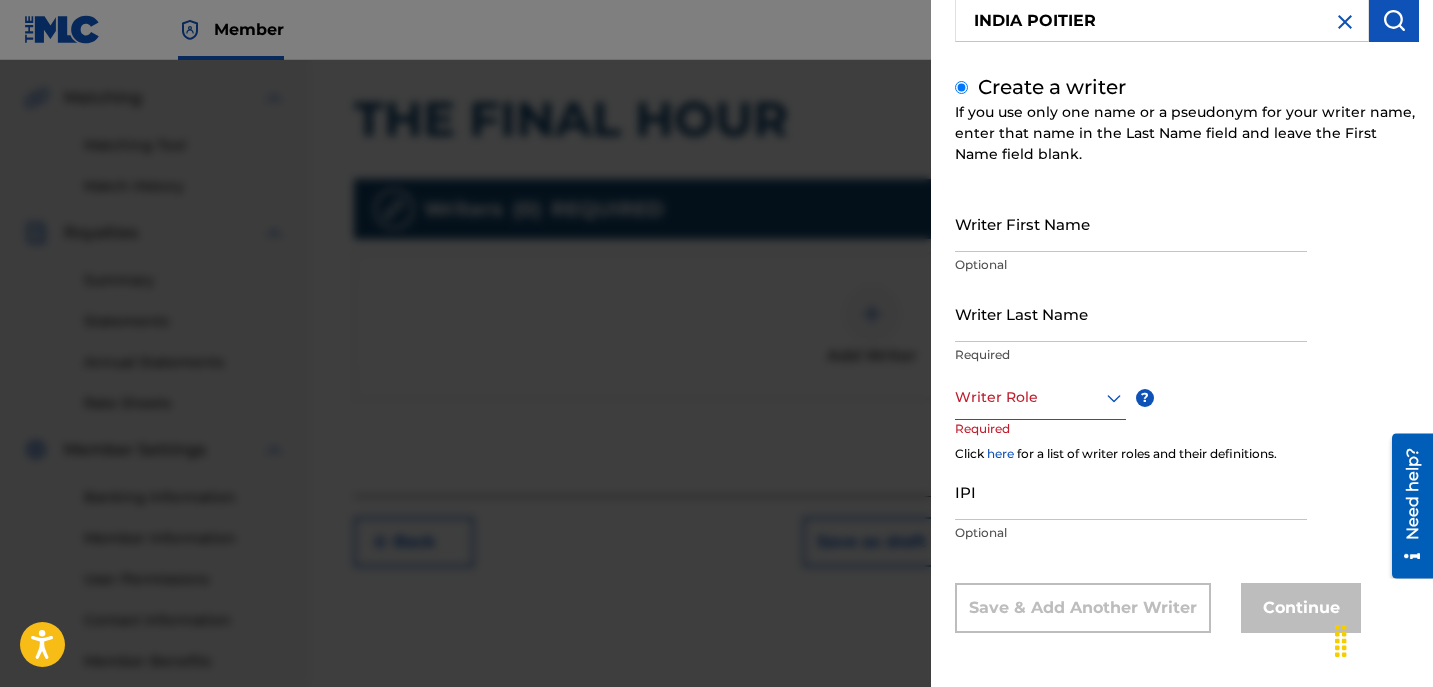 scroll, scrollTop: 179, scrollLeft: 0, axis: vertical 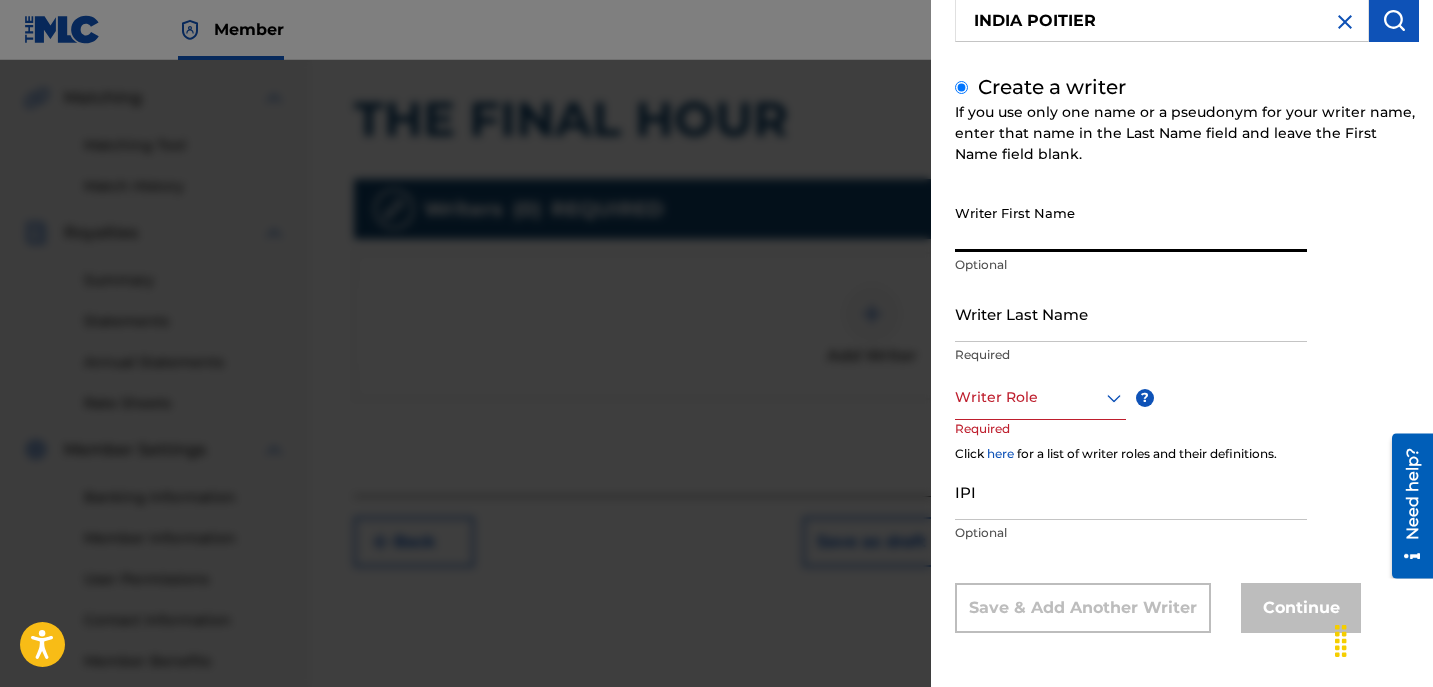 click on "Writer First Name" at bounding box center (1131, 223) 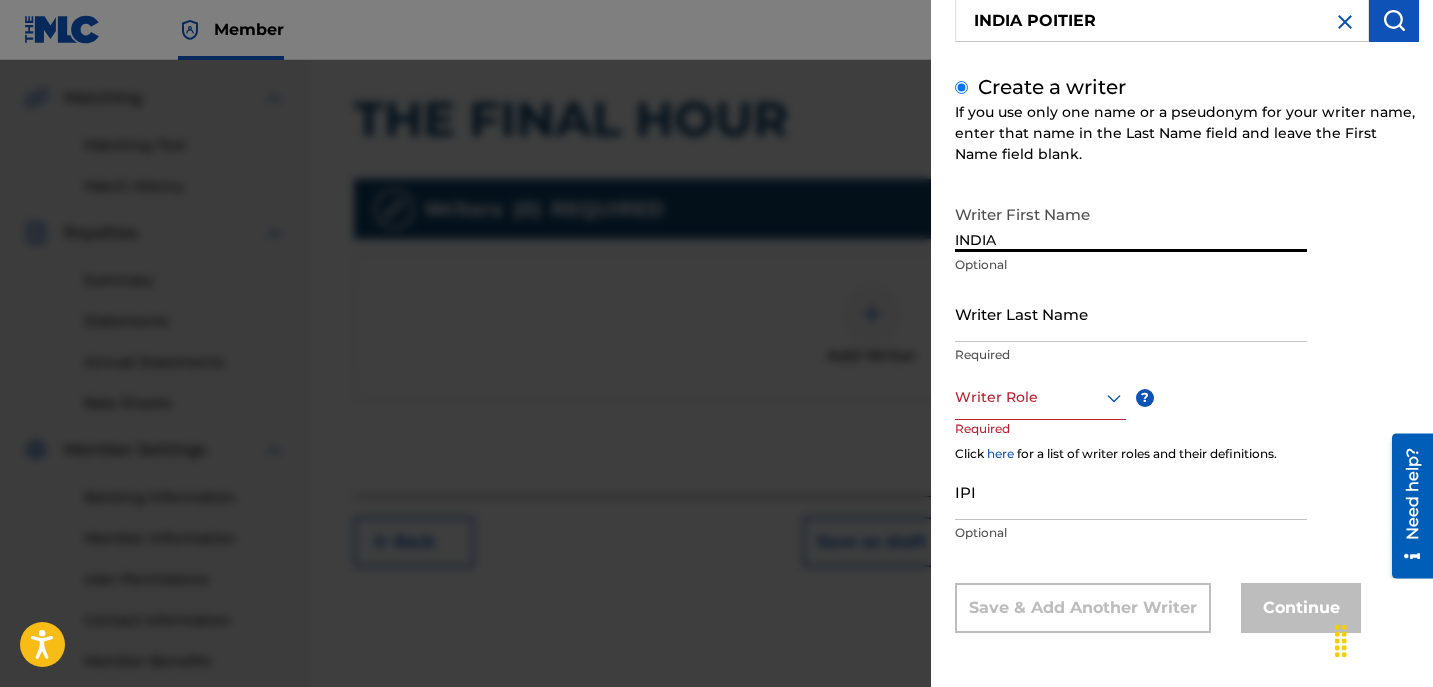 type on "INDIA" 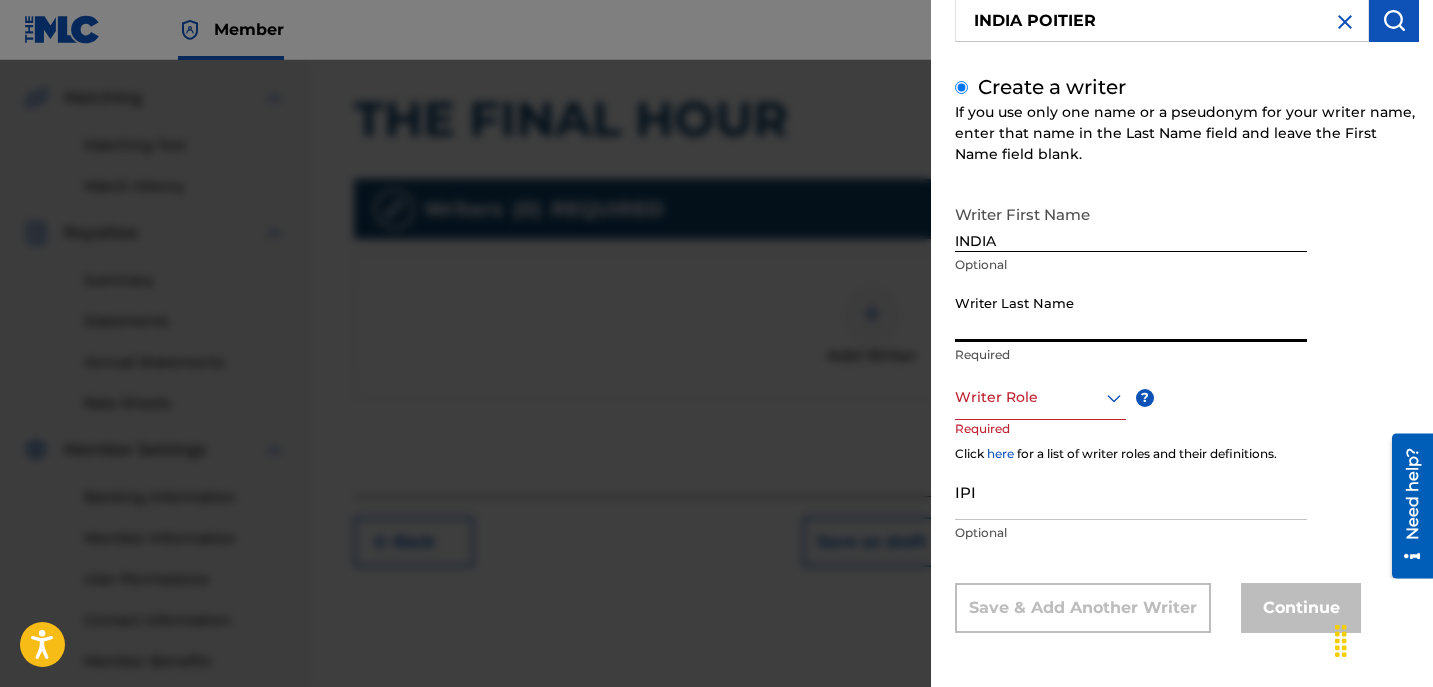 paste on "P647ON" 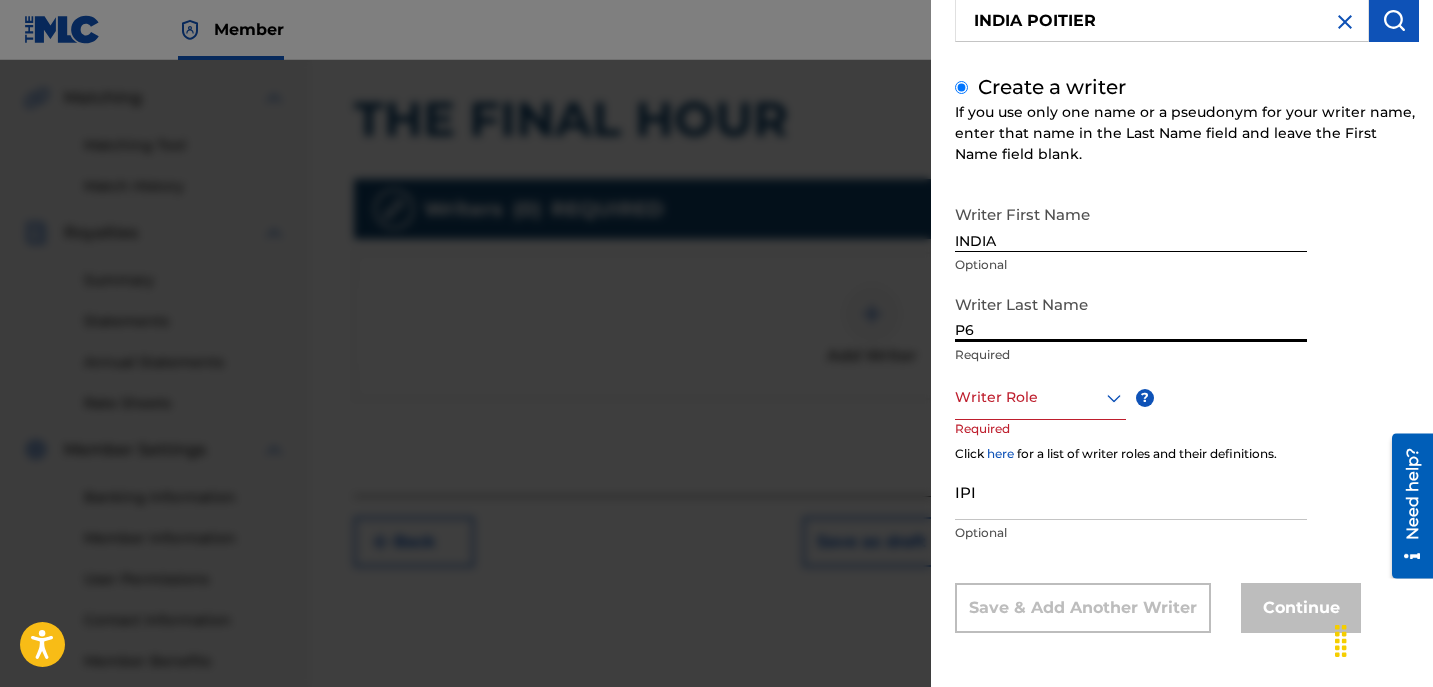 type on "P" 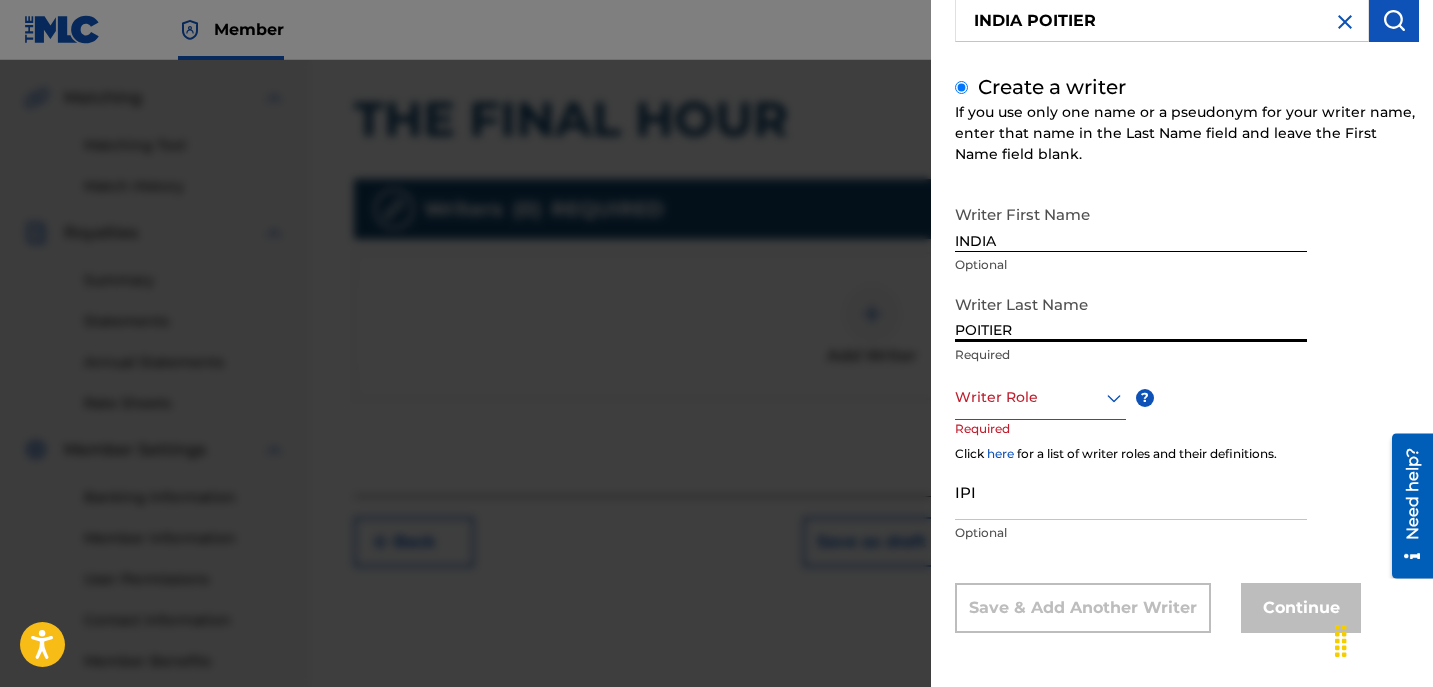 type on "POITIER" 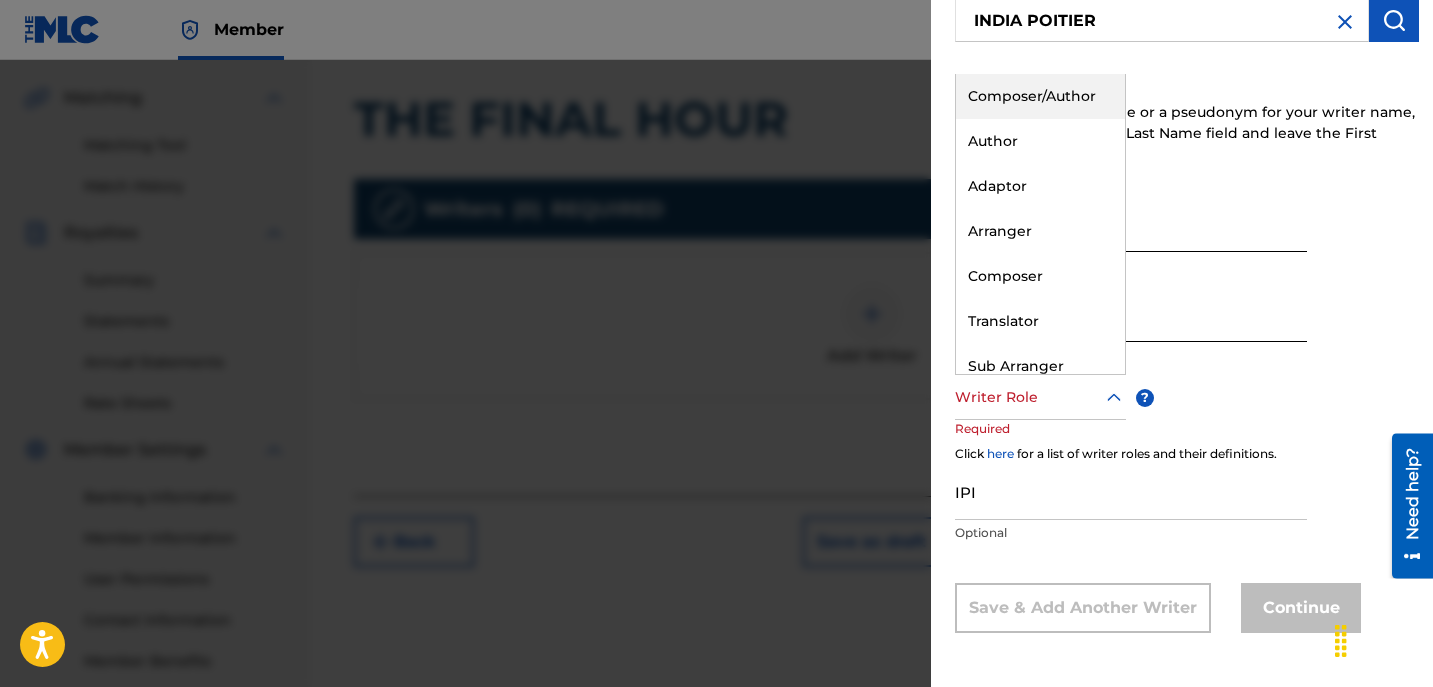 click on "Writer Role" at bounding box center (1040, 397) 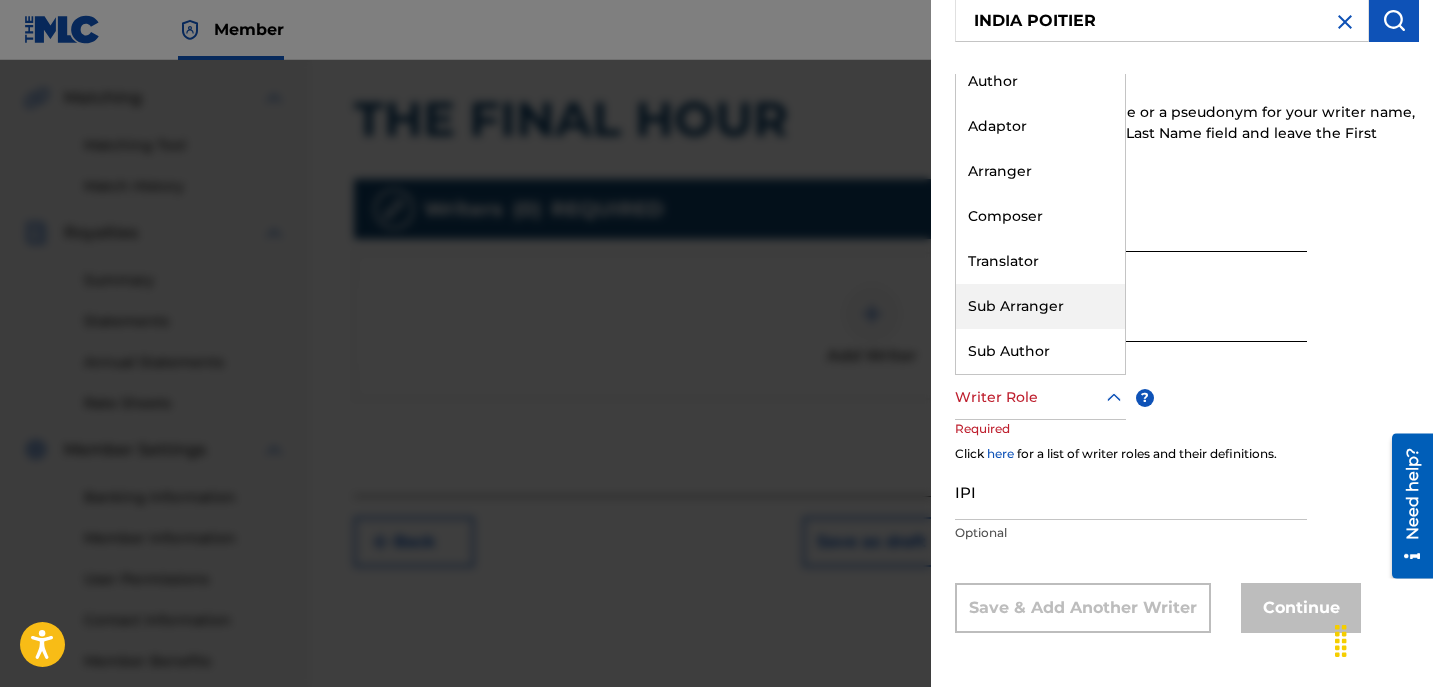scroll, scrollTop: 0, scrollLeft: 0, axis: both 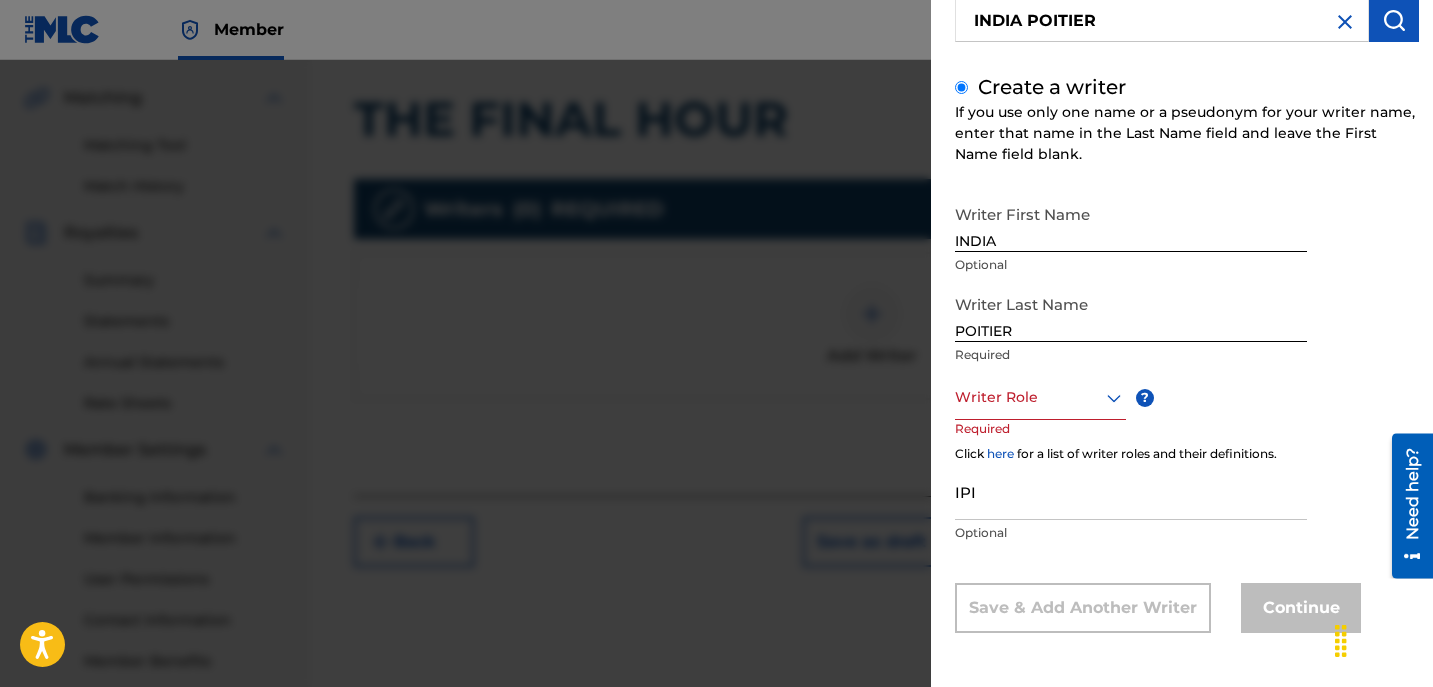 drag, startPoint x: 1309, startPoint y: 416, endPoint x: 1014, endPoint y: 180, distance: 377.78433 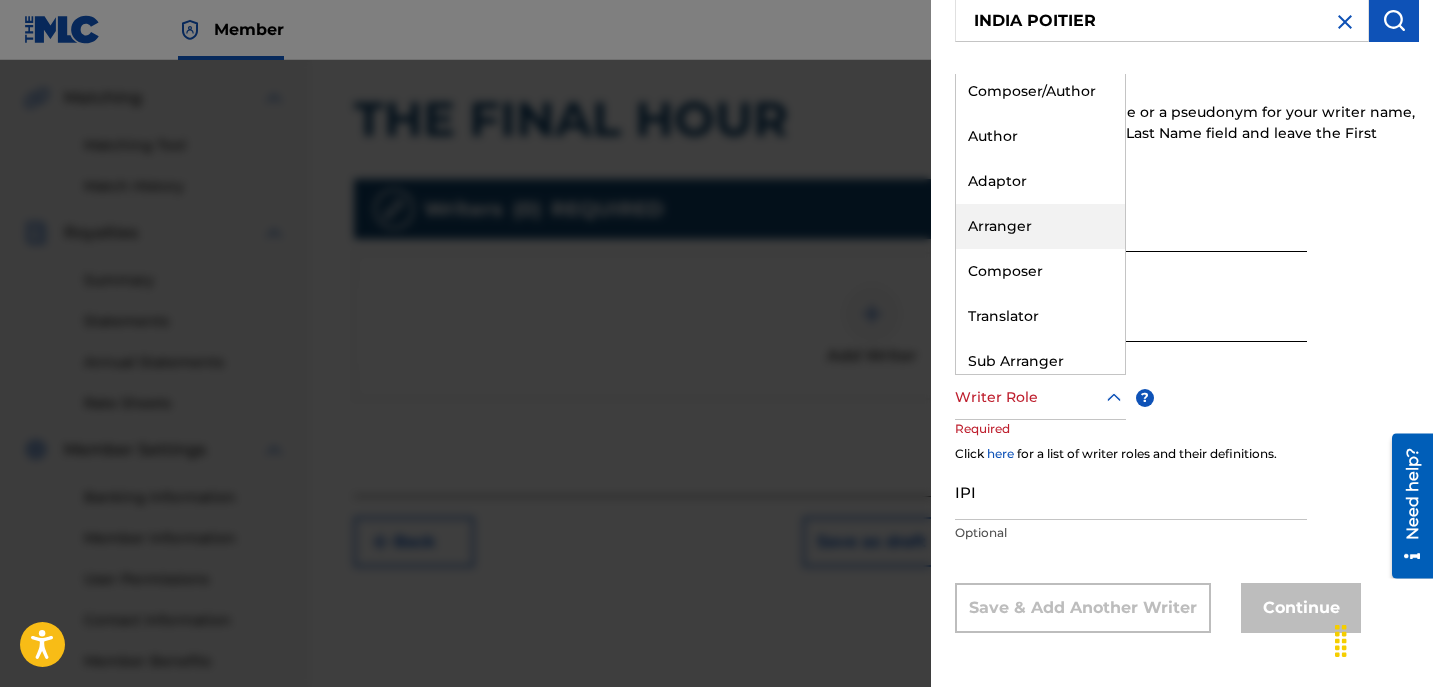 scroll, scrollTop: 0, scrollLeft: 0, axis: both 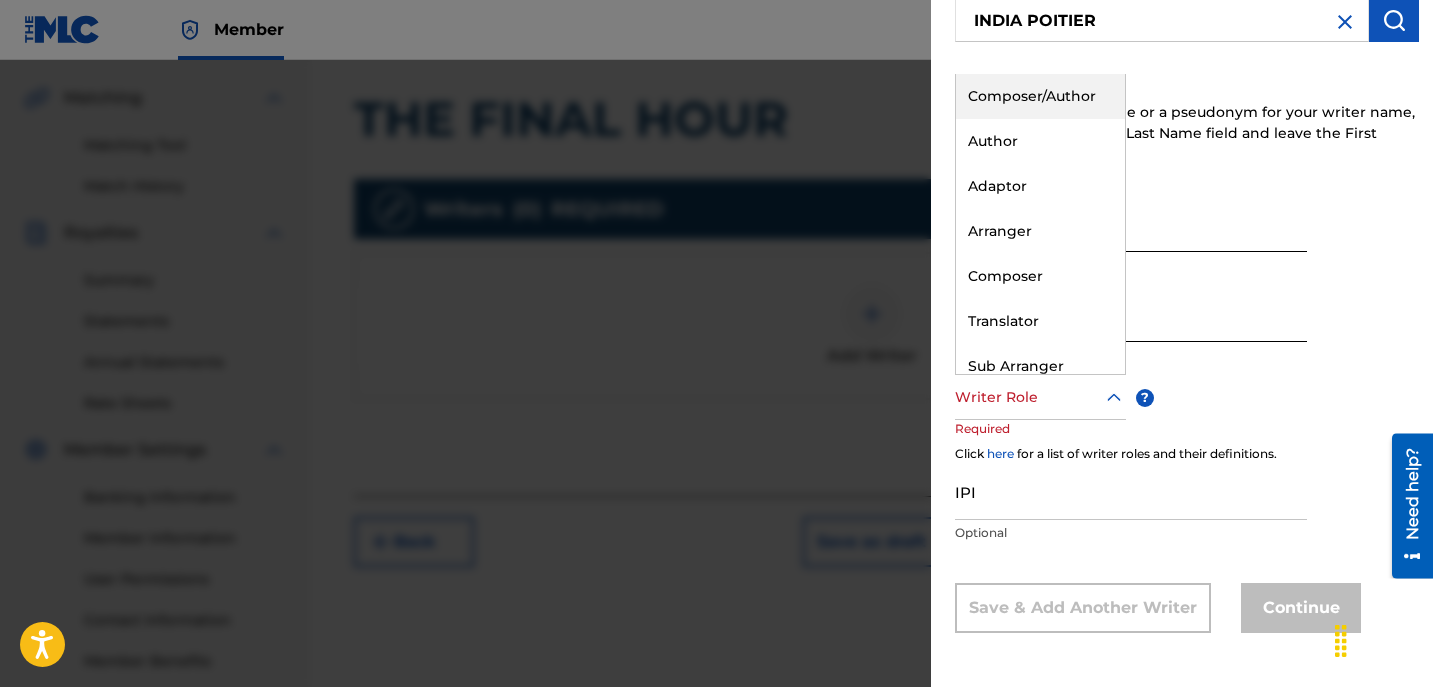 drag, startPoint x: 1021, startPoint y: 88, endPoint x: 970, endPoint y: 381, distance: 297.40546 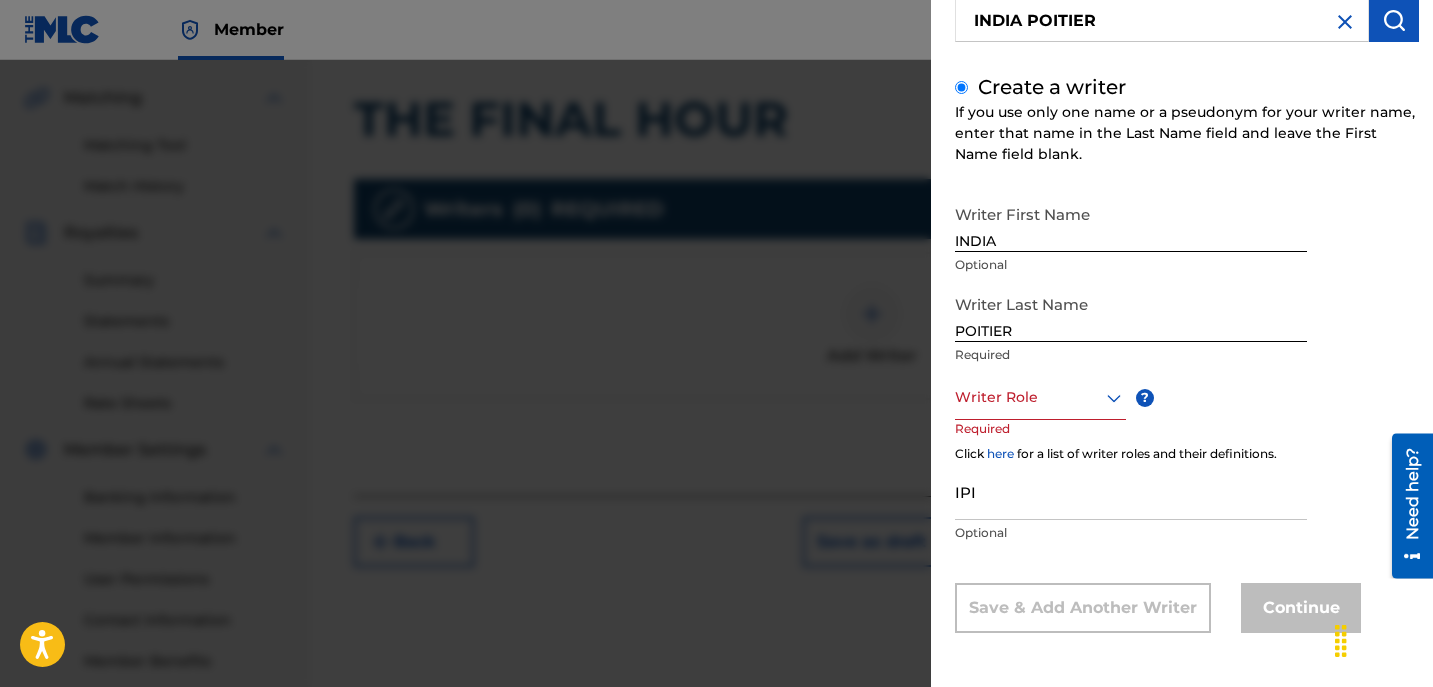 drag, startPoint x: 1242, startPoint y: 434, endPoint x: 1248, endPoint y: 520, distance: 86.209045 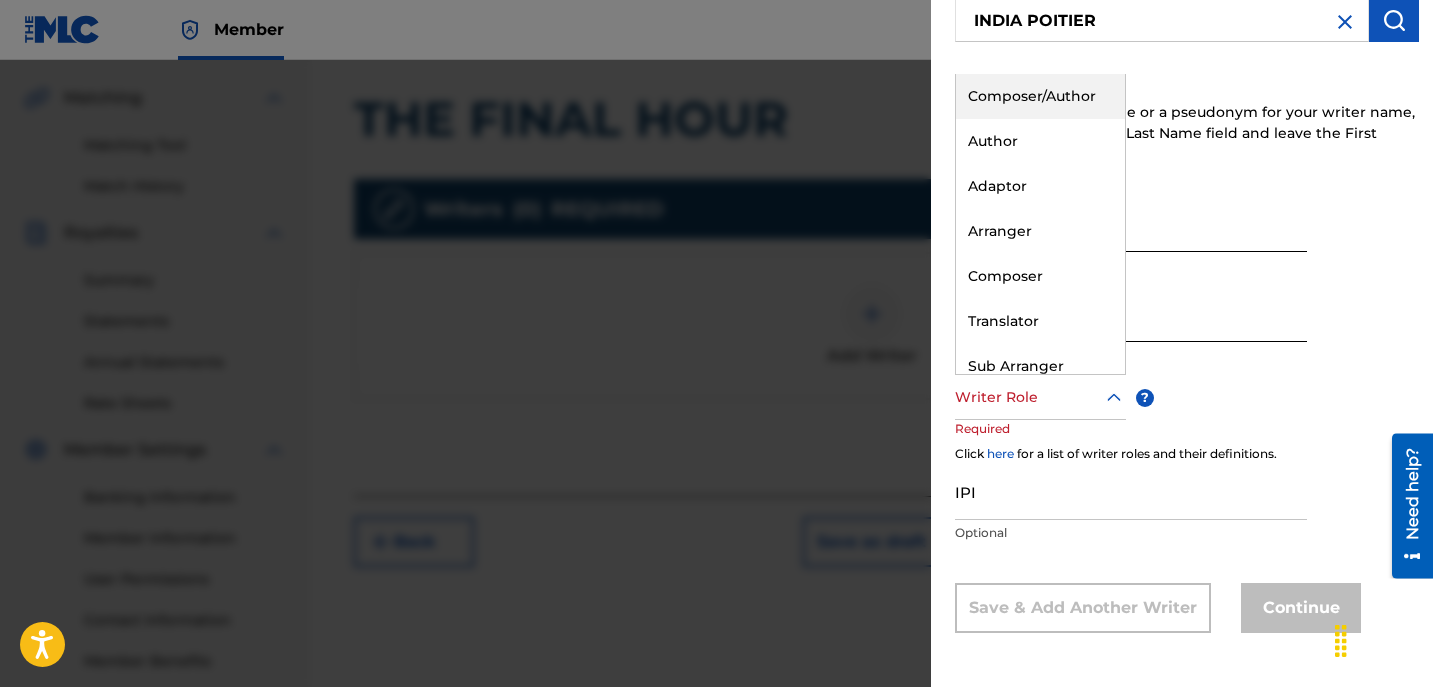 drag, startPoint x: 1046, startPoint y: 386, endPoint x: 1015, endPoint y: 98, distance: 289.6636 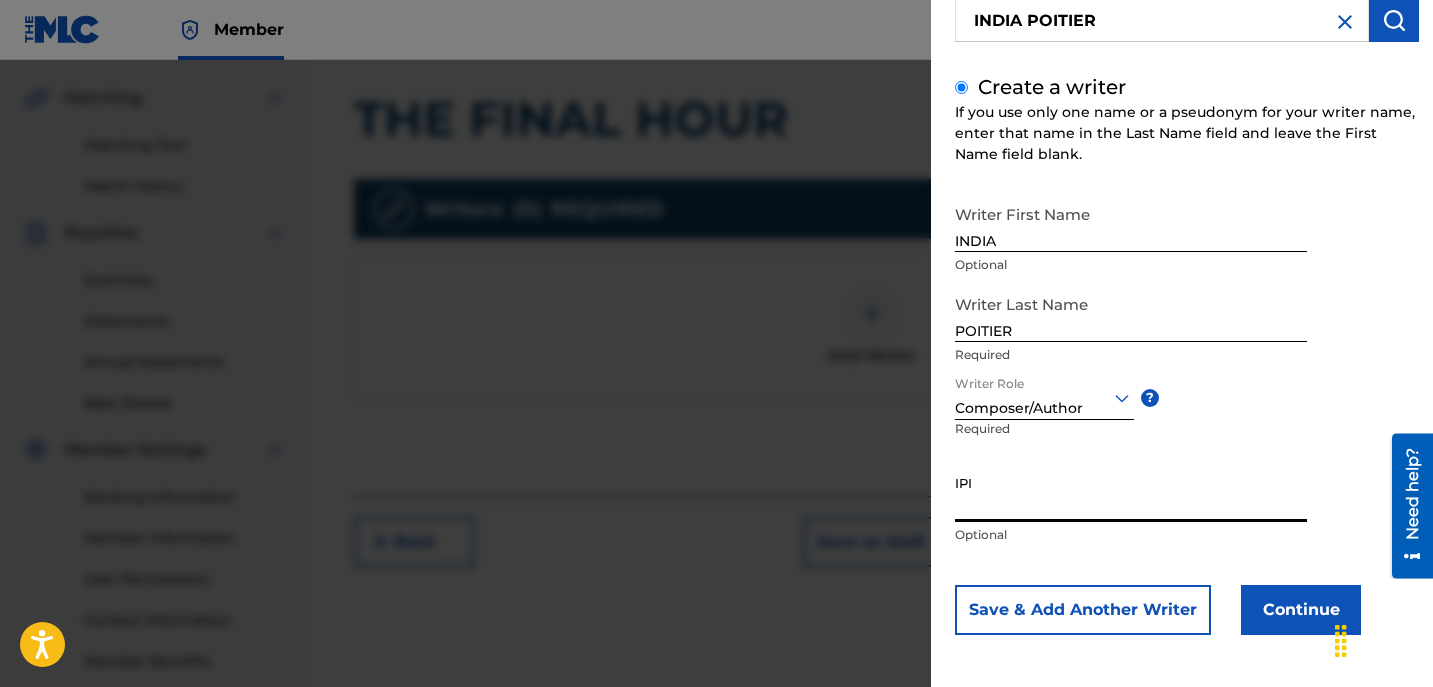 click on "IPI" at bounding box center [1131, 493] 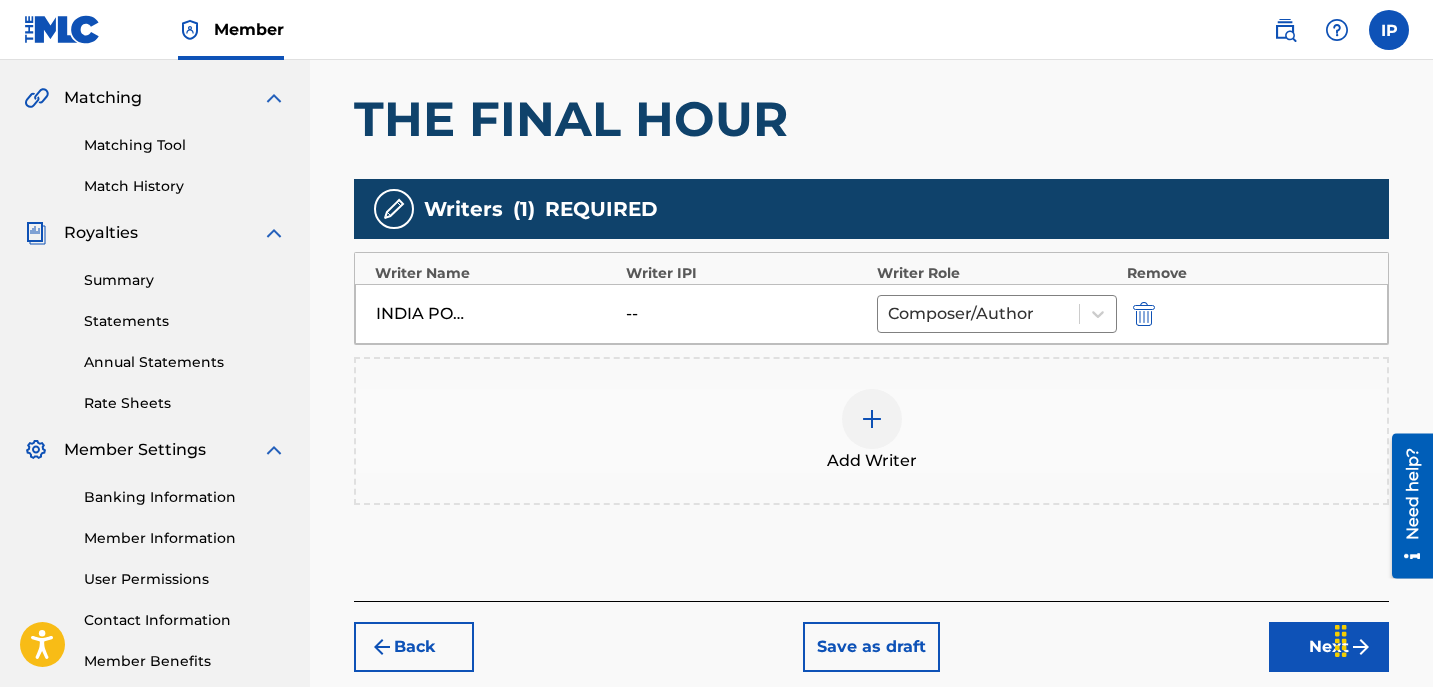 drag, startPoint x: 1285, startPoint y: 660, endPoint x: 1003, endPoint y: 615, distance: 285.56784 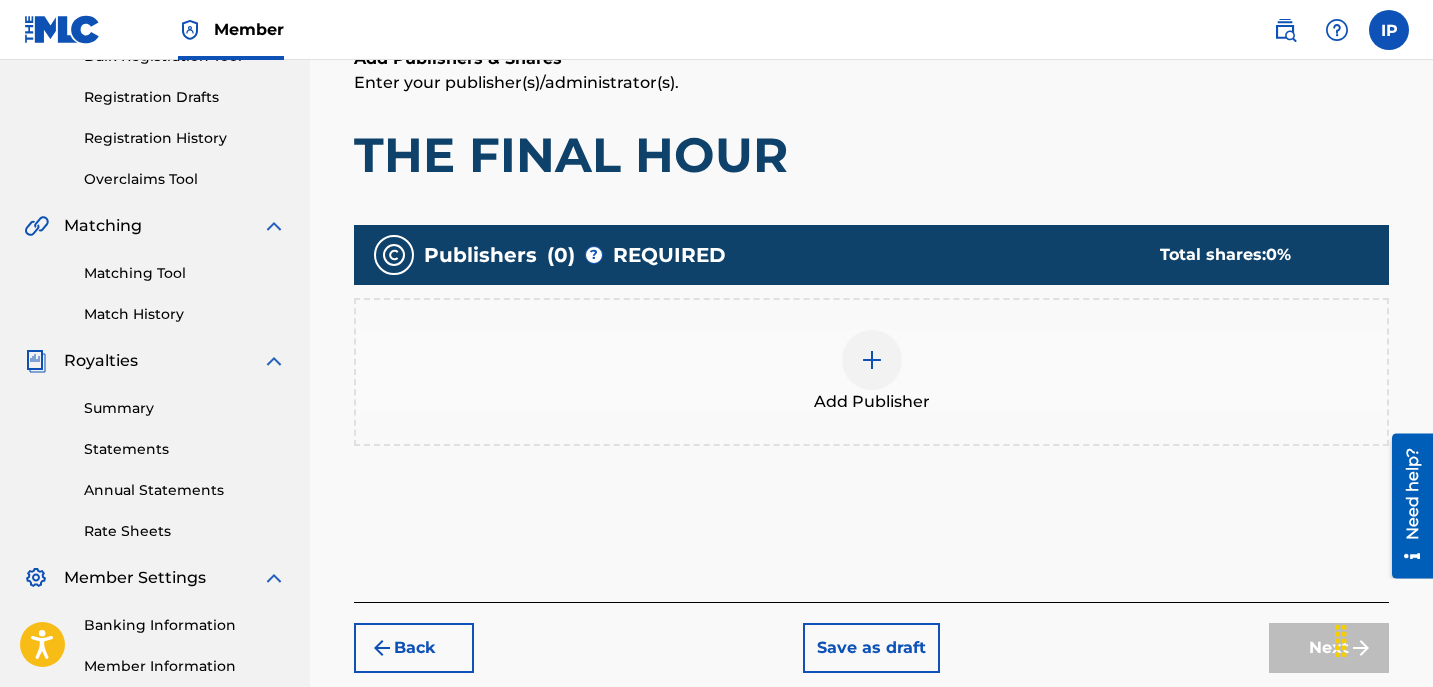 scroll, scrollTop: 331, scrollLeft: 0, axis: vertical 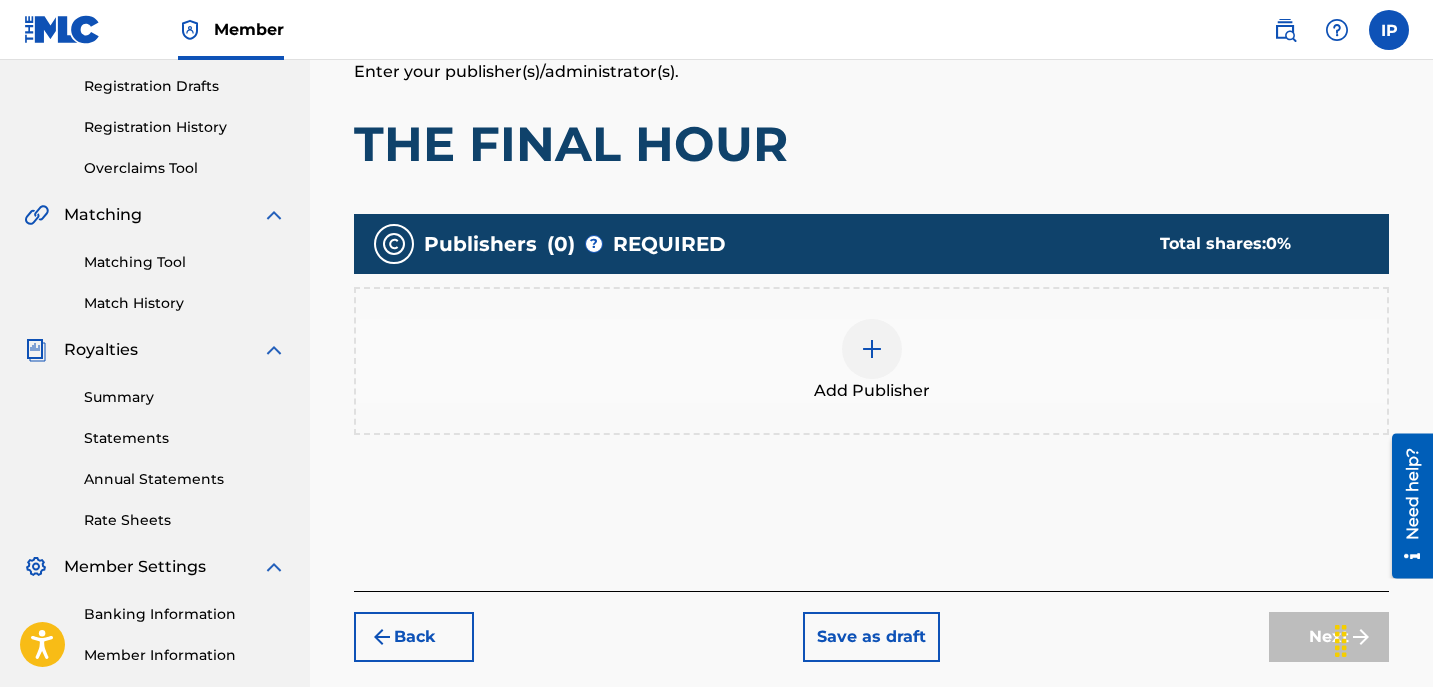 click at bounding box center [872, 349] 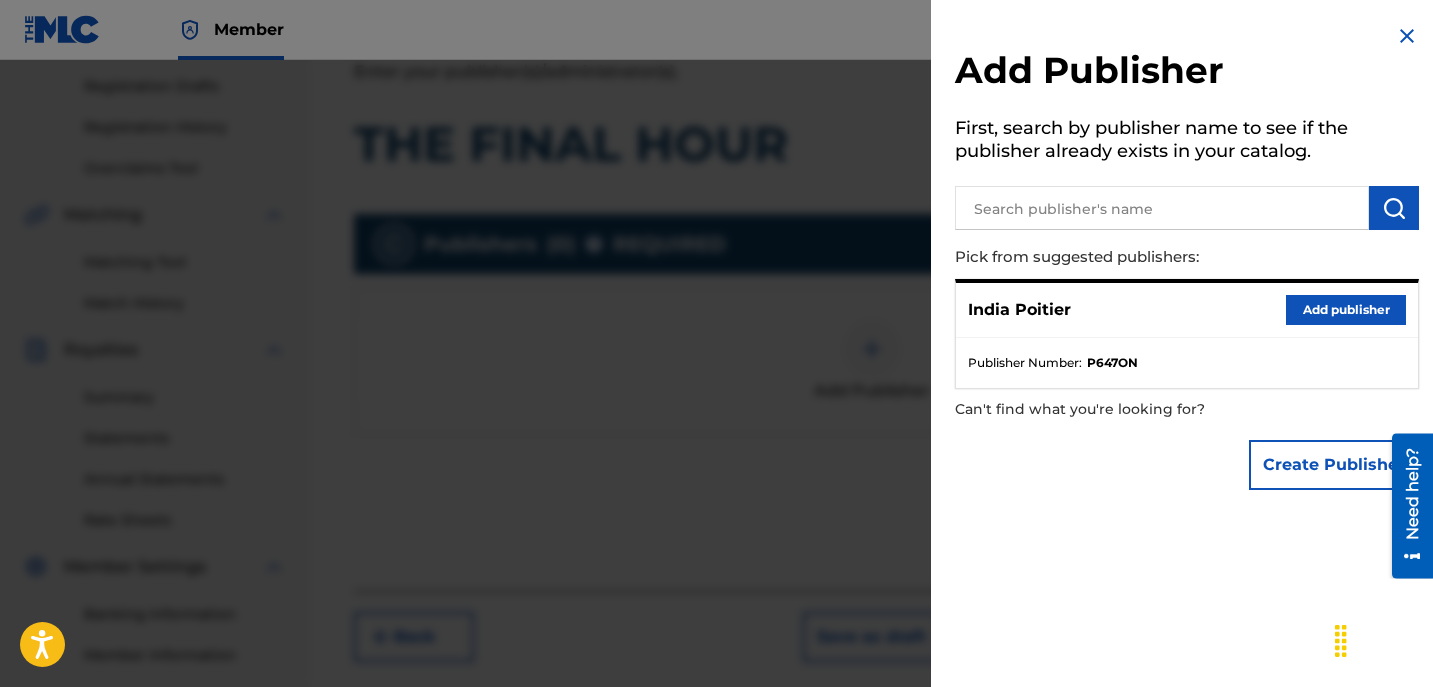 click at bounding box center [1162, 208] 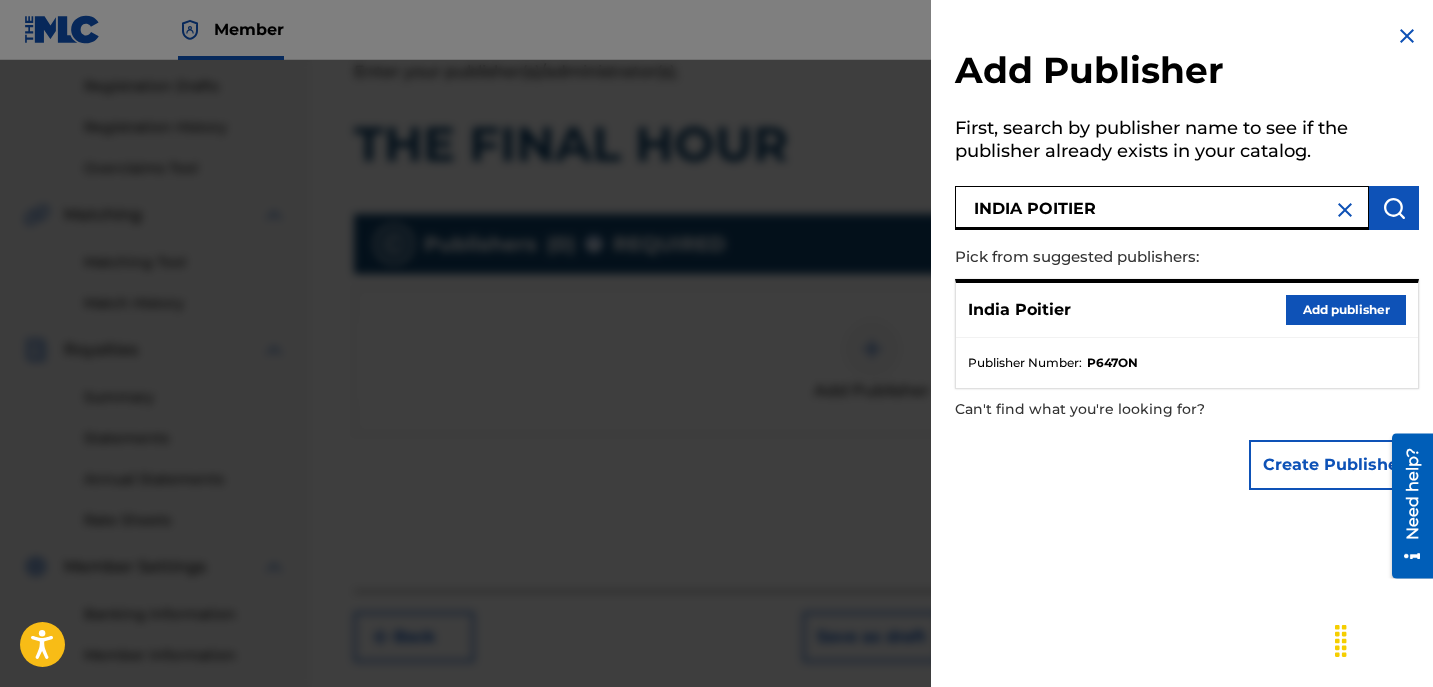 type on "INDIA POITIER" 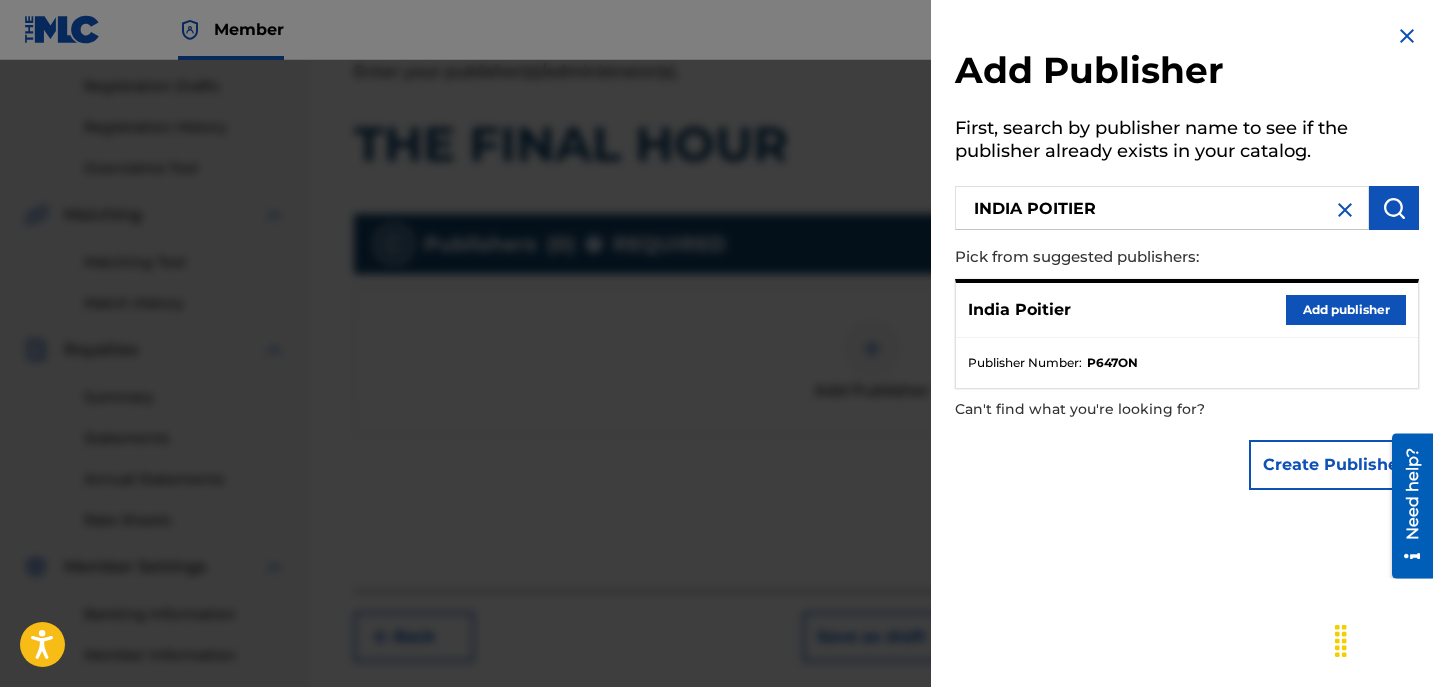 click on "Add publisher" at bounding box center [1346, 310] 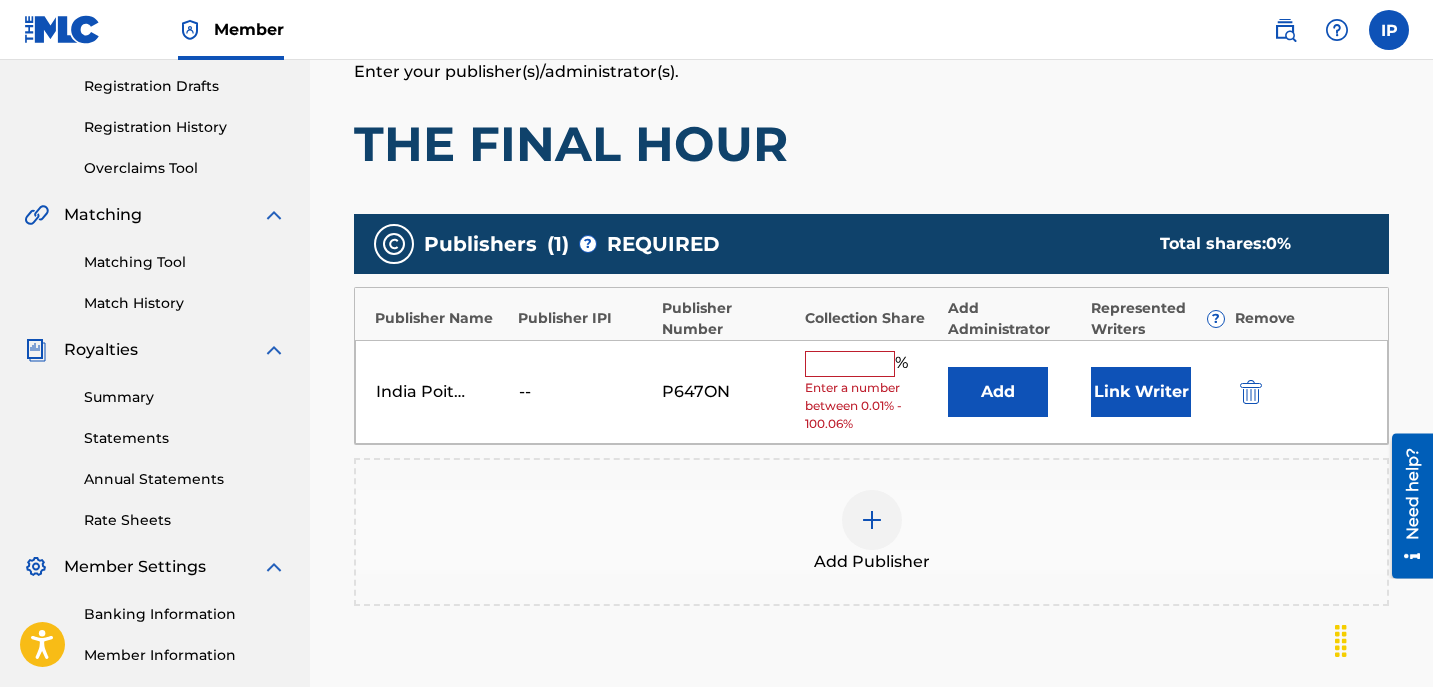 click at bounding box center [850, 364] 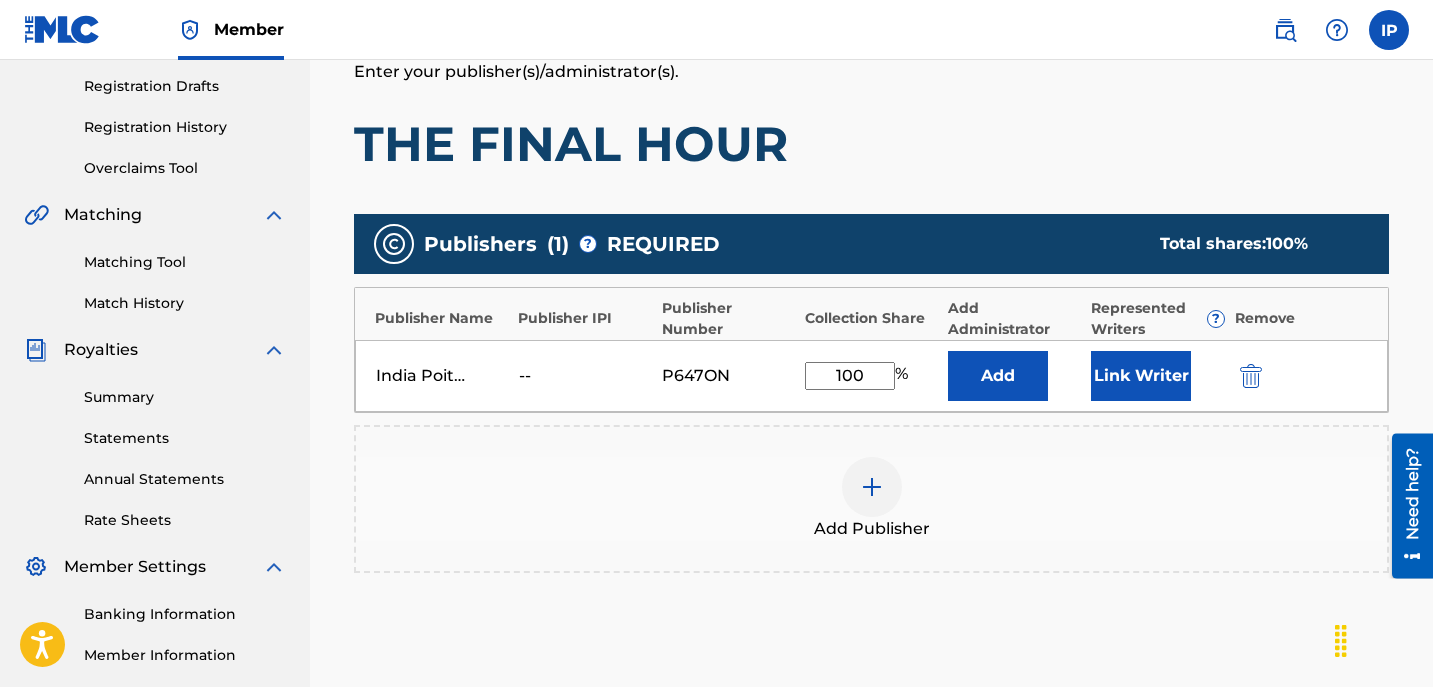 type on "100" 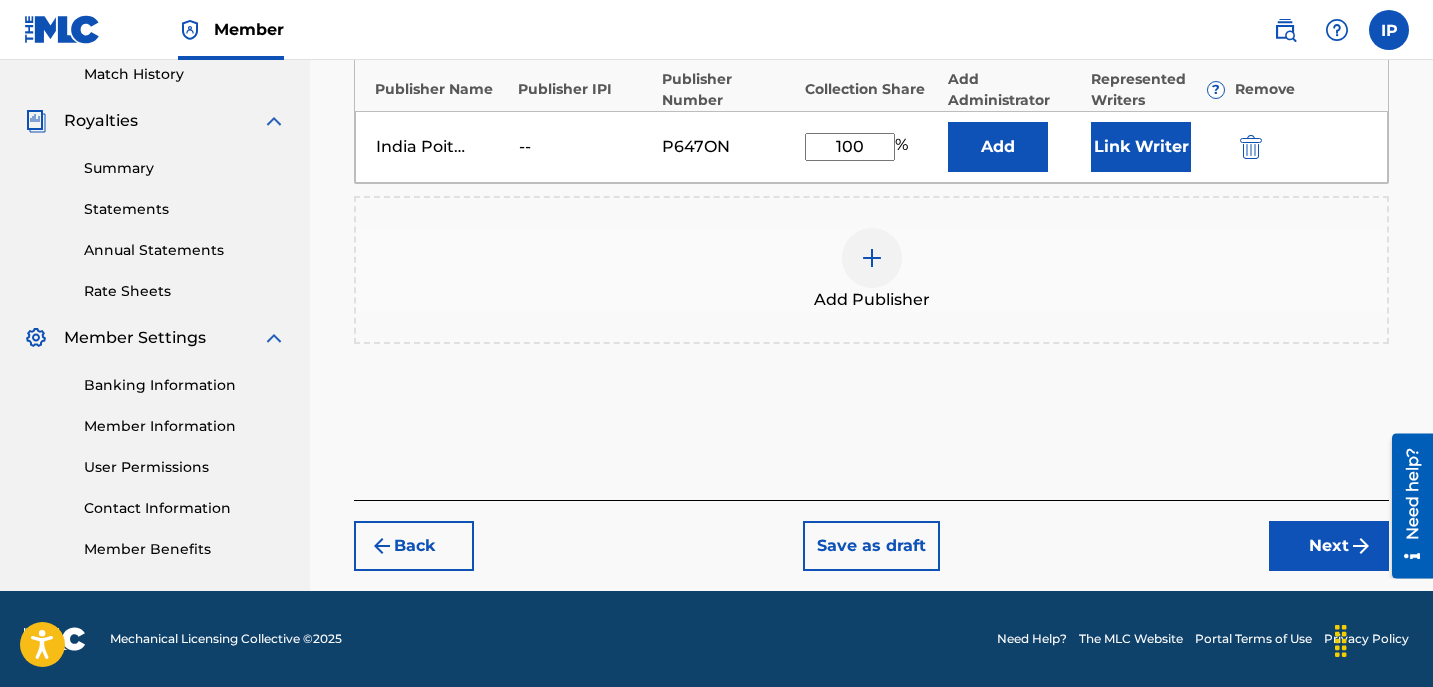 click on "Next" at bounding box center (1329, 546) 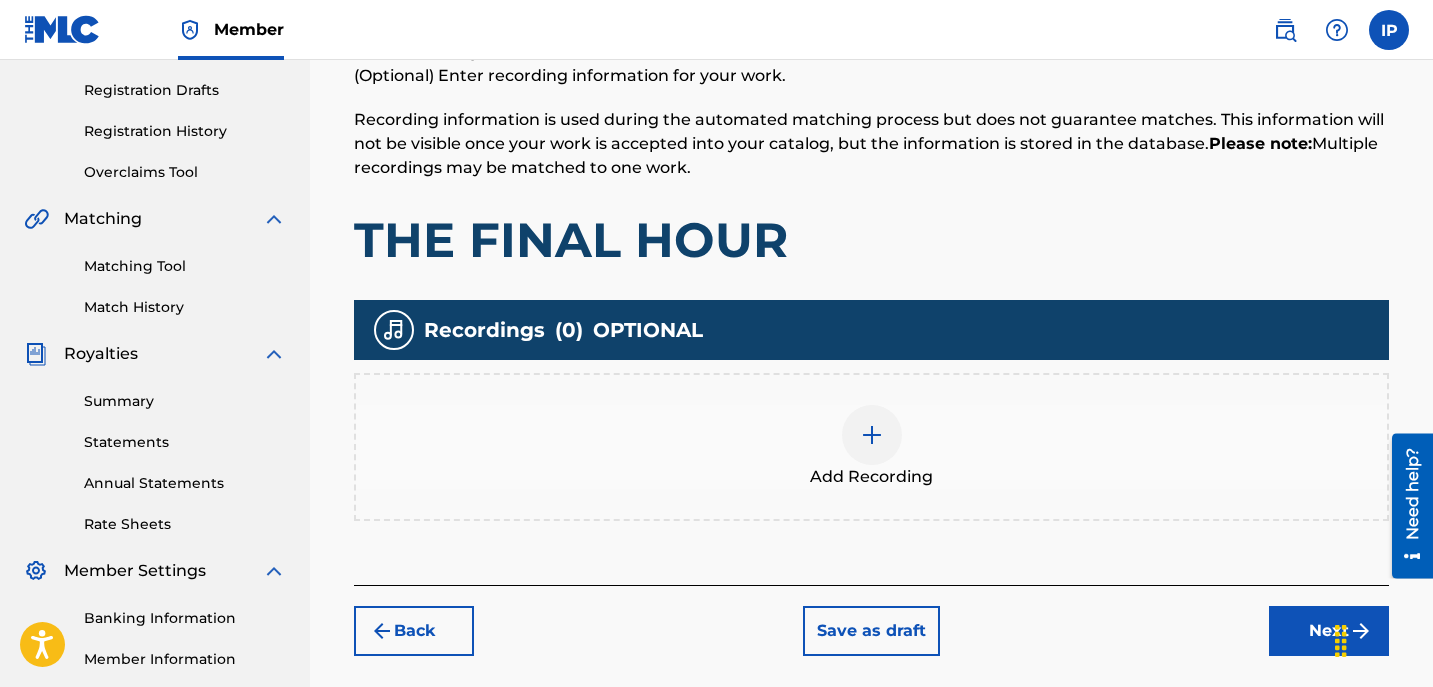 scroll, scrollTop: 328, scrollLeft: 0, axis: vertical 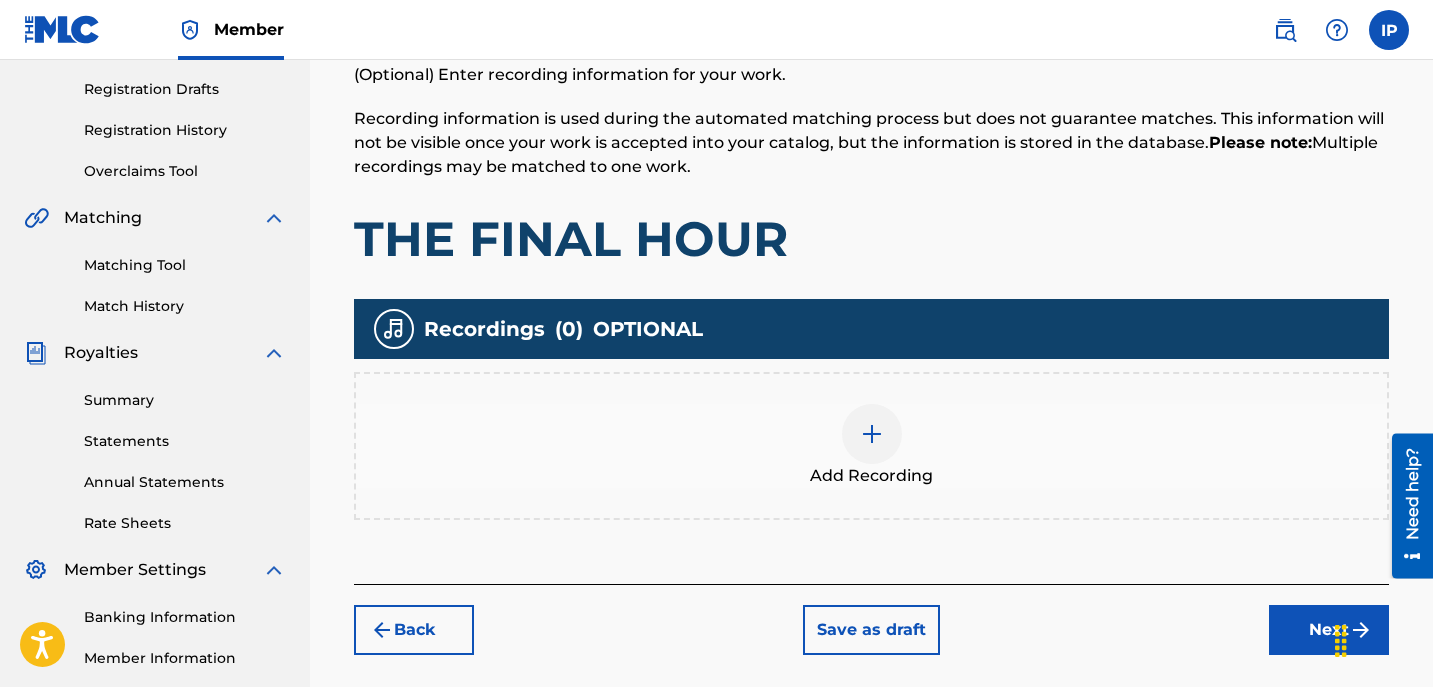 click on "Save as draft" at bounding box center (871, 630) 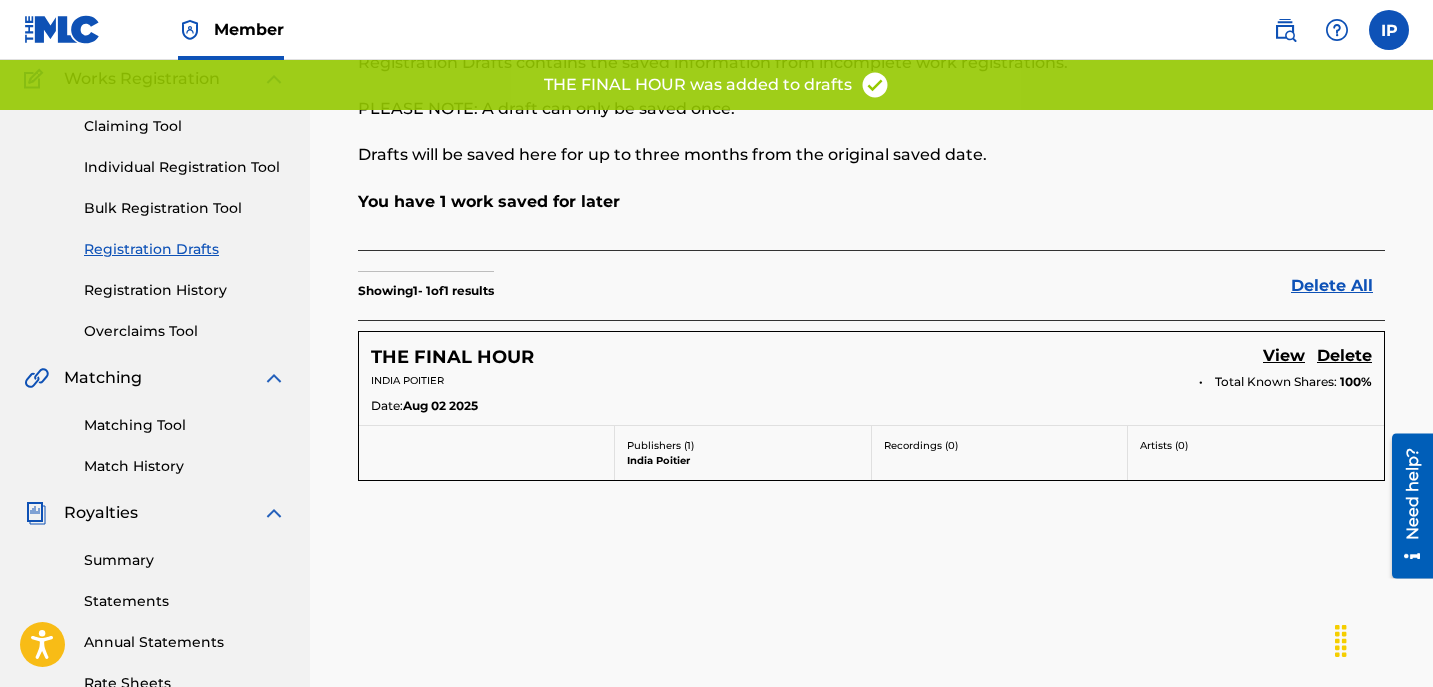scroll, scrollTop: 170, scrollLeft: 0, axis: vertical 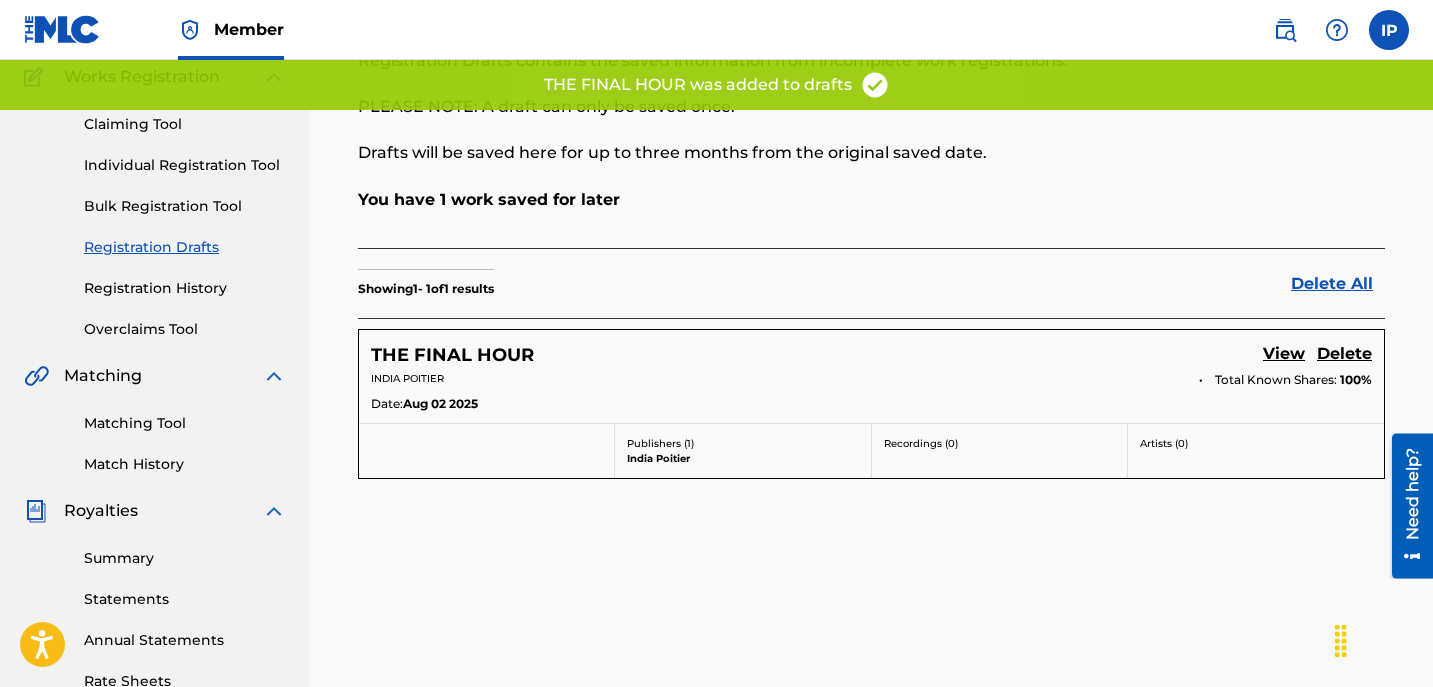 click on "Artists ( 0 )" at bounding box center (1256, 443) 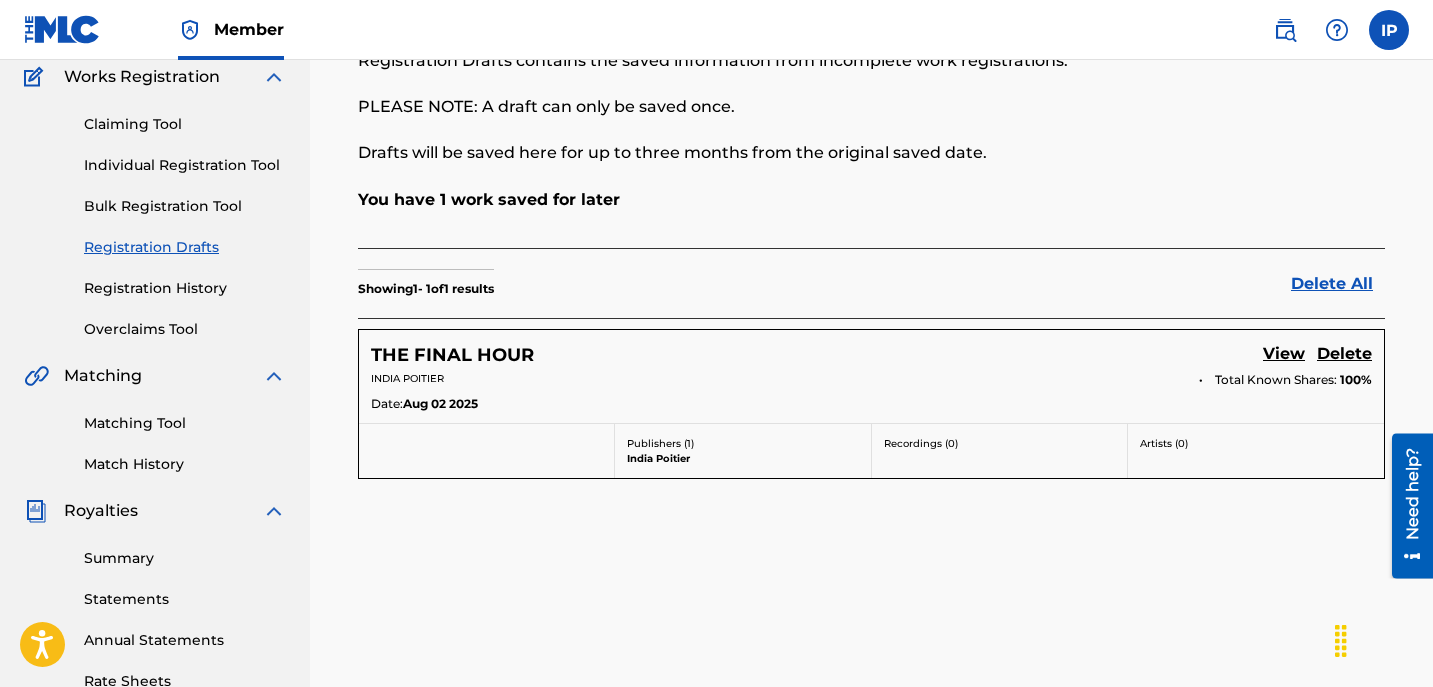 click on "View" at bounding box center (1284, 355) 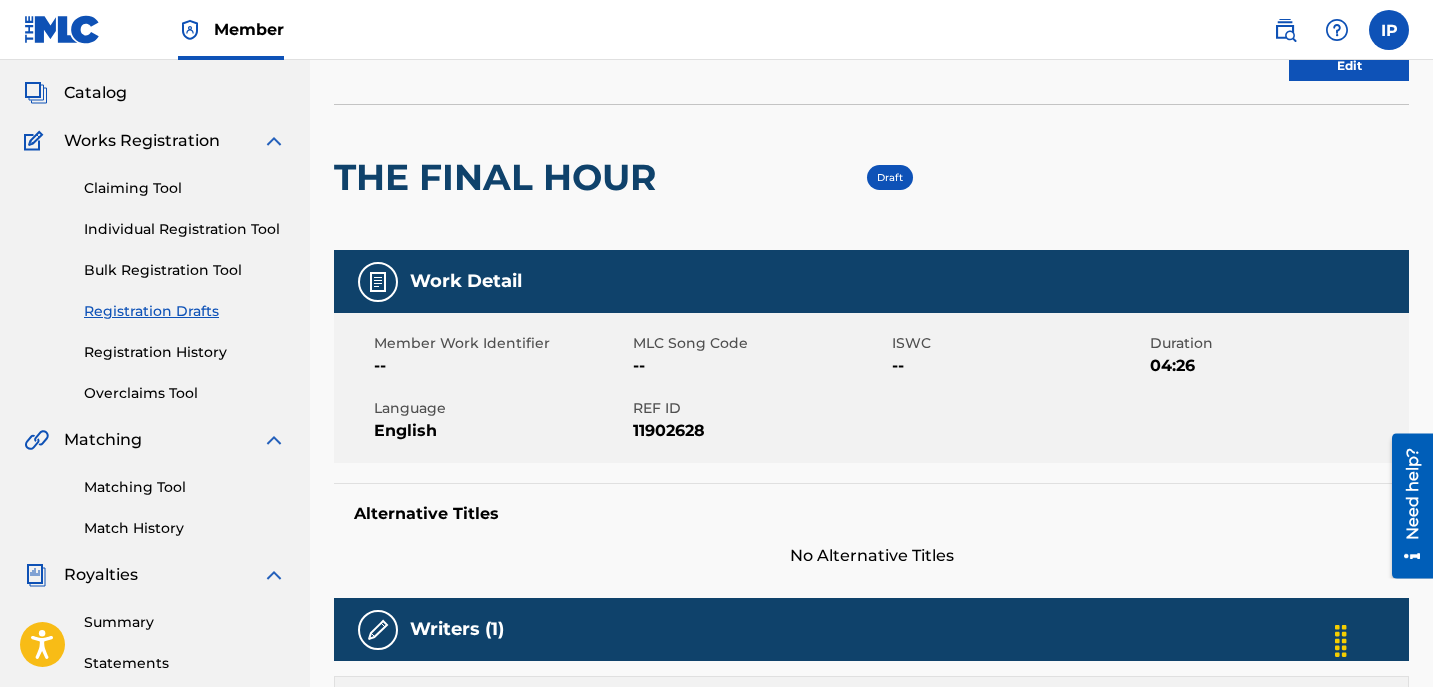 scroll, scrollTop: 36, scrollLeft: 0, axis: vertical 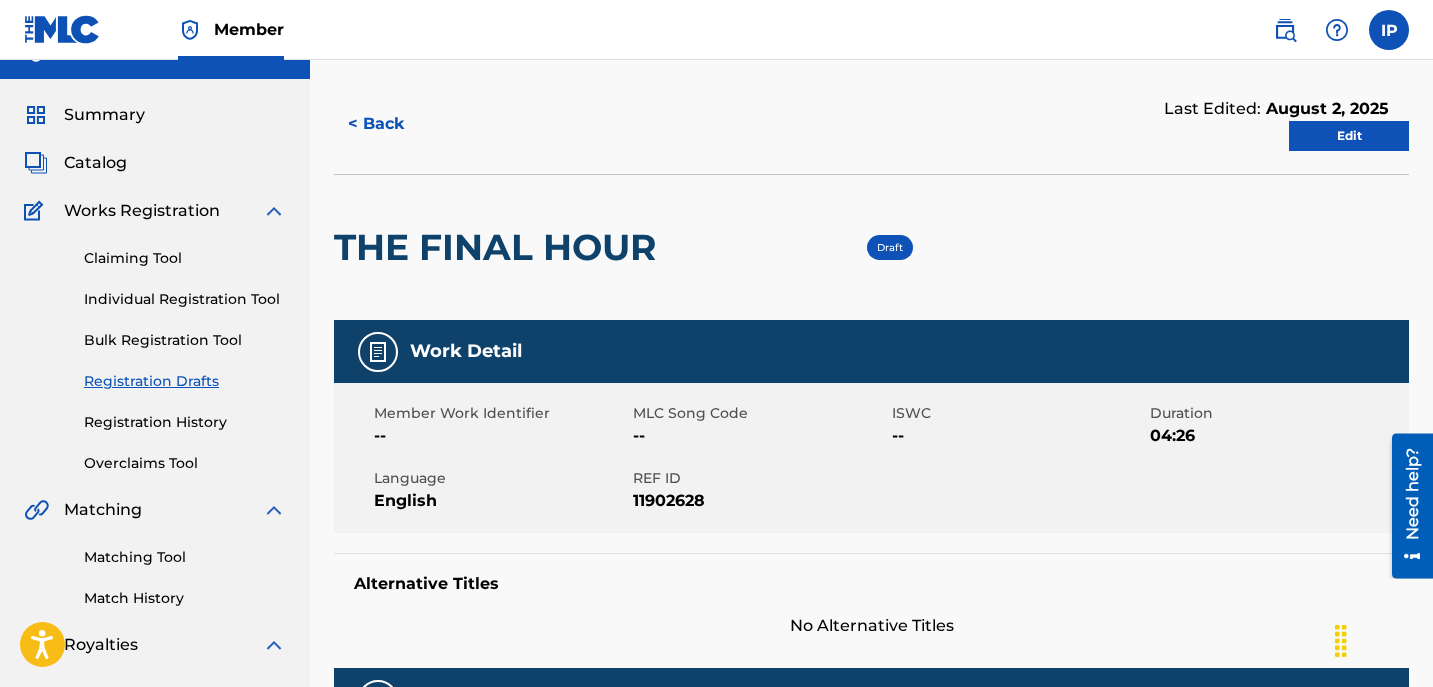 click on "Edit" at bounding box center [1349, 136] 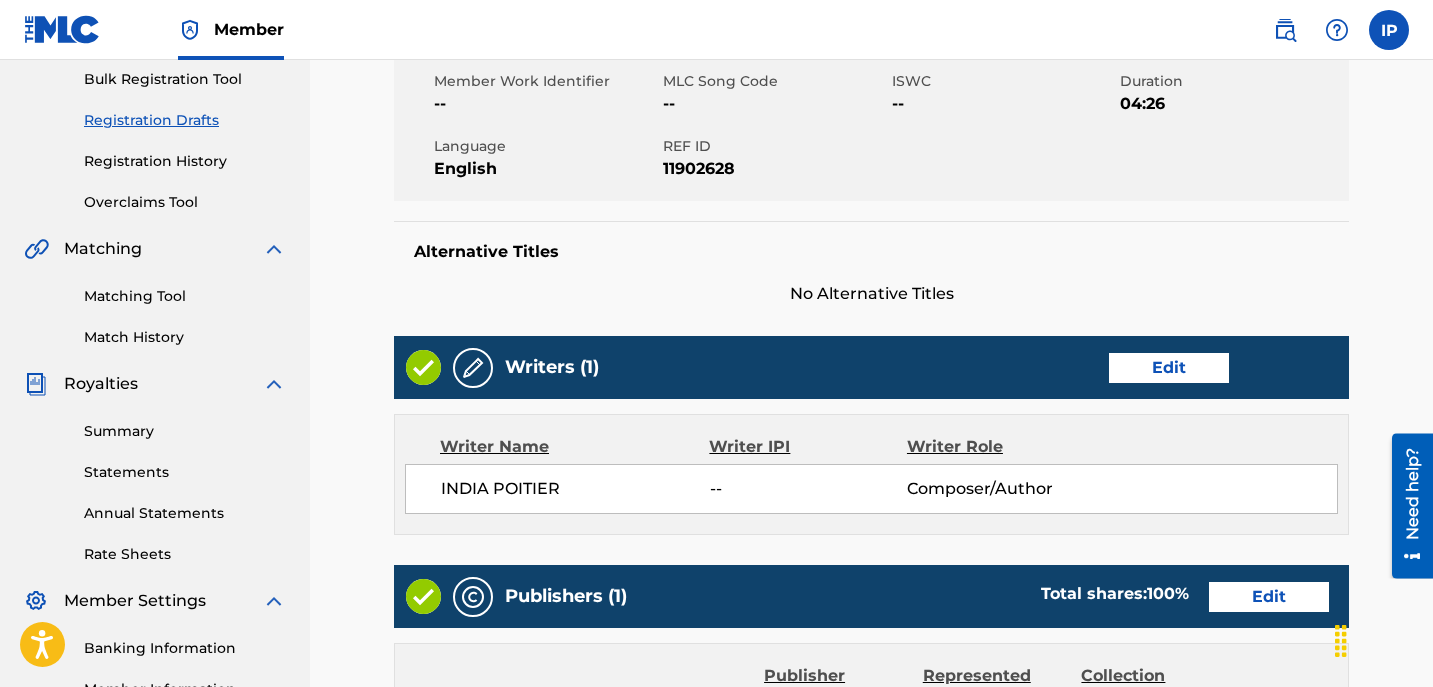 scroll, scrollTop: 296, scrollLeft: 0, axis: vertical 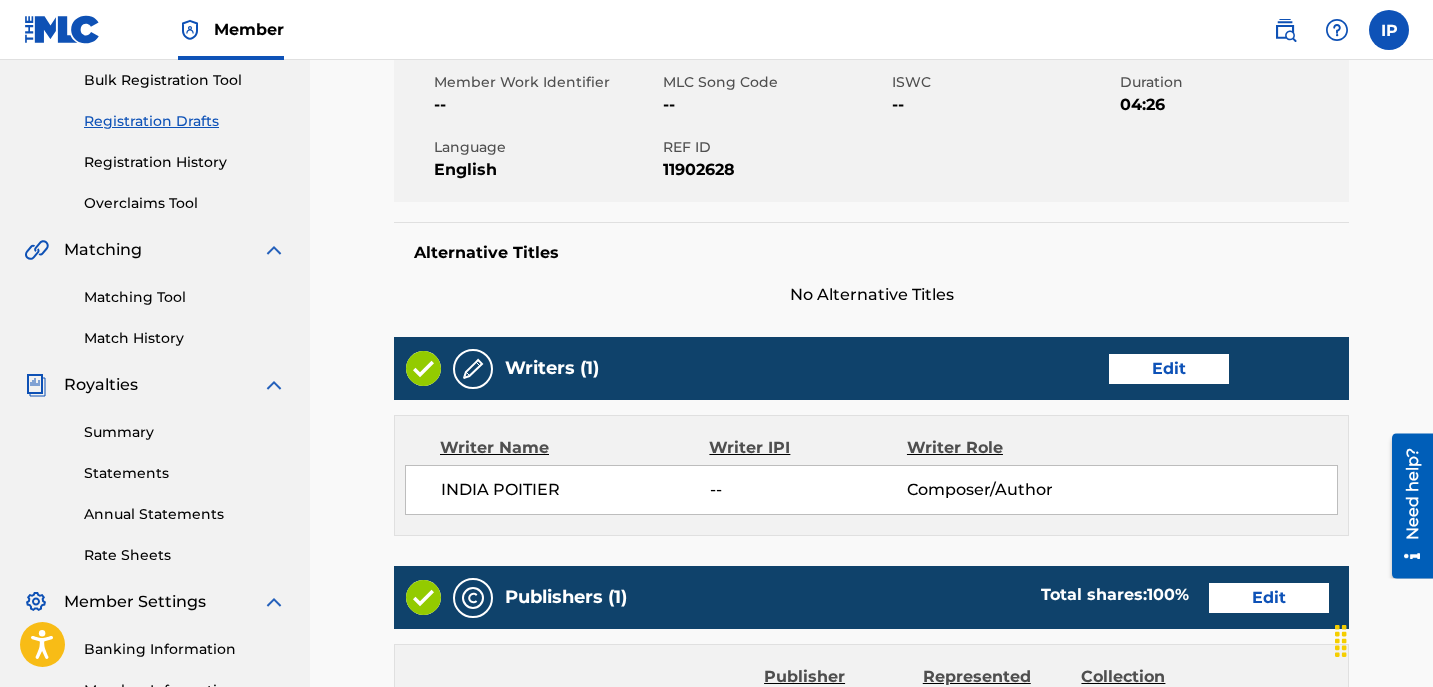 click on "Edit" at bounding box center [1169, 369] 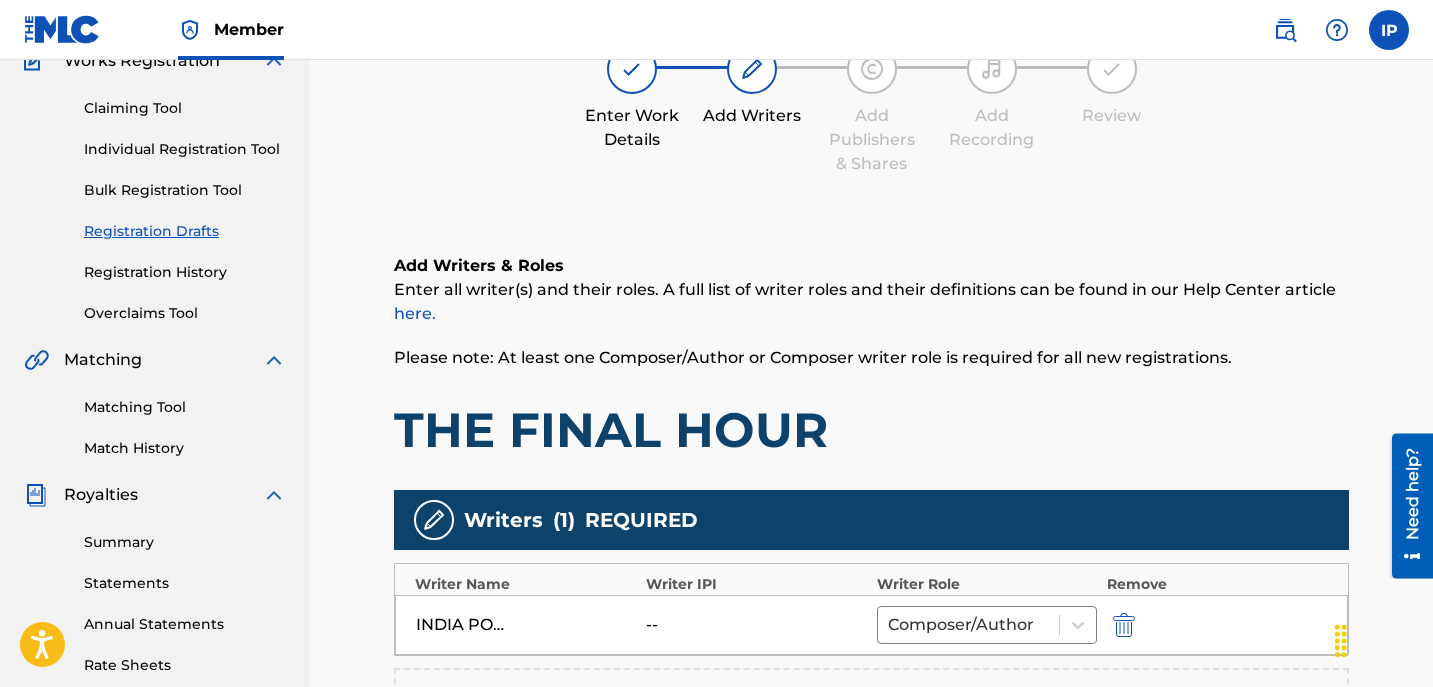 scroll, scrollTop: 187, scrollLeft: 0, axis: vertical 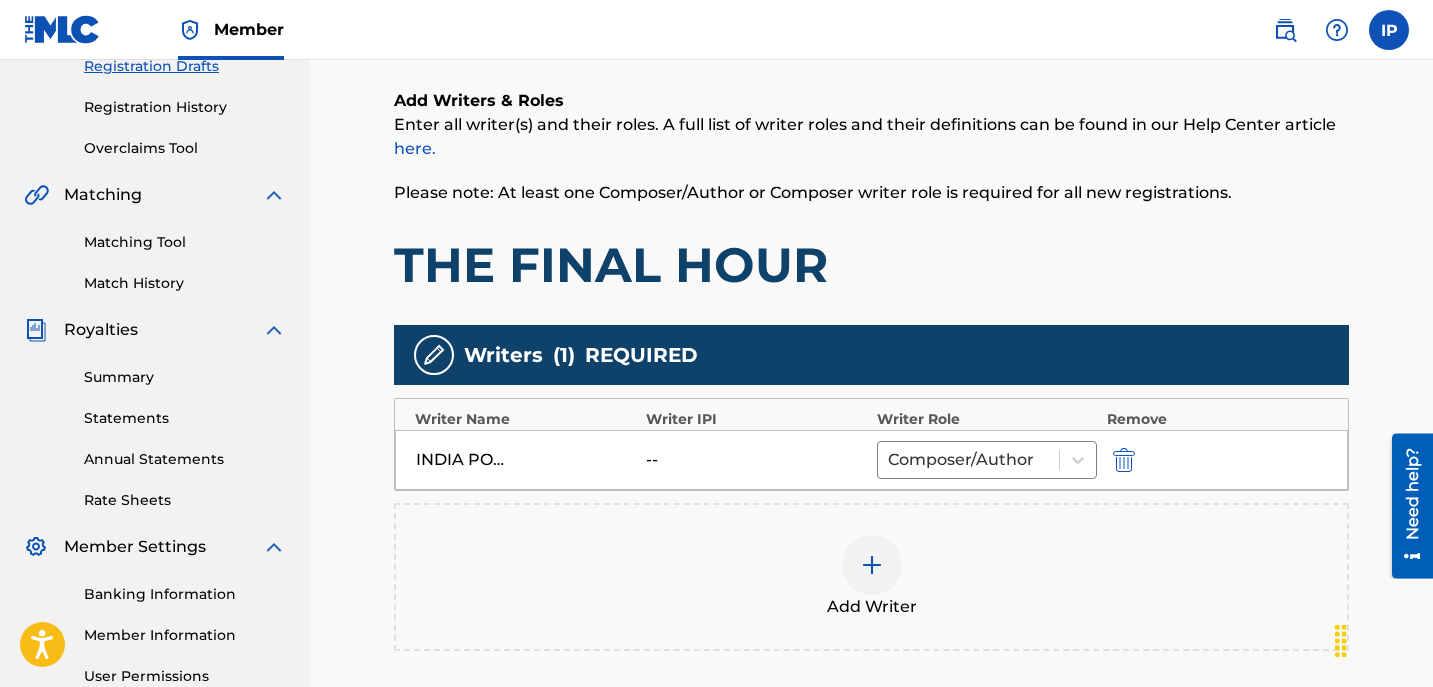 click on "Add Writer" at bounding box center [871, 577] 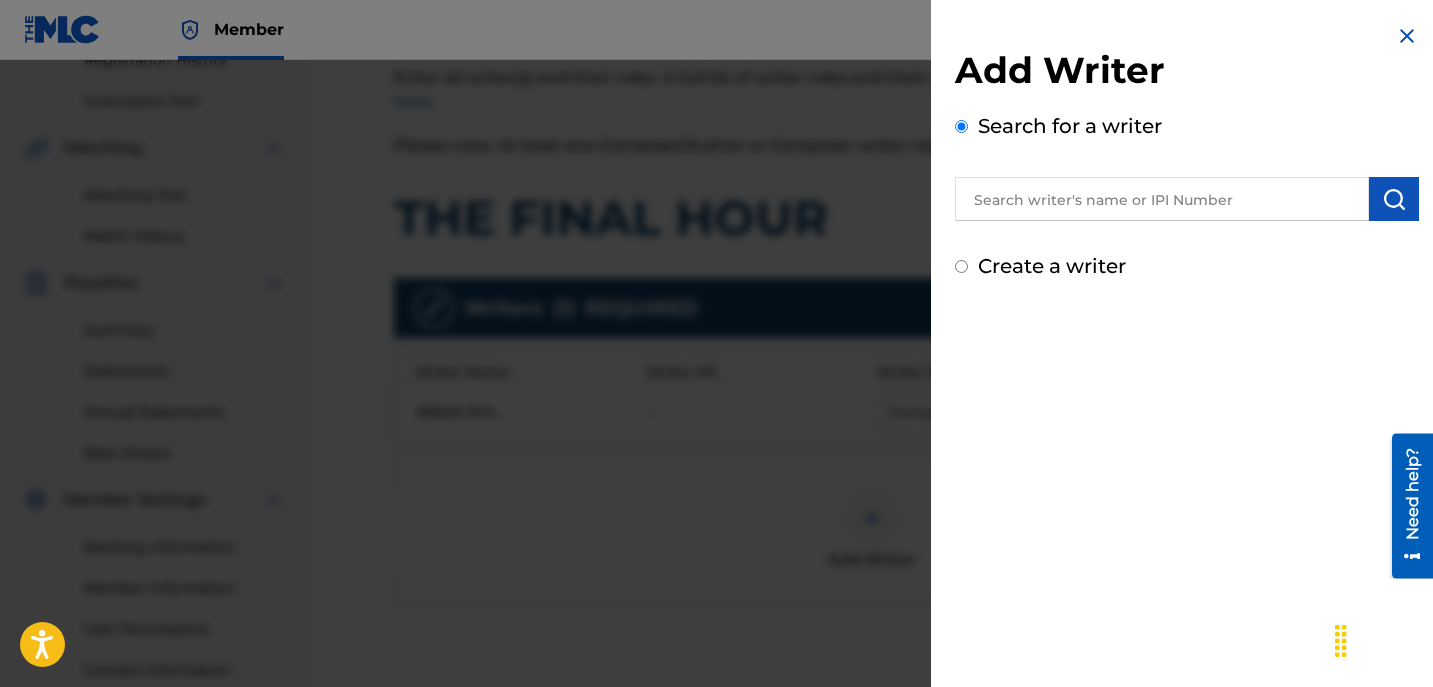 scroll, scrollTop: 405, scrollLeft: 0, axis: vertical 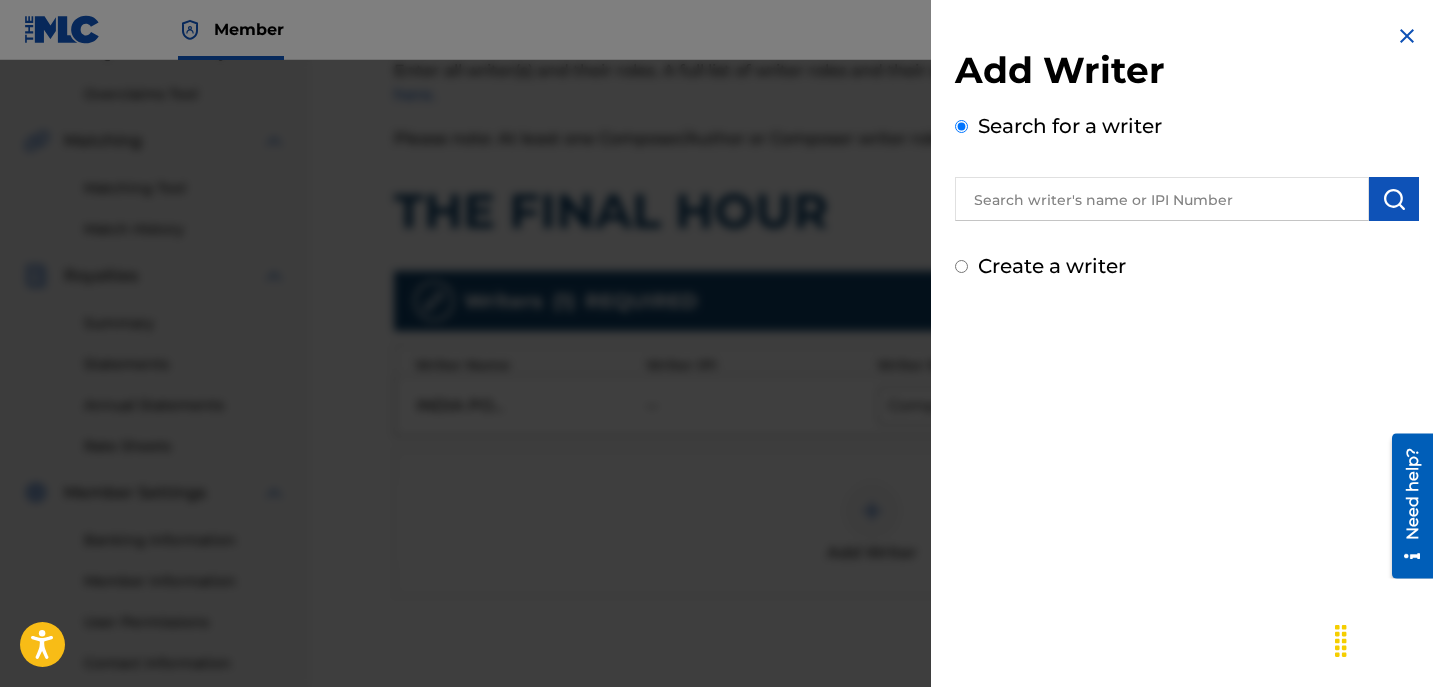 click at bounding box center [1407, 36] 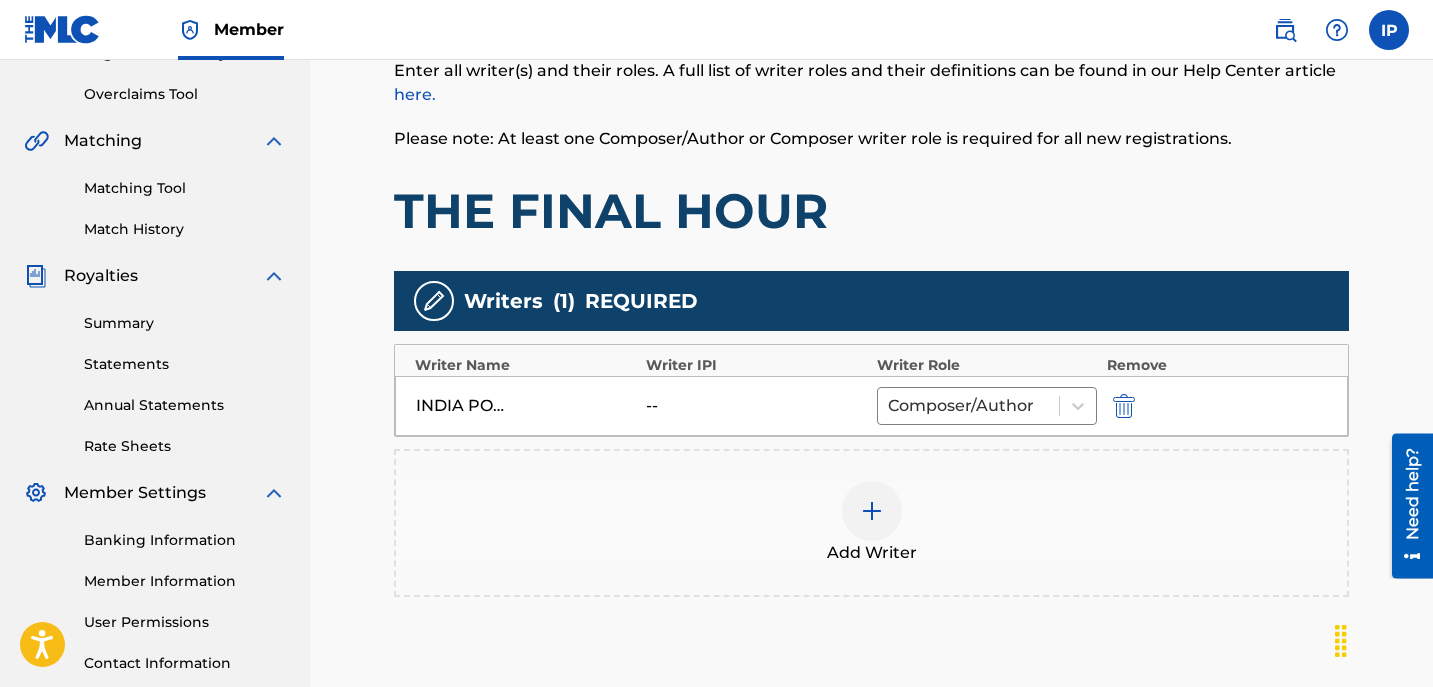 click at bounding box center (872, 511) 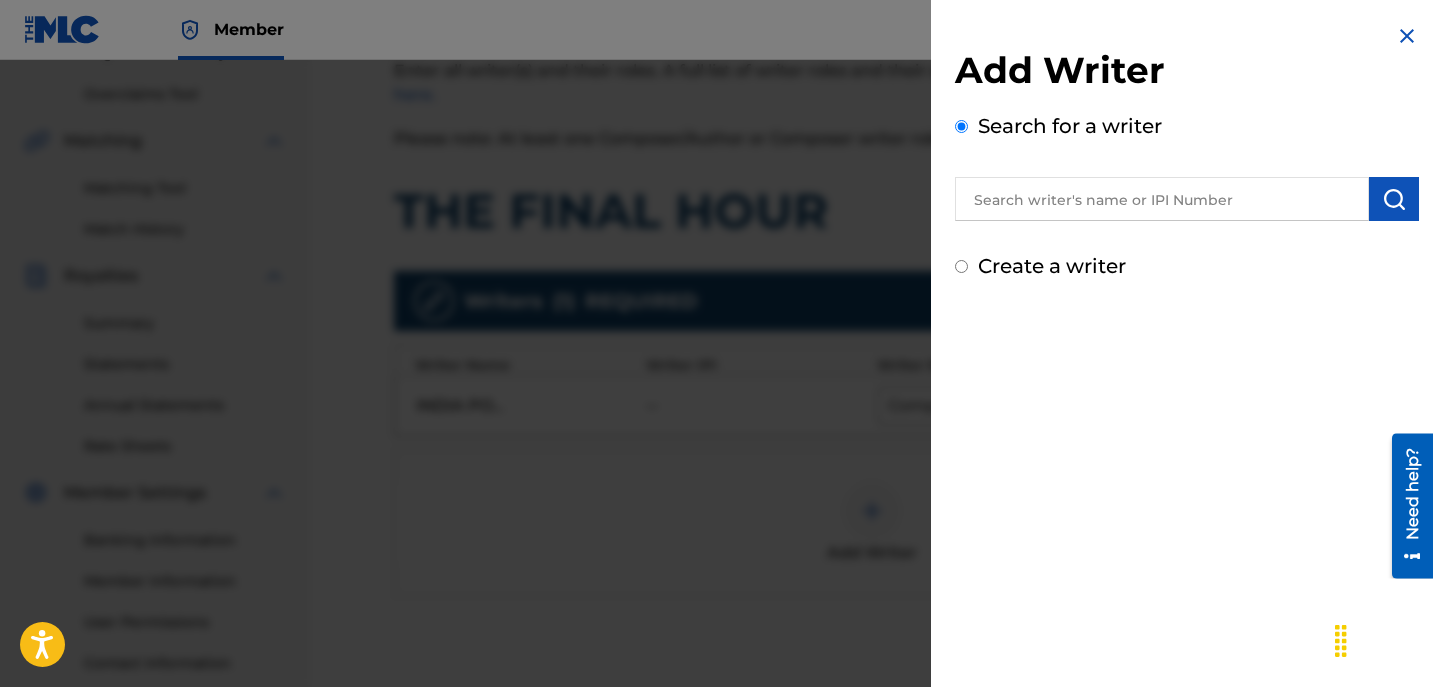 click on "Create a writer" at bounding box center [1187, 266] 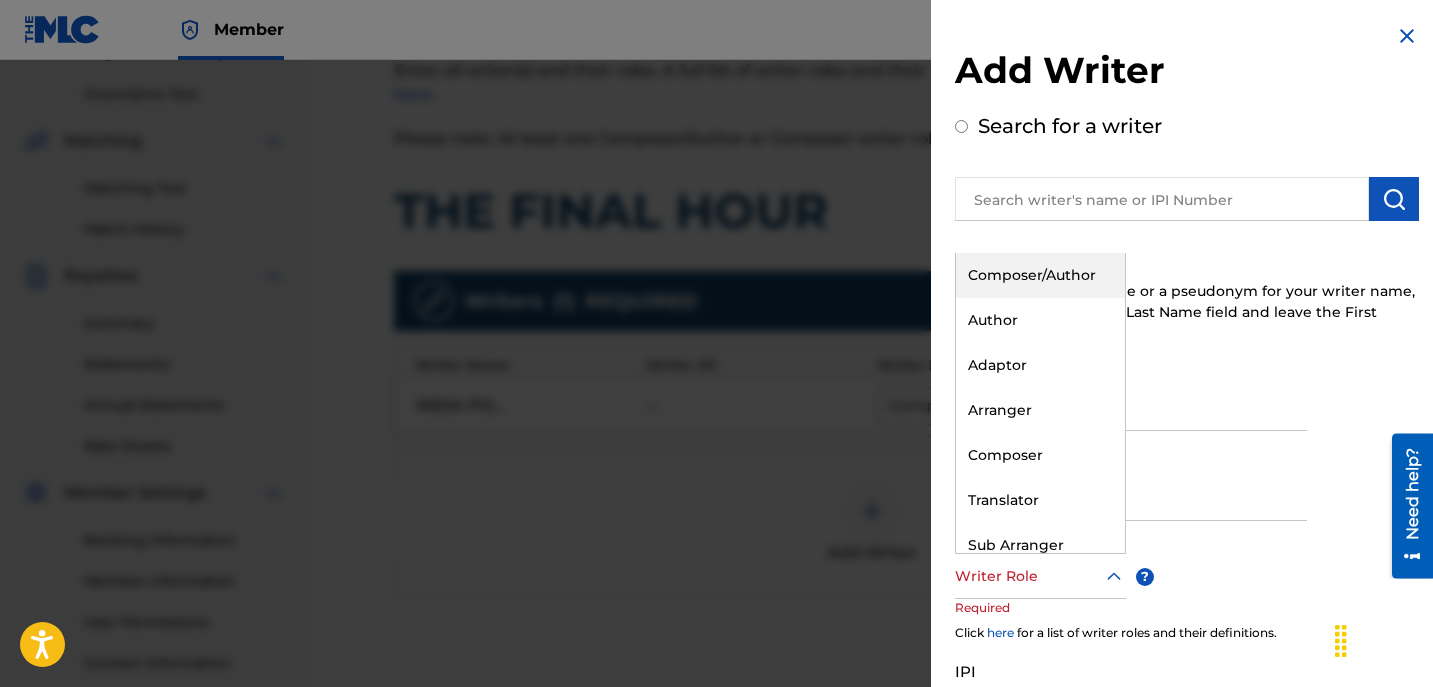 click at bounding box center [1040, 576] 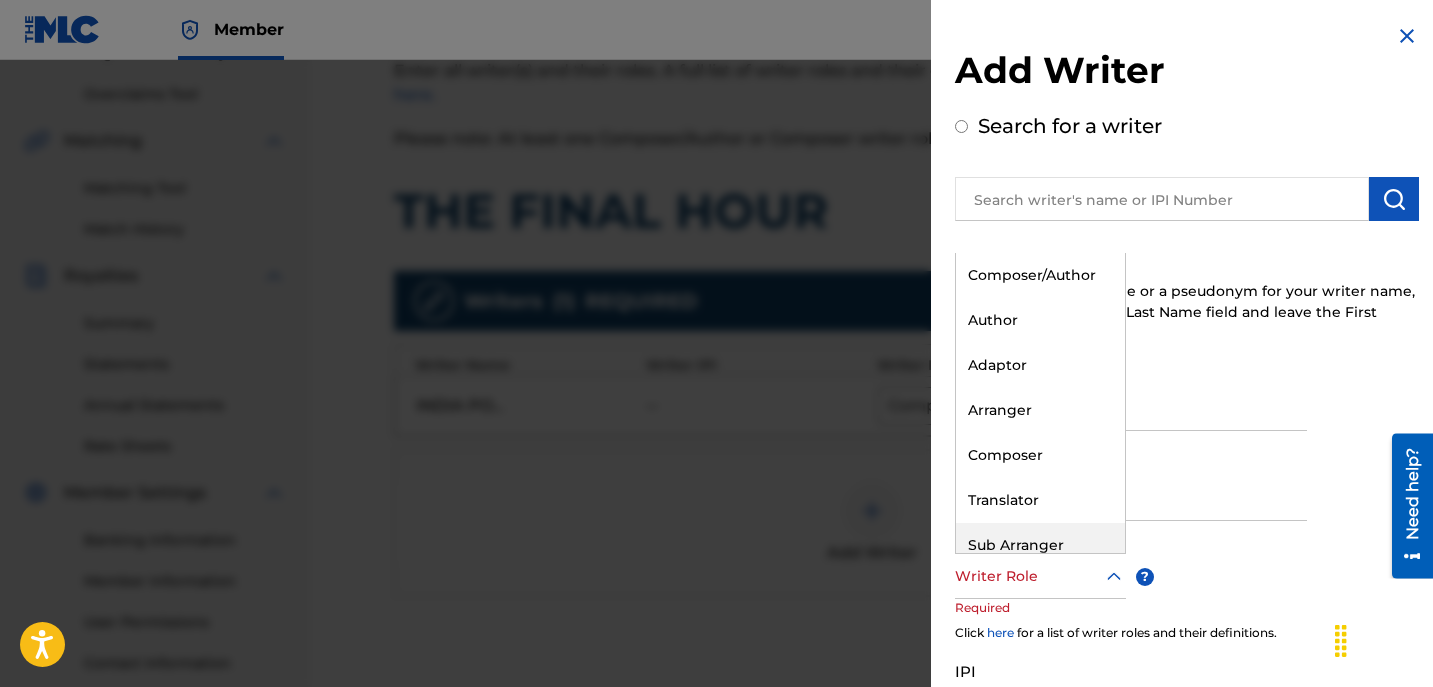 scroll, scrollTop: 60, scrollLeft: 0, axis: vertical 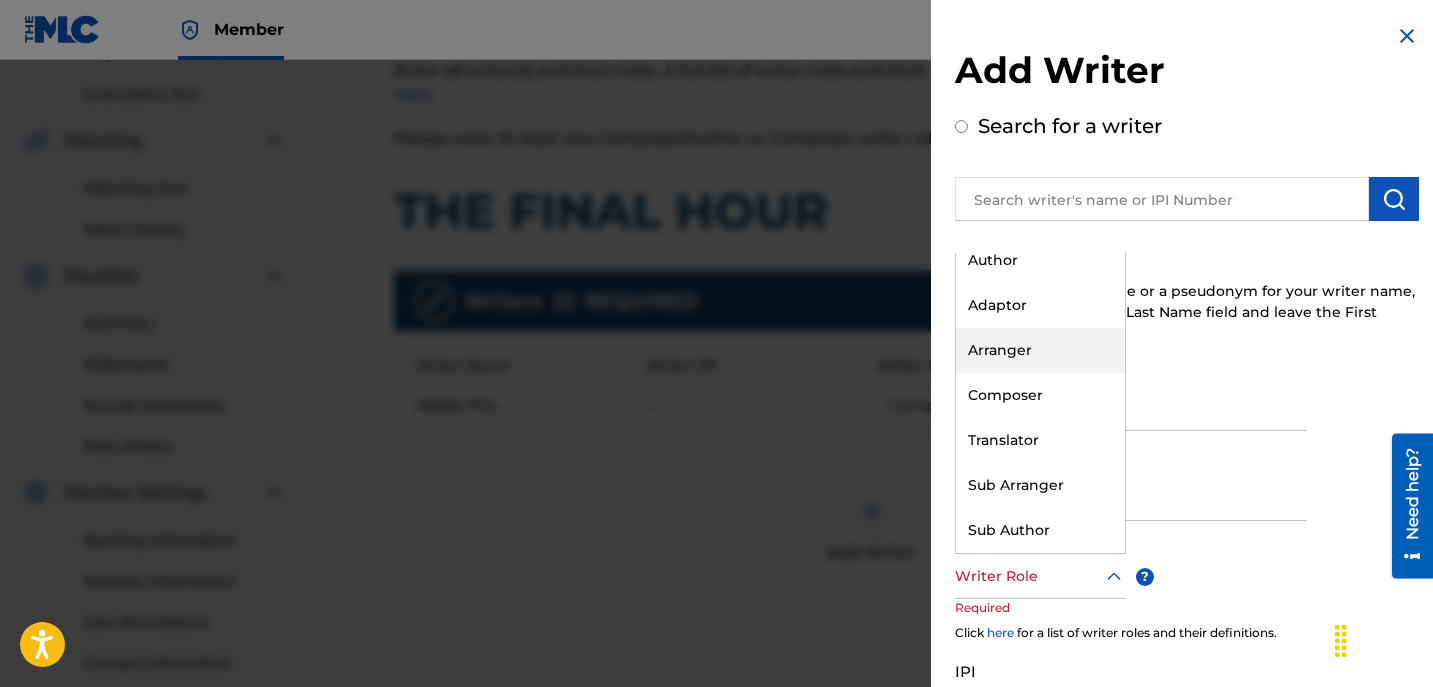 drag, startPoint x: 1069, startPoint y: 474, endPoint x: 1071, endPoint y: 262, distance: 212.00943 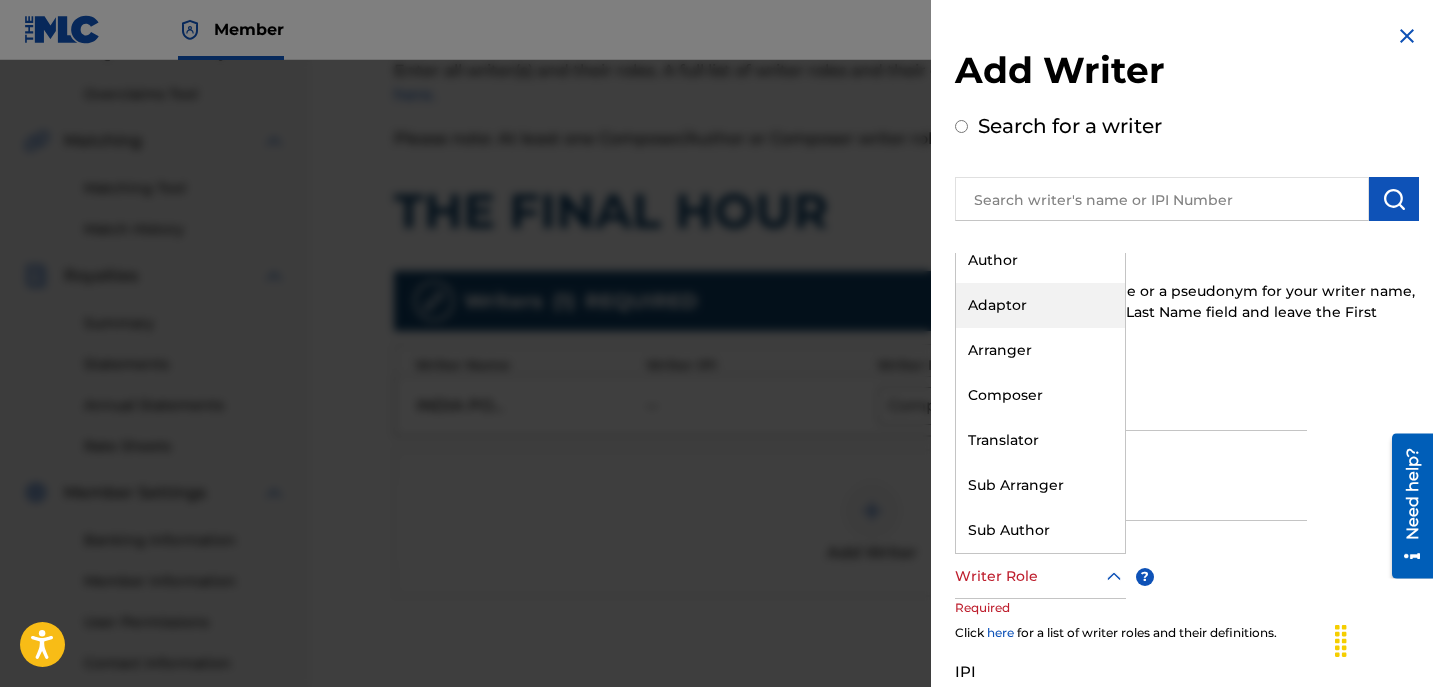 scroll, scrollTop: 0, scrollLeft: 0, axis: both 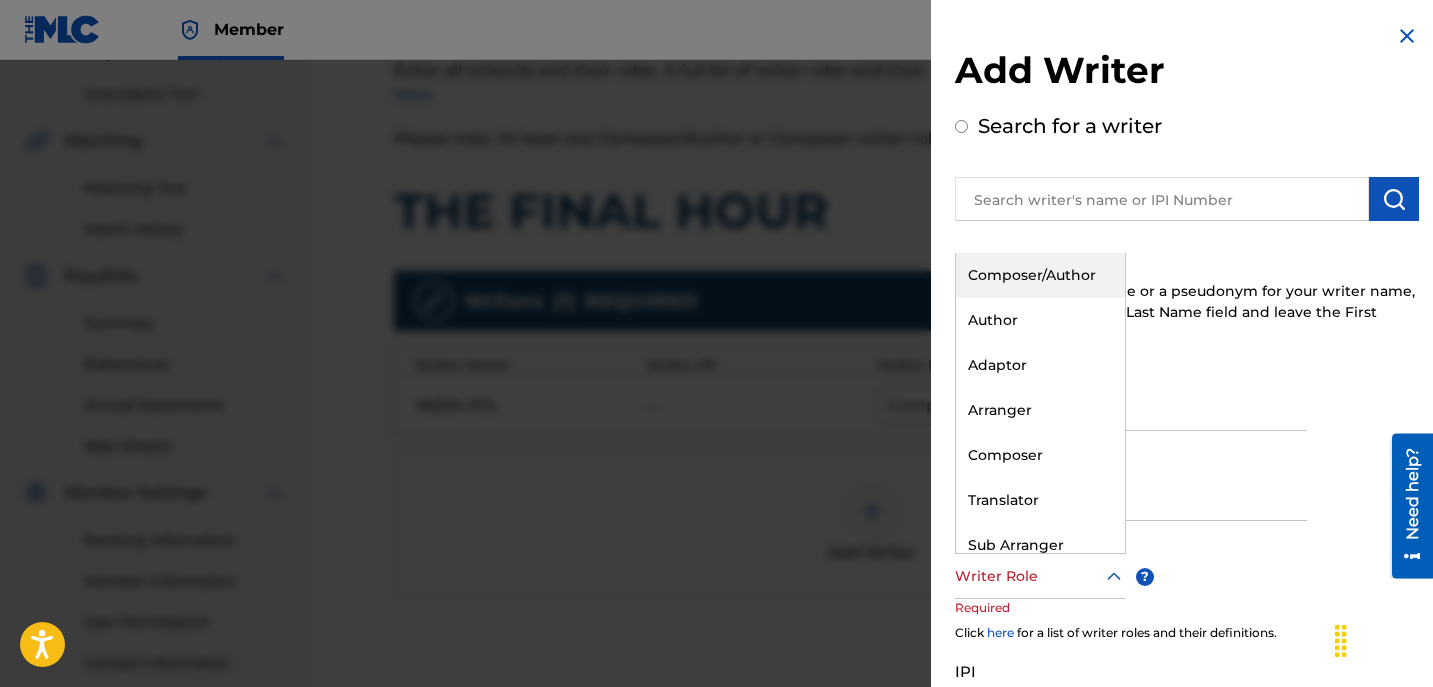 click at bounding box center (1407, 36) 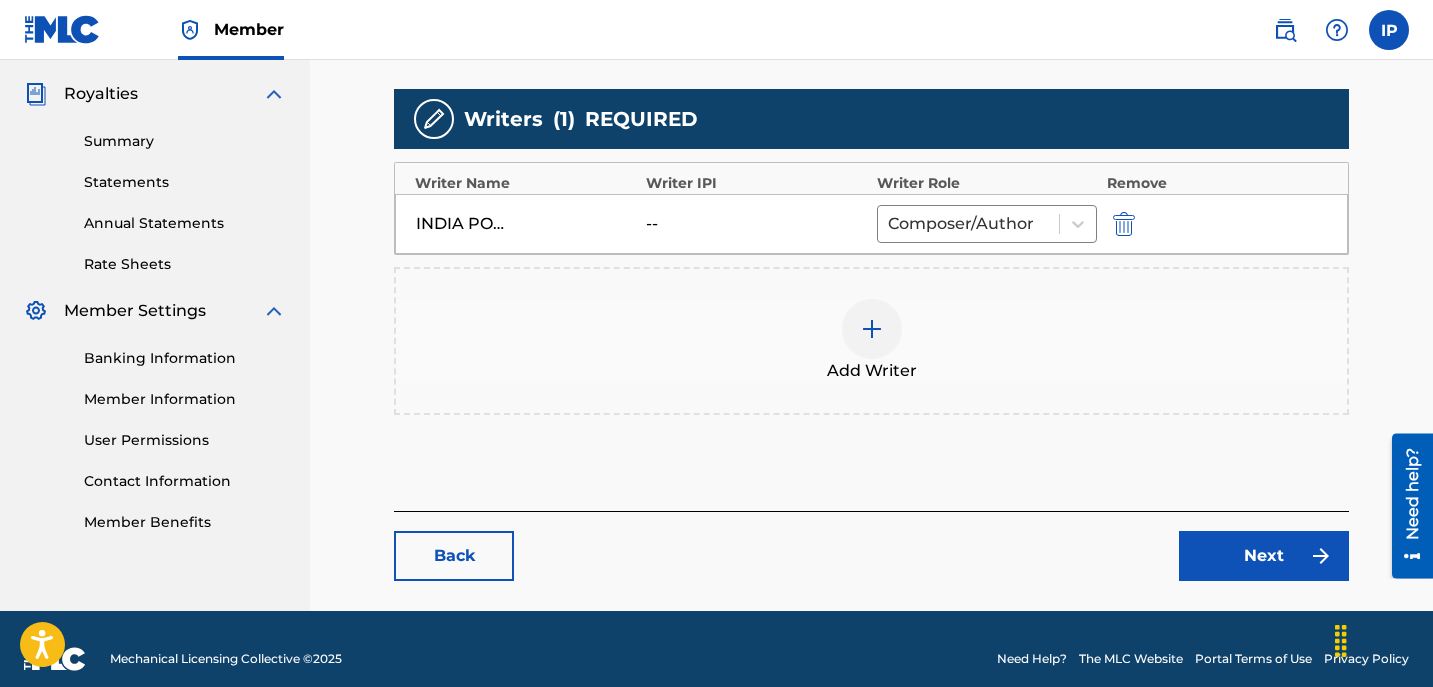 scroll, scrollTop: 607, scrollLeft: 0, axis: vertical 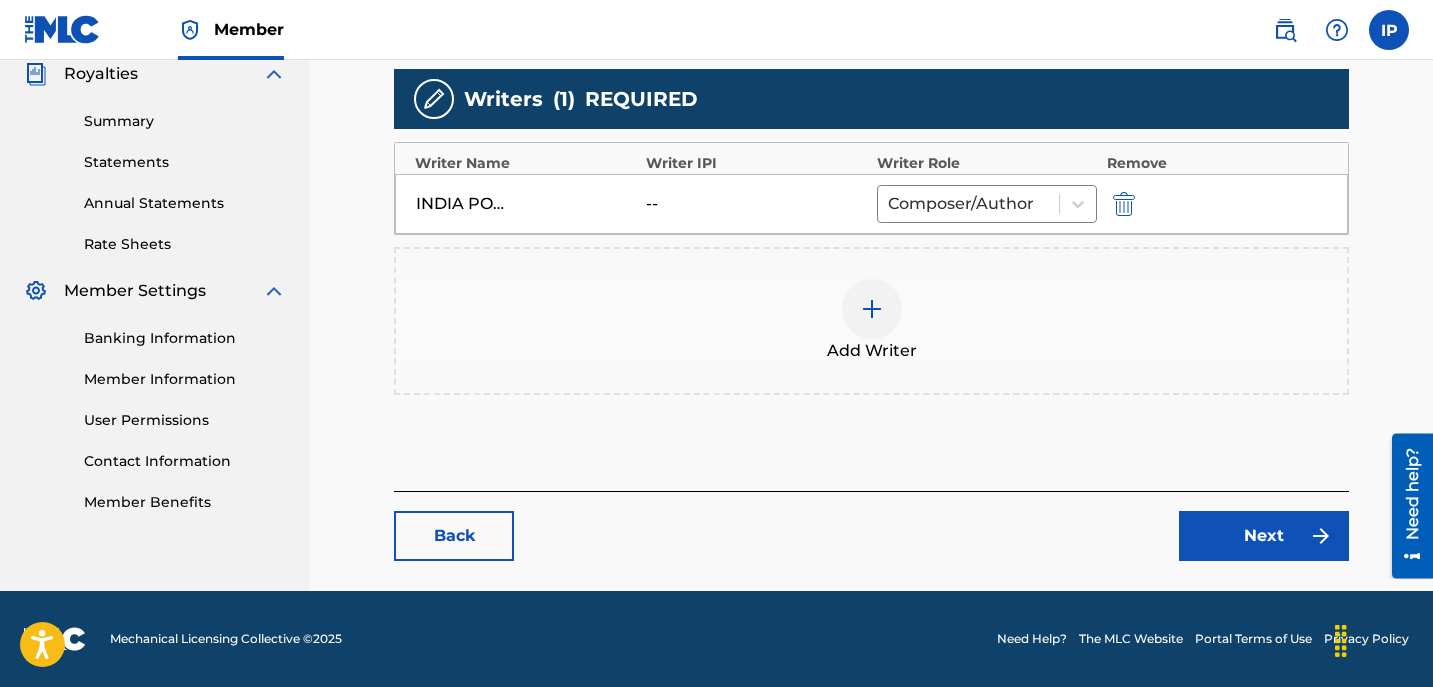 click on "Next" at bounding box center [1264, 536] 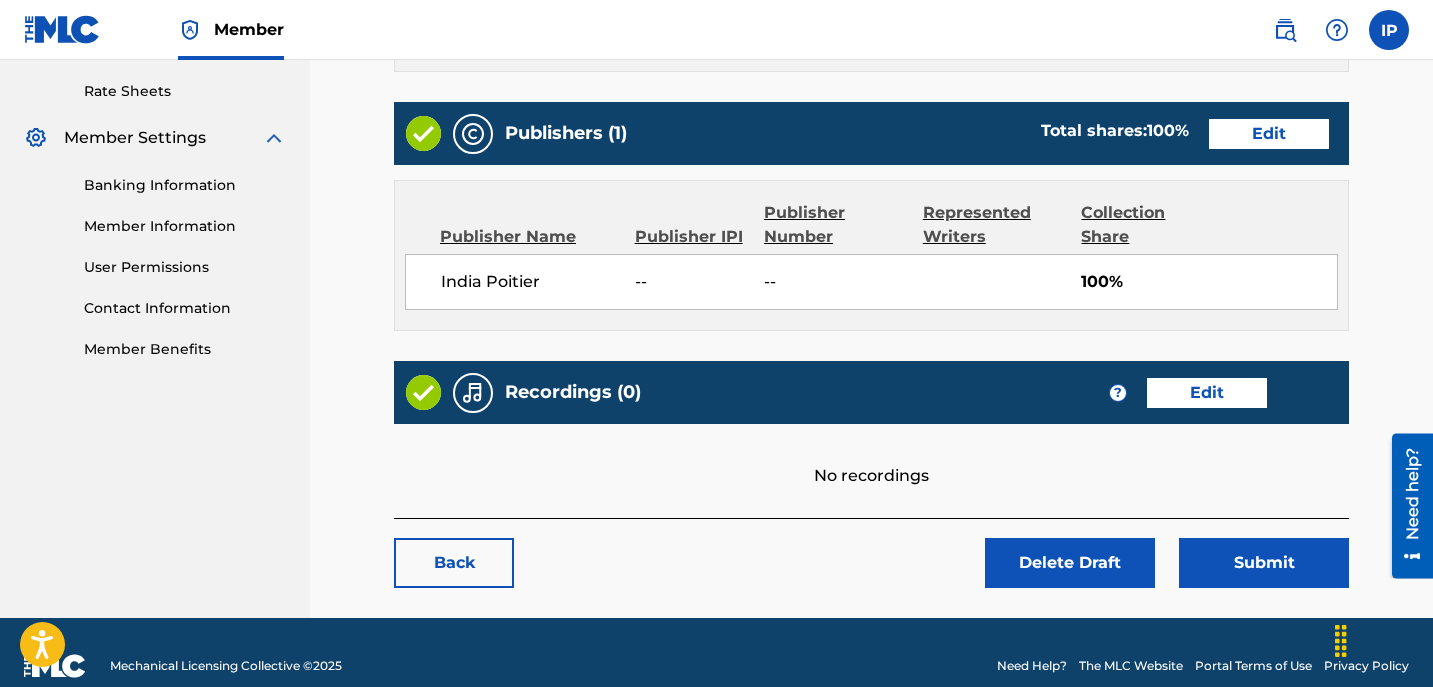scroll, scrollTop: 764, scrollLeft: 0, axis: vertical 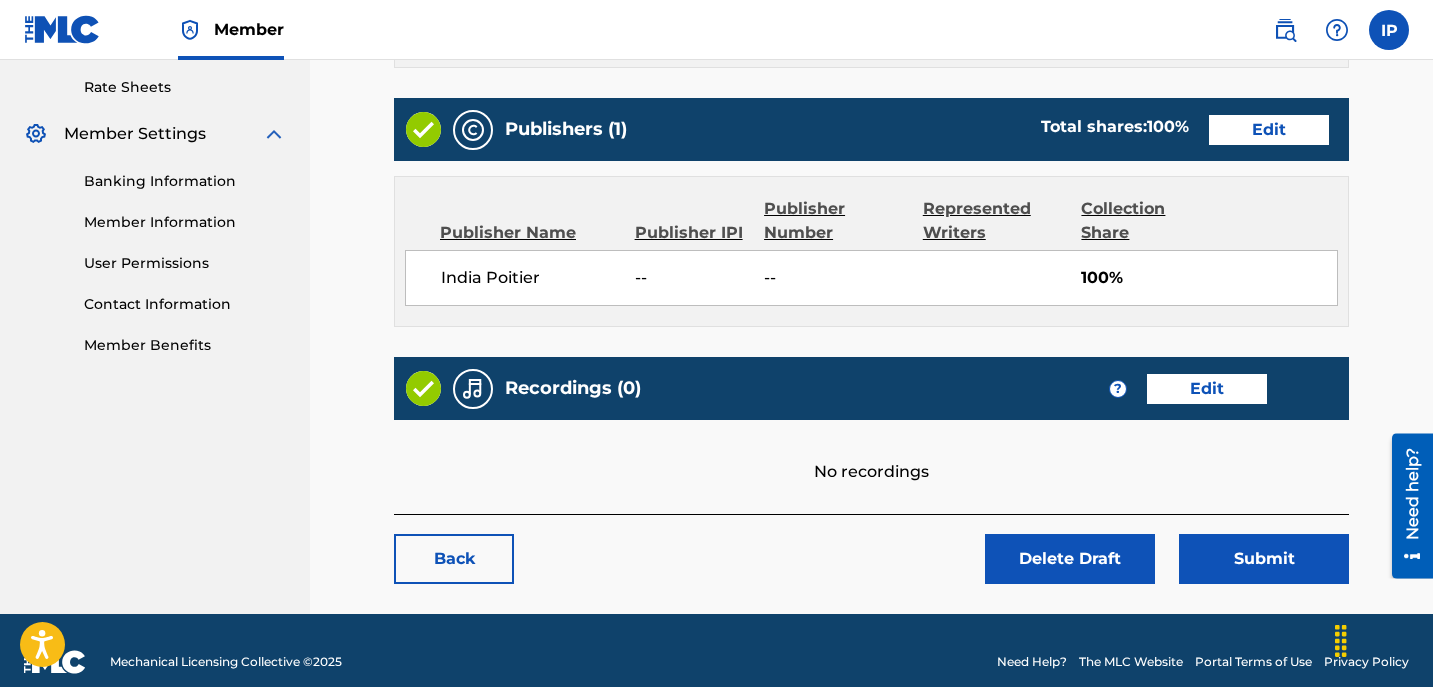 click on "Edit" at bounding box center [1207, 389] 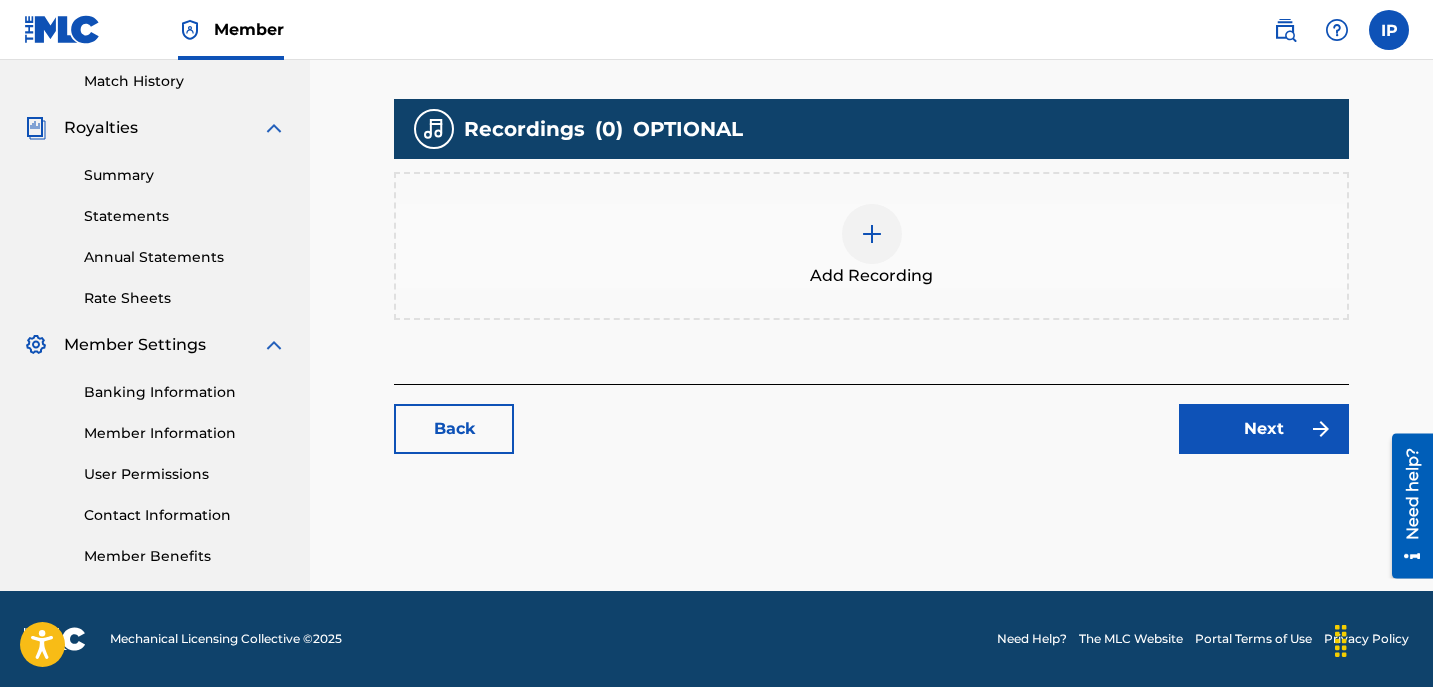 scroll, scrollTop: 0, scrollLeft: 0, axis: both 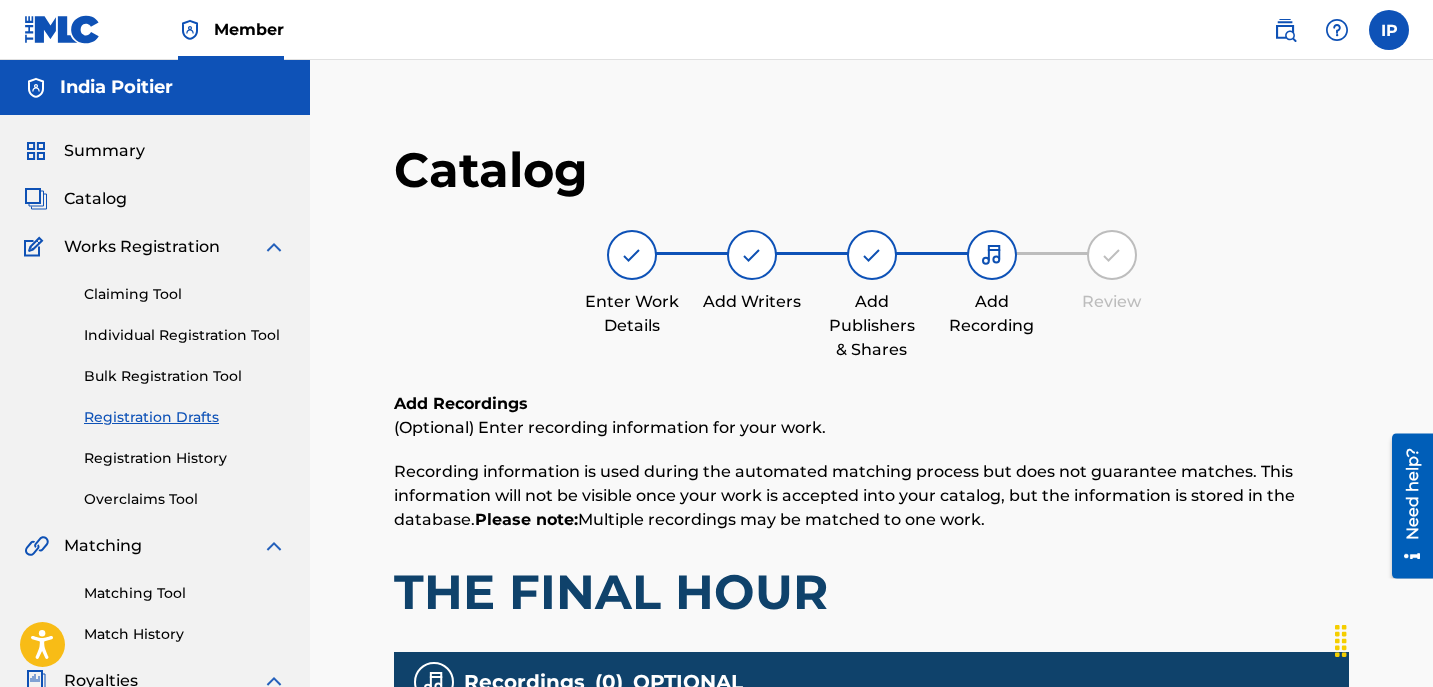 click on "Catalog" at bounding box center (95, 199) 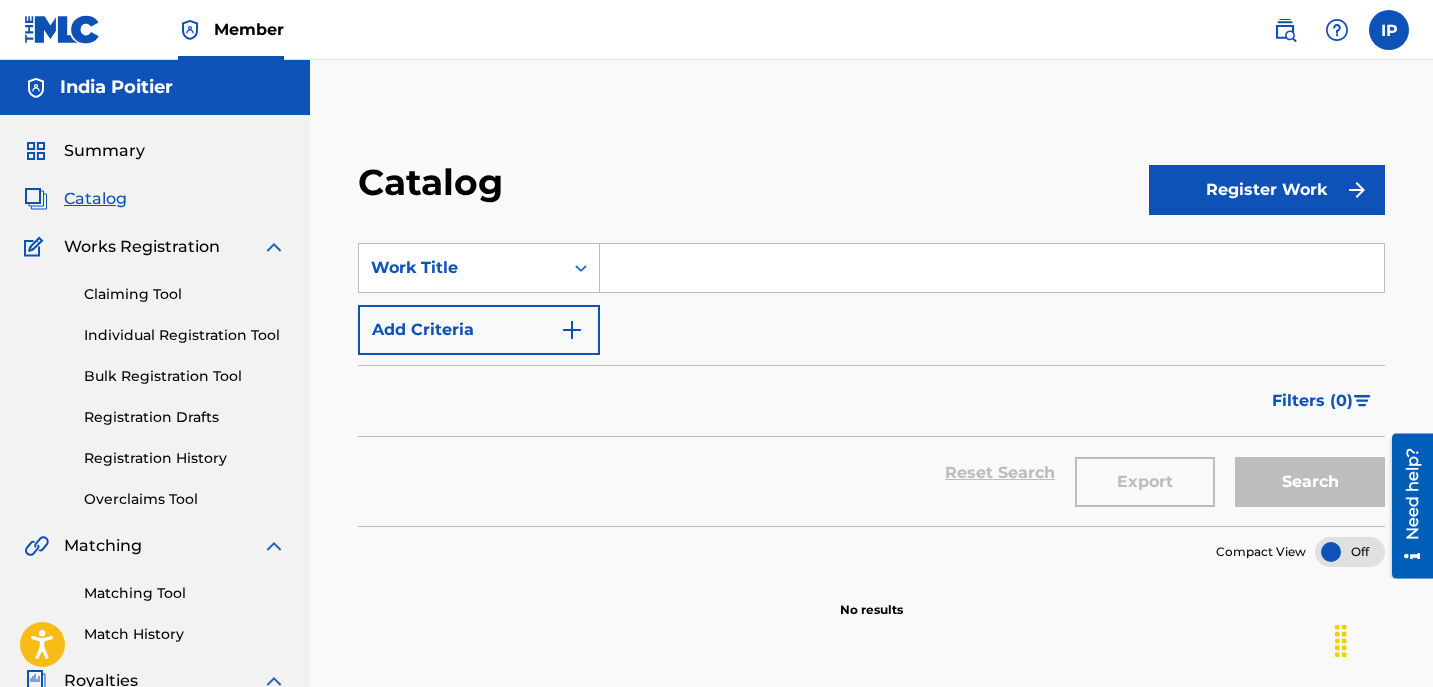 click on "Summary" at bounding box center (104, 151) 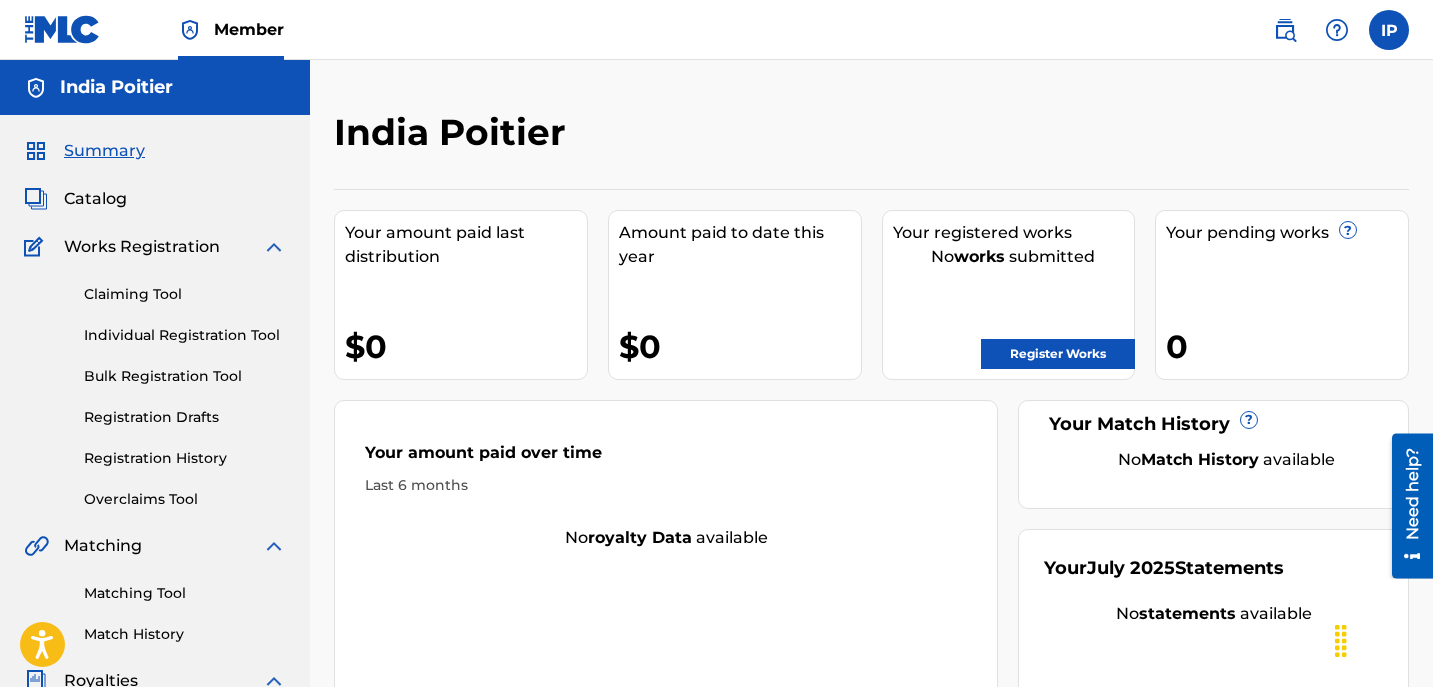 click on "Individual Registration Tool" at bounding box center [185, 335] 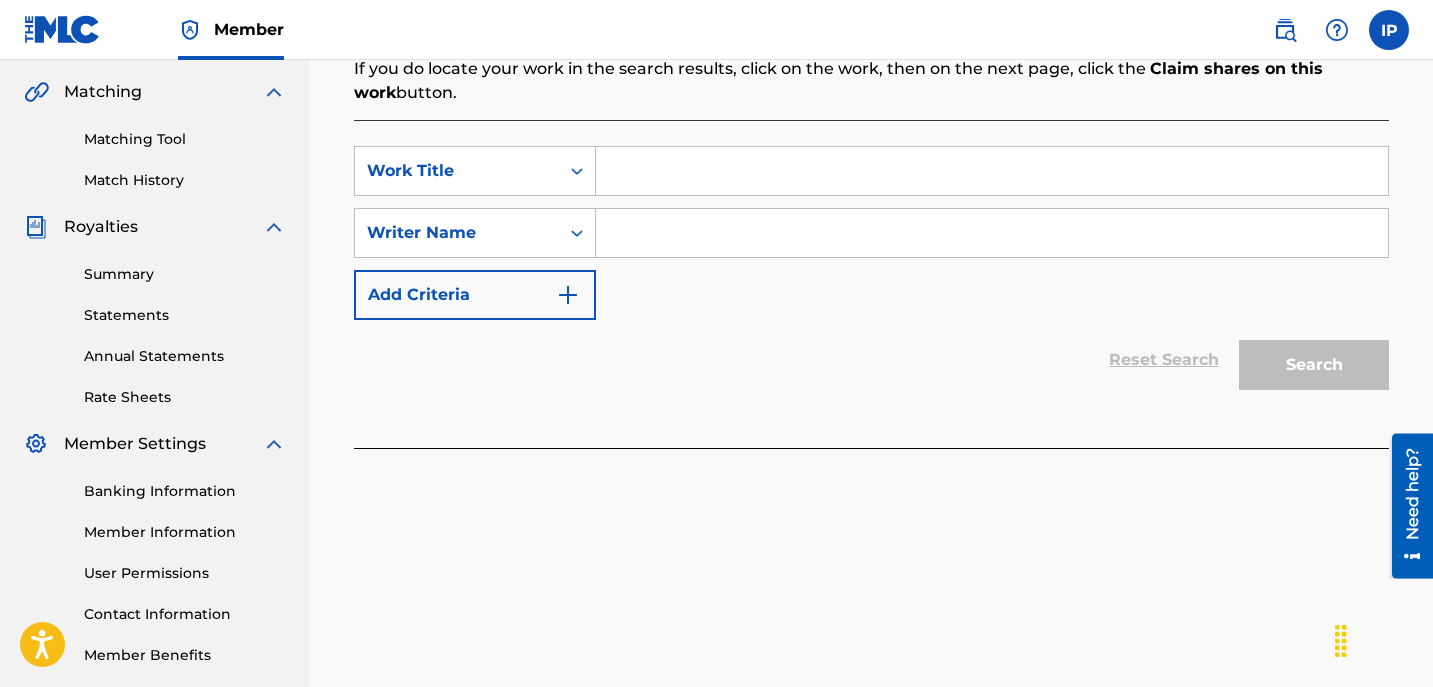 scroll, scrollTop: 455, scrollLeft: 0, axis: vertical 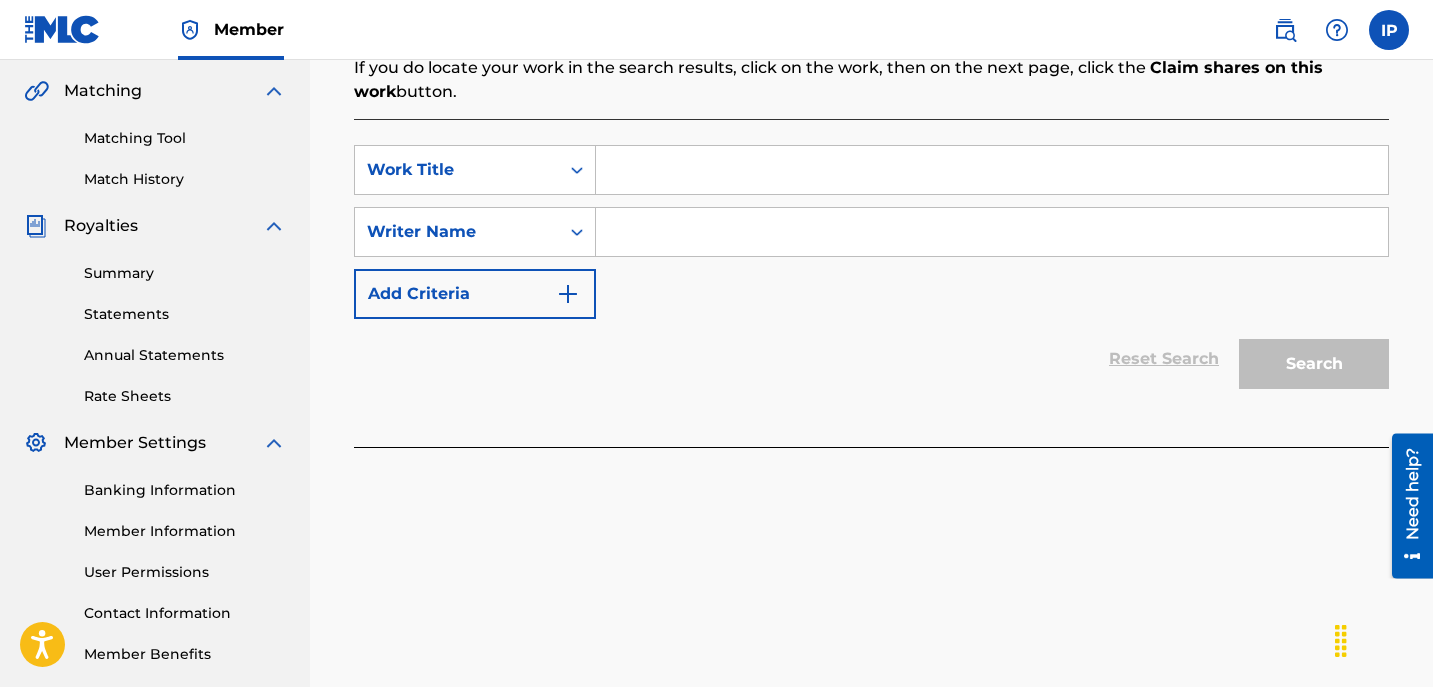 click on "Banking Information Member Information User Permissions Contact Information Member Benefits" at bounding box center (155, 560) 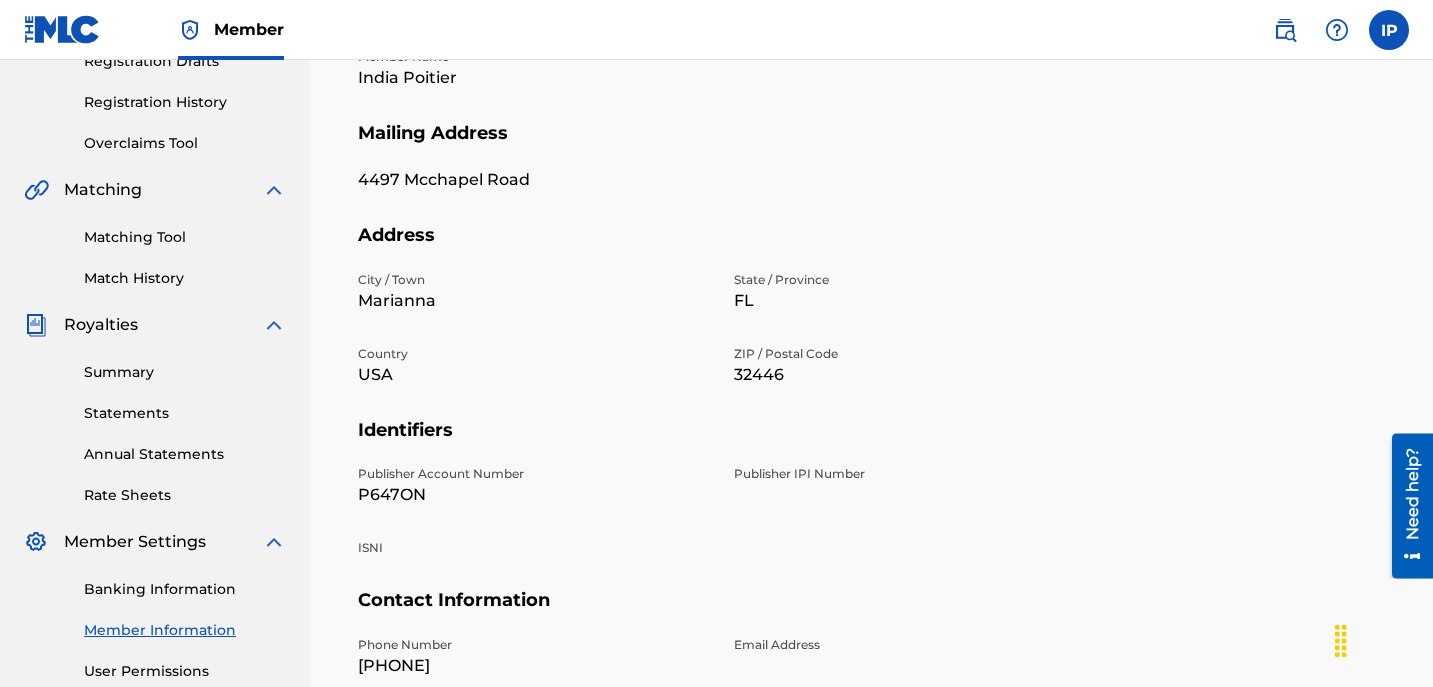 scroll, scrollTop: 553, scrollLeft: 0, axis: vertical 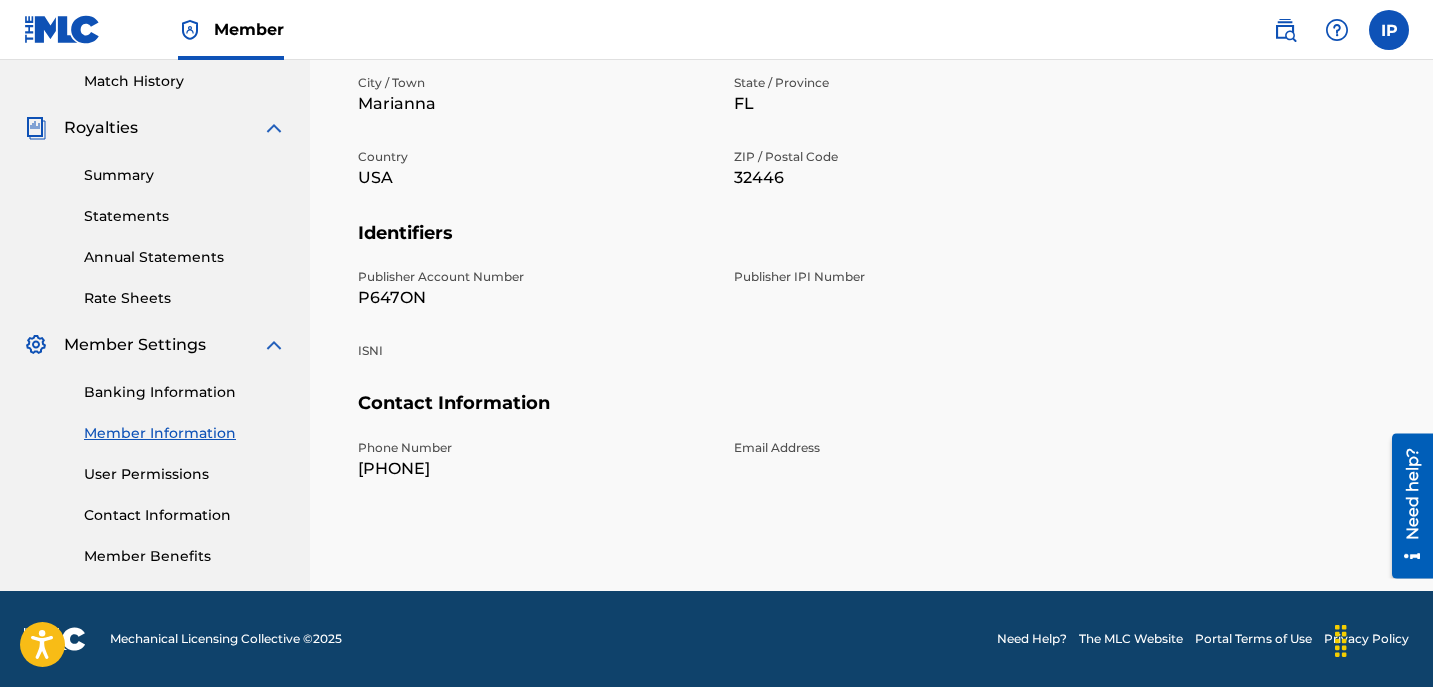 click on "User Permissions" at bounding box center [185, 474] 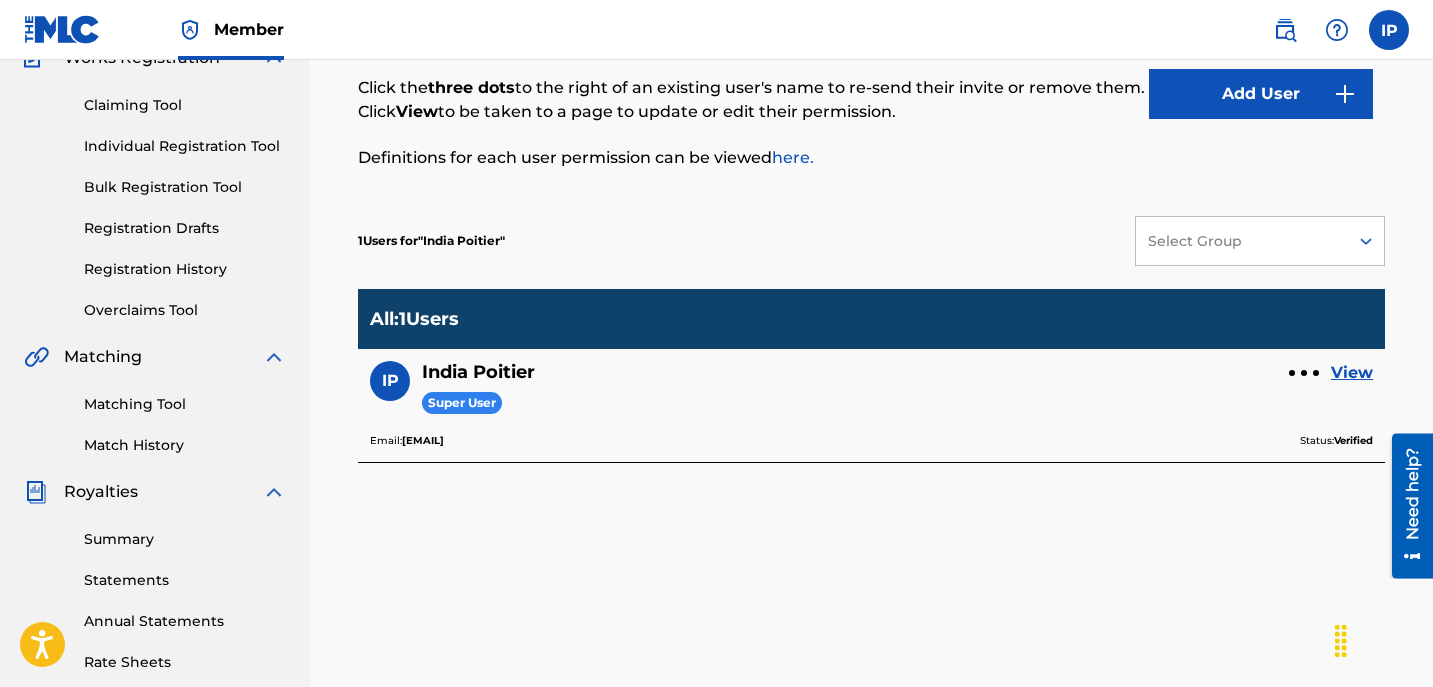scroll, scrollTop: 191, scrollLeft: 0, axis: vertical 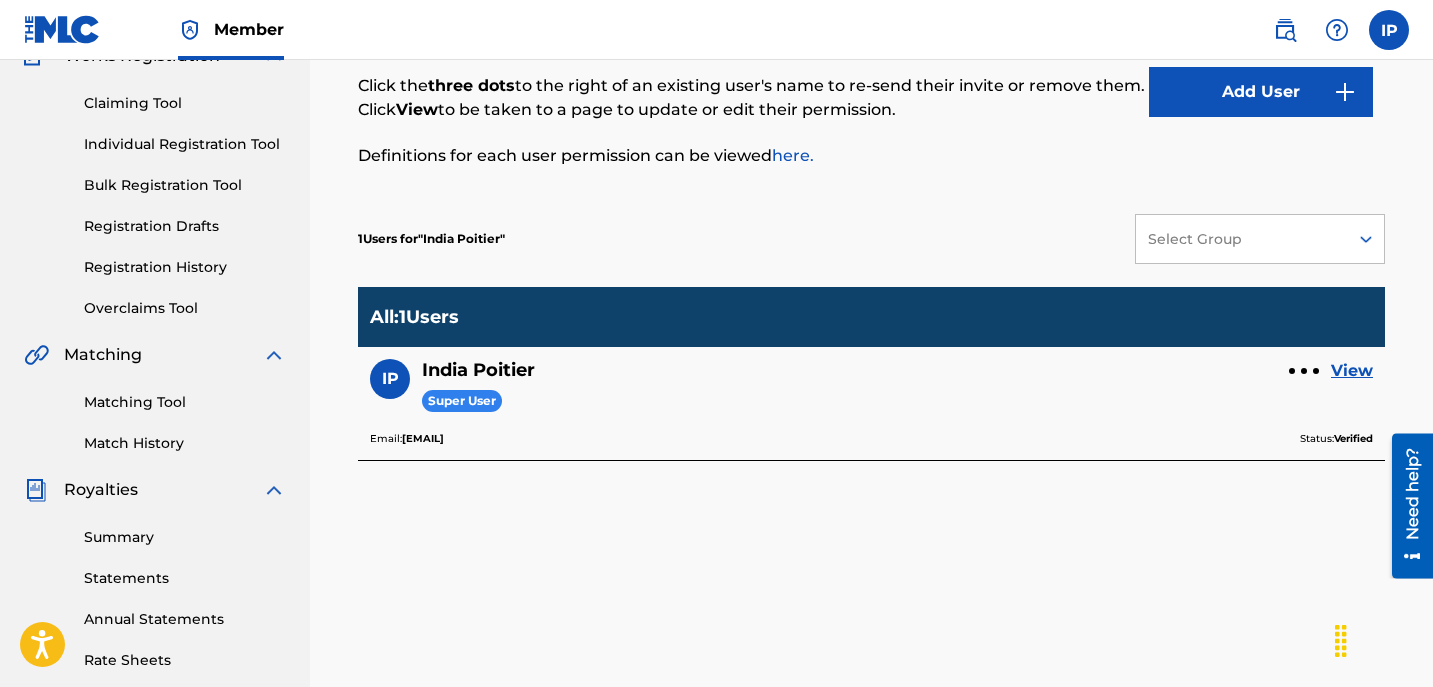 click on "Super User" at bounding box center (462, 401) 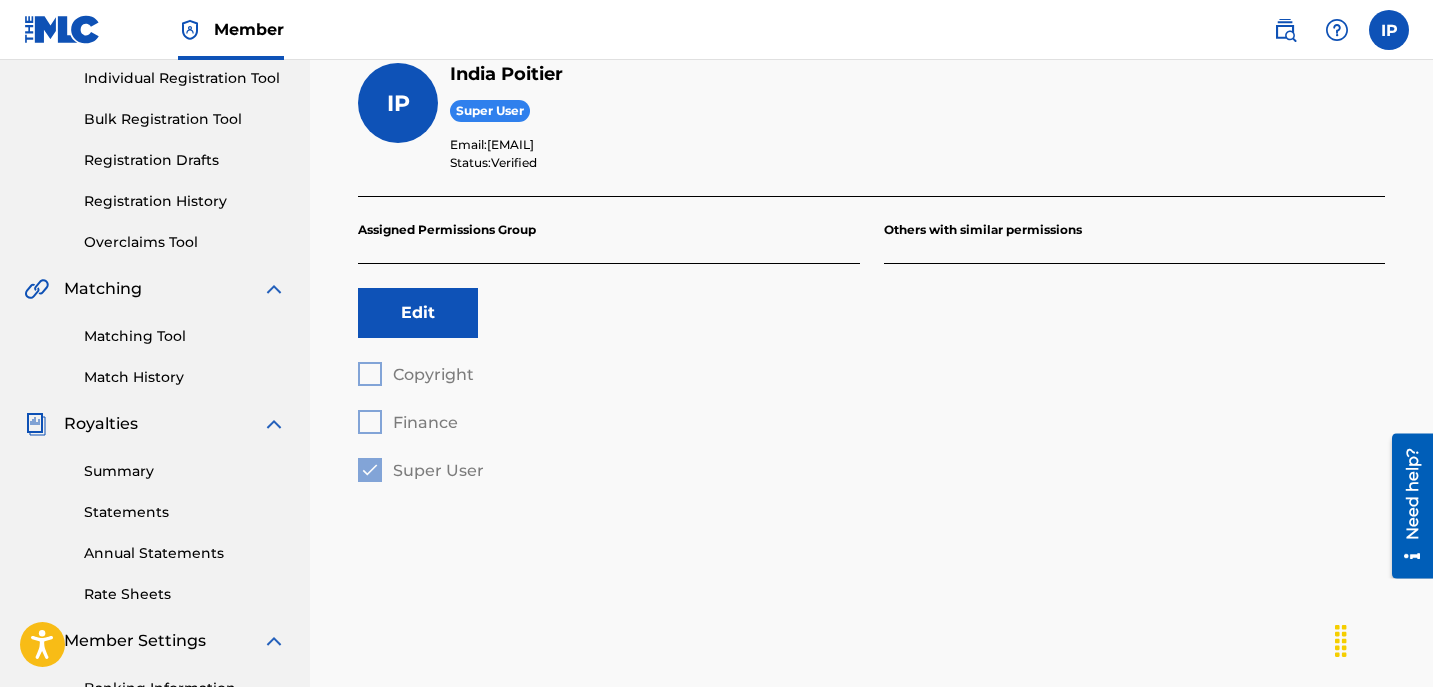 scroll, scrollTop: 258, scrollLeft: 0, axis: vertical 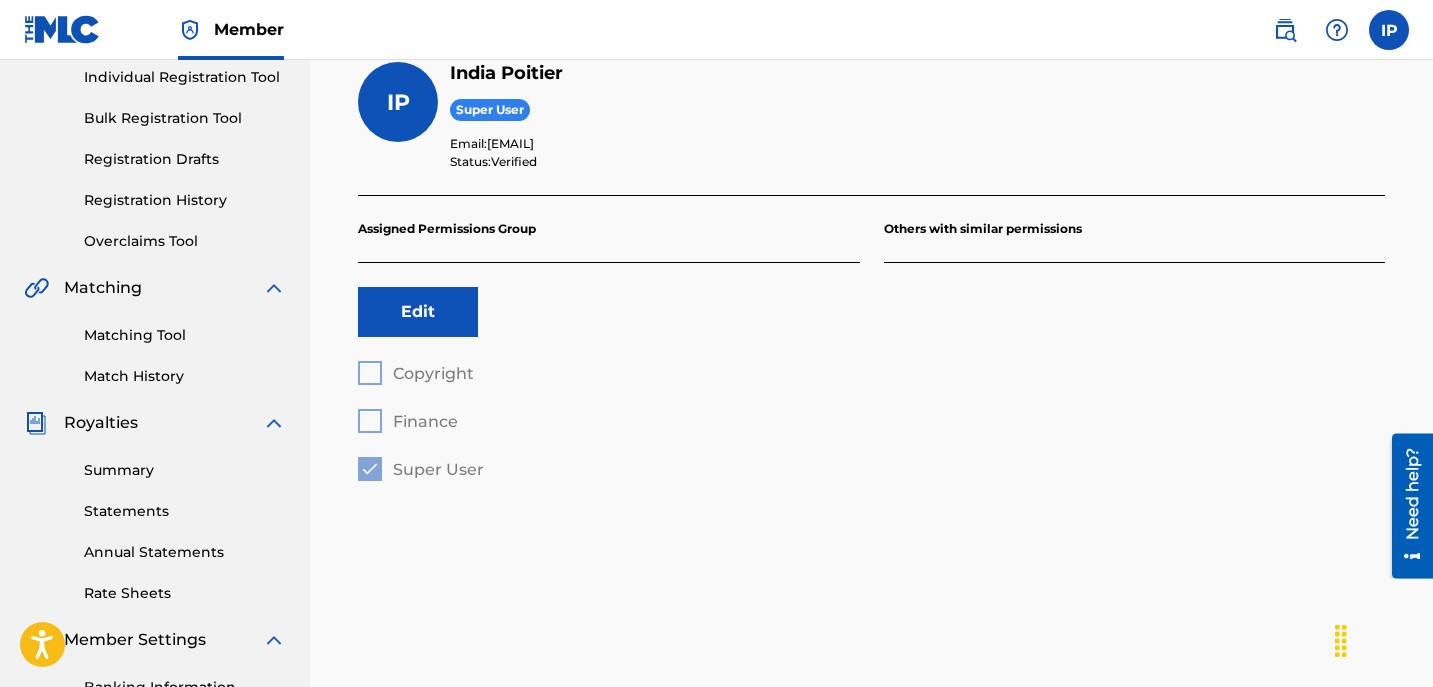 click on "Copyright Finance Super User" at bounding box center [609, 421] 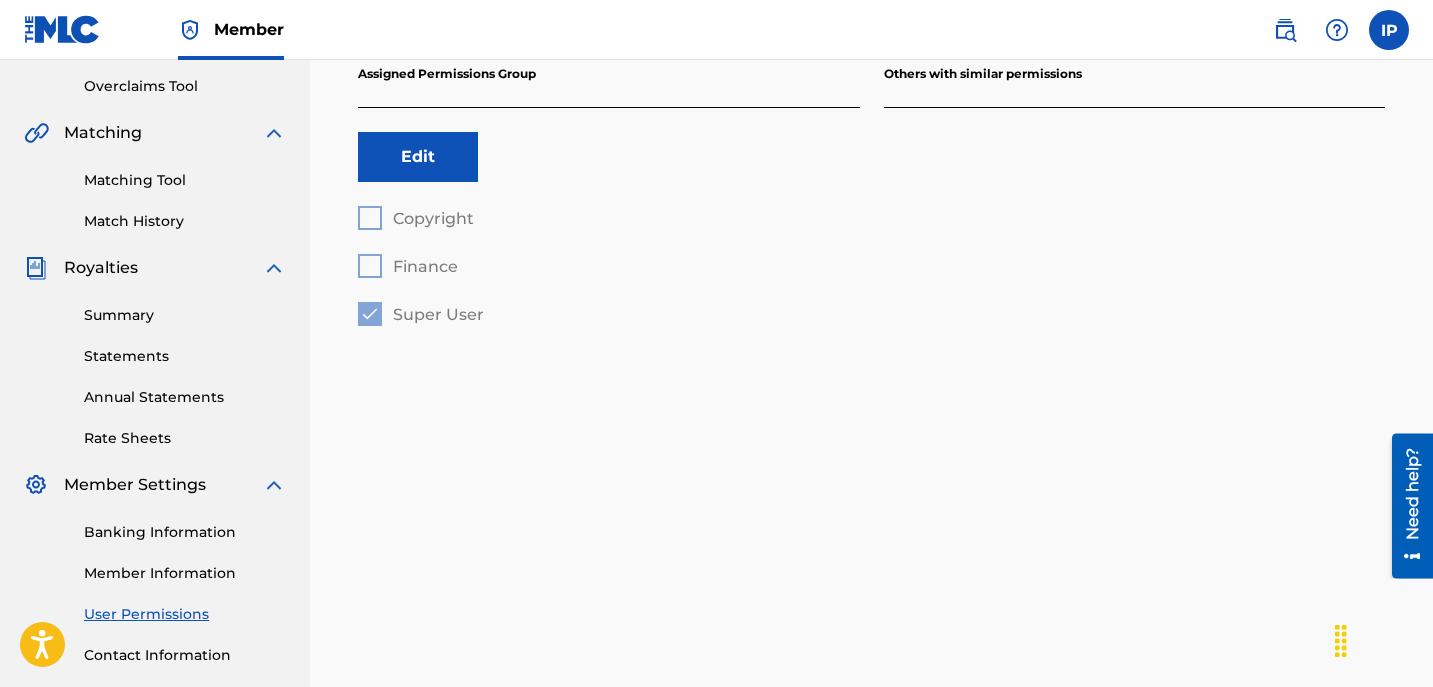 scroll, scrollTop: 553, scrollLeft: 0, axis: vertical 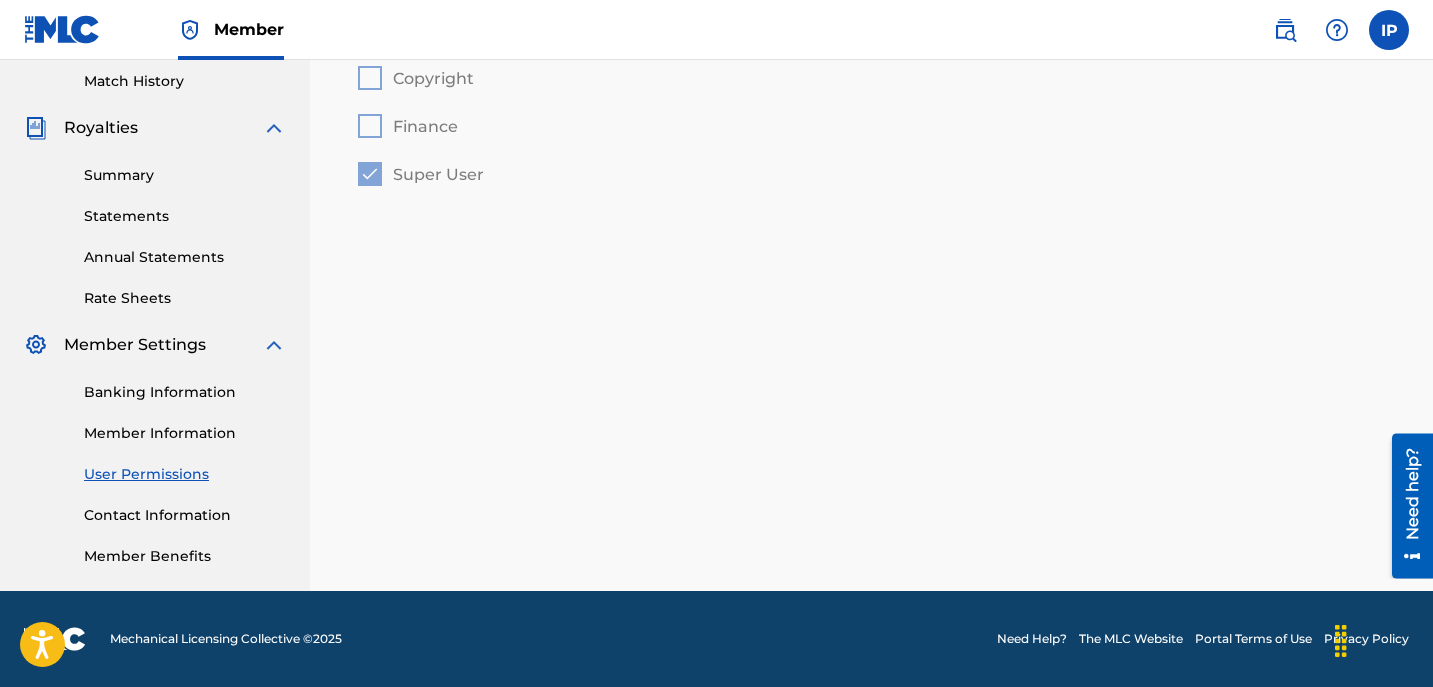 click on "Contact Information" at bounding box center [185, 515] 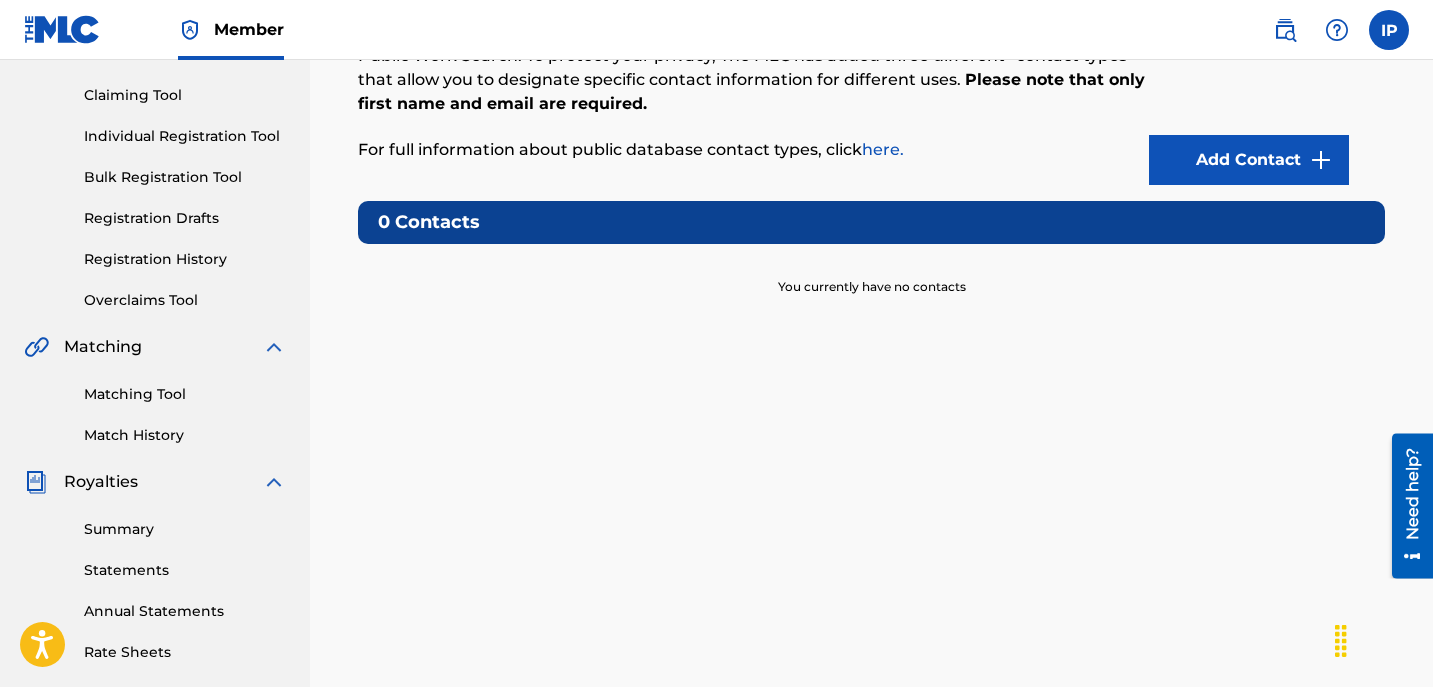 scroll, scrollTop: 191, scrollLeft: 0, axis: vertical 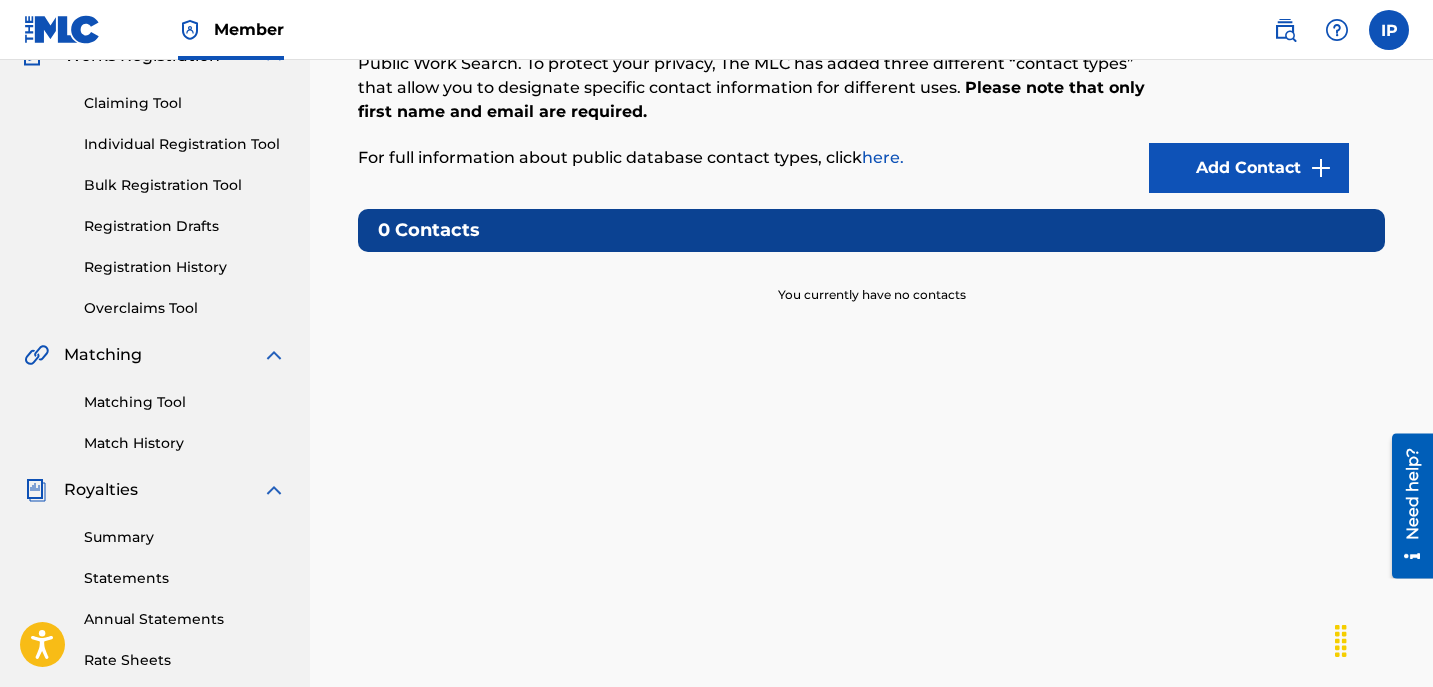 click on "Matching Tool Match History" at bounding box center [155, 410] 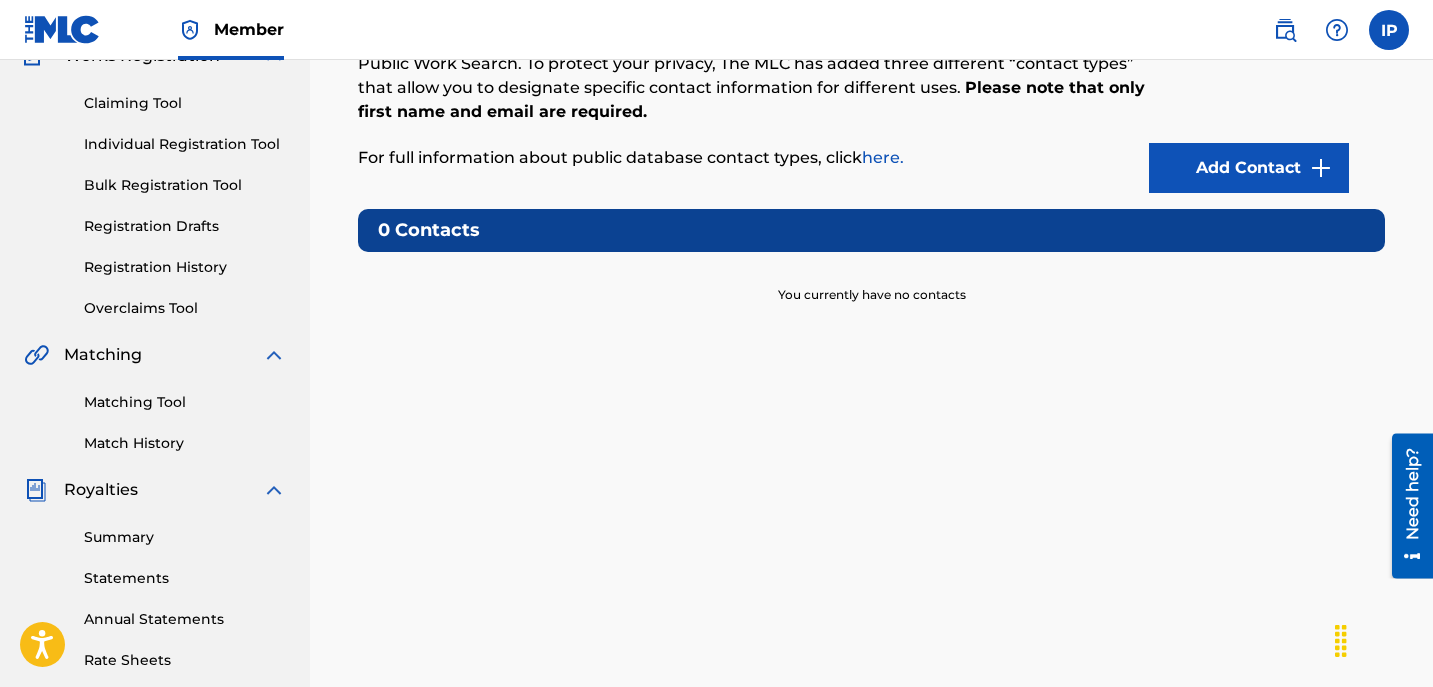 click on "Match History" at bounding box center [185, 443] 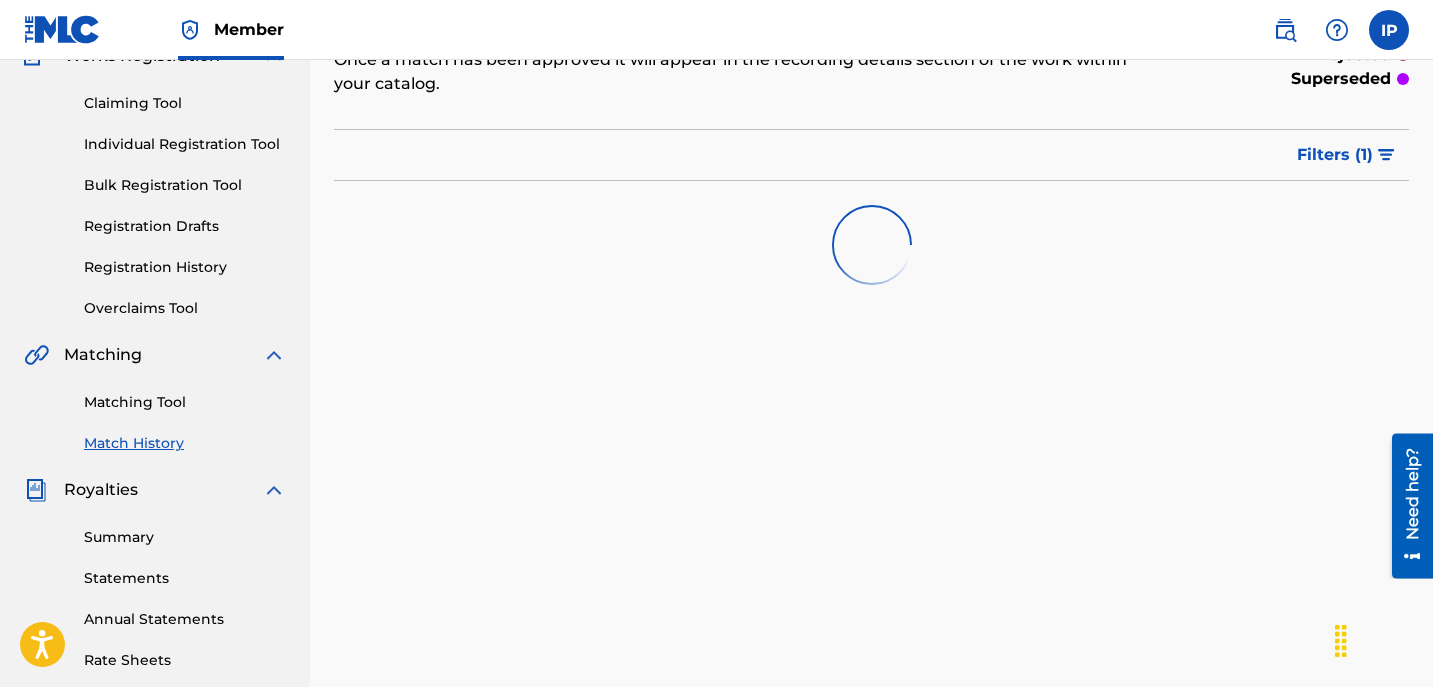 scroll, scrollTop: 0, scrollLeft: 0, axis: both 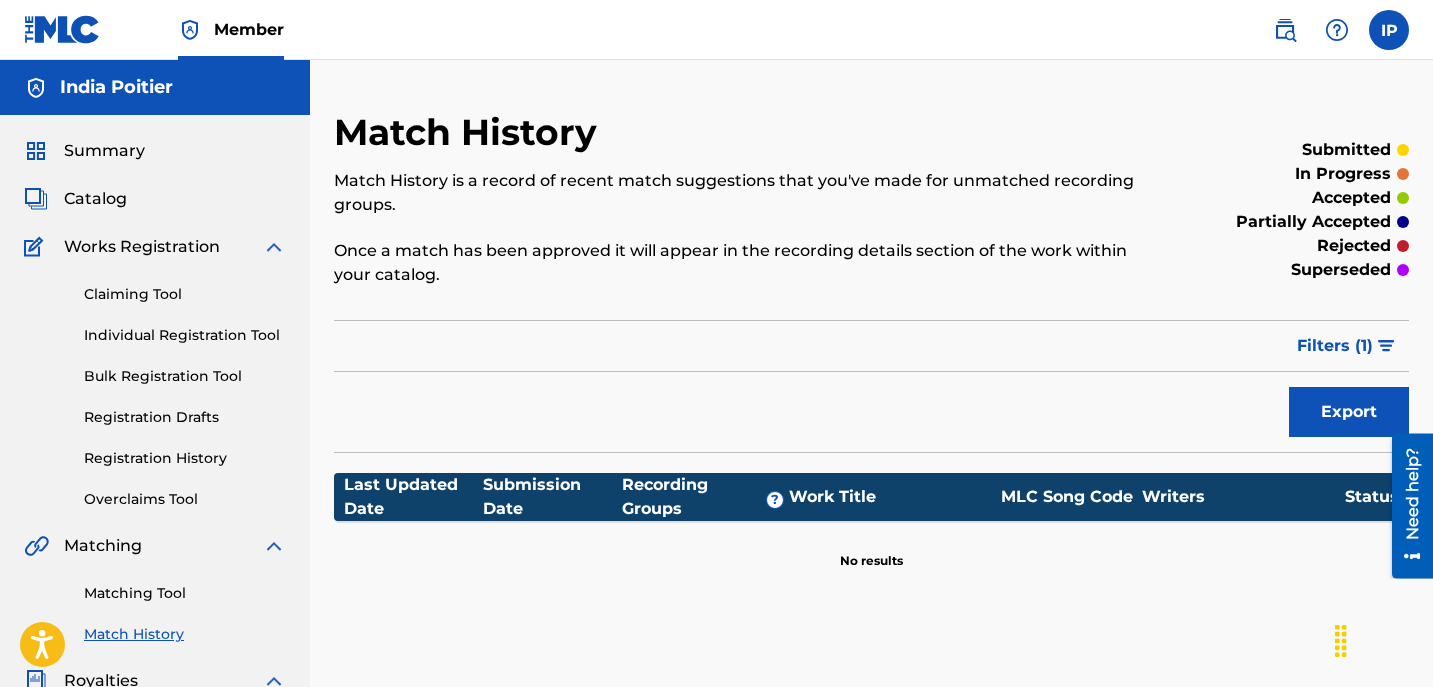 click on "Individual Registration Tool" at bounding box center [185, 335] 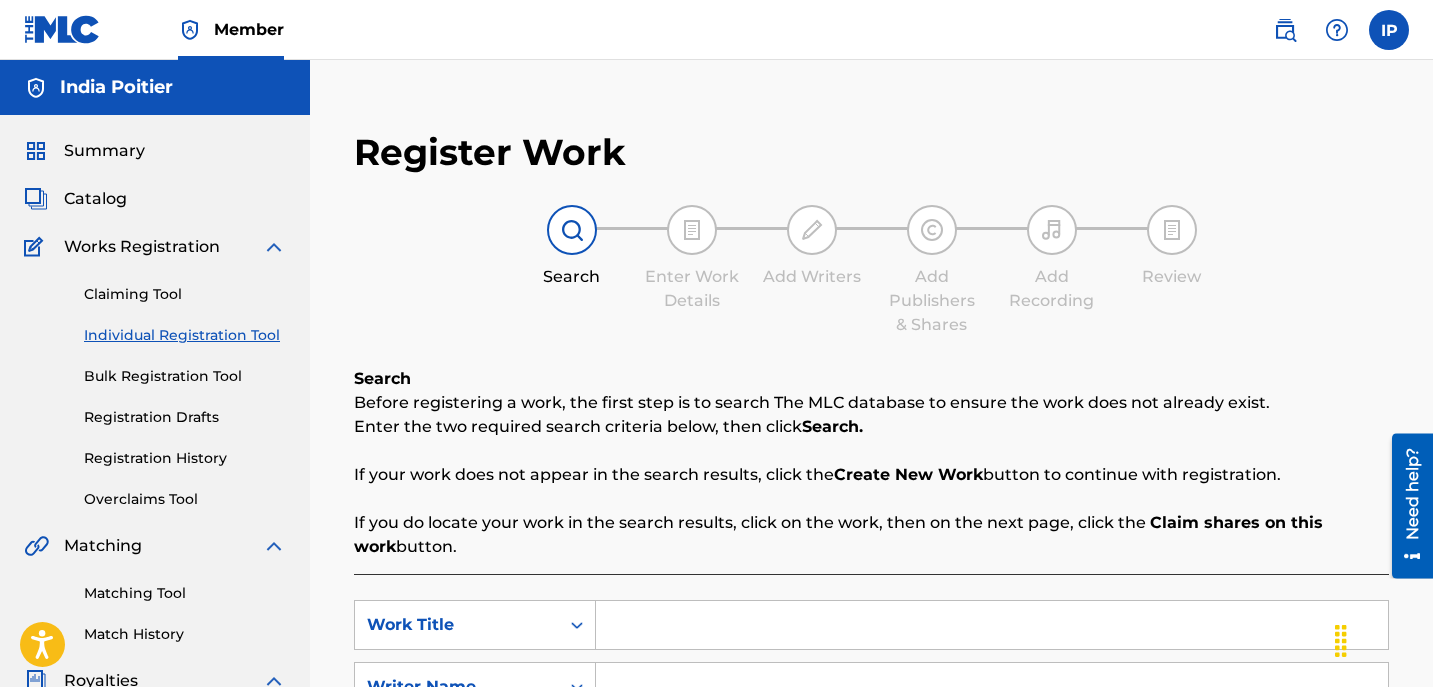 click on "Claiming Tool" at bounding box center [185, 294] 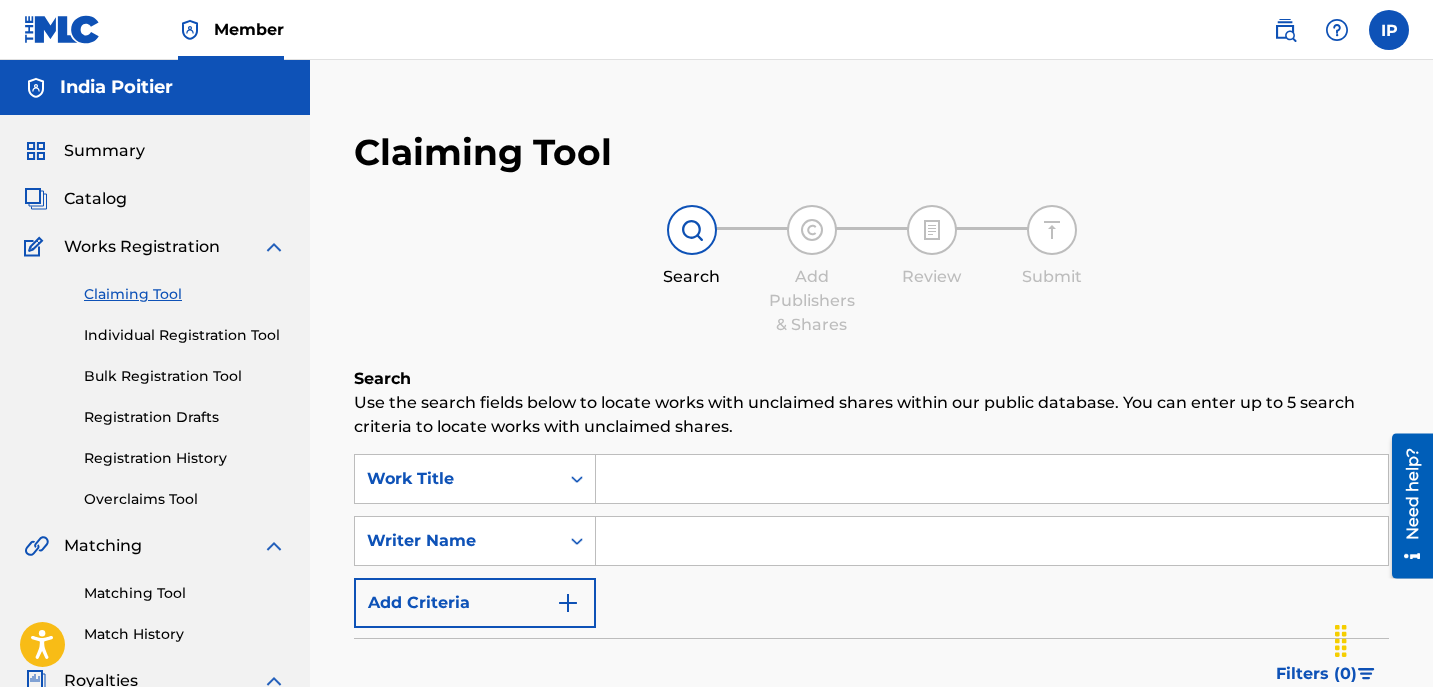 click on "Works Registration" at bounding box center (142, 247) 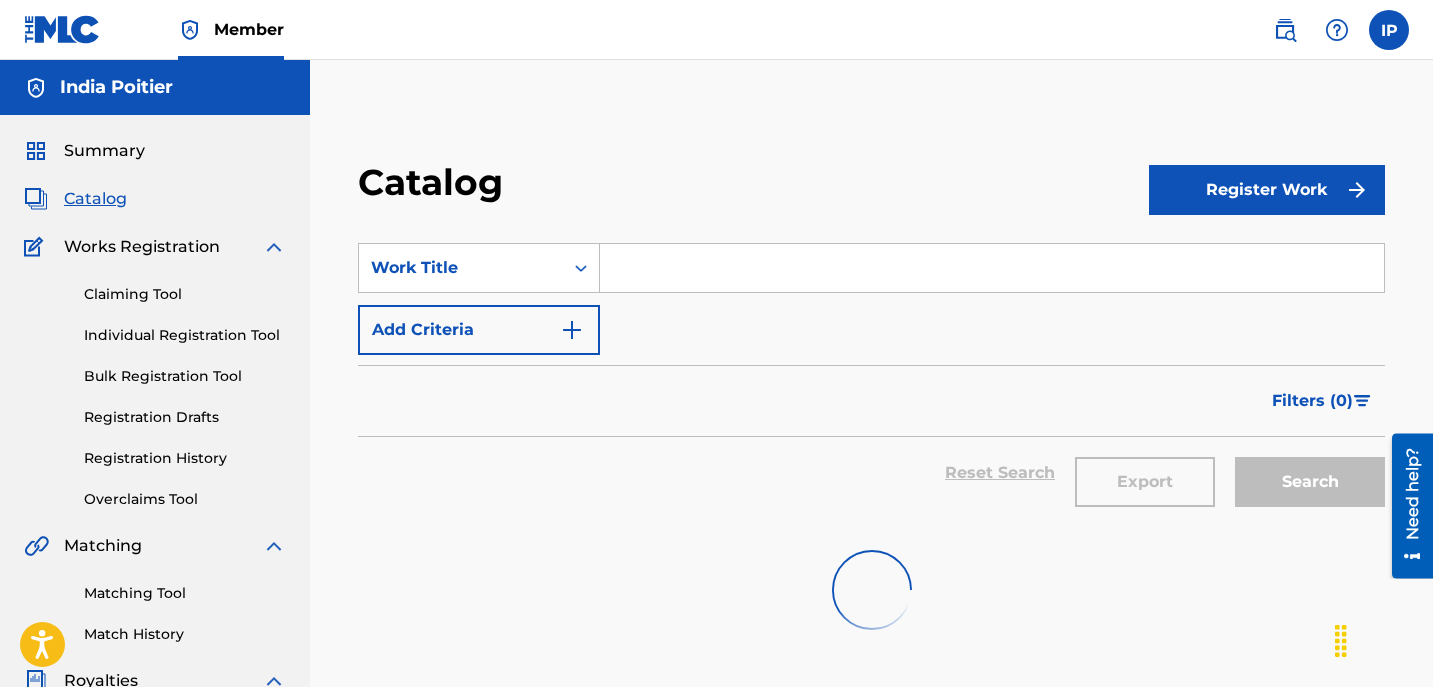 click on "Summary" at bounding box center (104, 151) 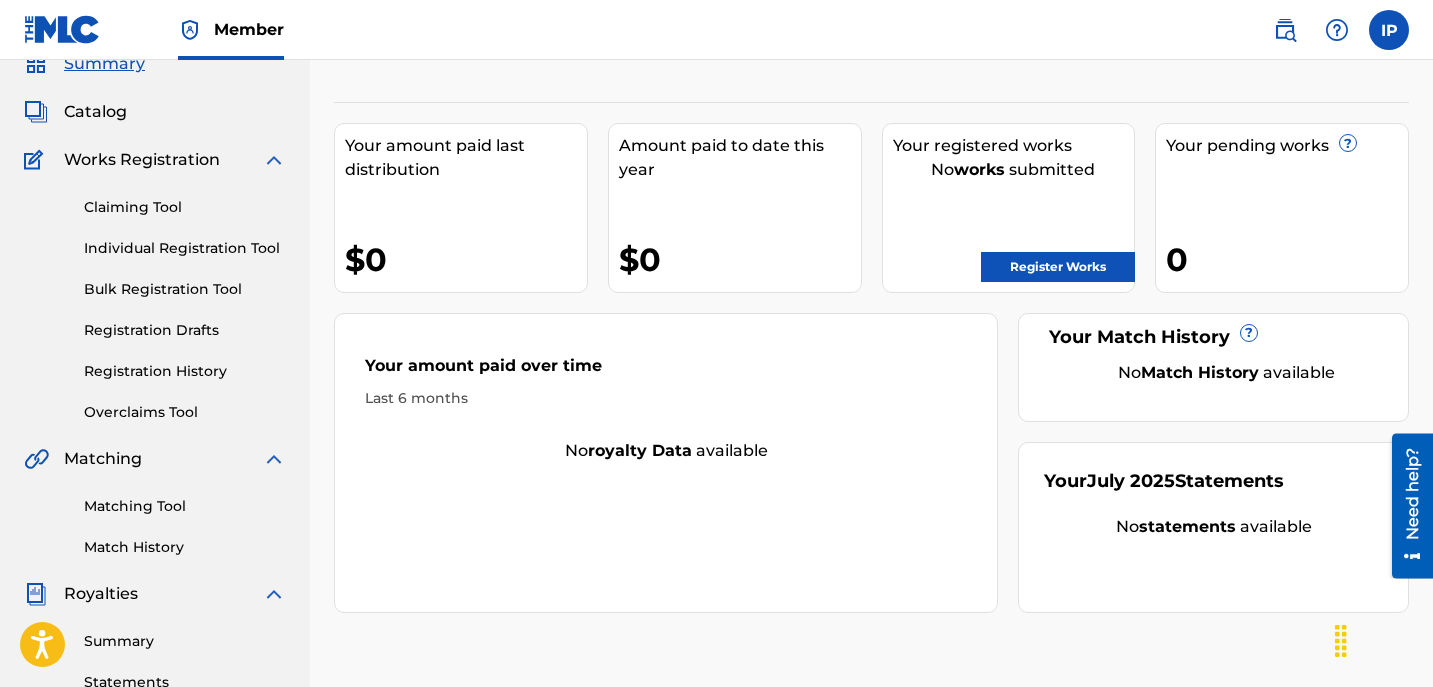 scroll, scrollTop: 85, scrollLeft: 0, axis: vertical 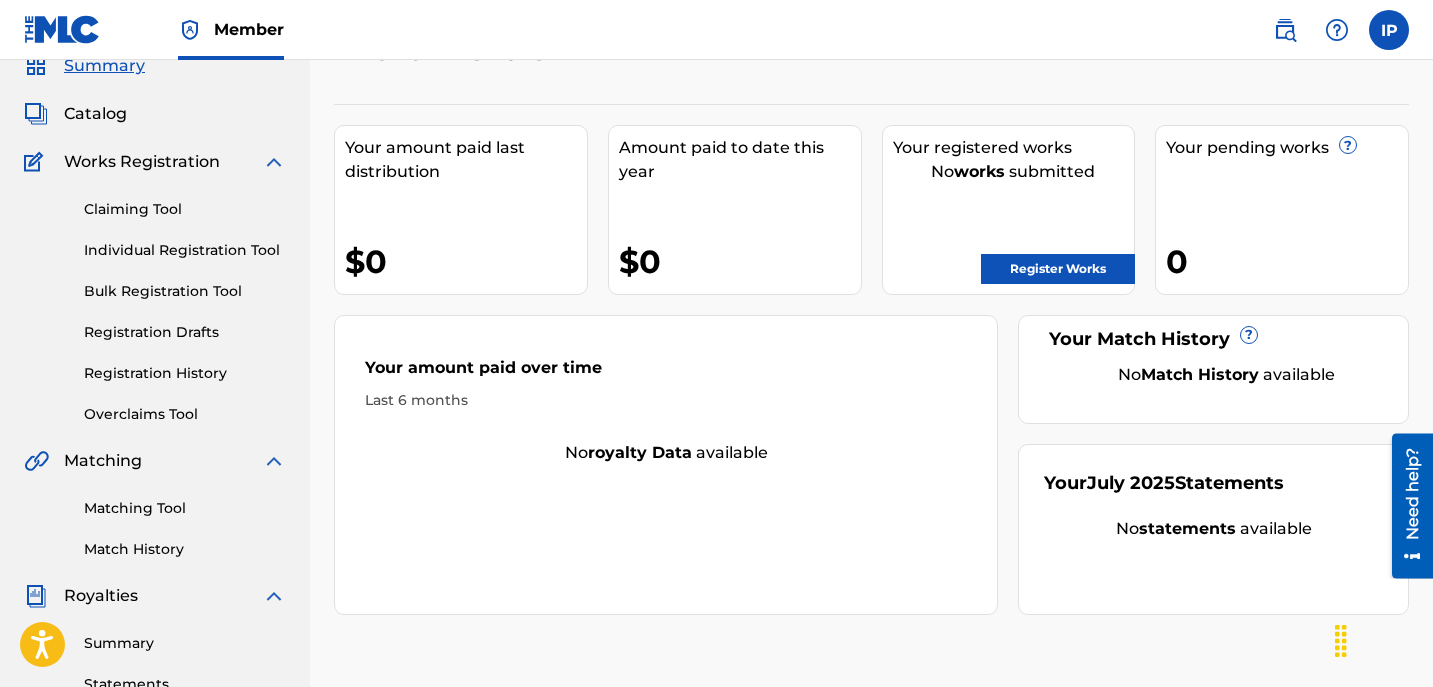 click on "Claiming Tool" at bounding box center (185, 209) 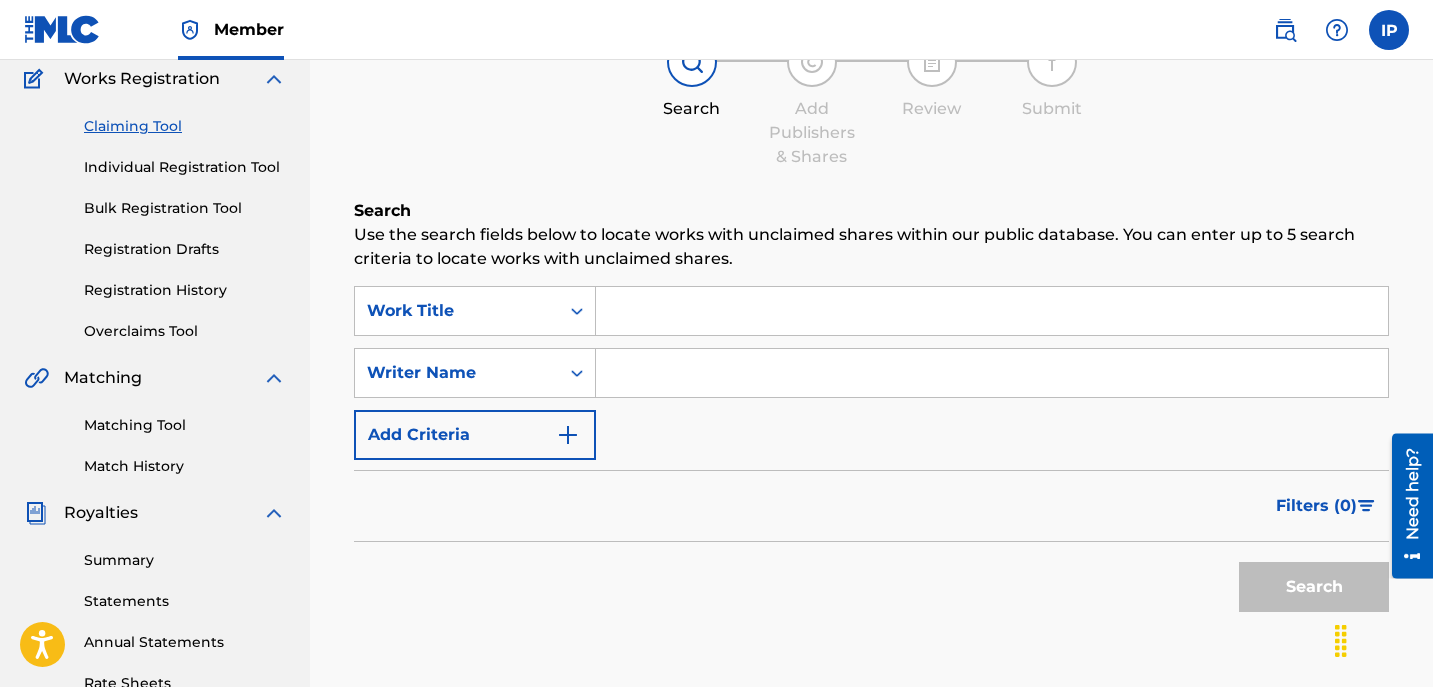 scroll, scrollTop: 164, scrollLeft: 0, axis: vertical 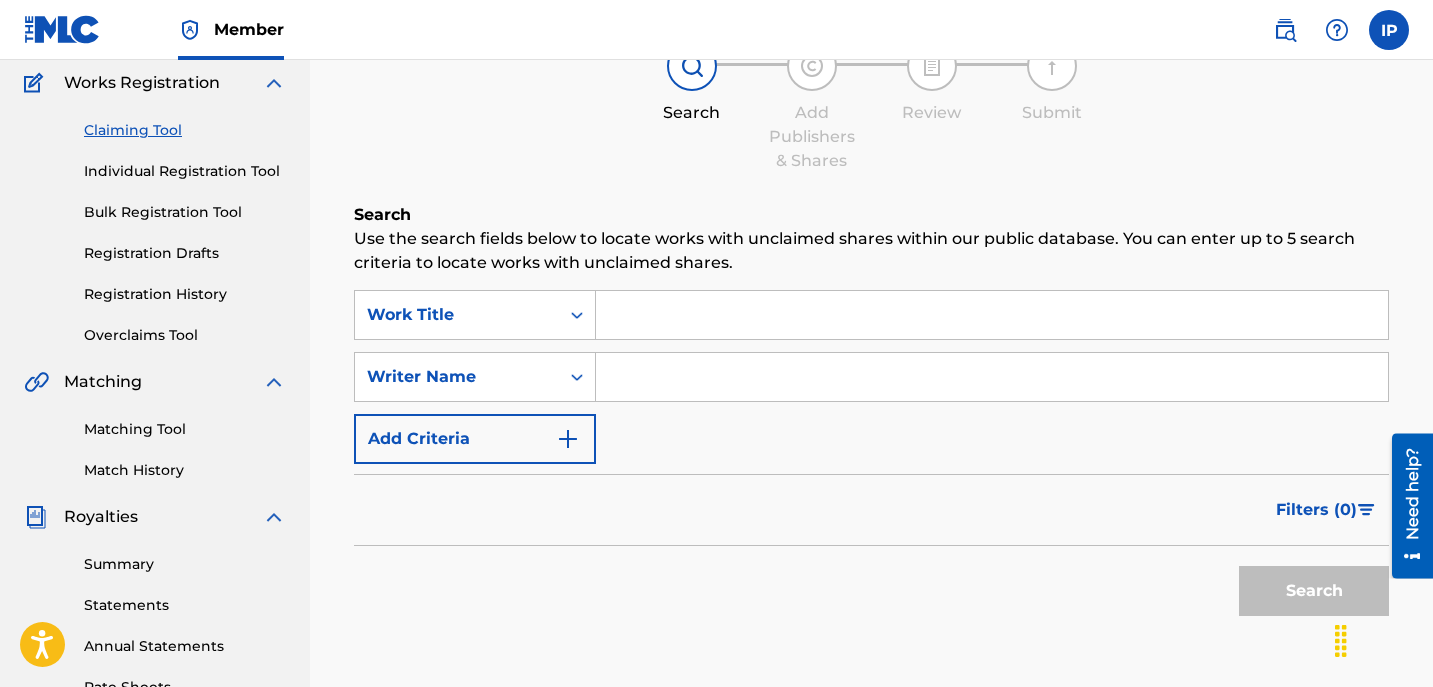 click on "Individual Registration Tool" at bounding box center [185, 171] 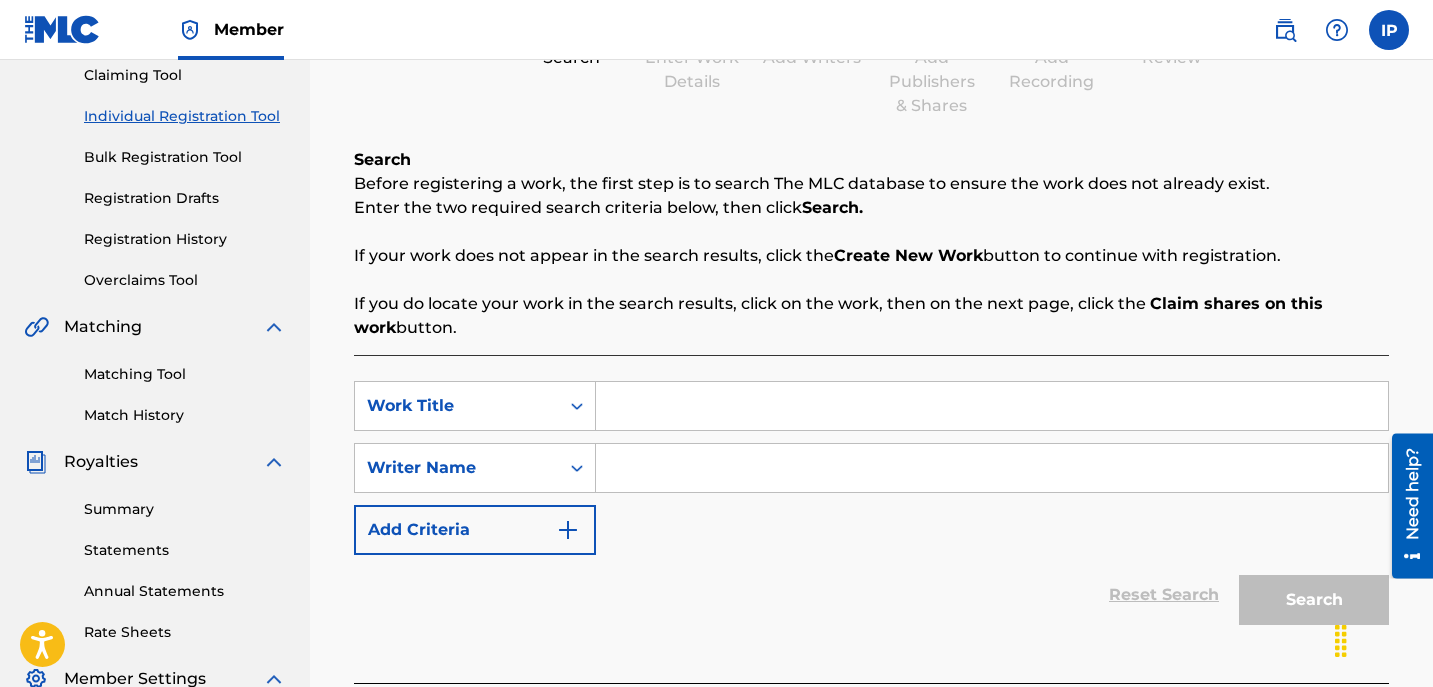 scroll, scrollTop: 0, scrollLeft: 0, axis: both 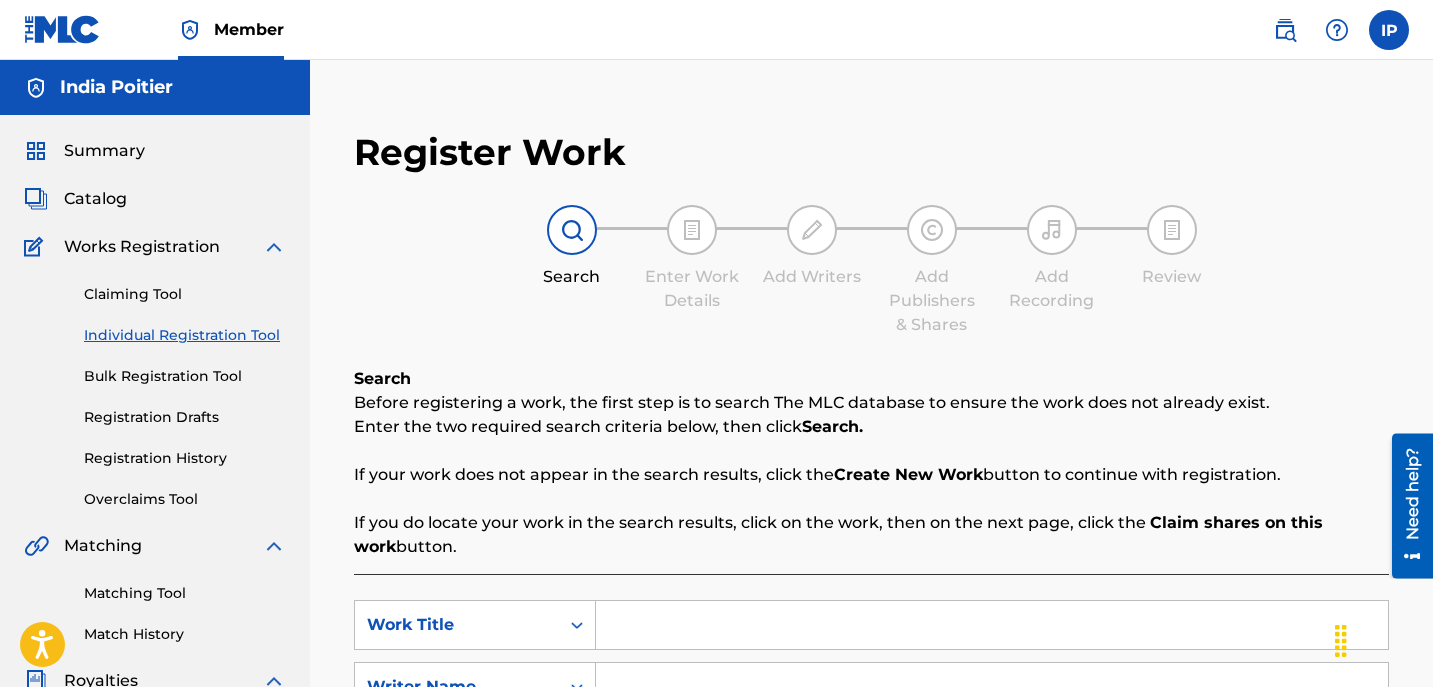 click on "Registration Drafts" at bounding box center [185, 417] 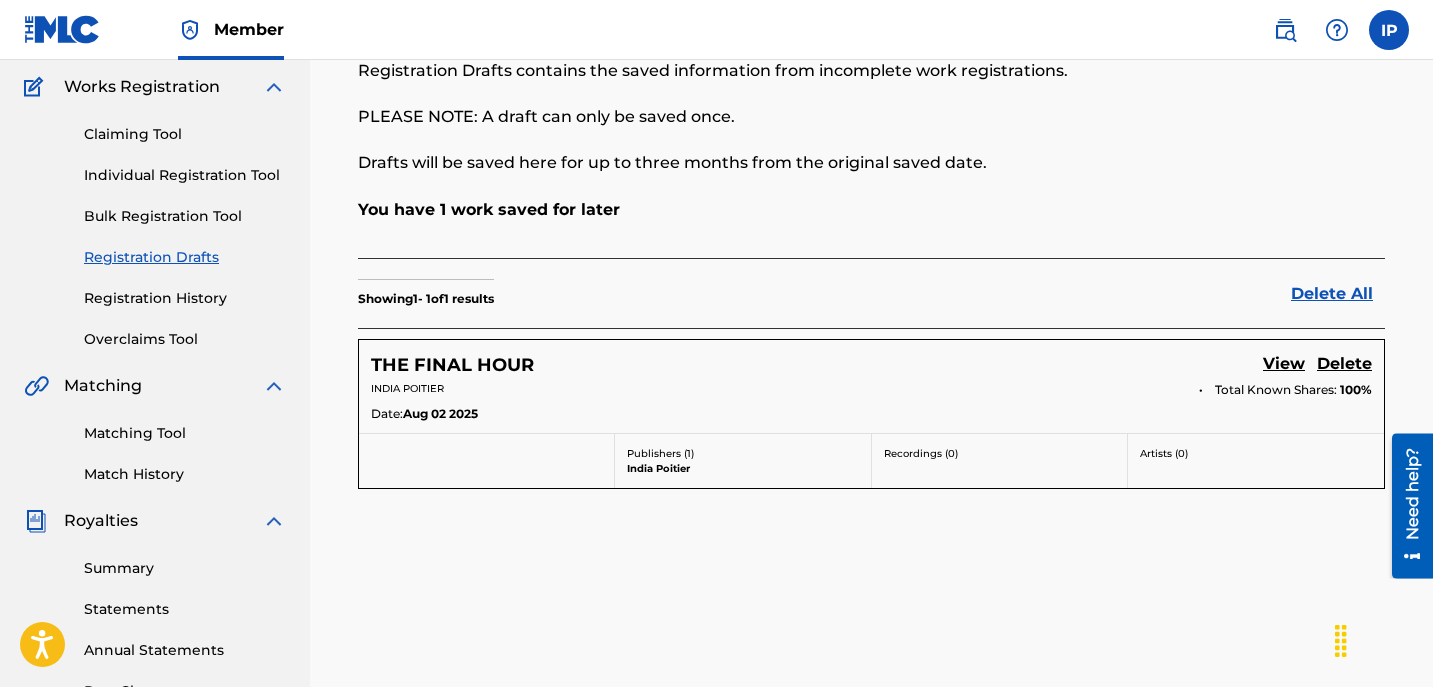 scroll, scrollTop: 161, scrollLeft: 0, axis: vertical 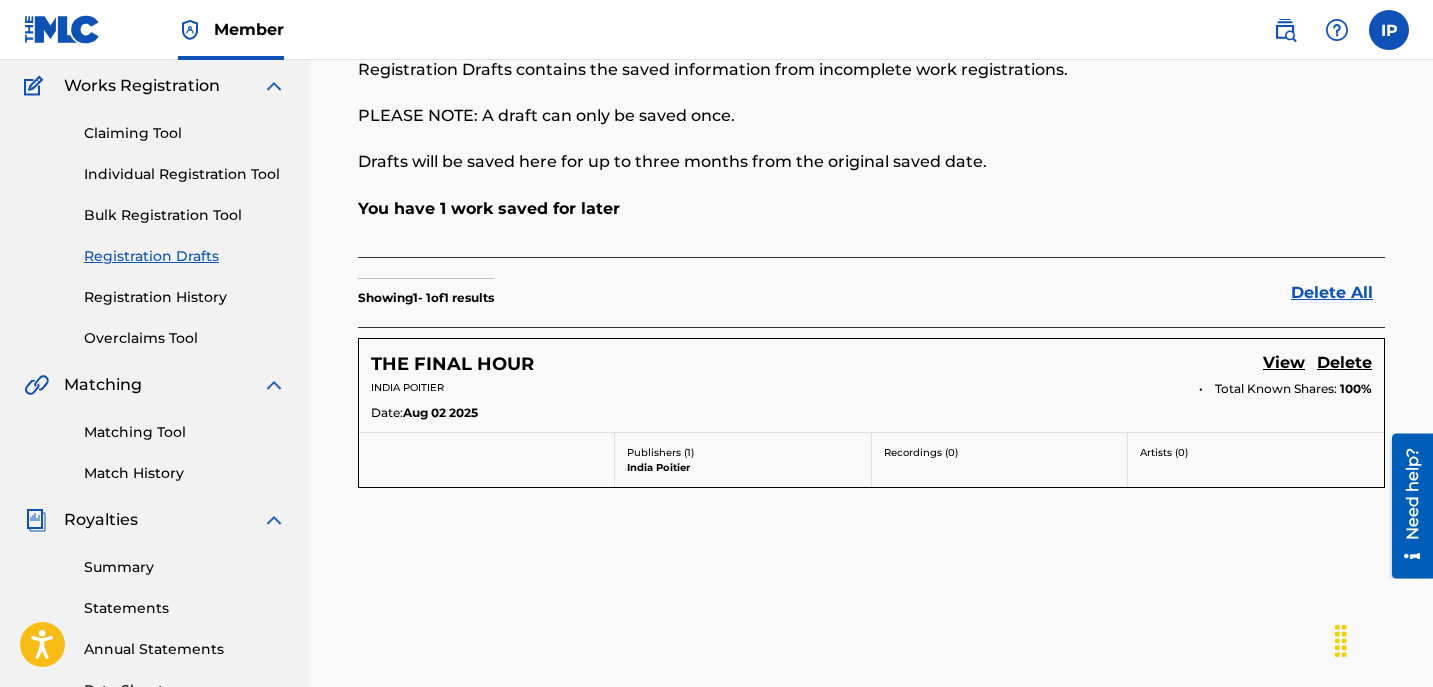 click on "Claiming Tool" at bounding box center [185, 133] 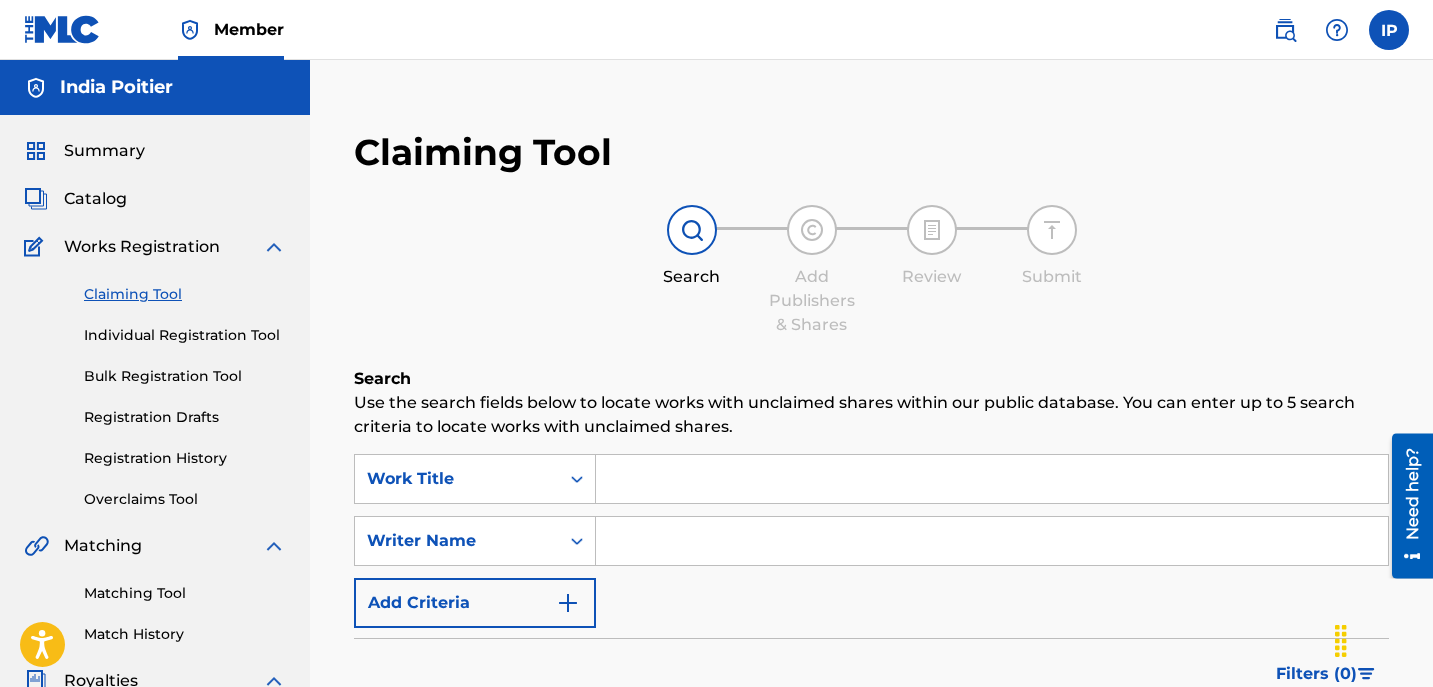click at bounding box center (992, 479) 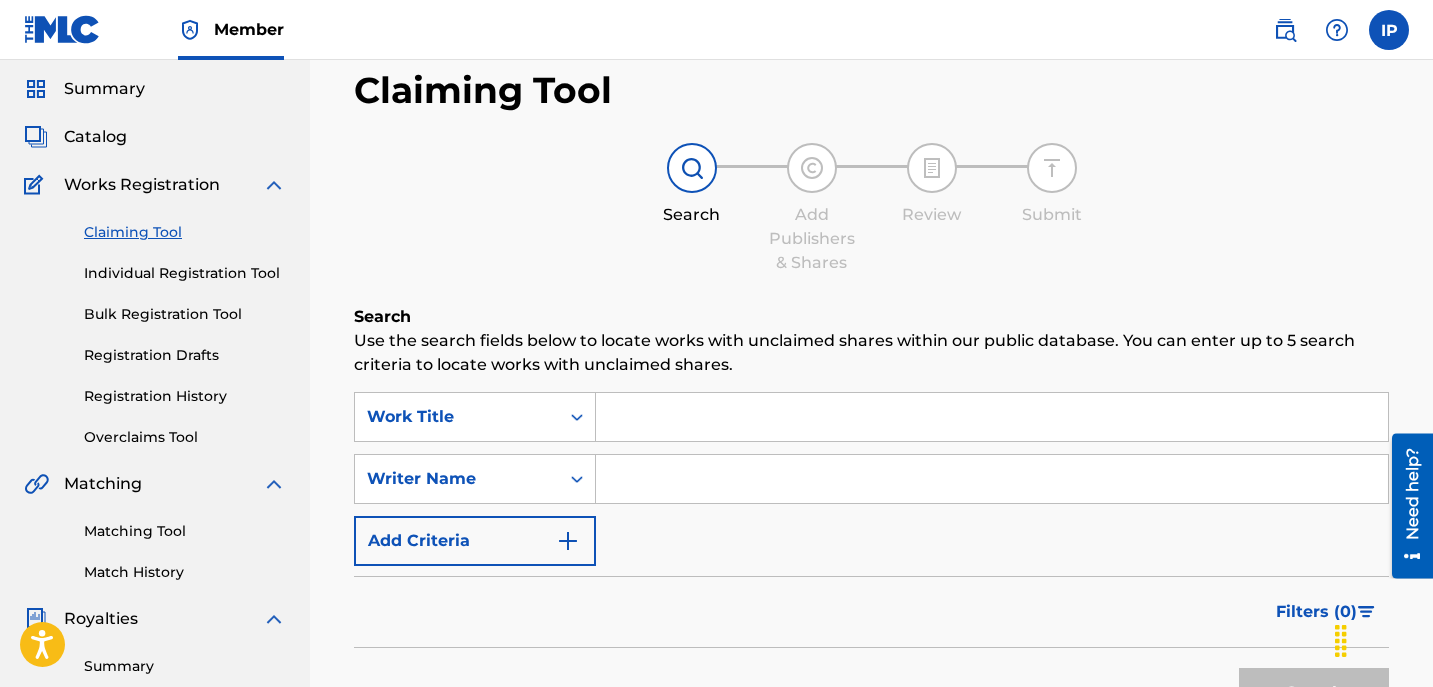 scroll, scrollTop: 0, scrollLeft: 0, axis: both 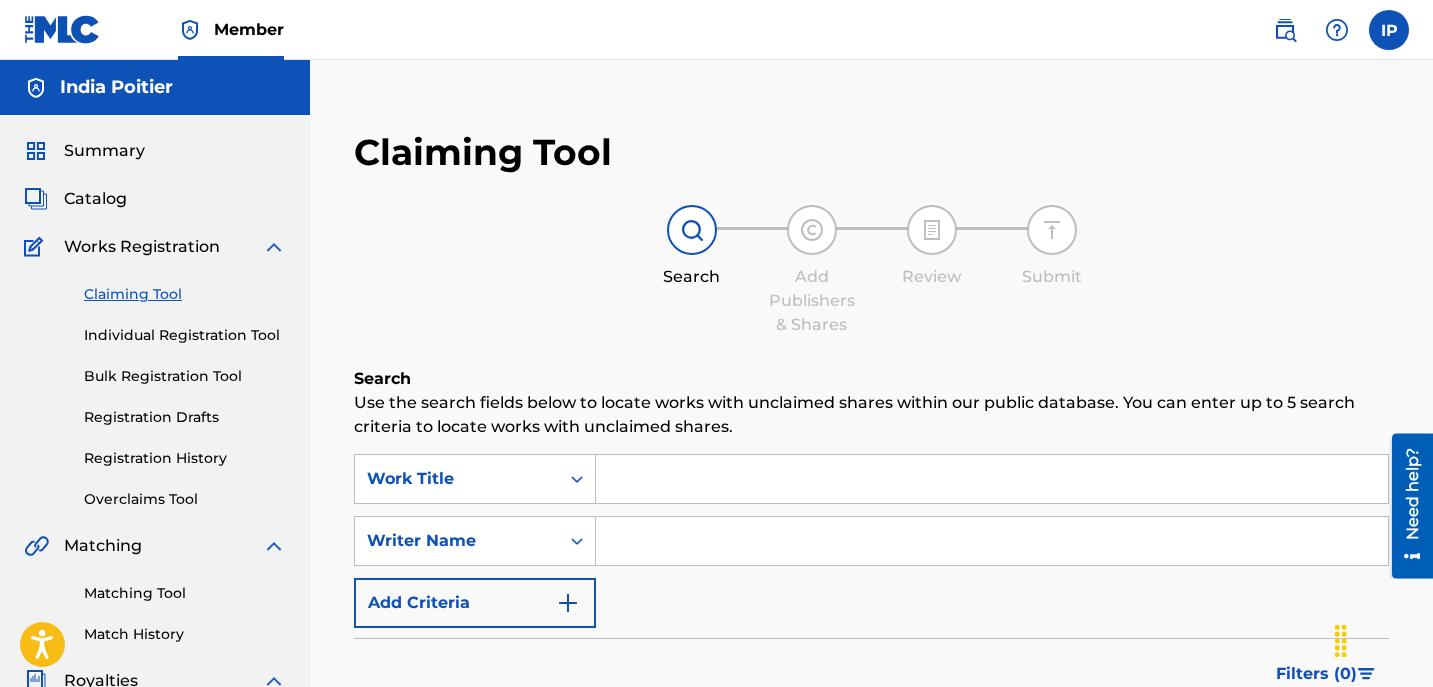 click on "SearchWithCriteria7ba61986-93ff-4e56-a493-82ee77b2ad0c Work Title SearchWithCriteria1f4067e5-4a1f-4ff0-bbcd-044a88041878 Writer Name Add Criteria Filter Claim Search Filters Include works claimed by my Member Remove Filters Apply Filters Filters ( 0 ) Search" at bounding box center [871, 622] 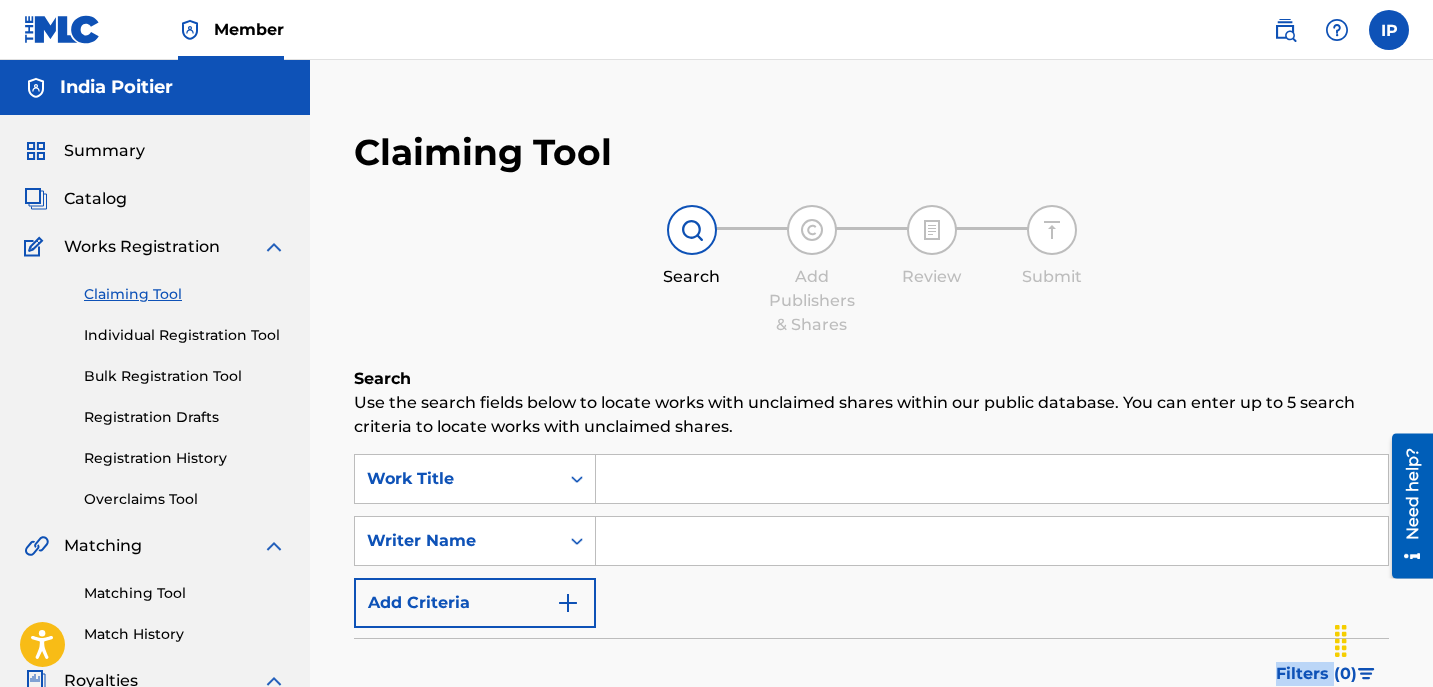 click on "SearchWithCriteria7ba61986-93ff-4e56-a493-82ee77b2ad0c Work Title SearchWithCriteria1f4067e5-4a1f-4ff0-bbcd-044a88041878 Writer Name Add Criteria Filter Claim Search Filters Include works claimed by my Member Remove Filters Apply Filters Filters ( 0 ) Search" at bounding box center [871, 622] 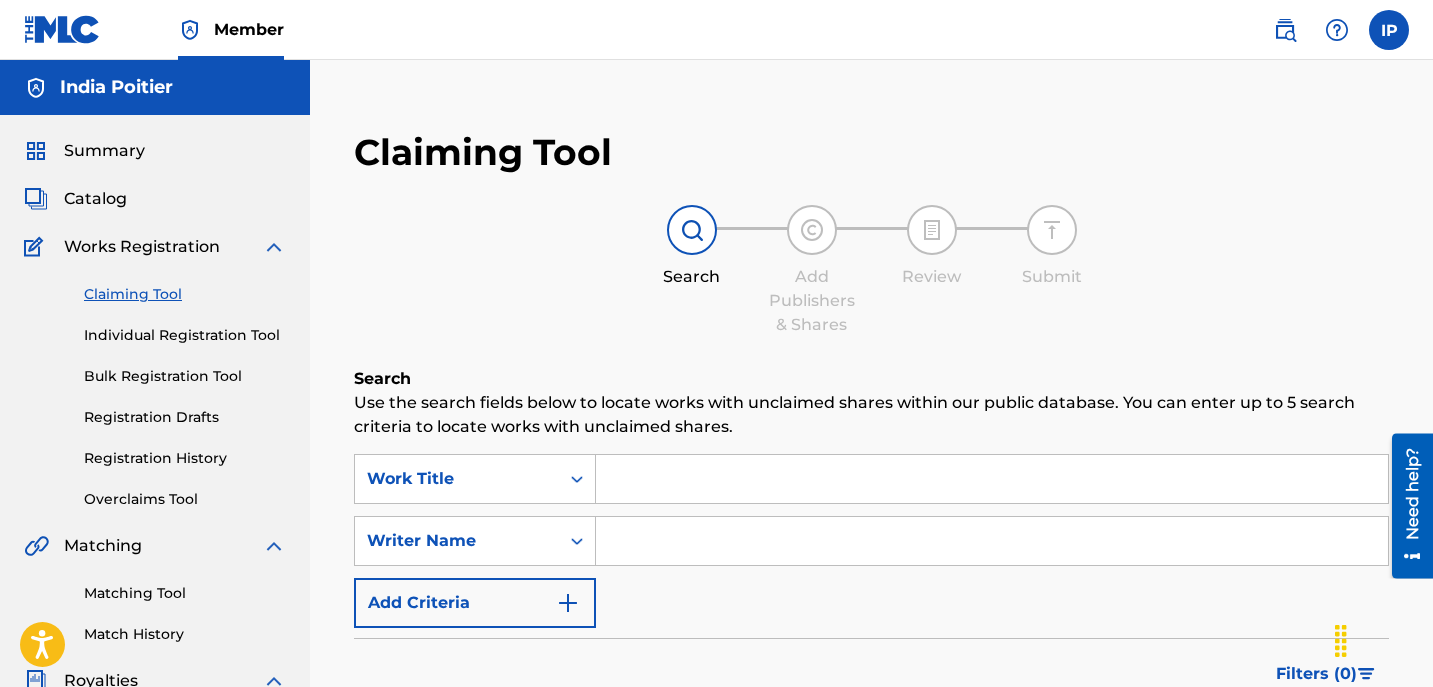 click at bounding box center (992, 479) 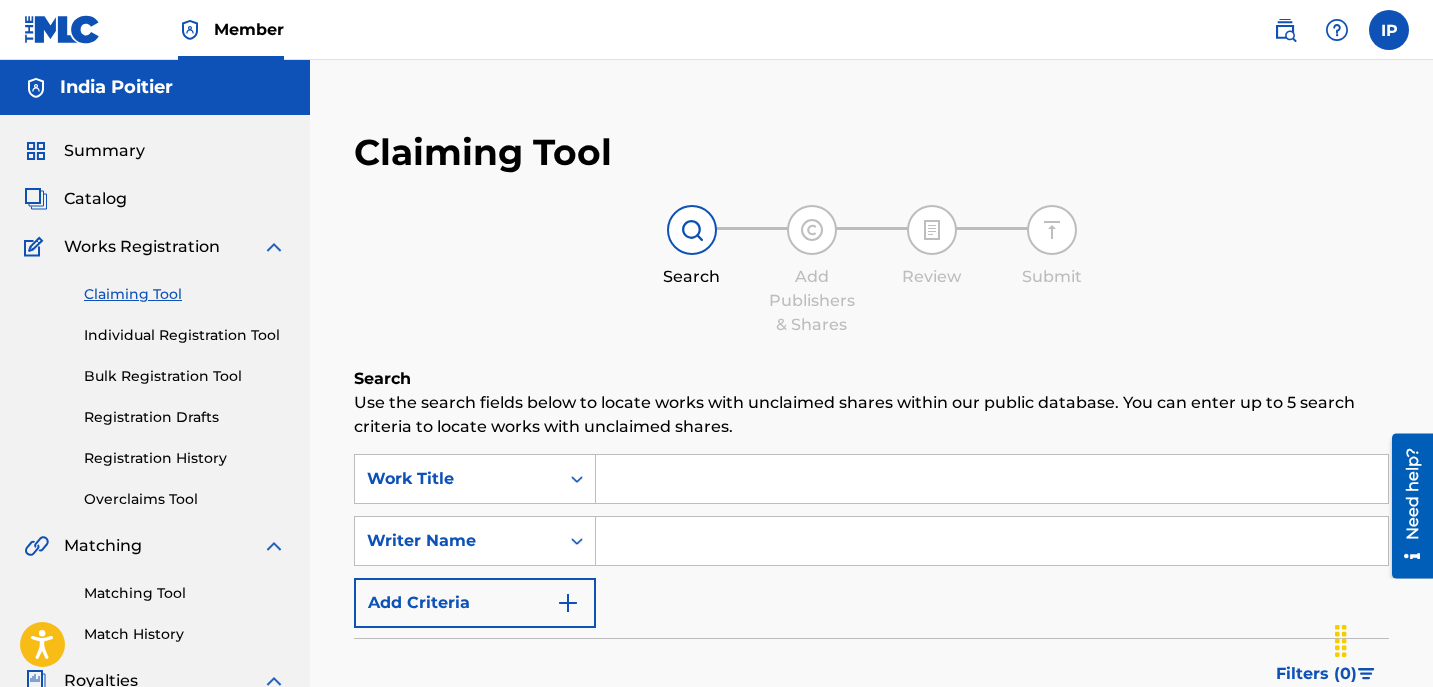 drag, startPoint x: 708, startPoint y: 470, endPoint x: 655, endPoint y: 490, distance: 56.648037 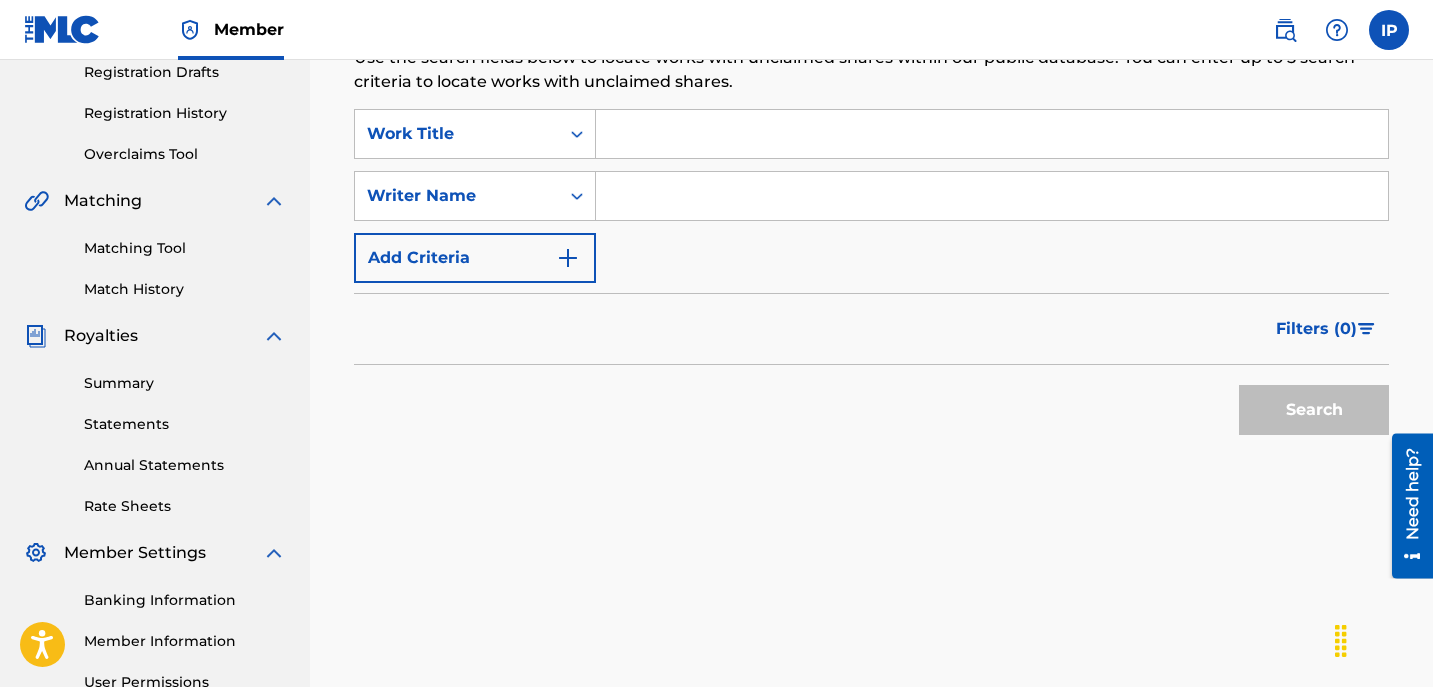 scroll, scrollTop: 346, scrollLeft: 0, axis: vertical 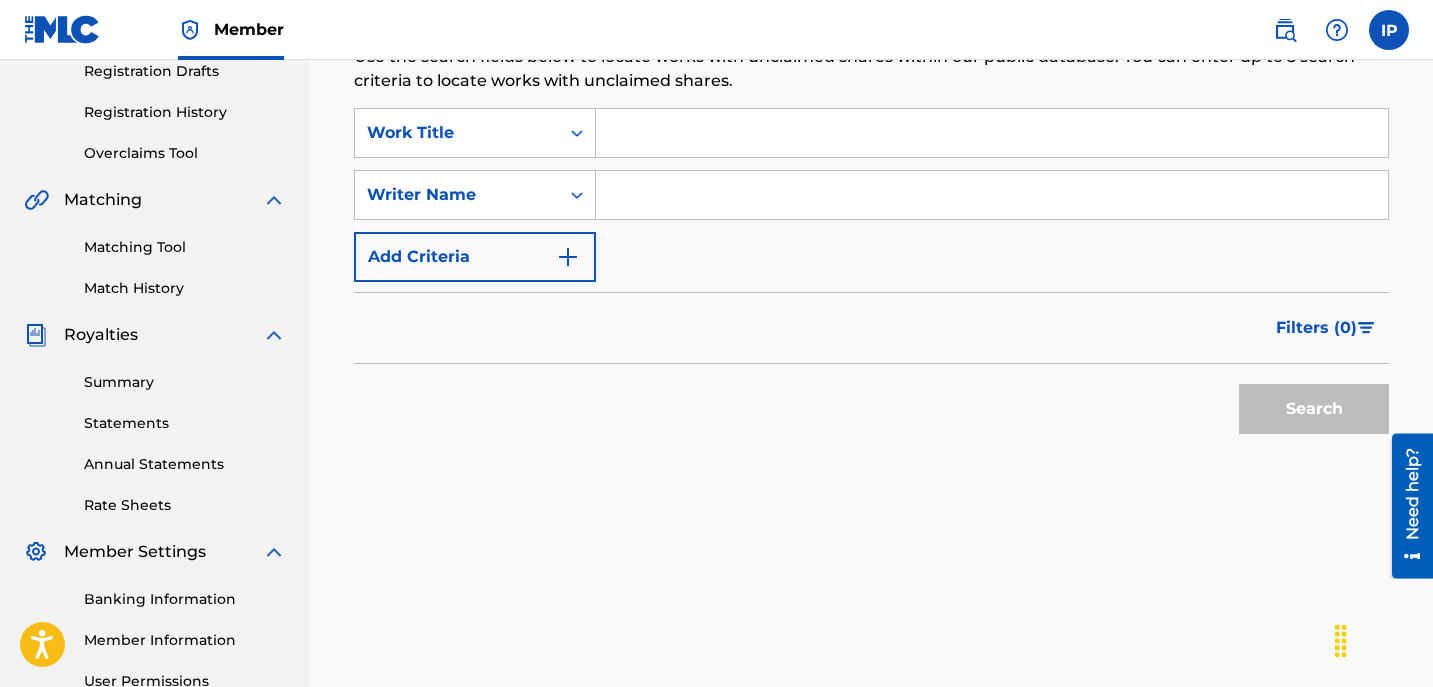 click at bounding box center (992, 195) 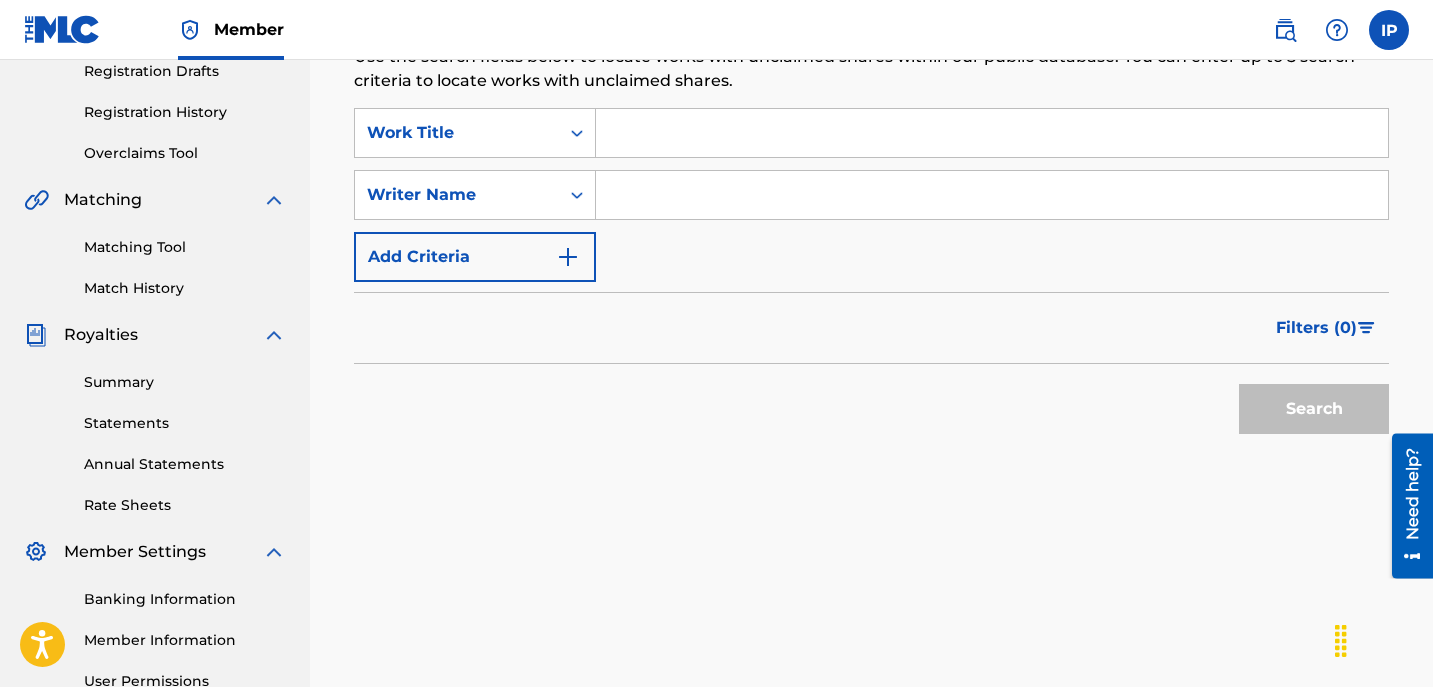 type on "i" 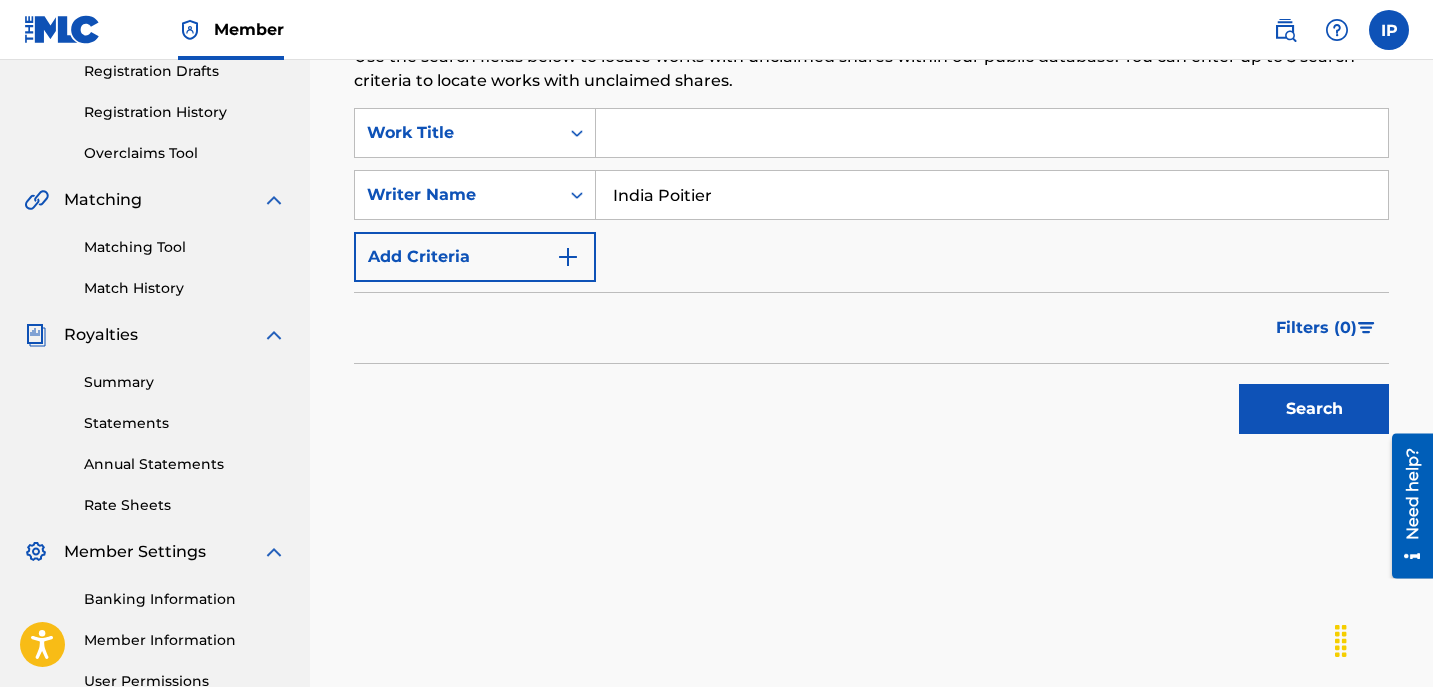 type on "India Poitier" 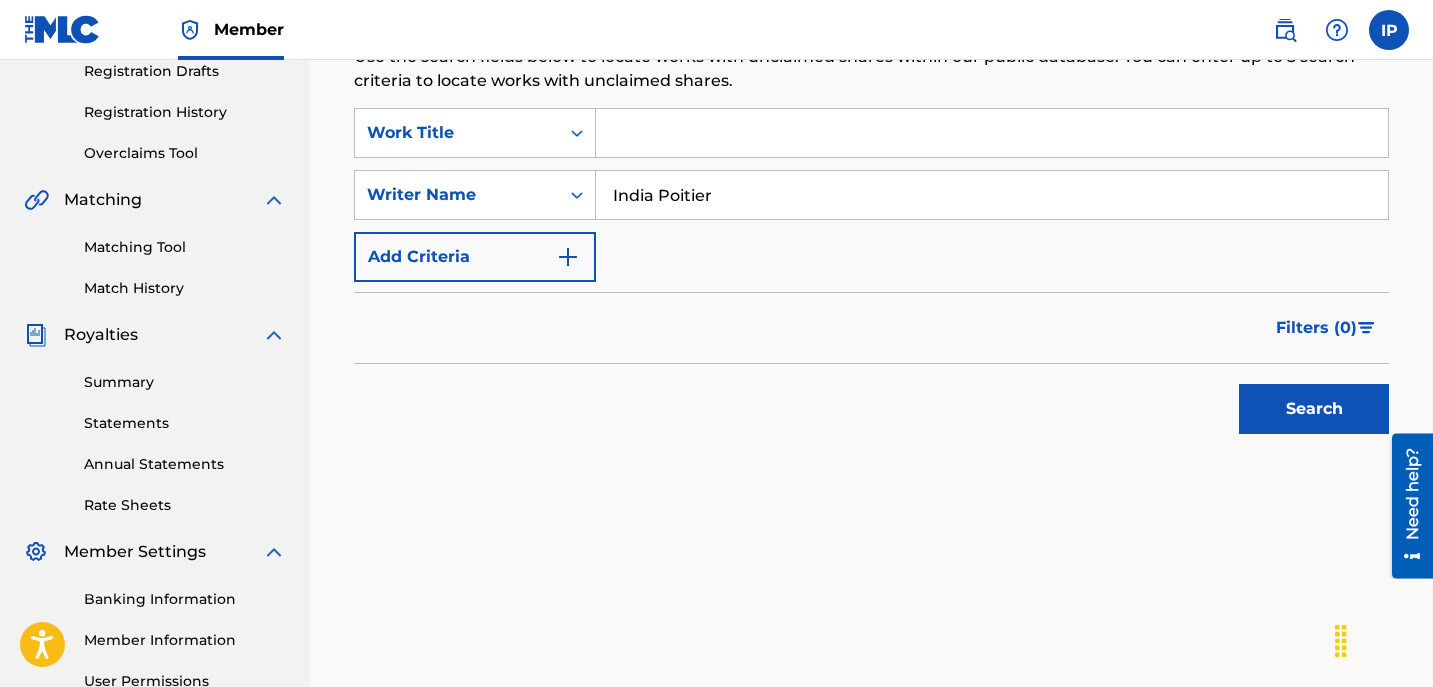 click at bounding box center [568, 257] 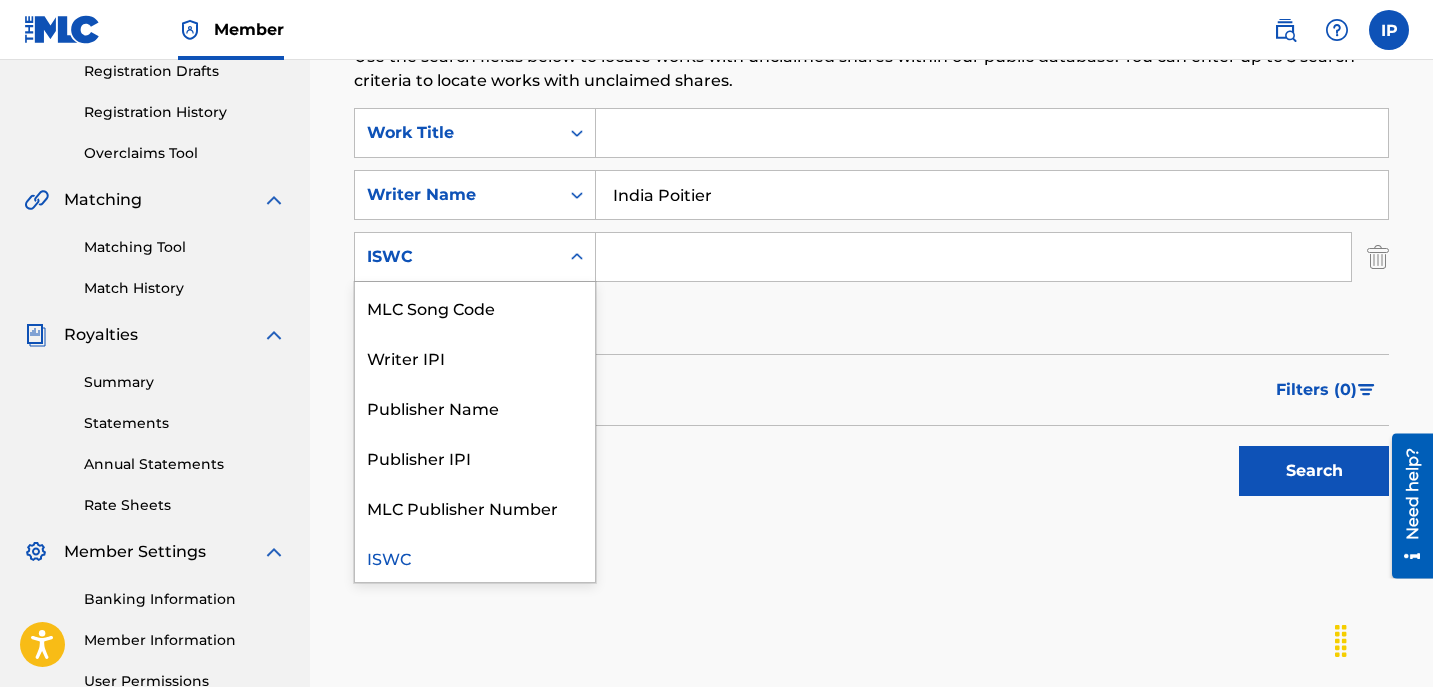 click 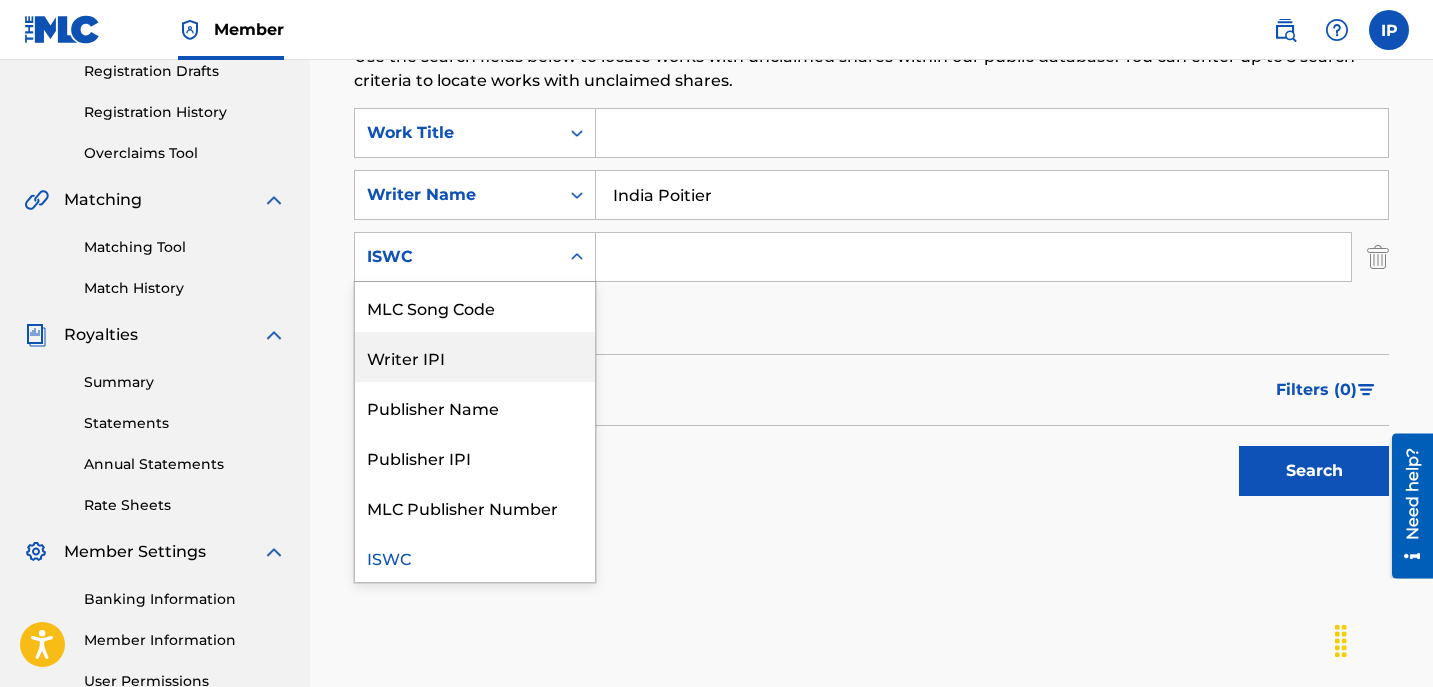 click on "Writer IPI" at bounding box center [475, 357] 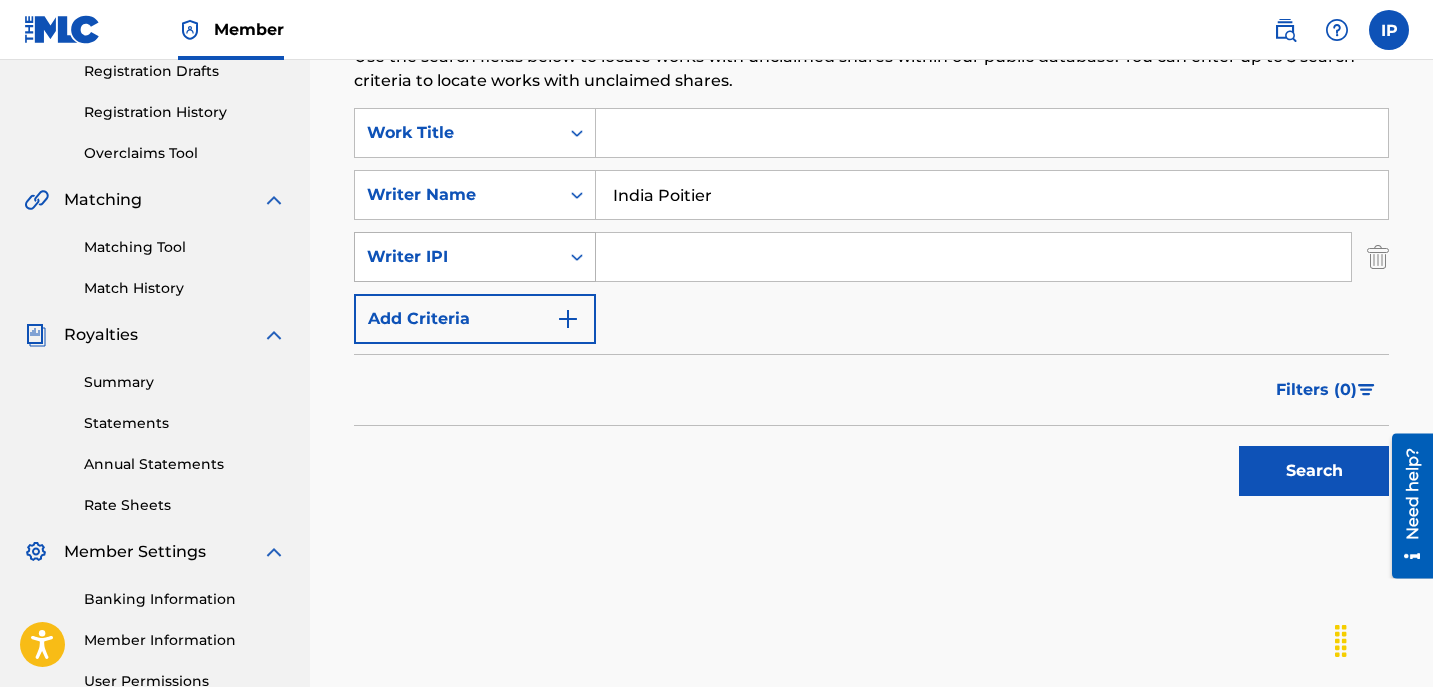 click at bounding box center (577, 257) 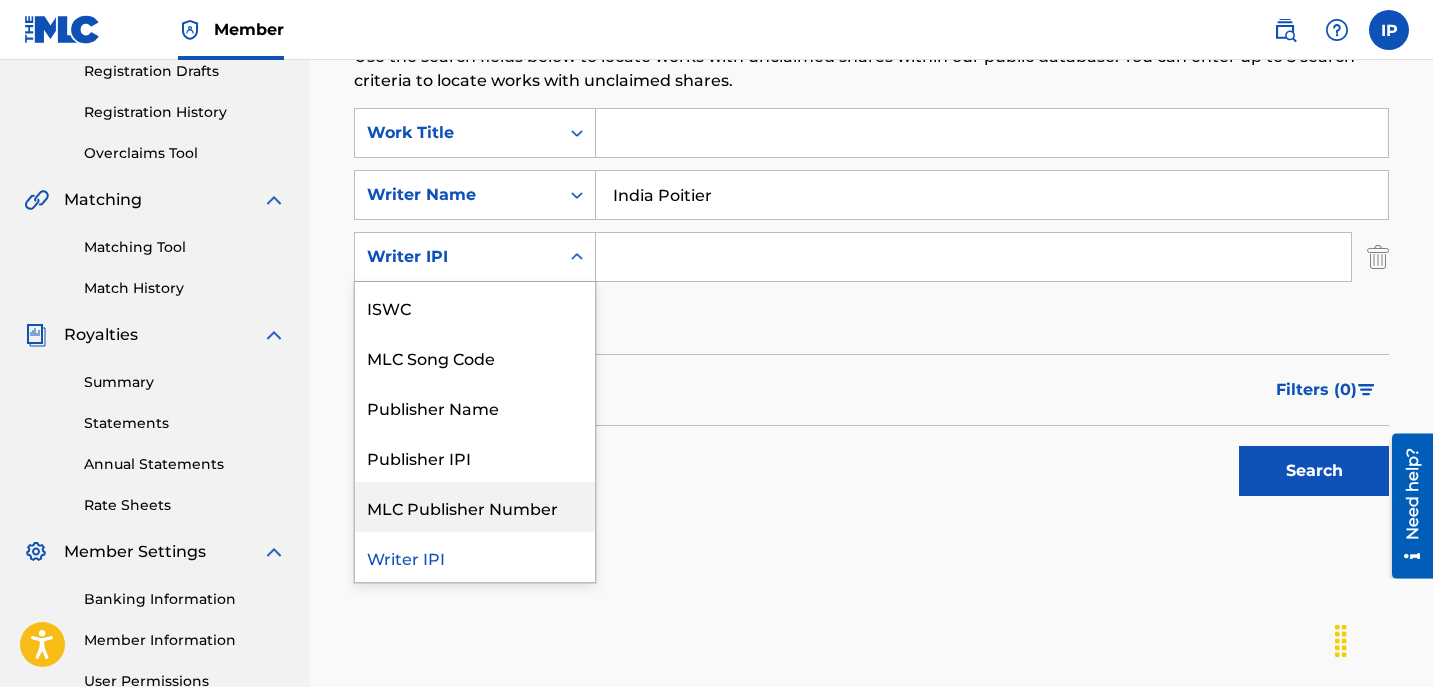 click on "MLC Publisher Number" at bounding box center [475, 507] 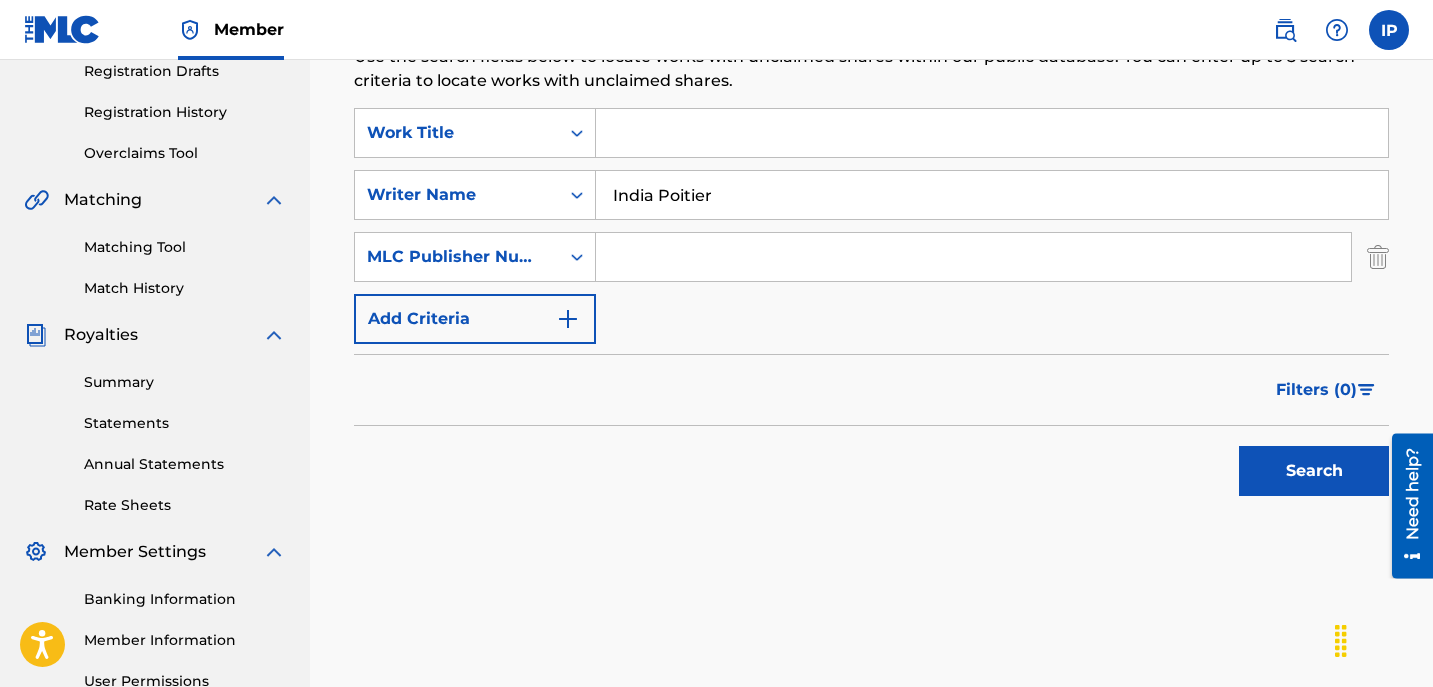click at bounding box center [992, 133] 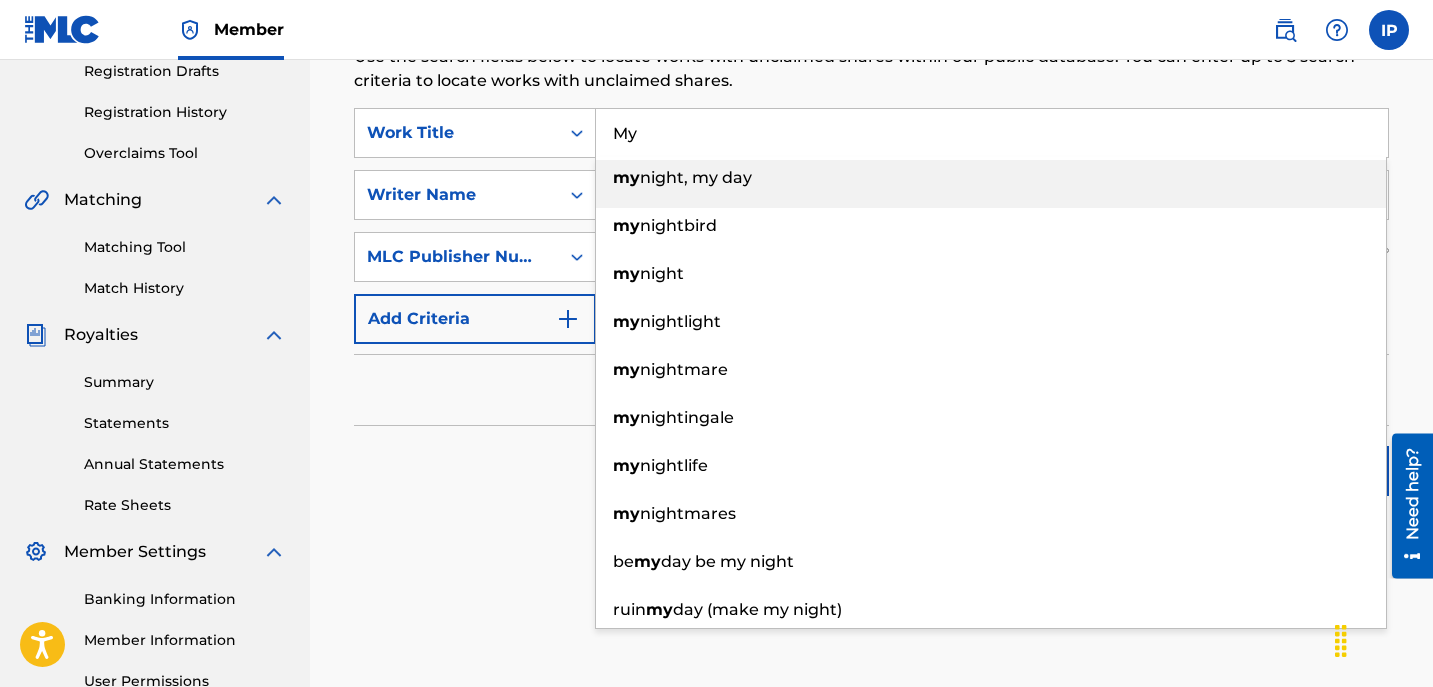 type on "M" 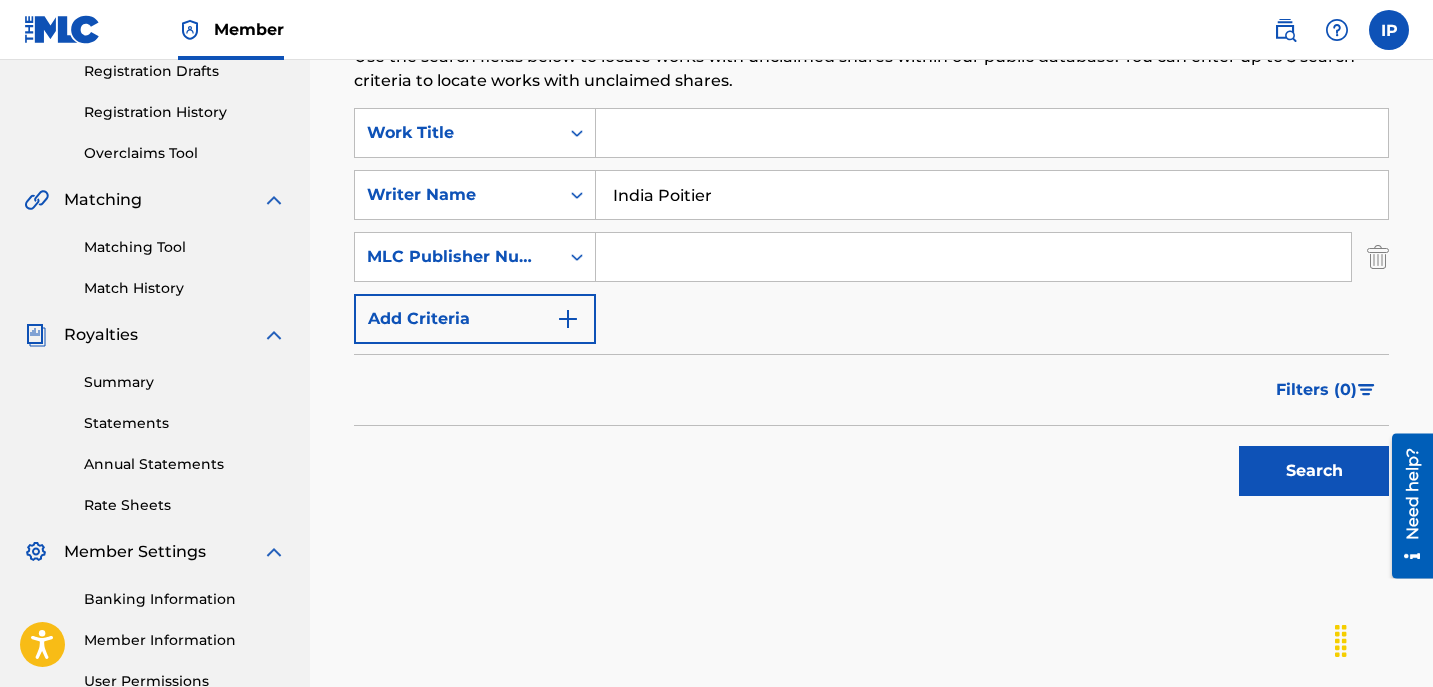 type on "m" 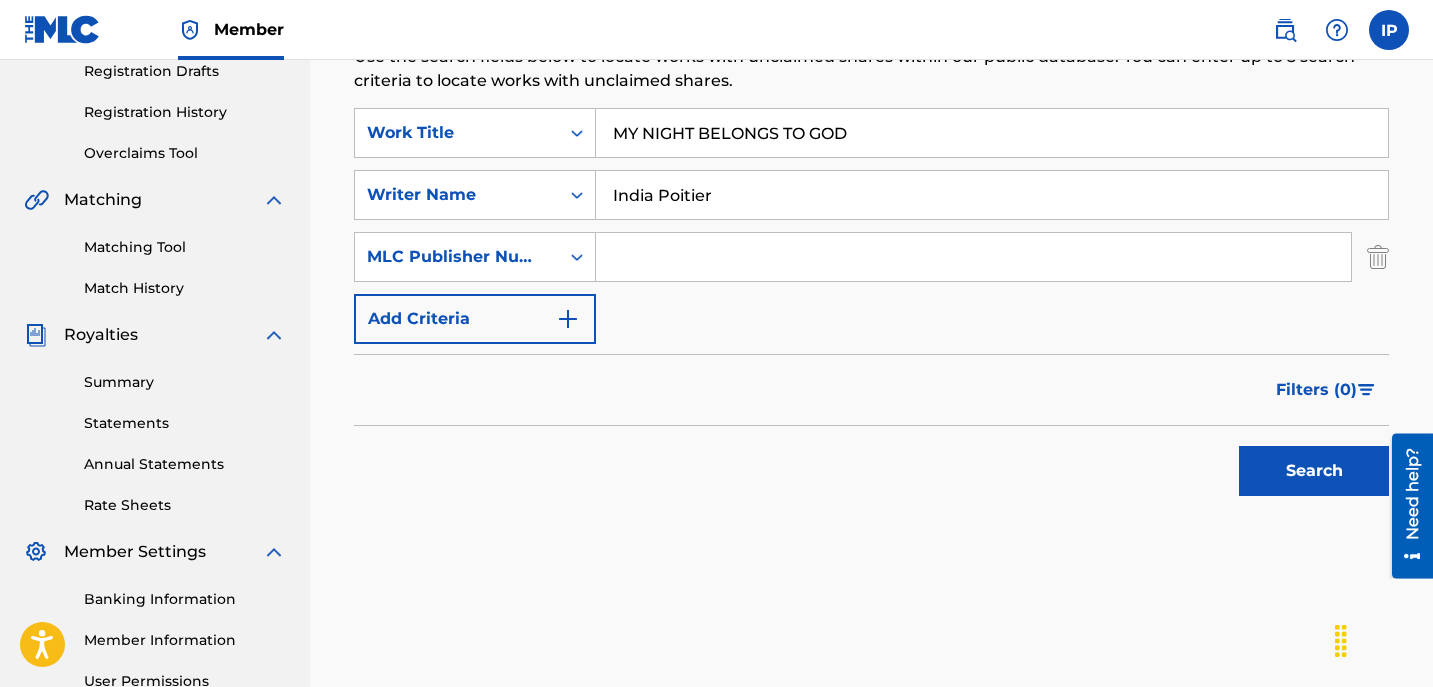 type on "MY NIGHT BELONGS TO GOD" 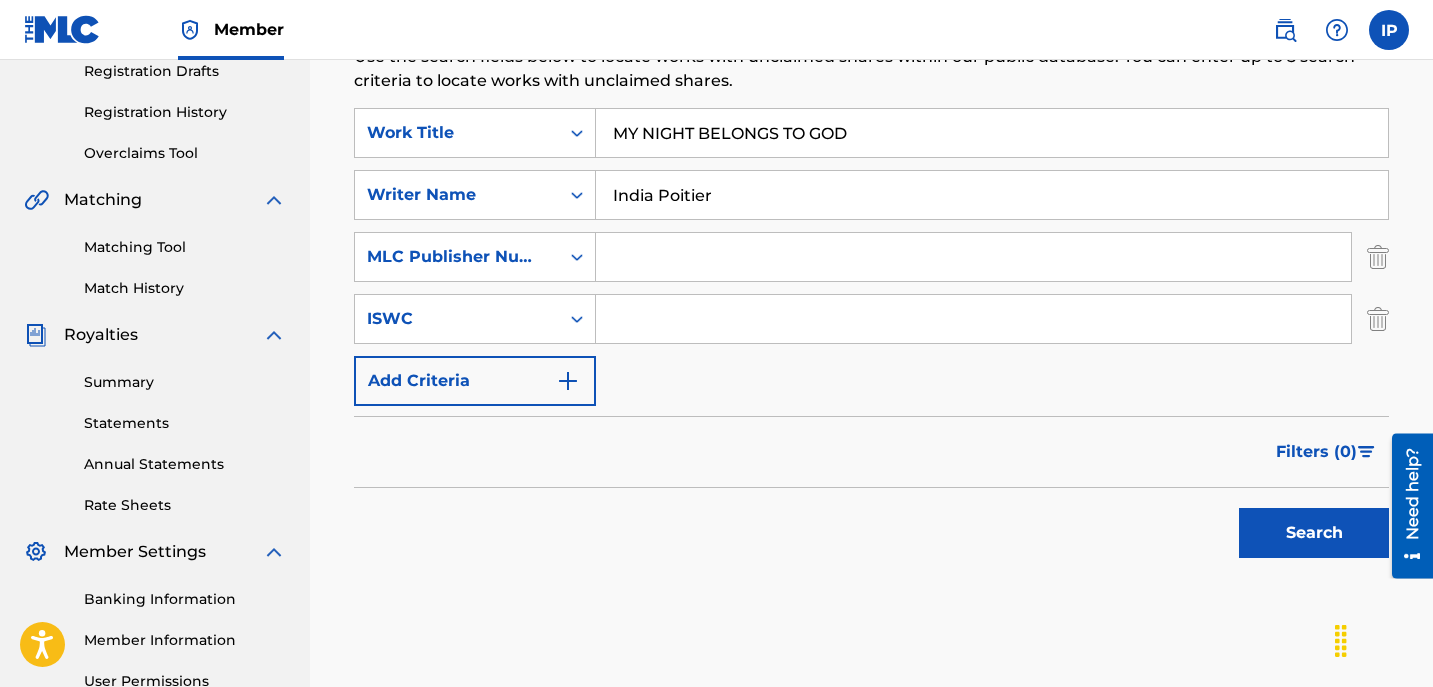 click at bounding box center (973, 319) 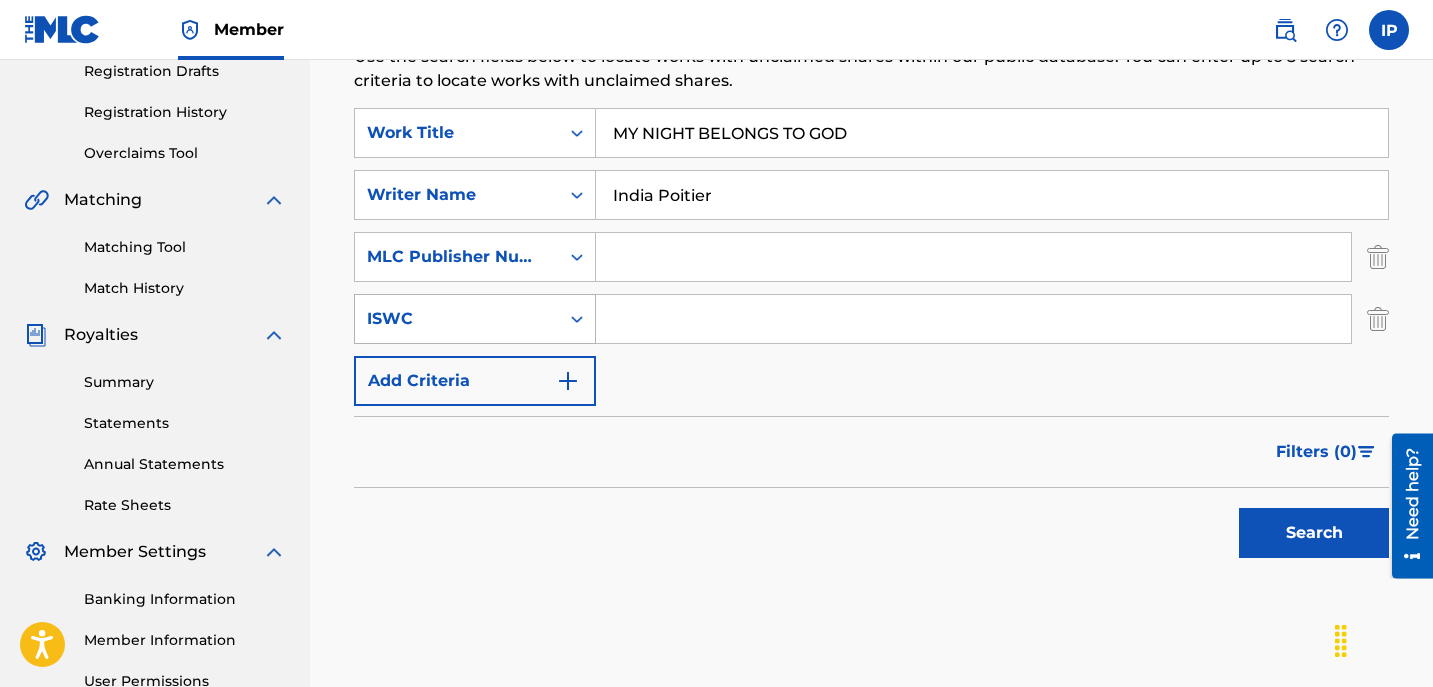 click 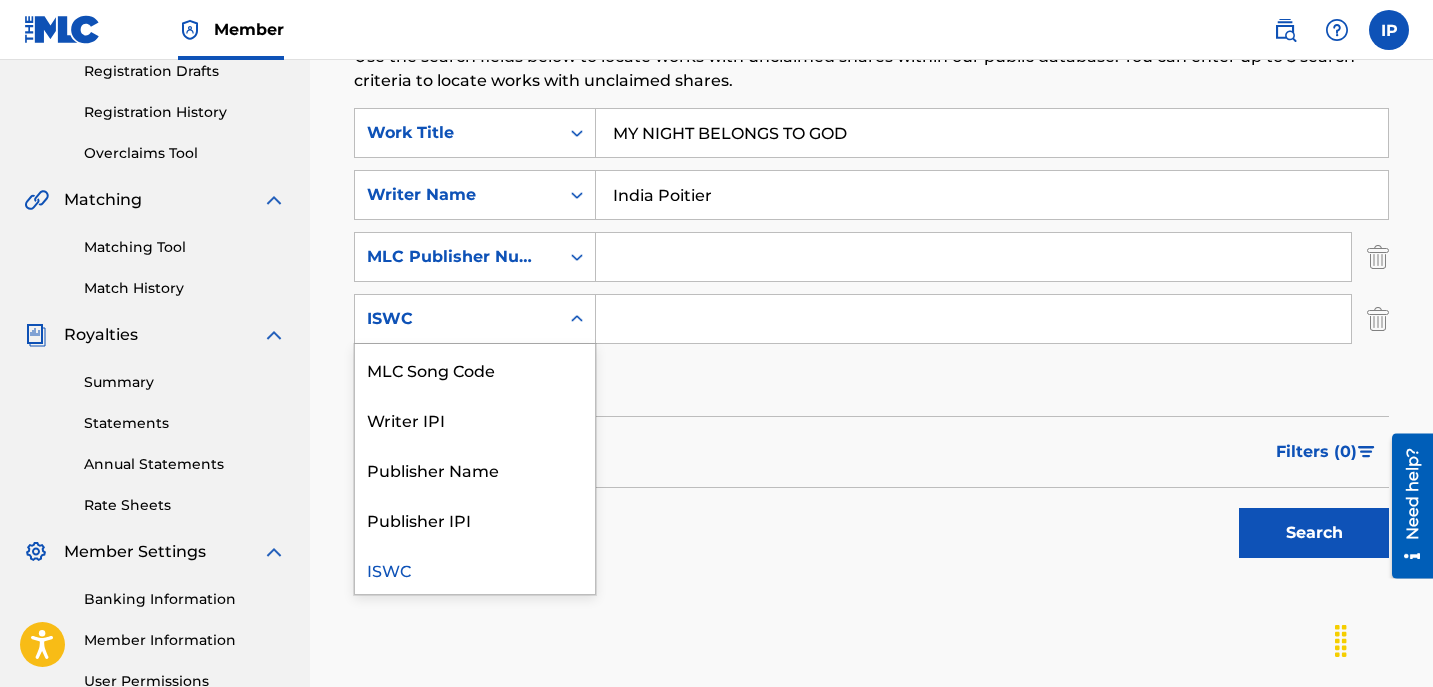 click on "ISWC" at bounding box center [457, 319] 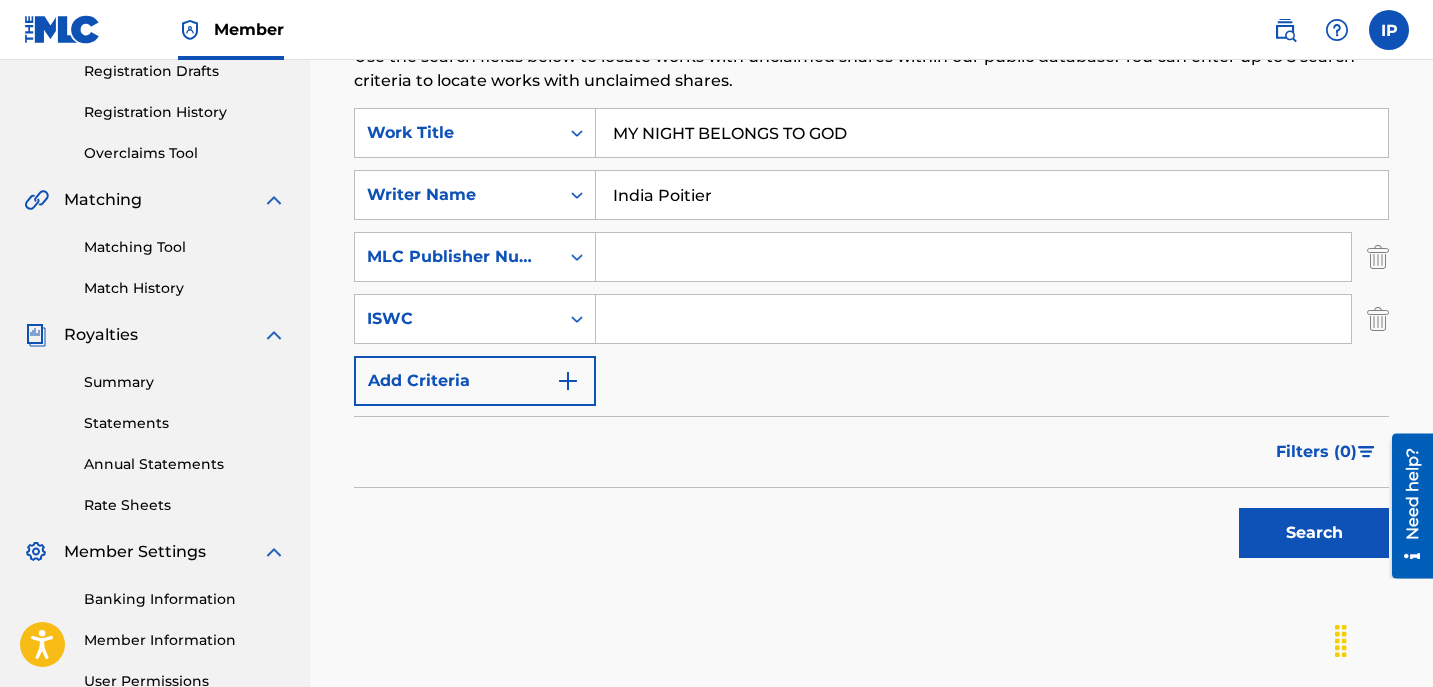 click on "ISWC" at bounding box center (457, 319) 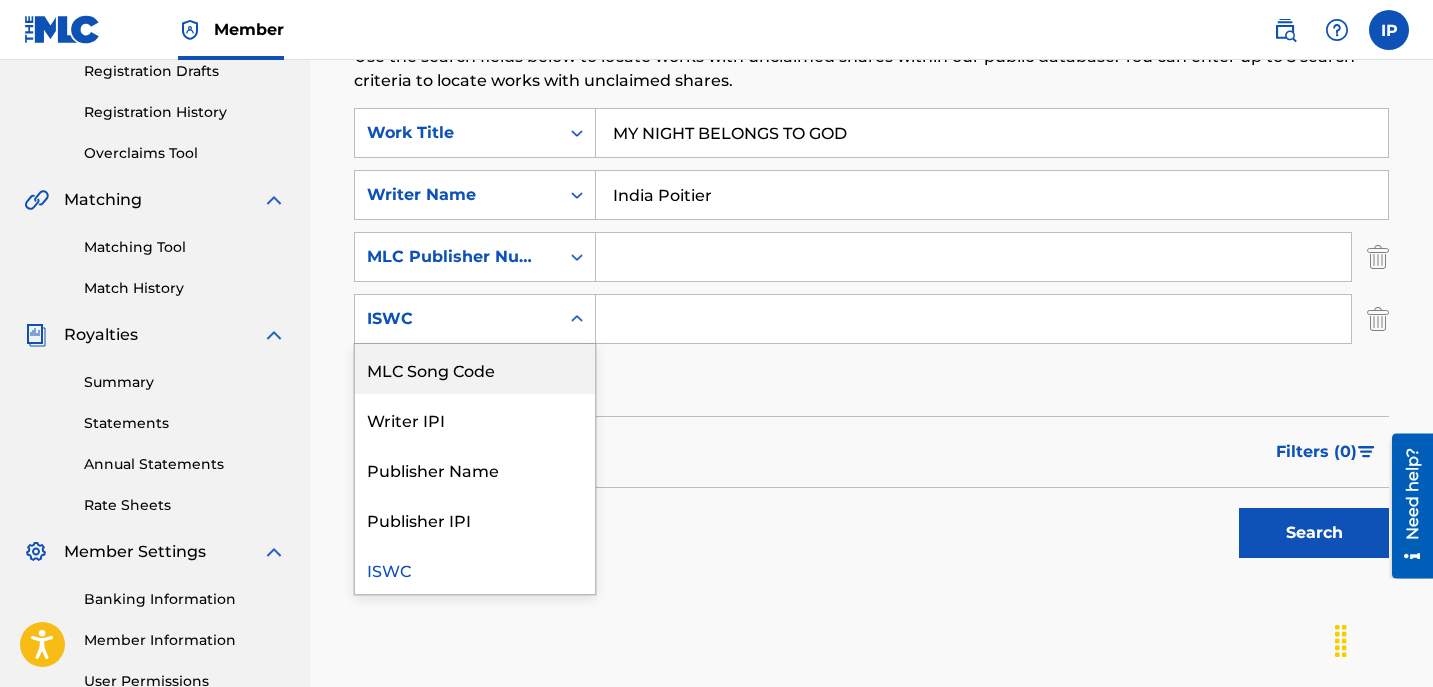 click on "MLC Song Code" at bounding box center (475, 369) 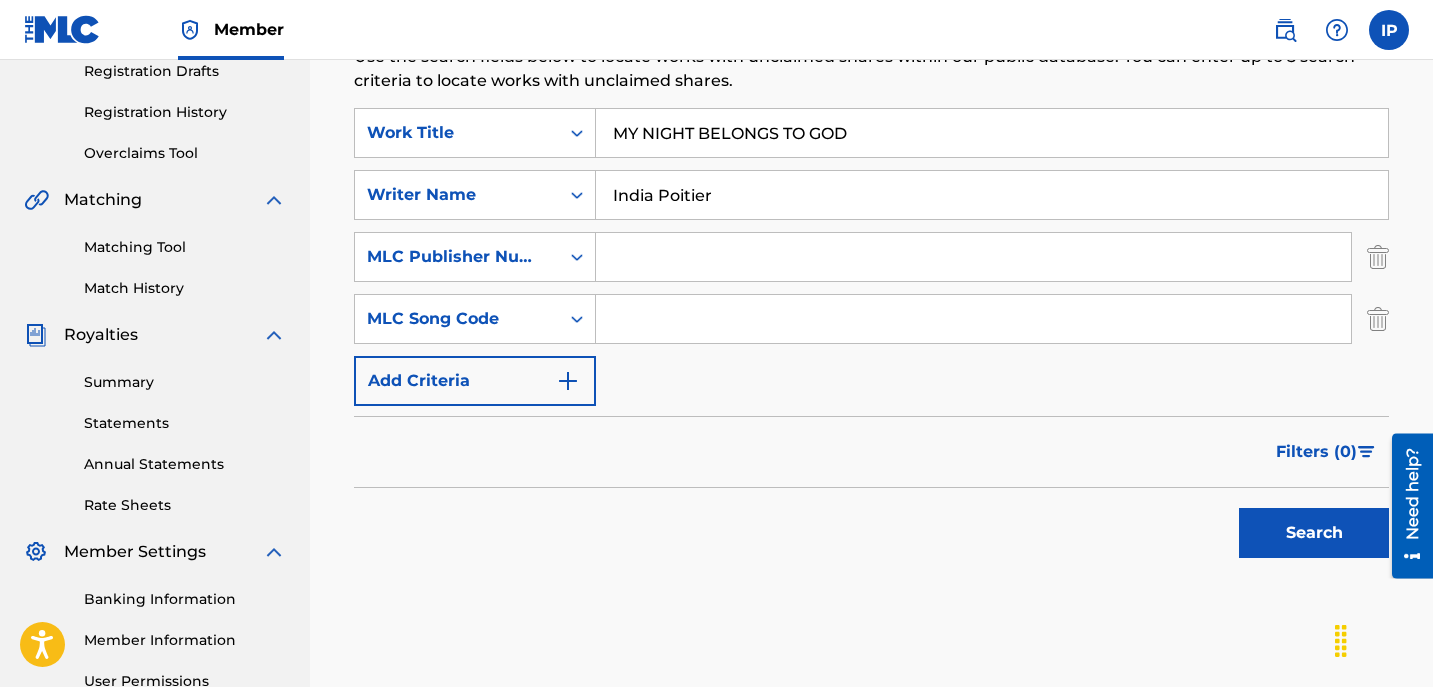 click at bounding box center (973, 319) 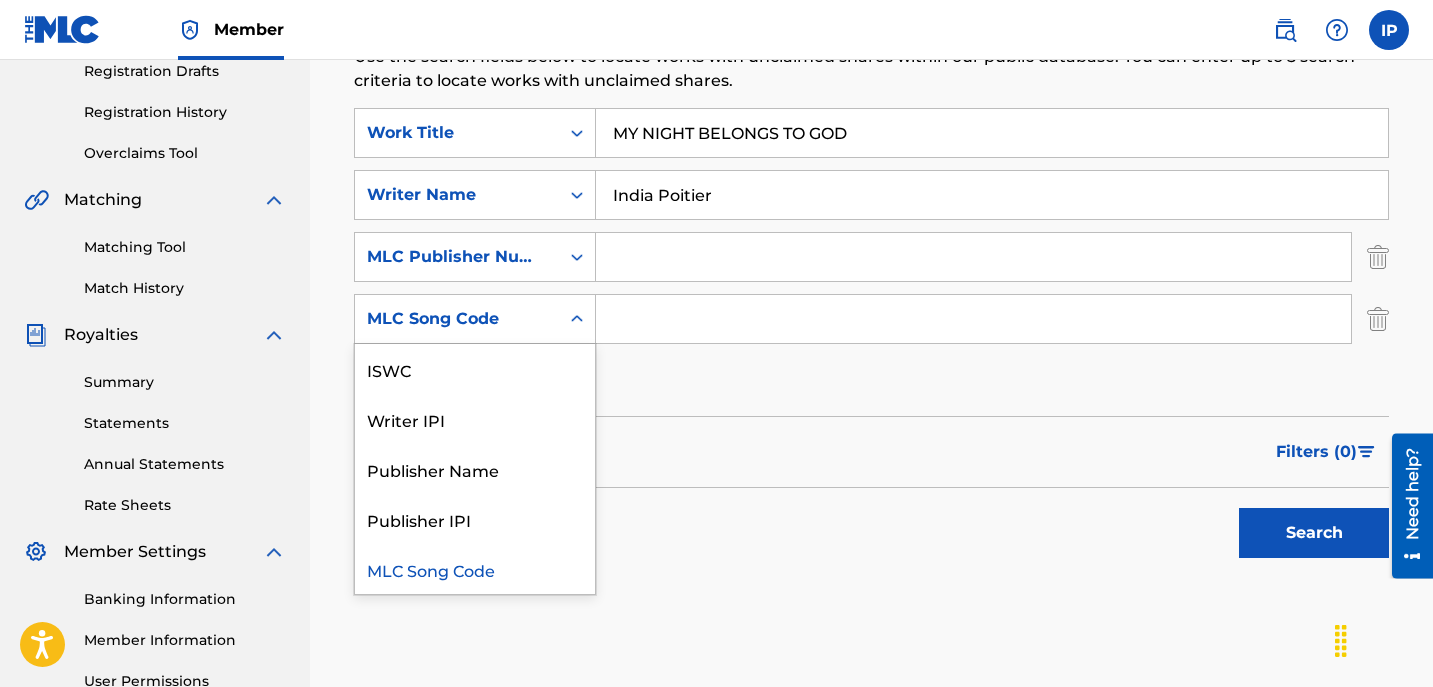 click on "MLC Song Code" at bounding box center [457, 319] 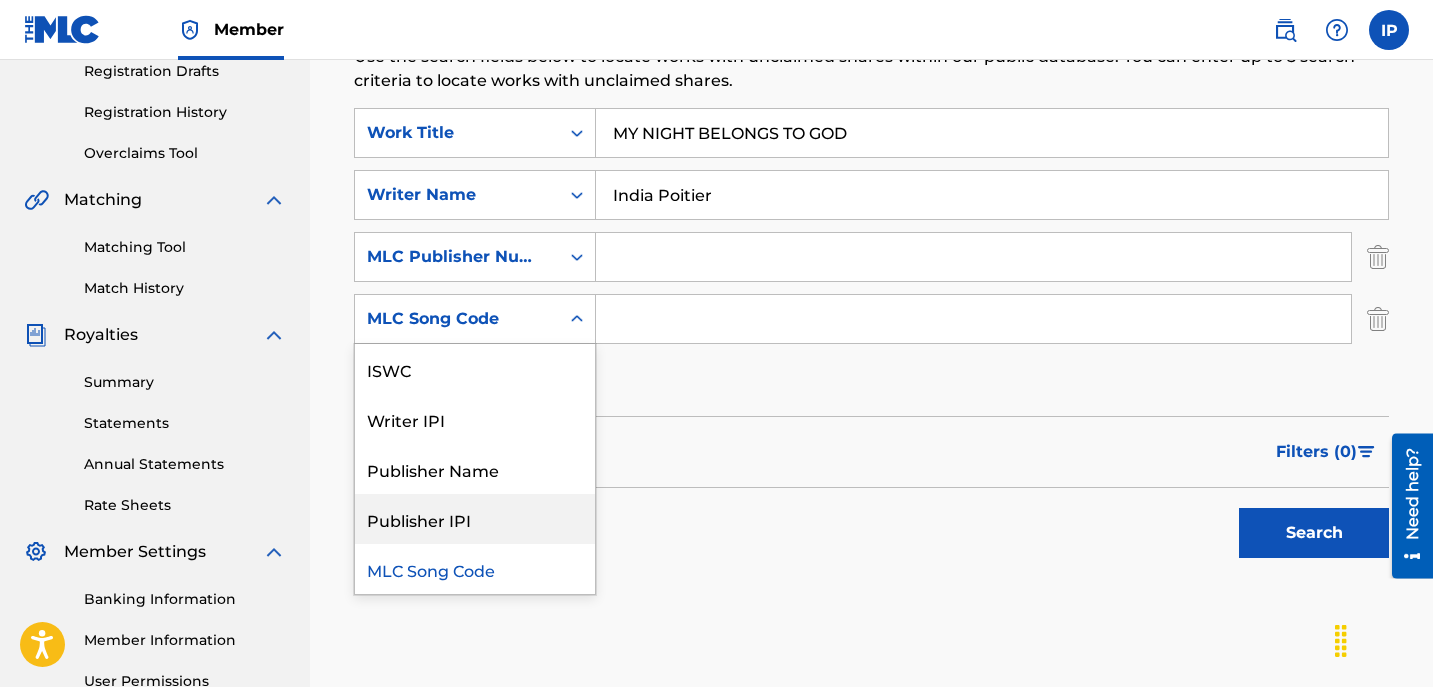 click on "Publisher IPI" at bounding box center [475, 519] 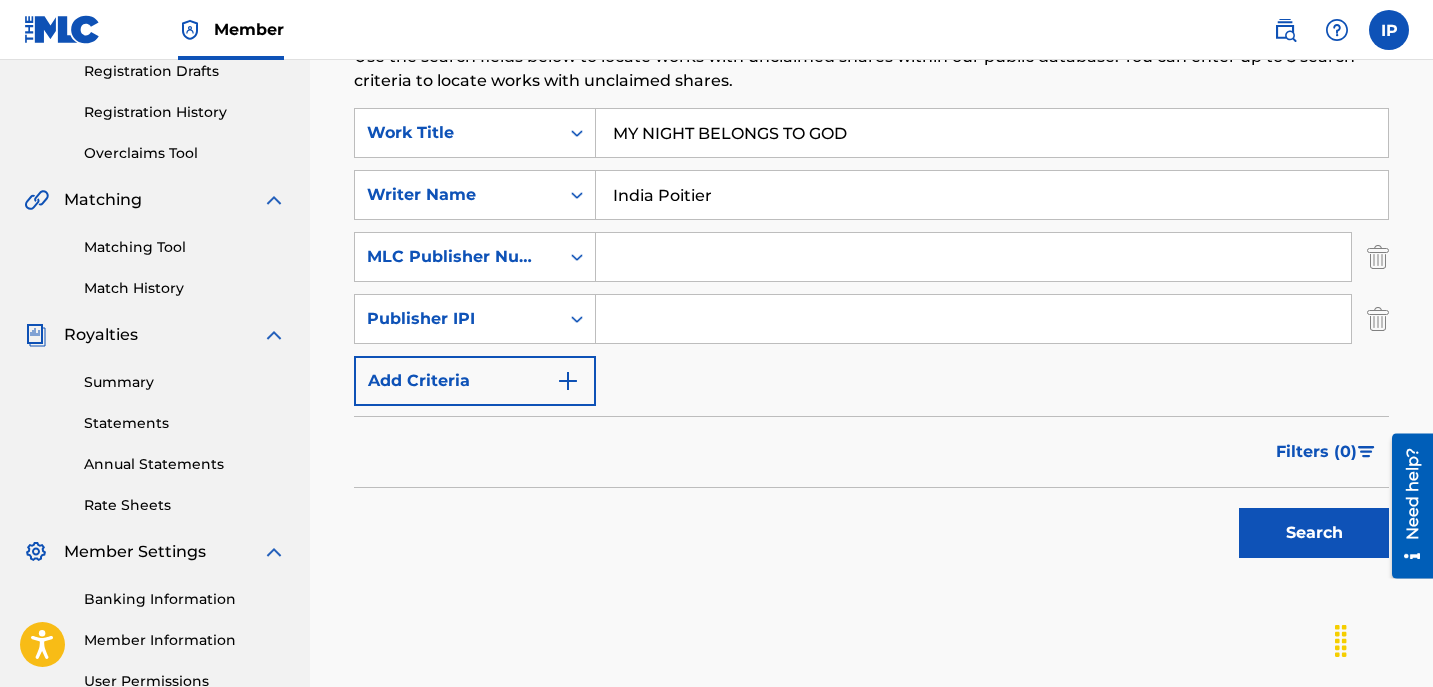 click on "SearchWithCriteria7ba61986-93ff-4e56-a493-82ee77b2ad0c Work Title MY NIGHT BELONGS TO GOD SearchWithCriteria1f4067e5-4a1f-4ff0-bbcd-044a88041878 Writer Name India Poitier SearchWithCriteria049c9666-493b-4648-96ad-063306444af3 MLC Publisher Number SearchWithCriteriac6d9fd3e-b073-4e7d-be71-ba39abf0463a Publisher IPI Add Criteria" at bounding box center (871, 257) 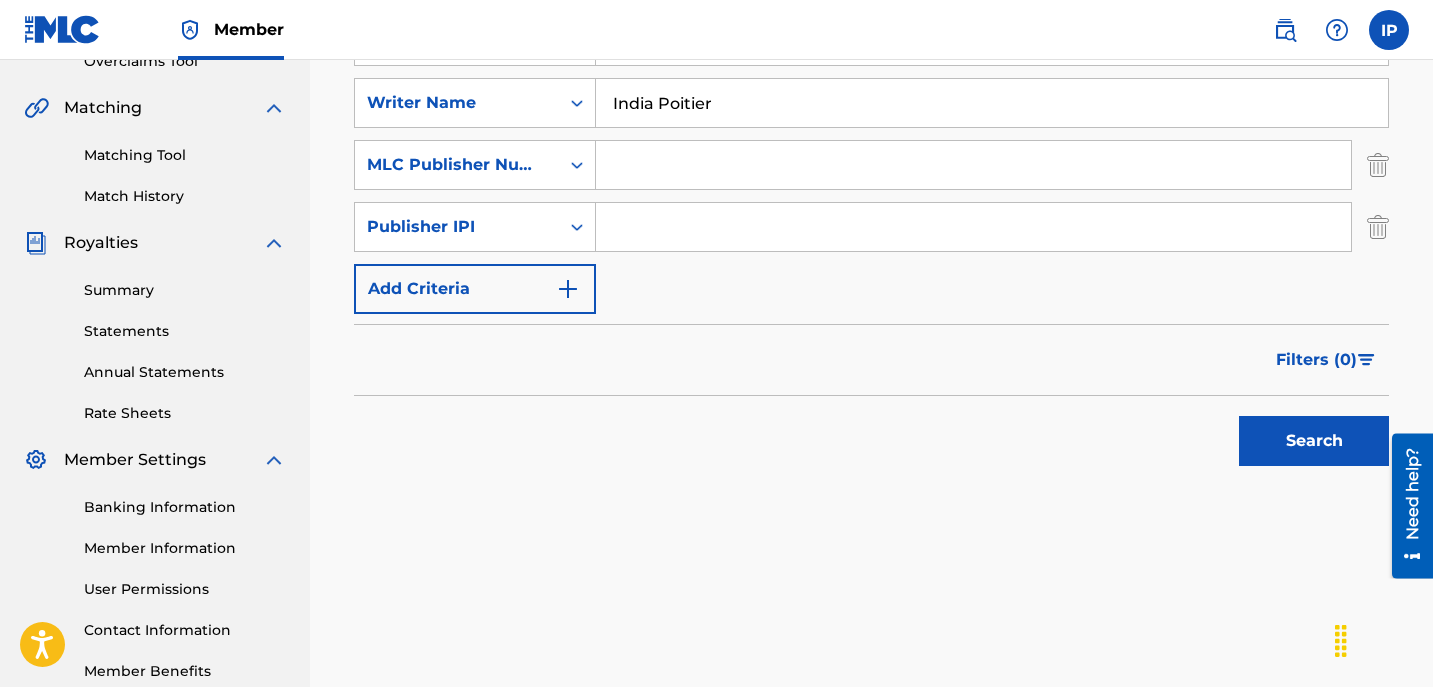 scroll, scrollTop: 440, scrollLeft: 0, axis: vertical 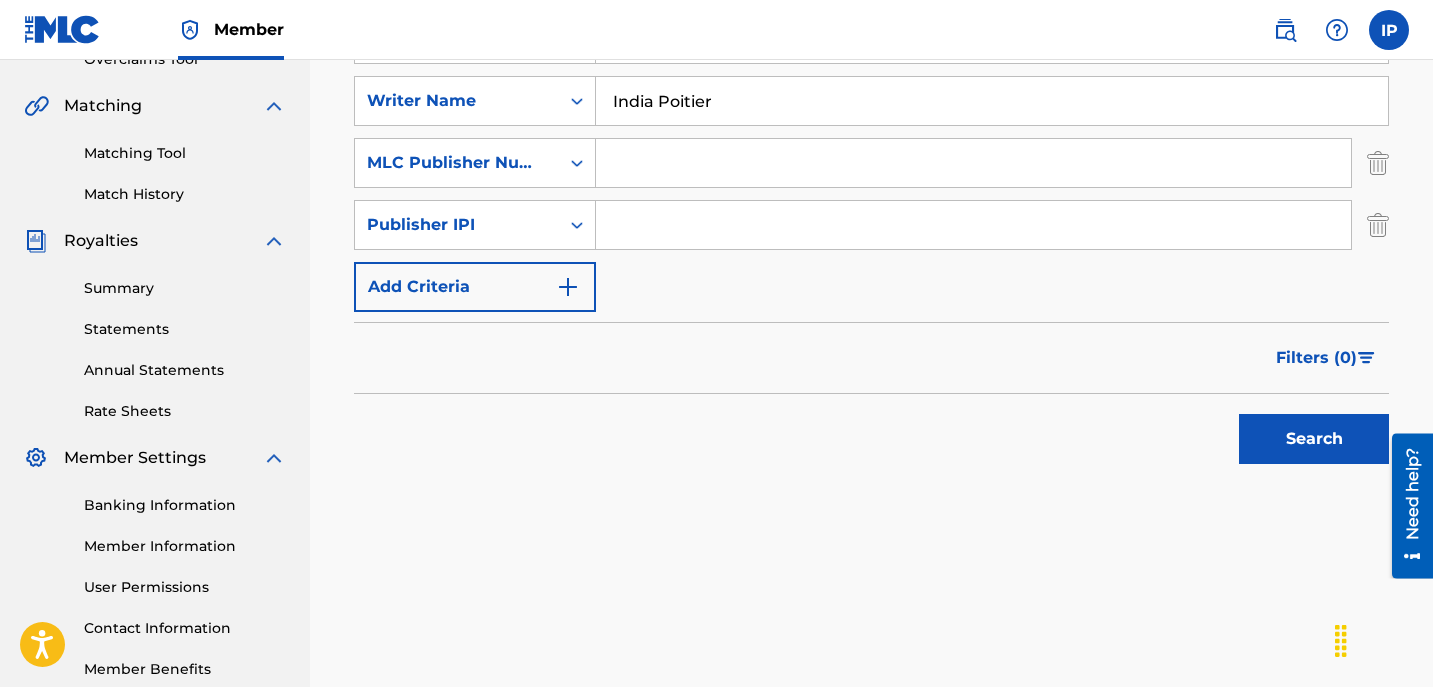 click on "Search" at bounding box center (1314, 439) 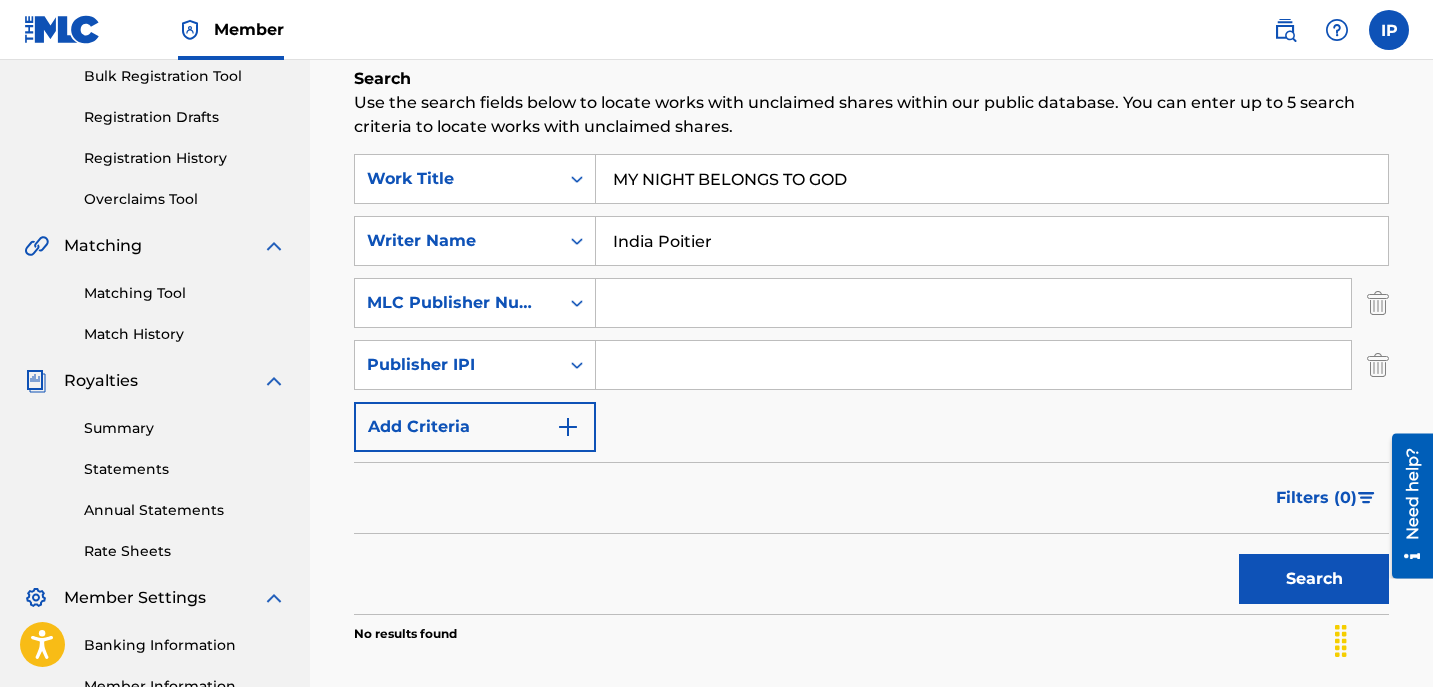 scroll, scrollTop: 297, scrollLeft: 0, axis: vertical 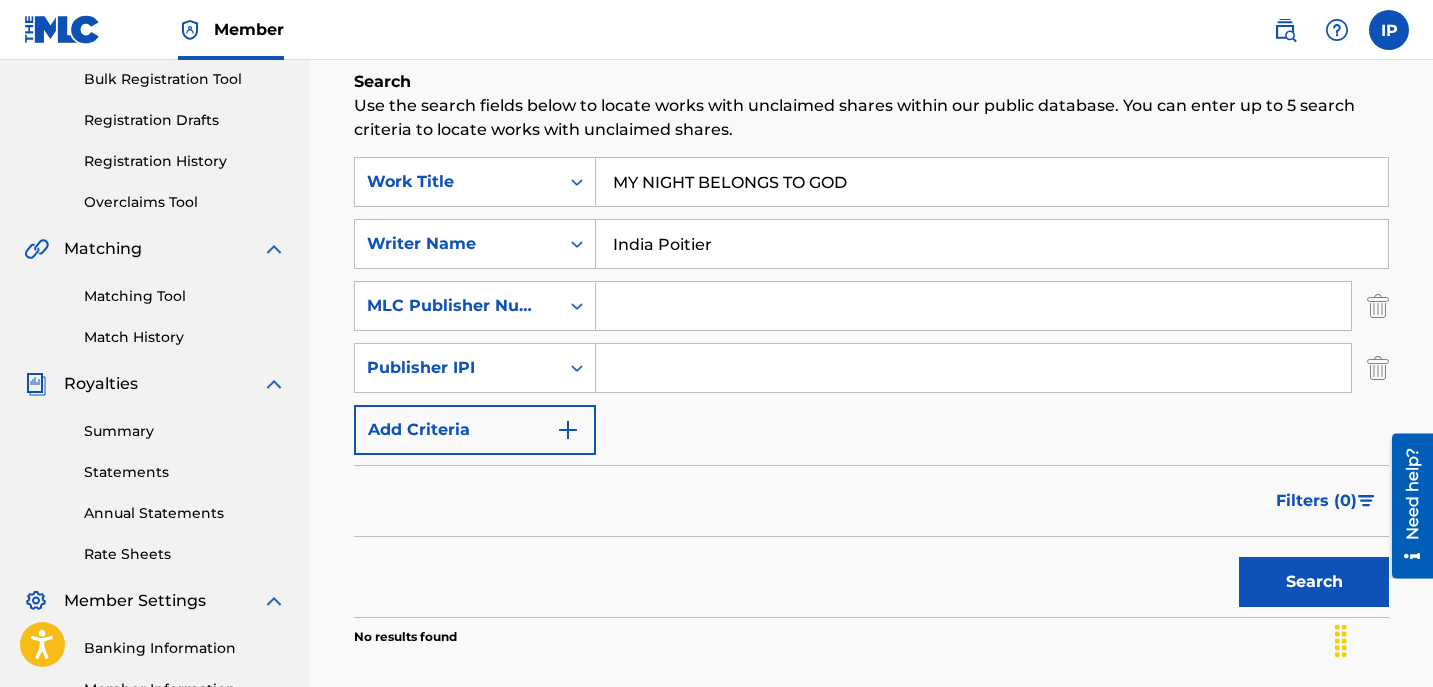 click at bounding box center [973, 368] 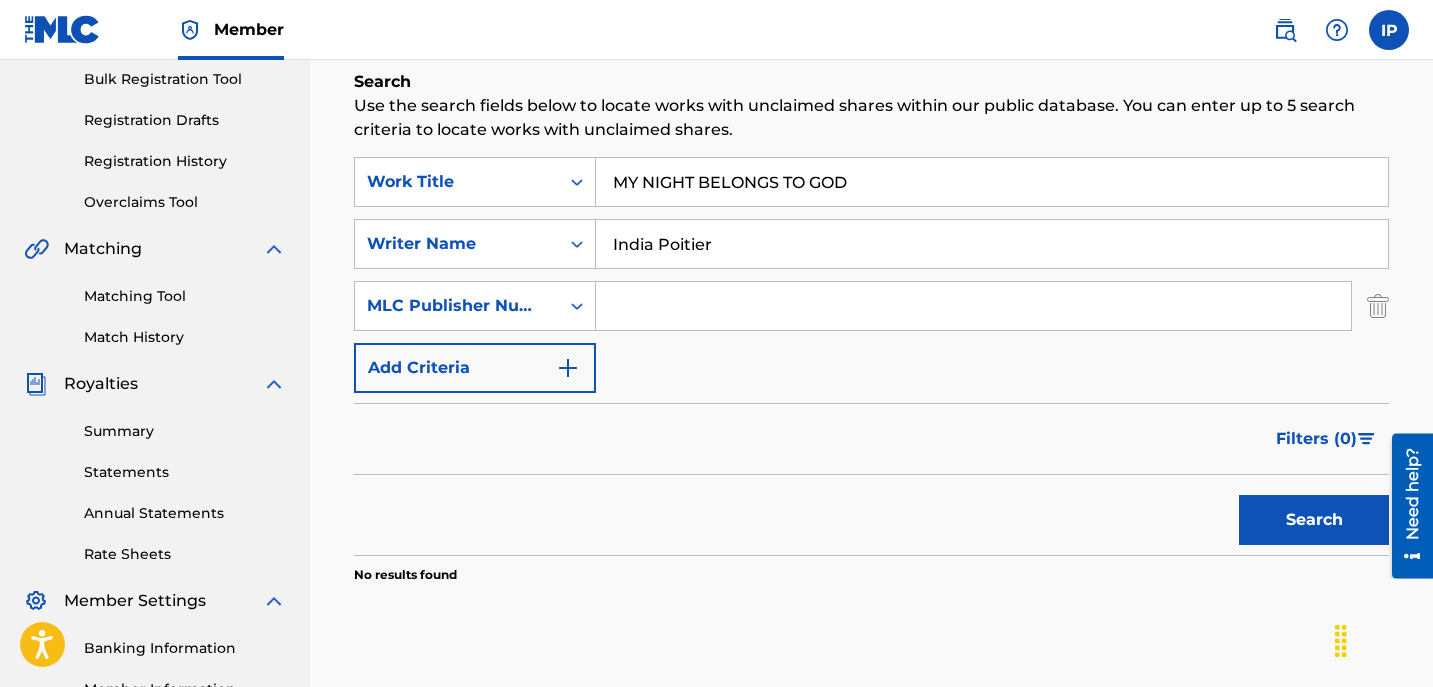 click at bounding box center [973, 306] 